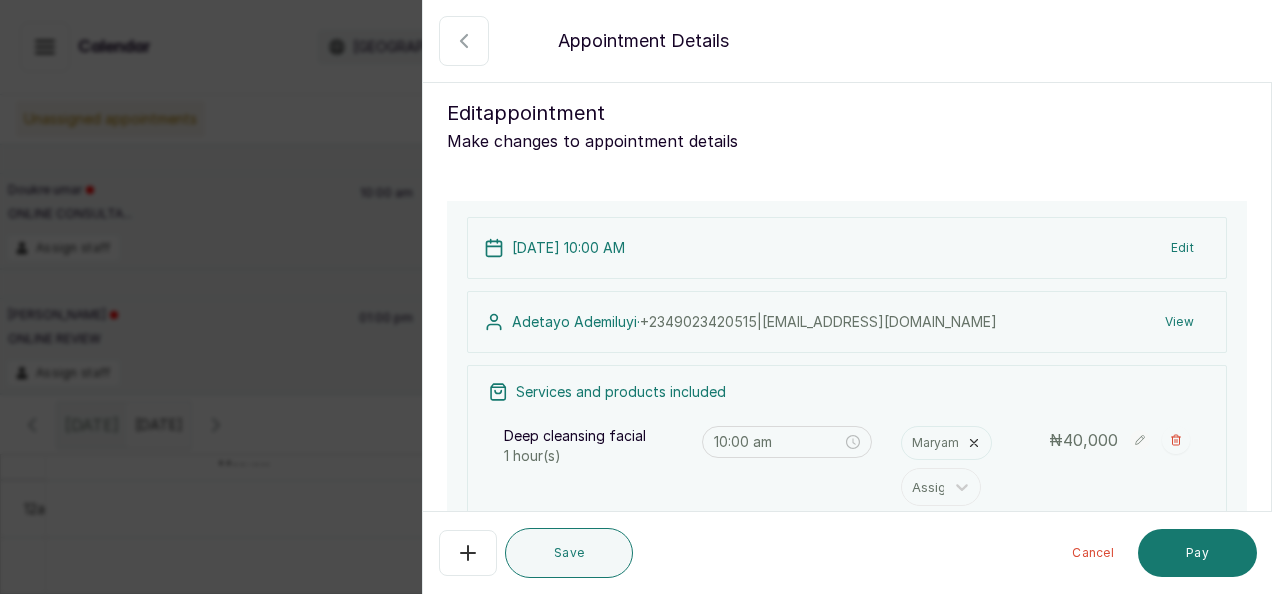 scroll, scrollTop: 0, scrollLeft: 0, axis: both 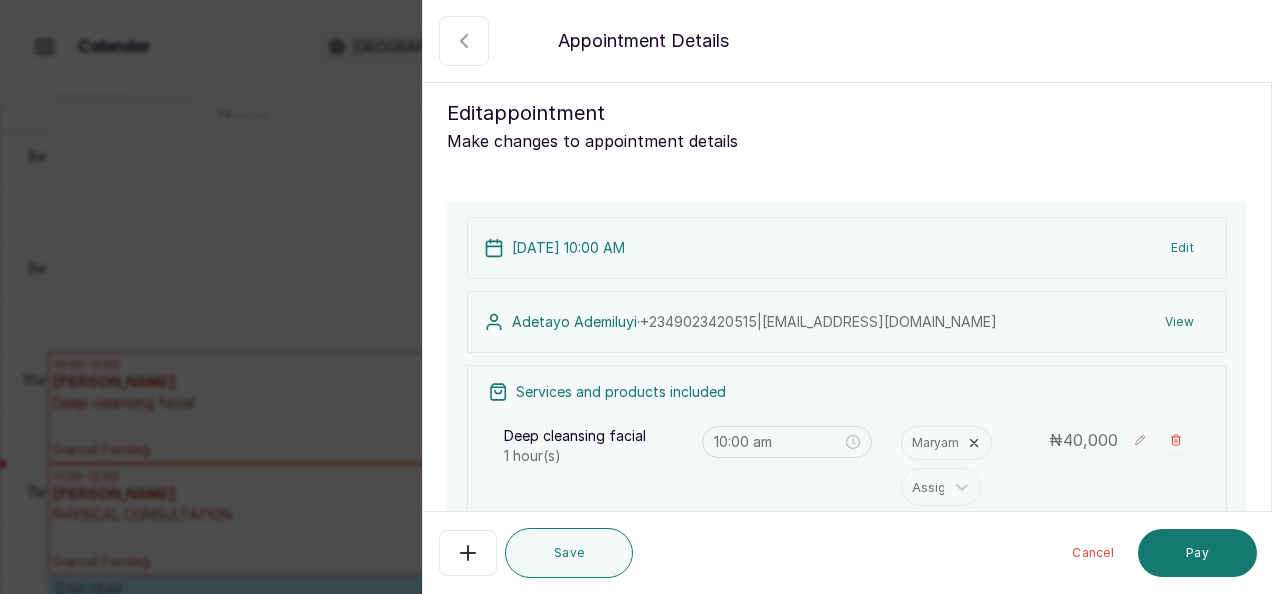 click 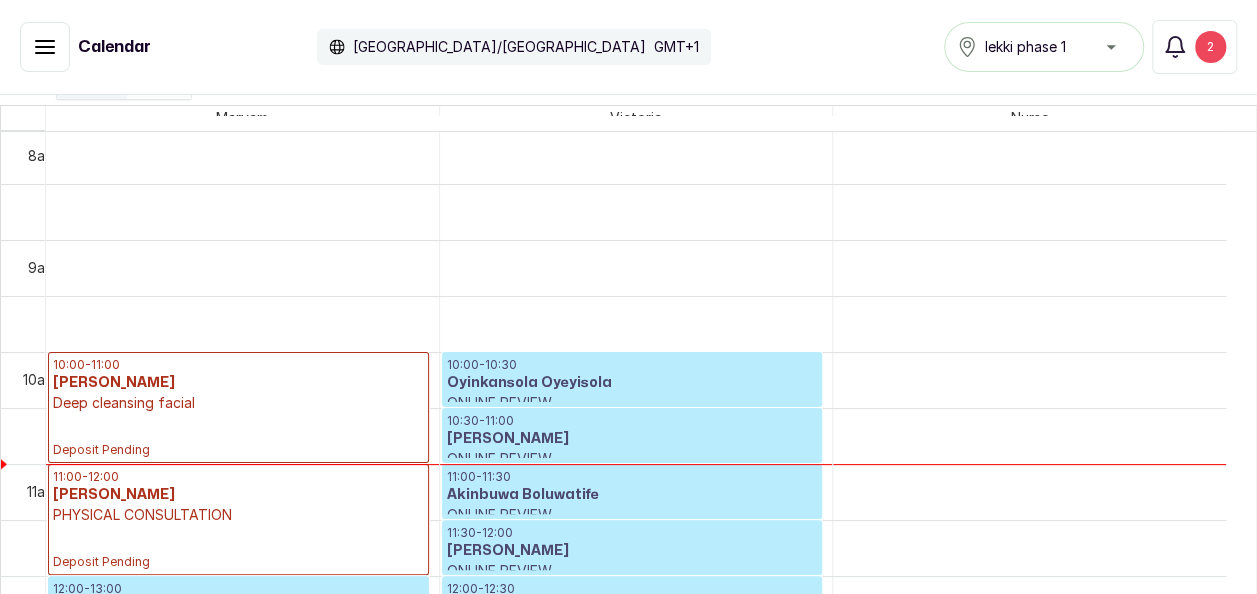 click on "PHYSICAL CONSULTATION" at bounding box center [238, 515] 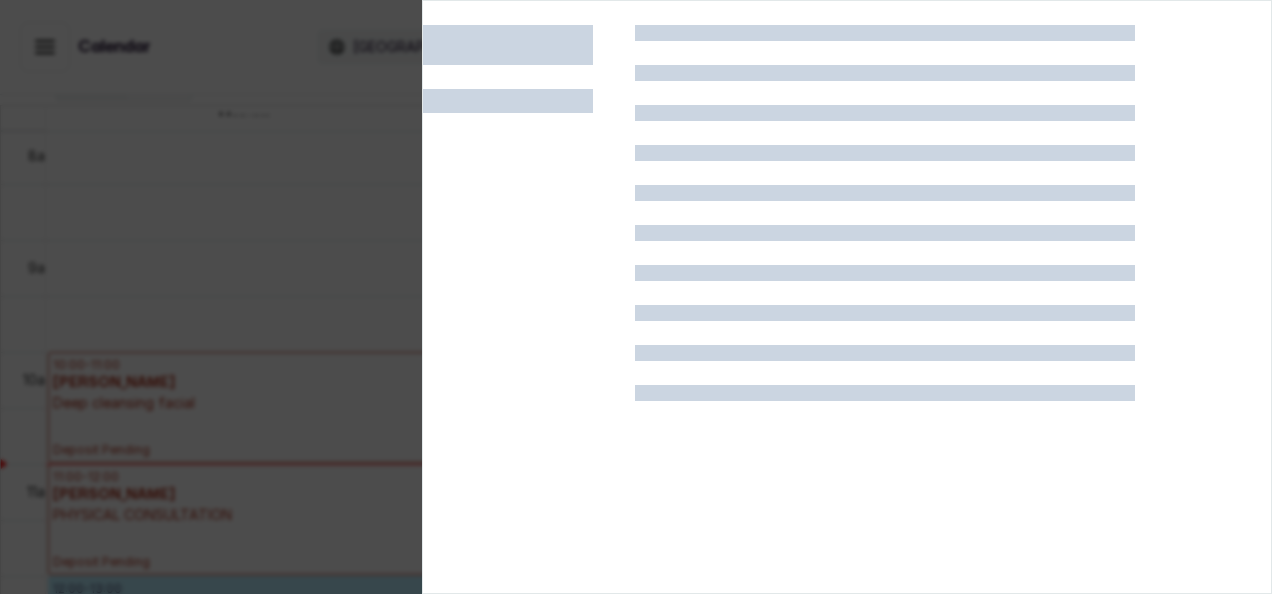 click at bounding box center [636, 297] 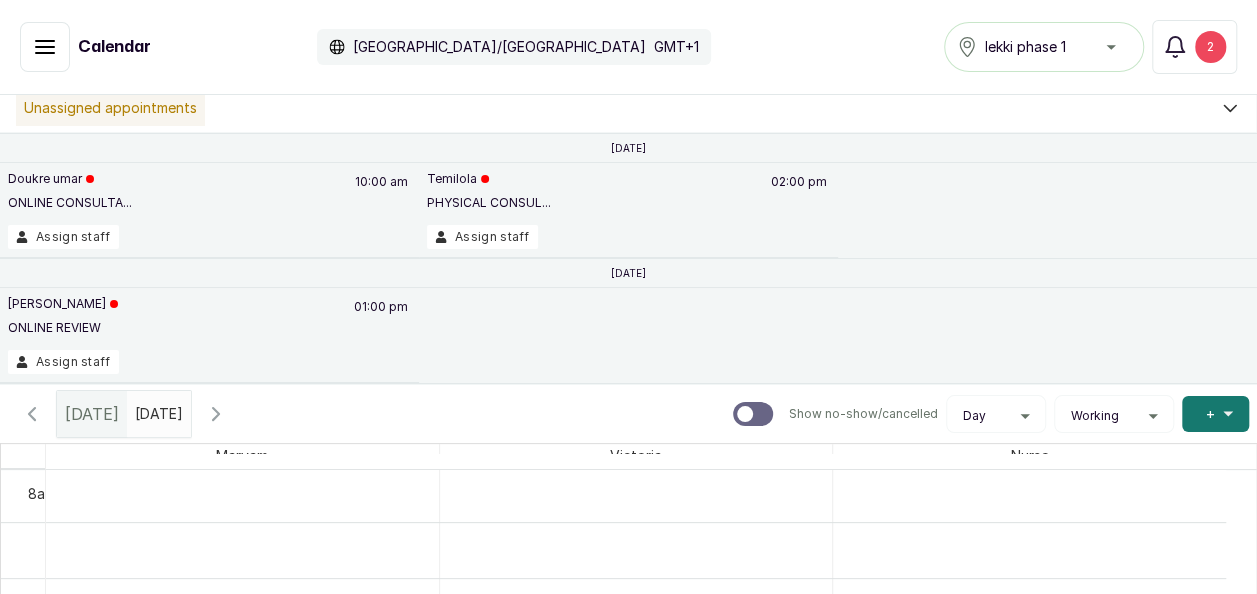scroll, scrollTop: 0, scrollLeft: 0, axis: both 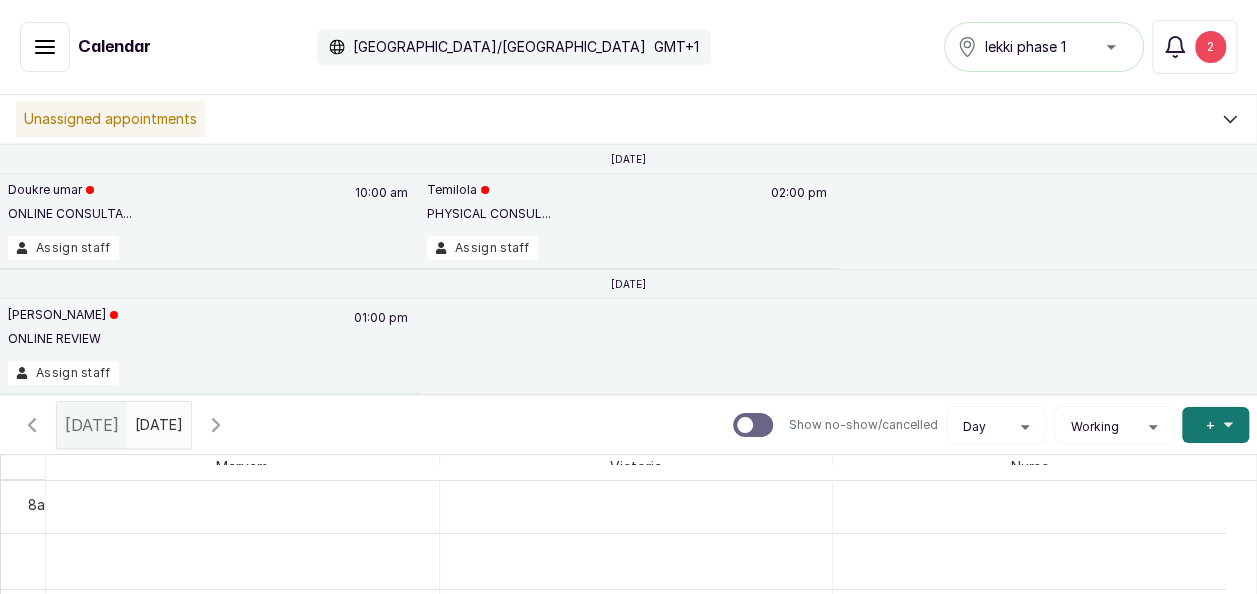 type on "yyyy-MM-dd" 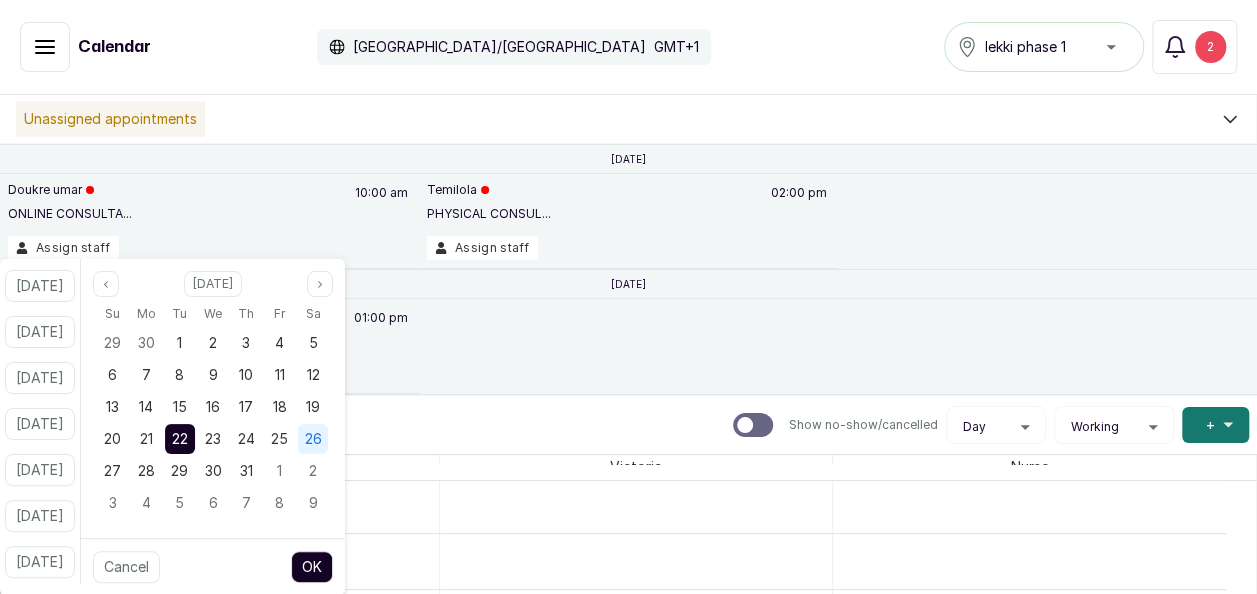 click on "26" at bounding box center (313, 439) 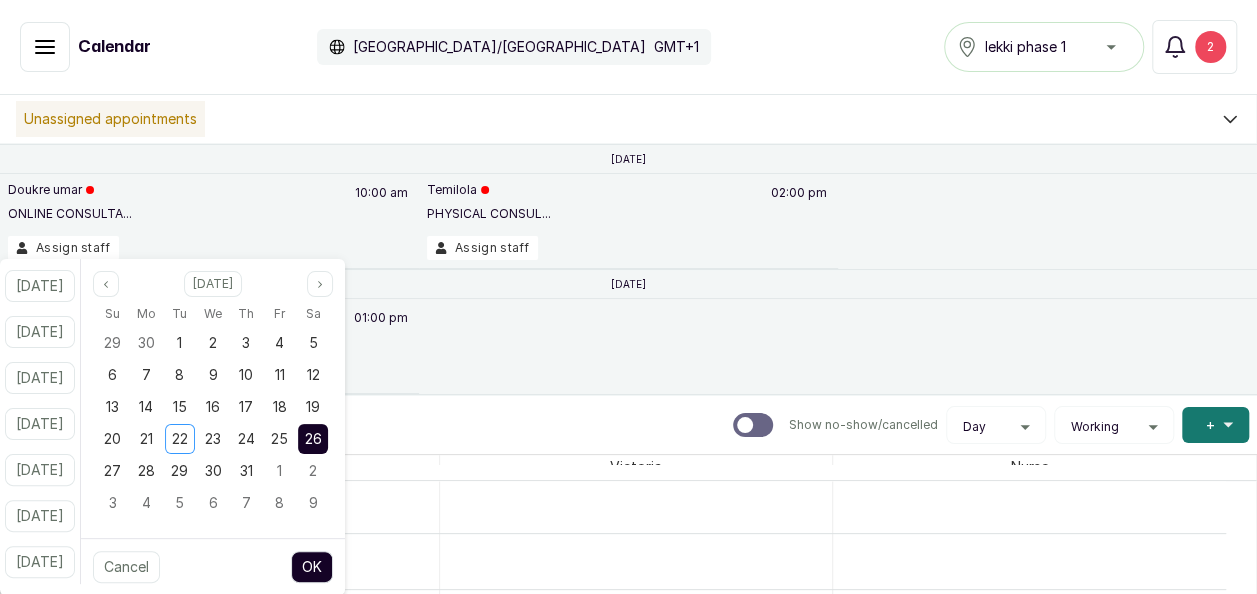 click on "OK" at bounding box center [312, 567] 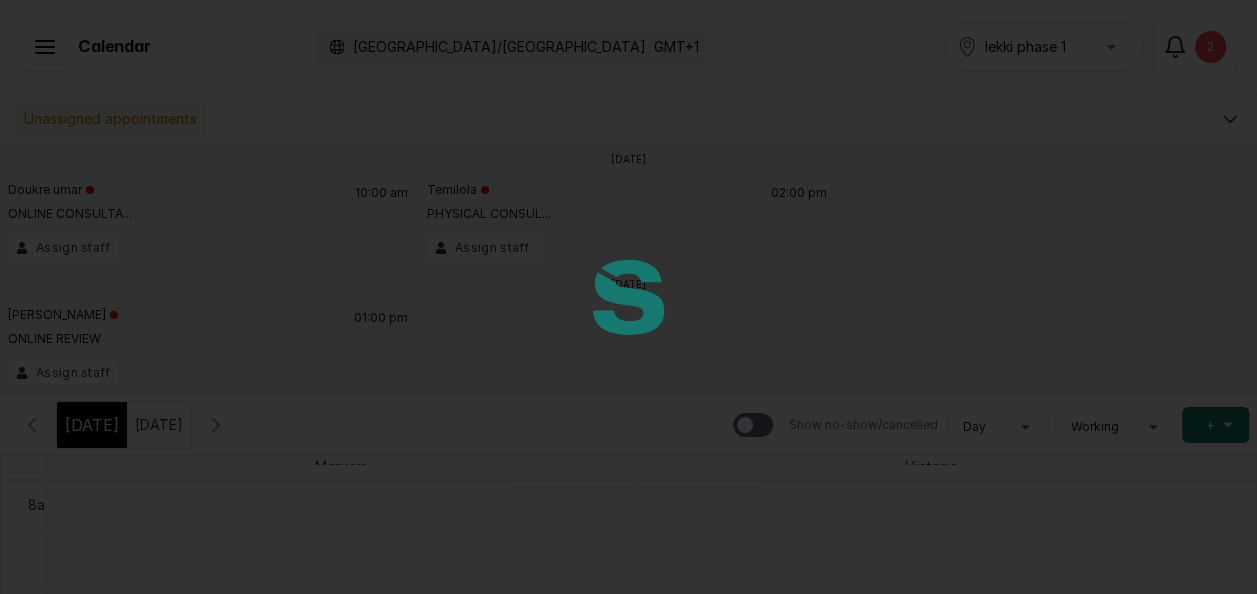 type on "[DATE]" 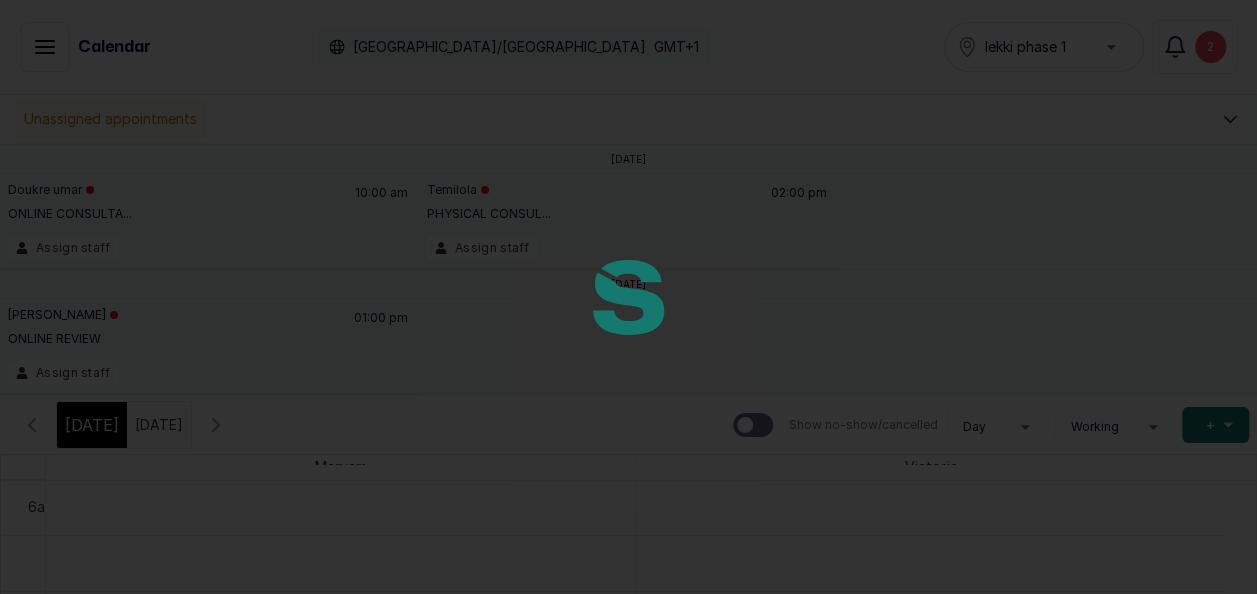 scroll, scrollTop: 0, scrollLeft: 6, axis: horizontal 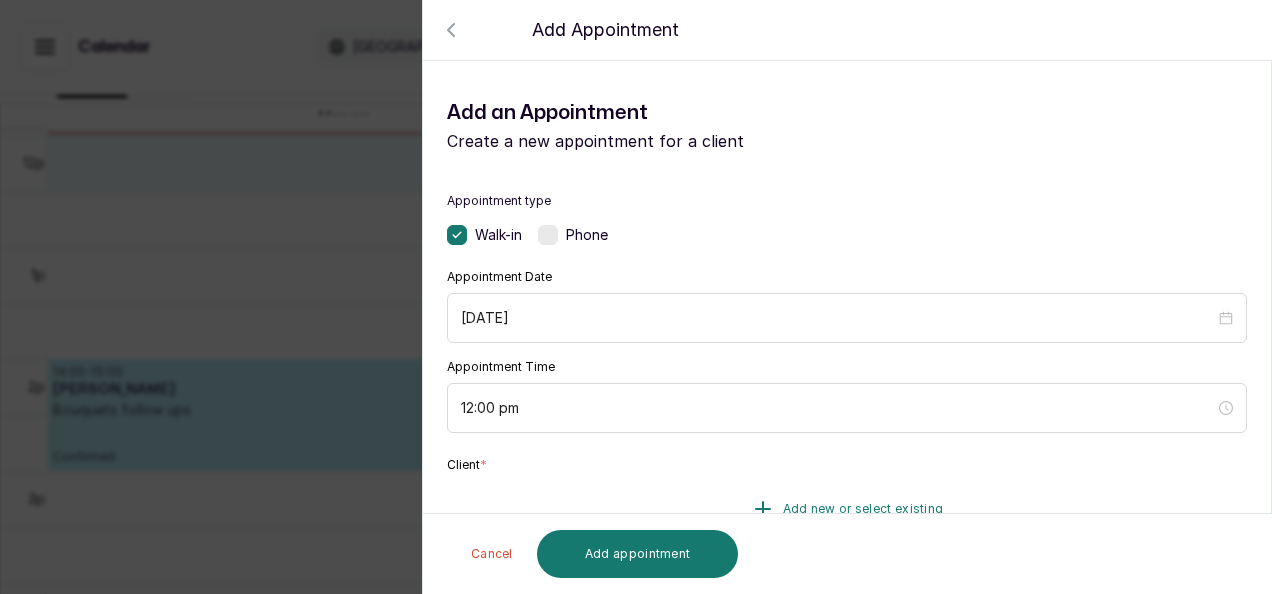click on "Add new or select existing" at bounding box center [863, 509] 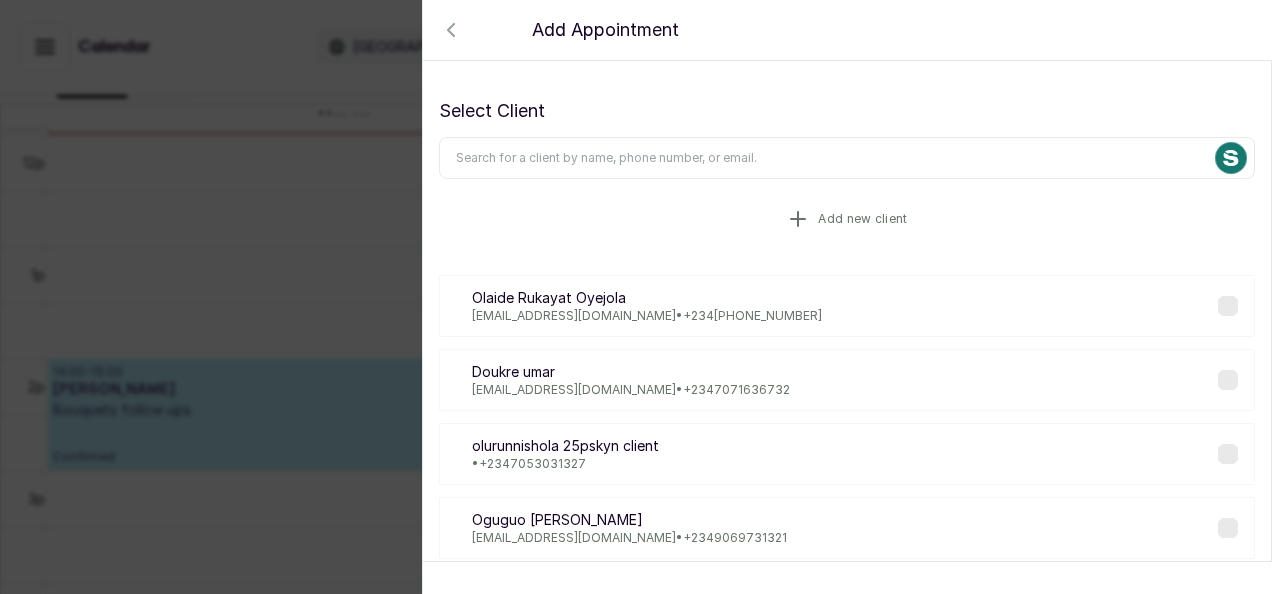 click 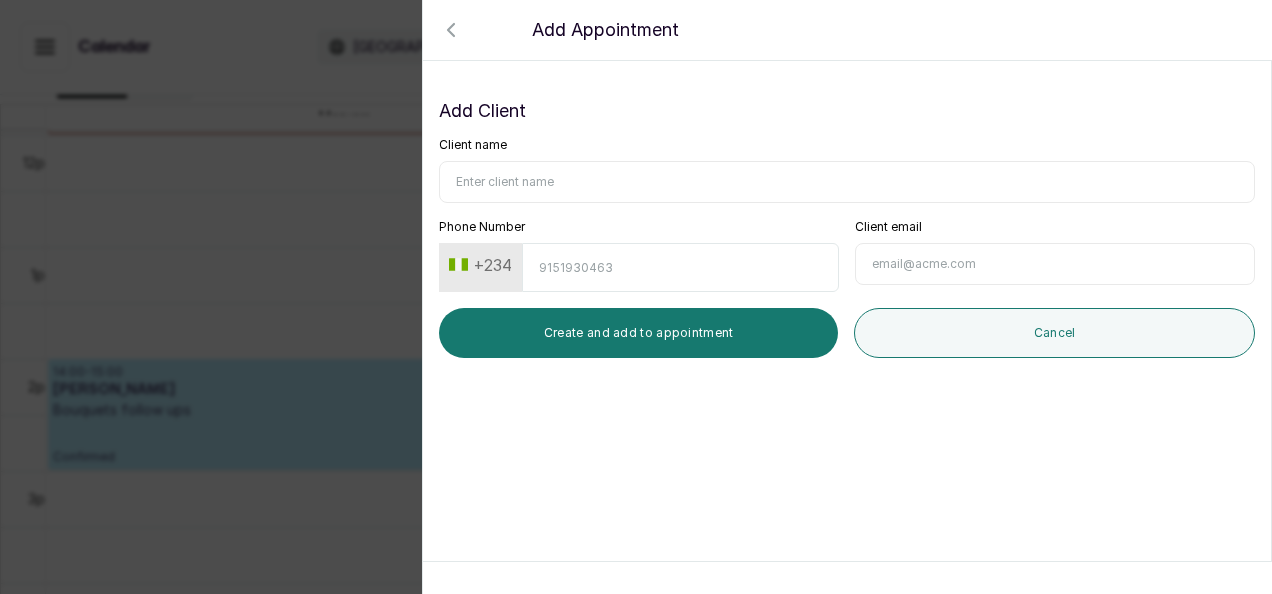 click on "Client name" at bounding box center [847, 182] 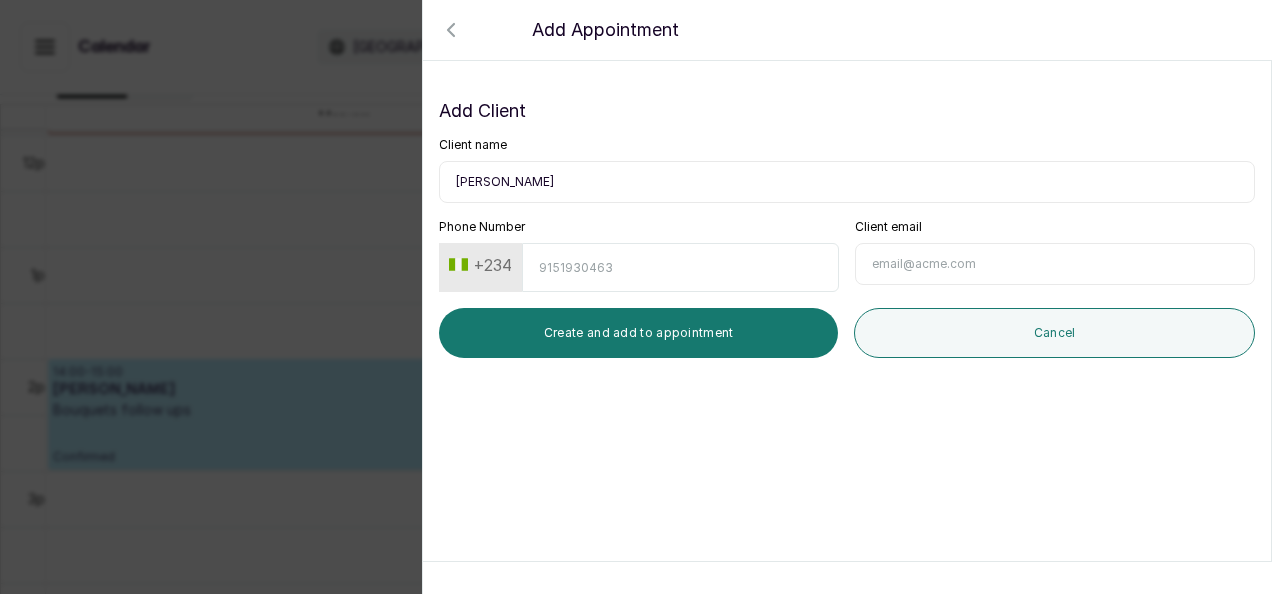 type on "[PERSON_NAME]" 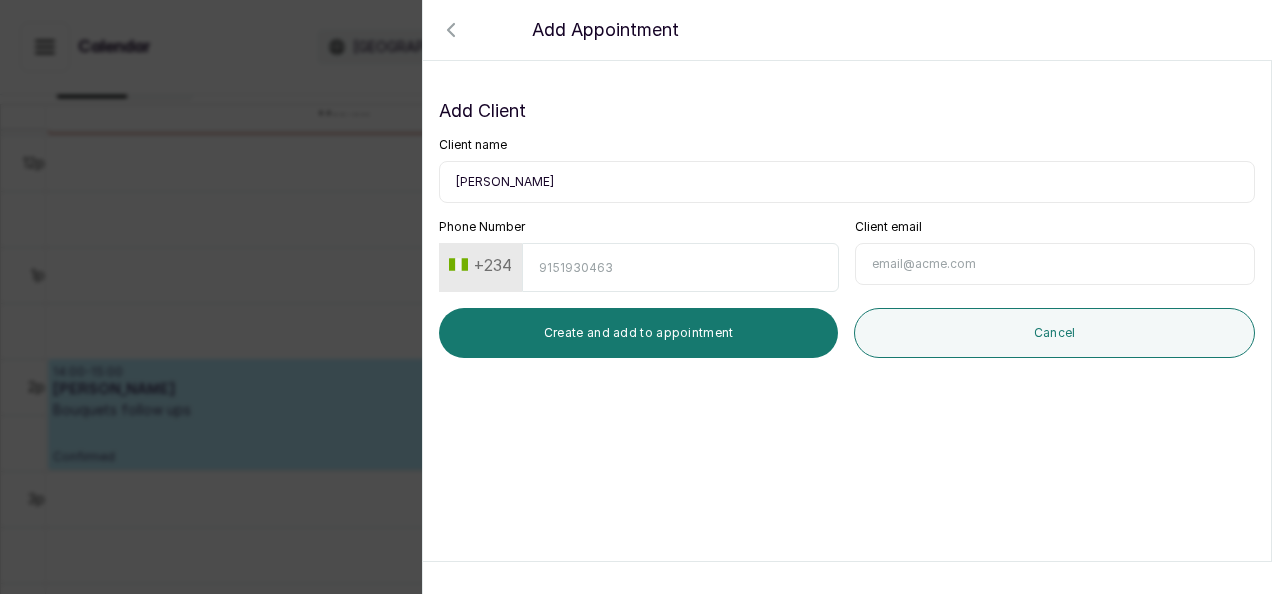 click on "Client email" at bounding box center [1055, 264] 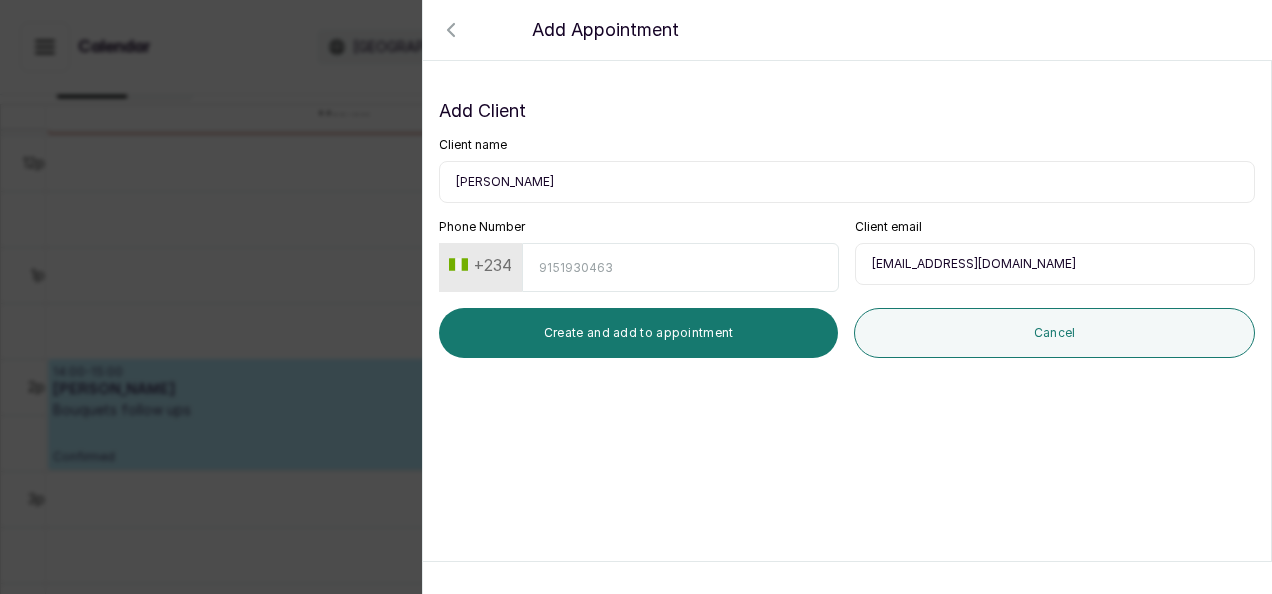 type on "[EMAIL_ADDRESS][DOMAIN_NAME]" 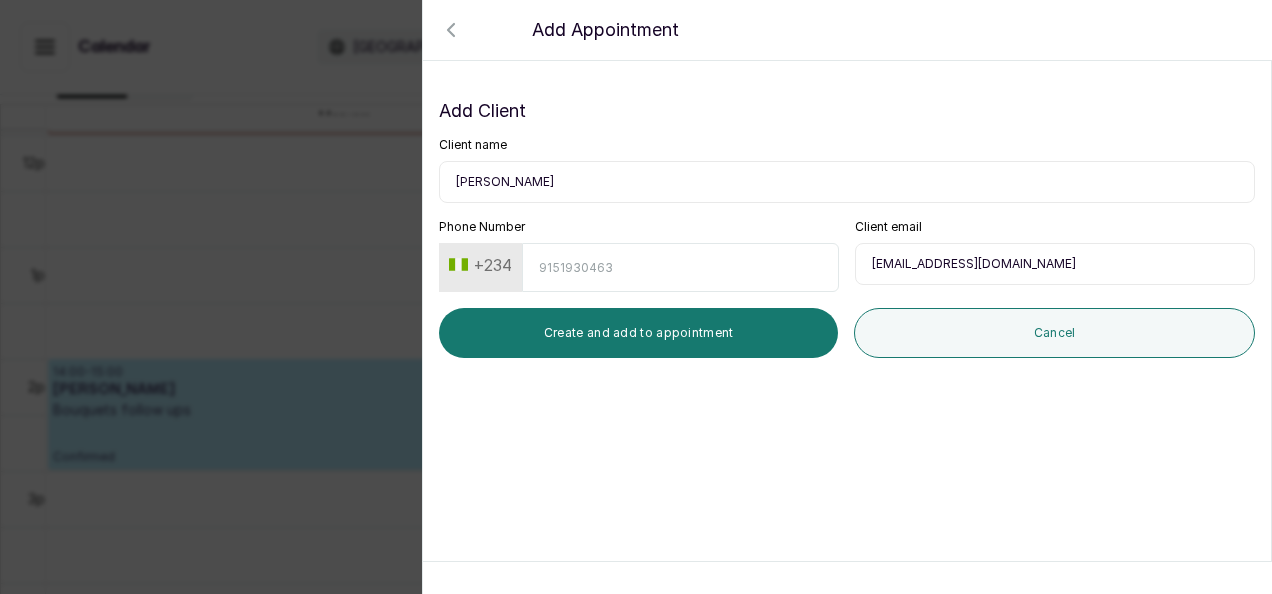 click on "Phone Number" at bounding box center (680, 267) 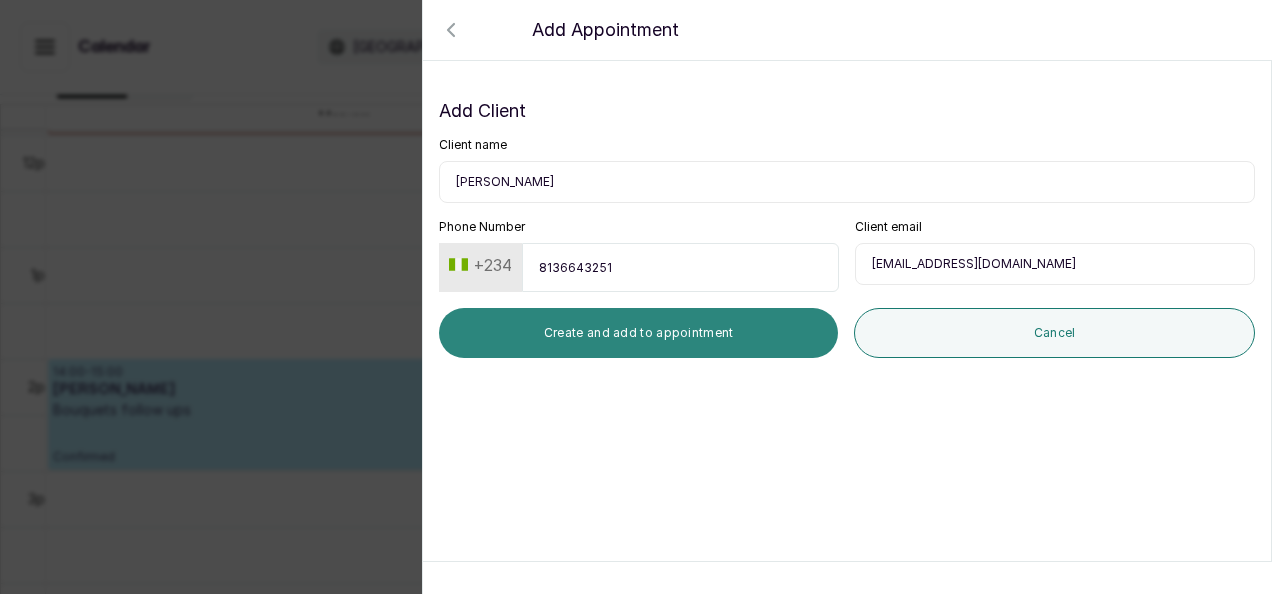 type on "8136643251" 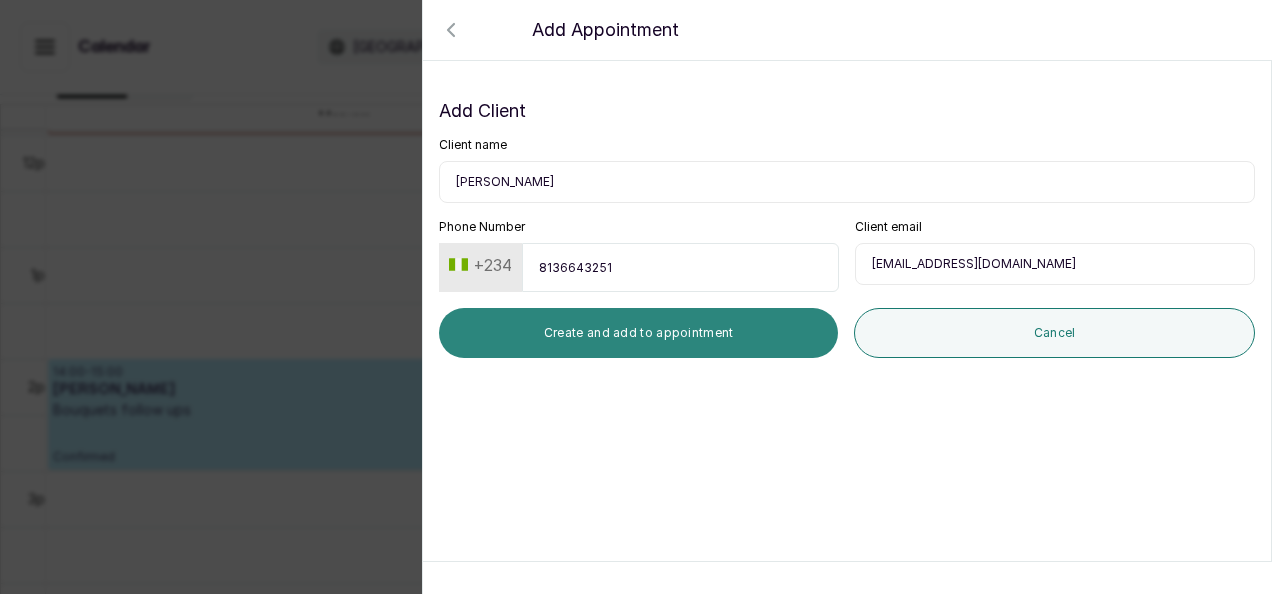 click on "Create and add to appointment" at bounding box center (638, 333) 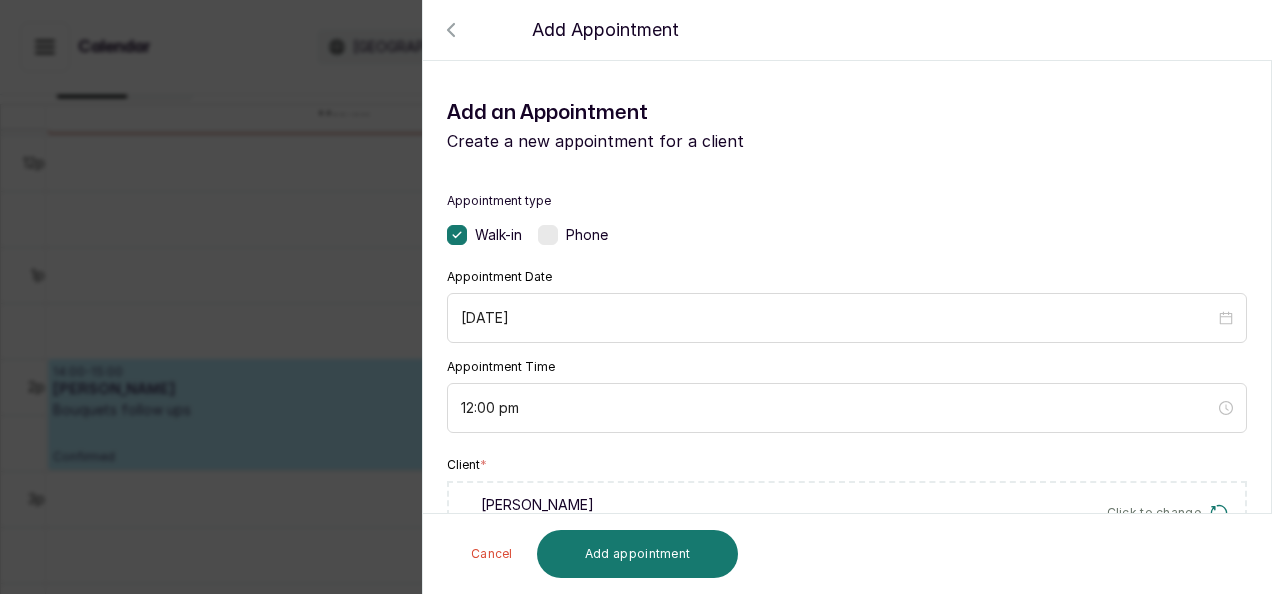 scroll, scrollTop: 518, scrollLeft: 0, axis: vertical 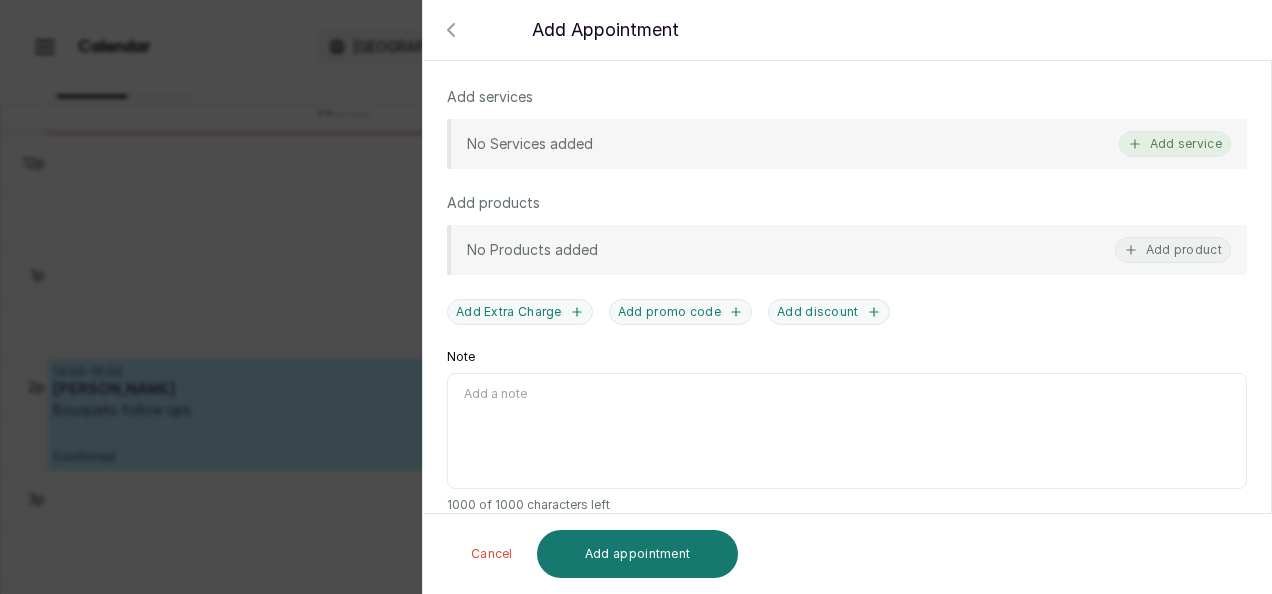 click on "Add service" at bounding box center [1175, 144] 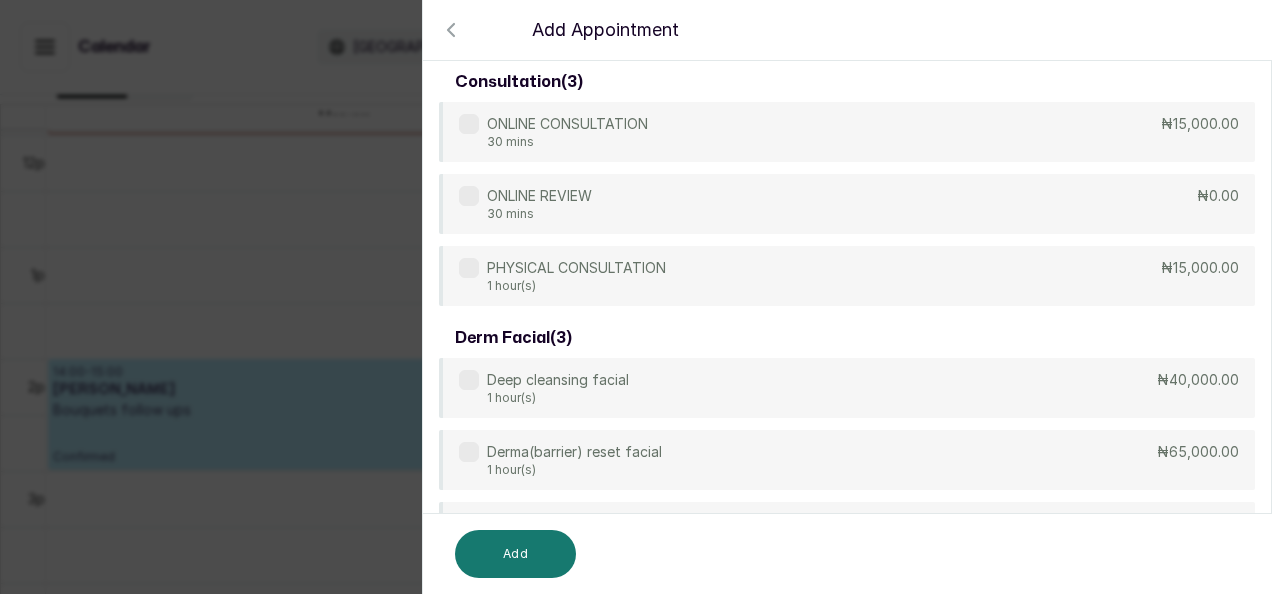 scroll, scrollTop: 80, scrollLeft: 0, axis: vertical 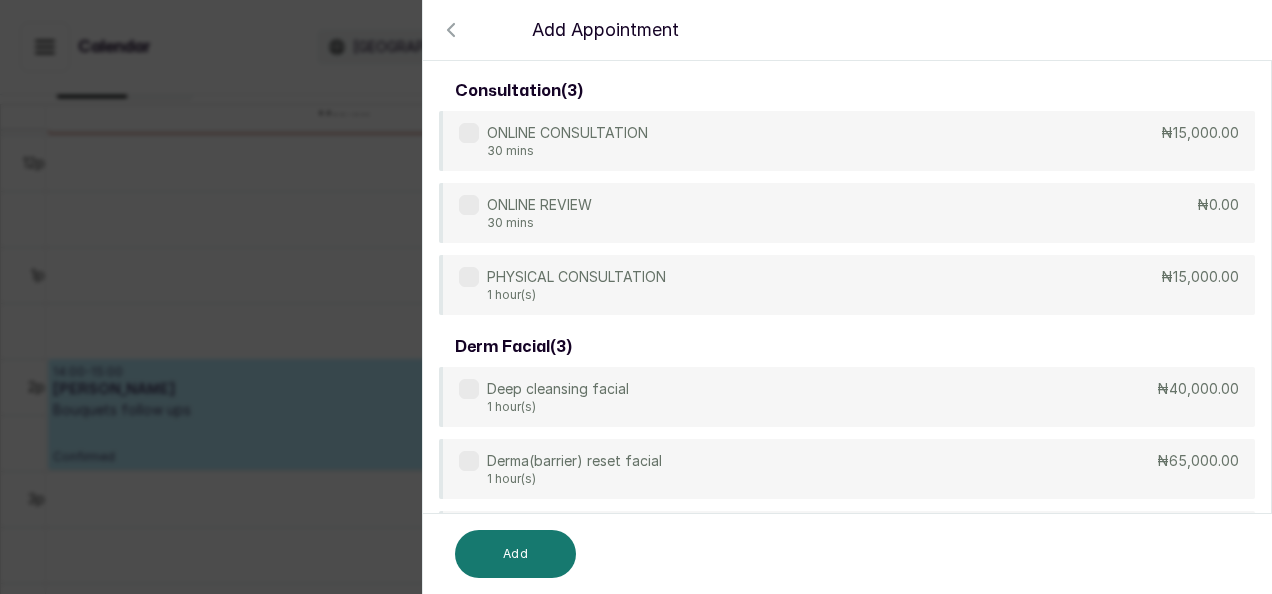 click on "₦15,000.00" at bounding box center (1200, 133) 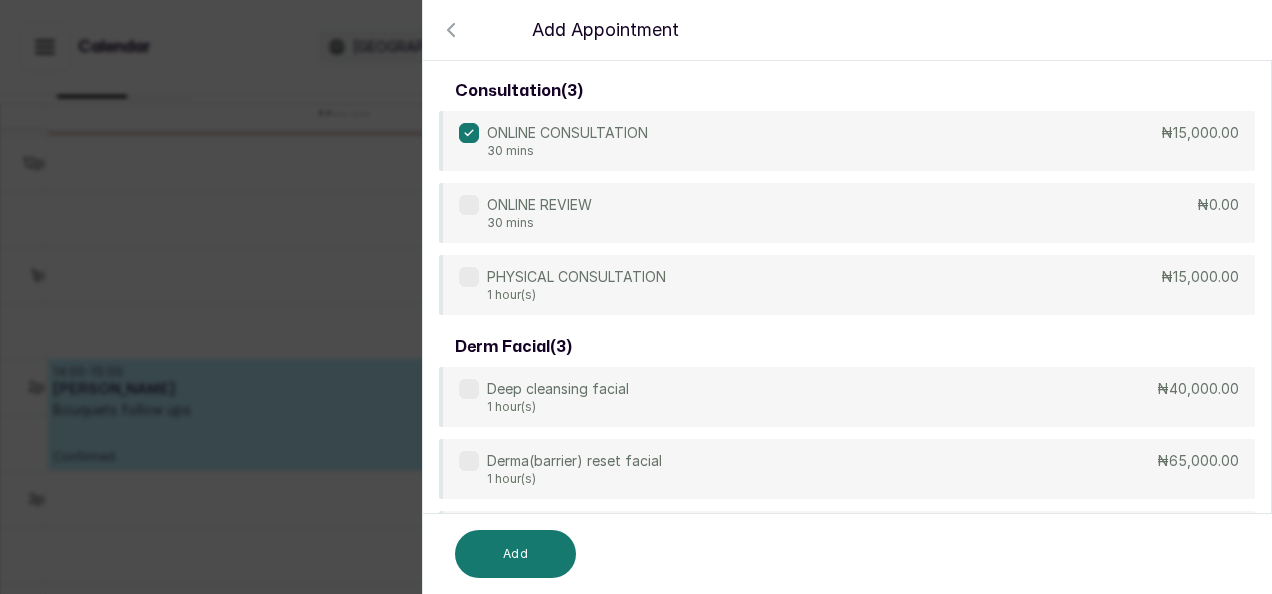 click on "1 hour(s)" at bounding box center (576, 295) 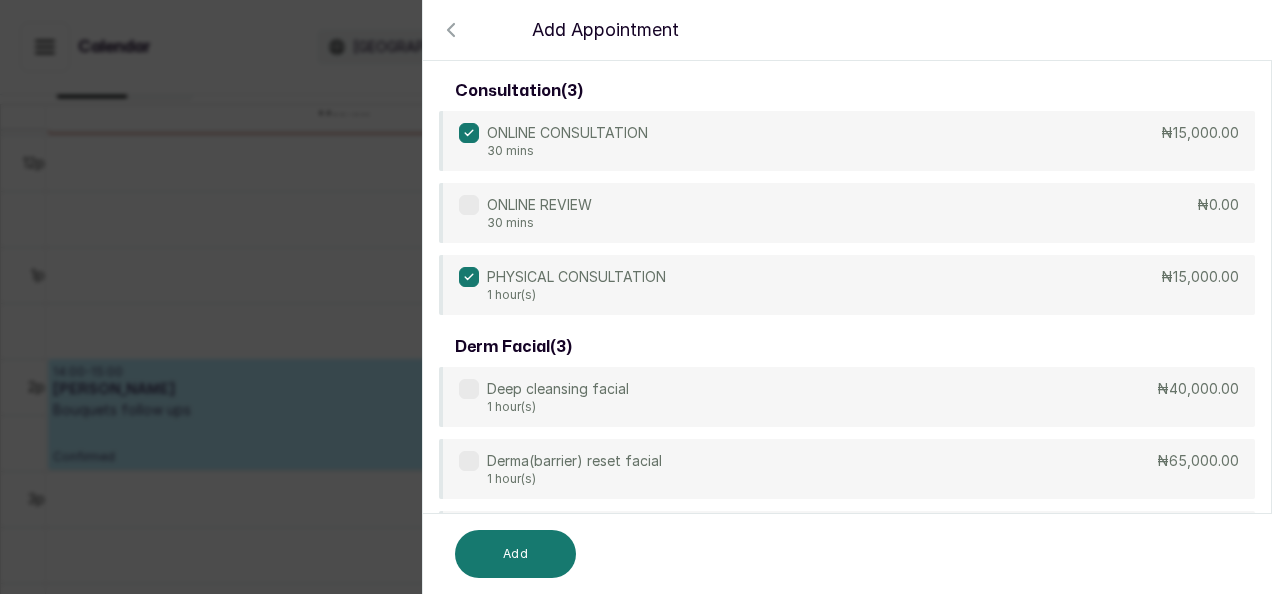 click on "ONLINE CONSULTATION 30 mins" at bounding box center [553, 141] 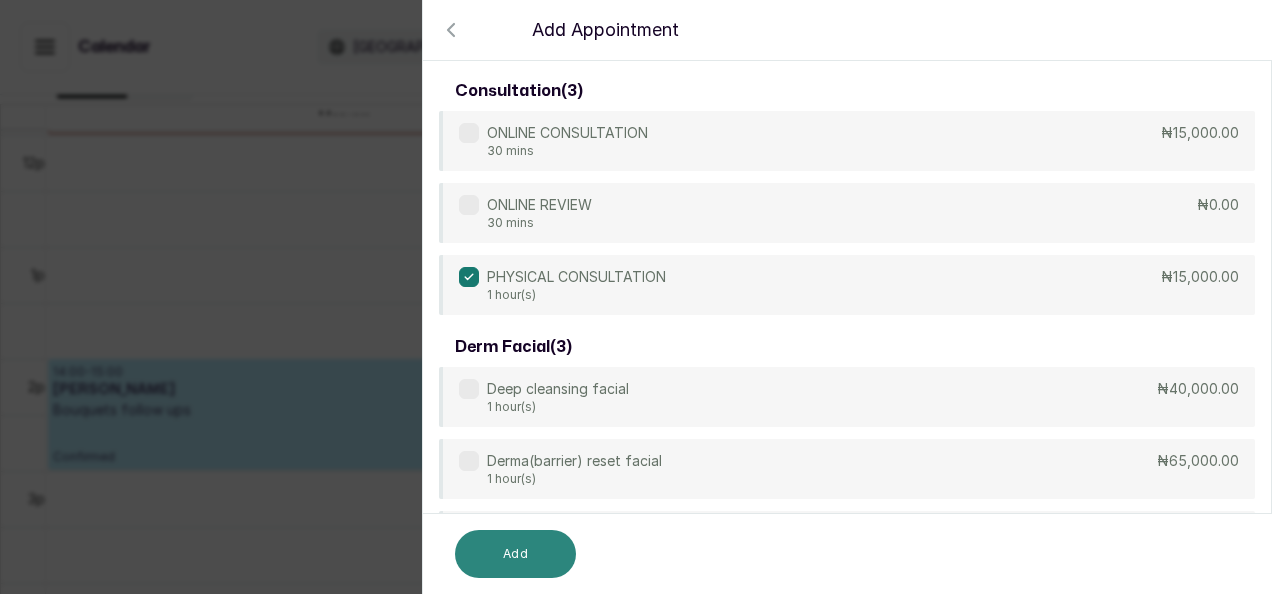 click on "Add" at bounding box center [515, 554] 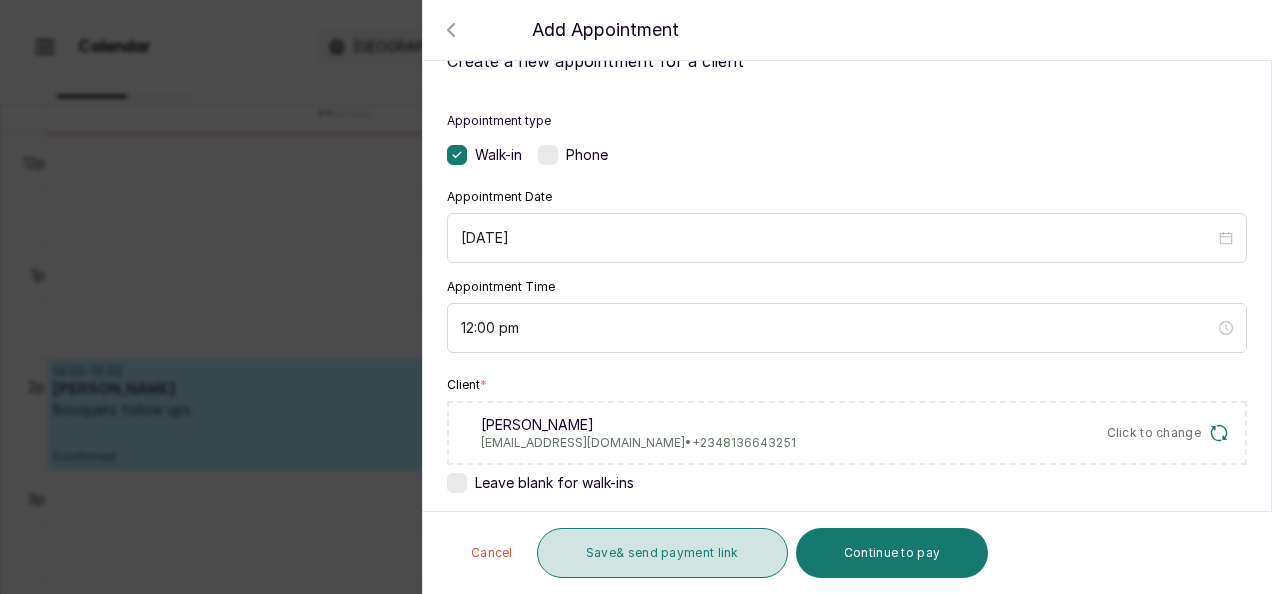 click on "Save  & send payment link" at bounding box center (662, 553) 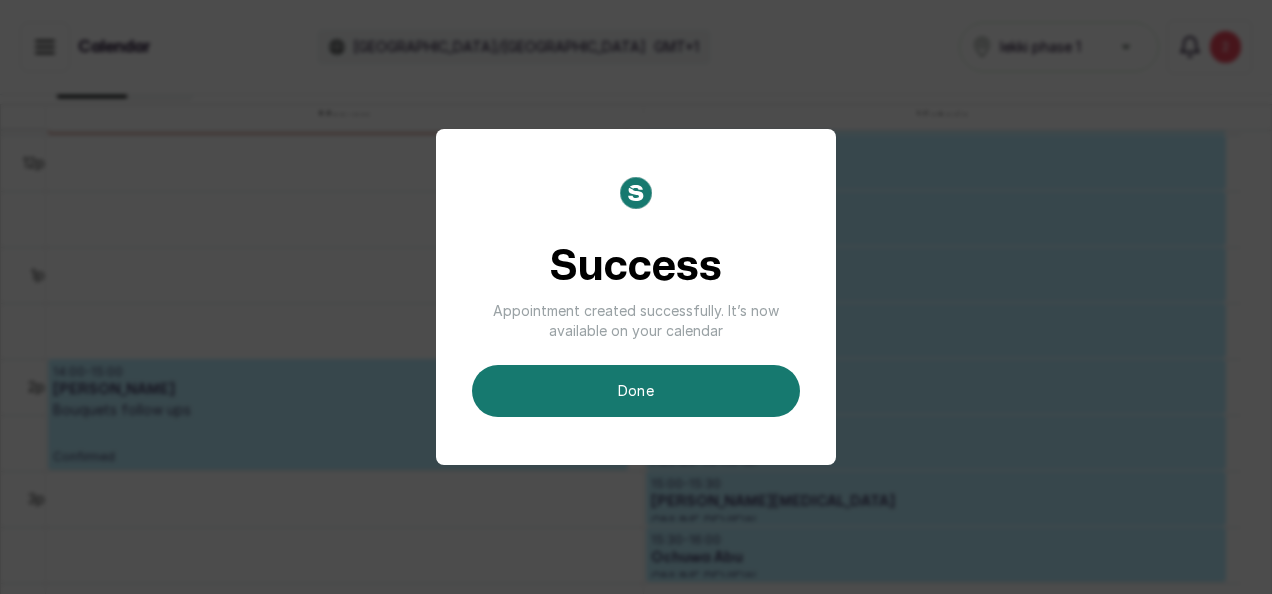 scroll, scrollTop: 0, scrollLeft: 6, axis: horizontal 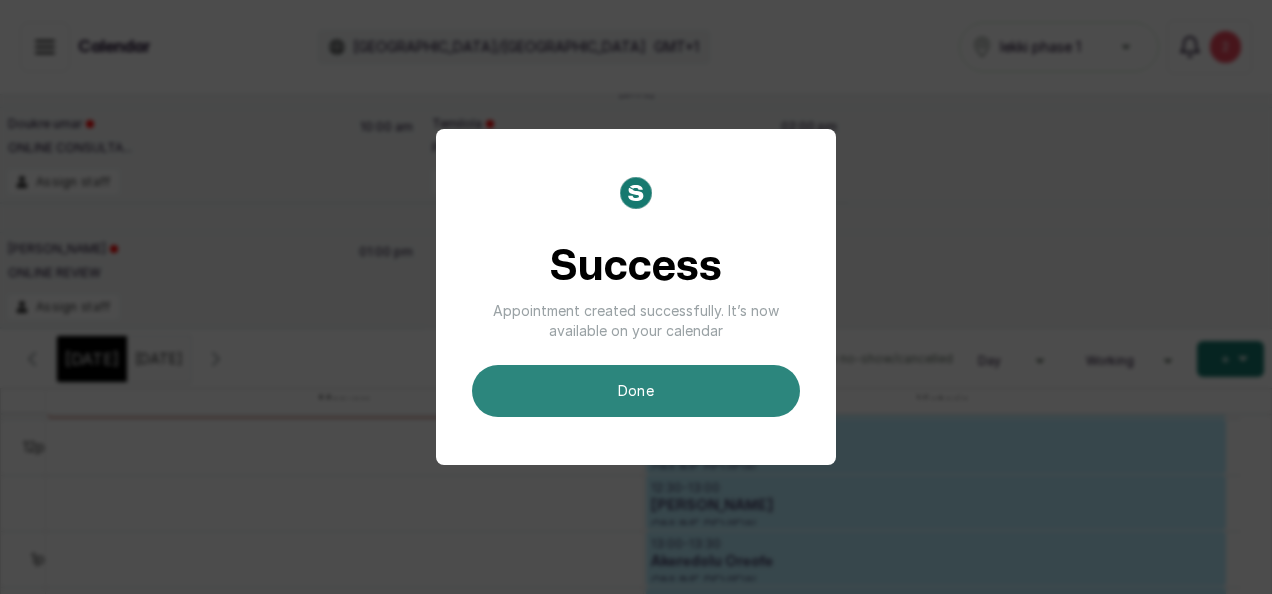 click on "done" at bounding box center [636, 391] 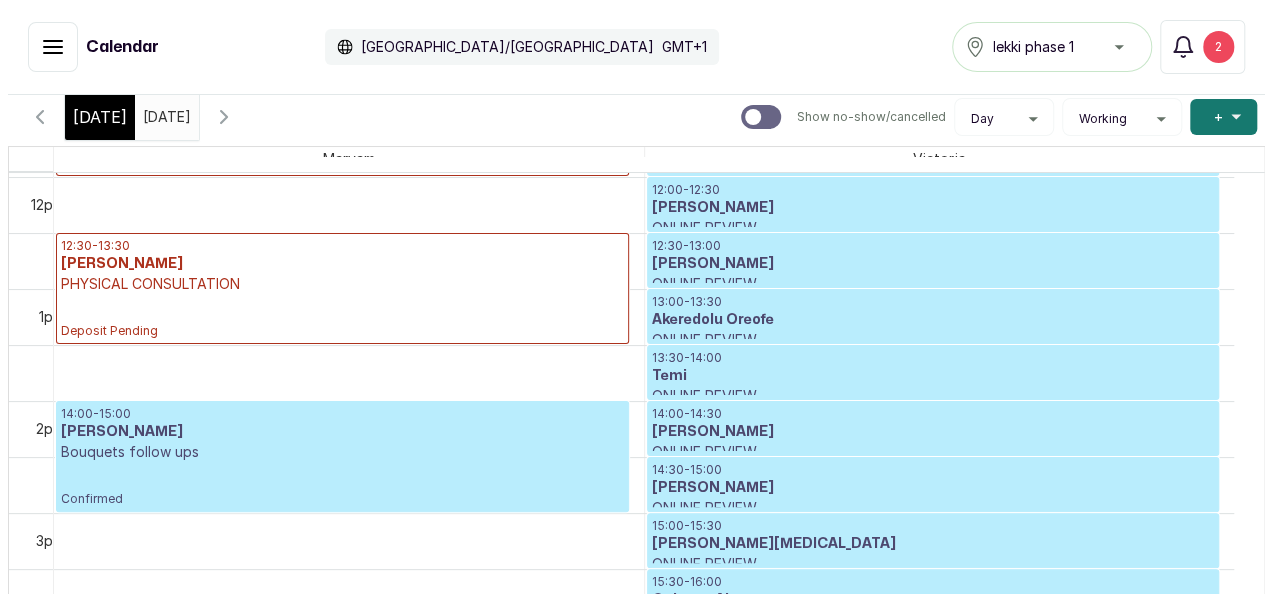 scroll, scrollTop: 350, scrollLeft: 0, axis: vertical 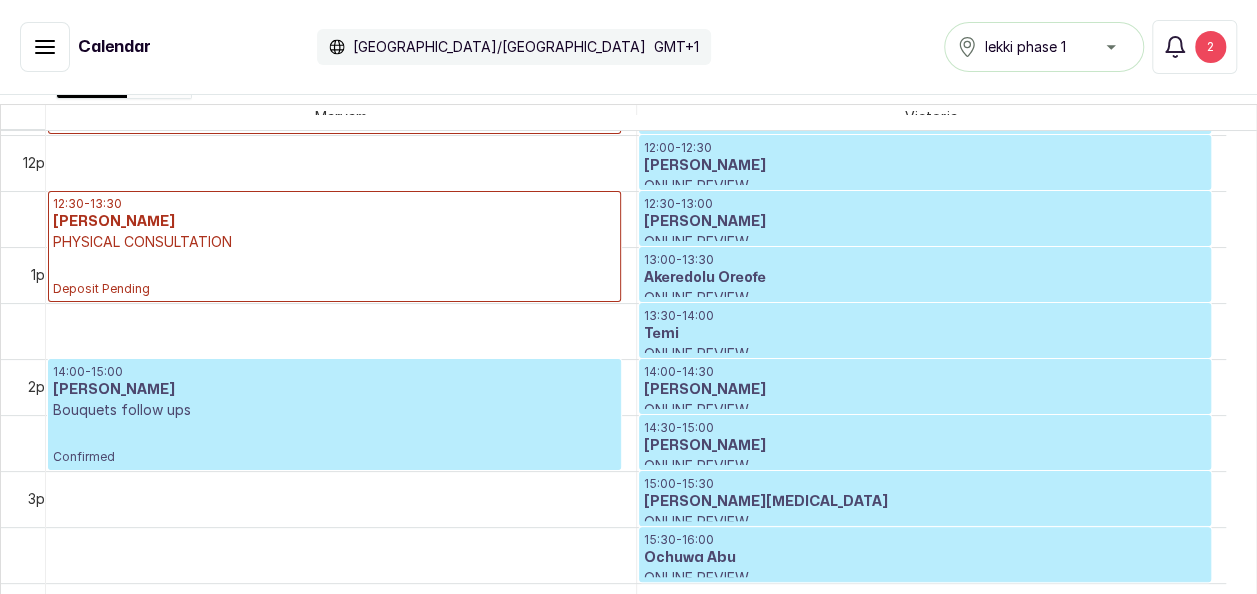 click on "12:30  -  13:30 [PERSON_NAME] PHYSICAL CONSULTATION Deposit Pending" at bounding box center (334, 246) 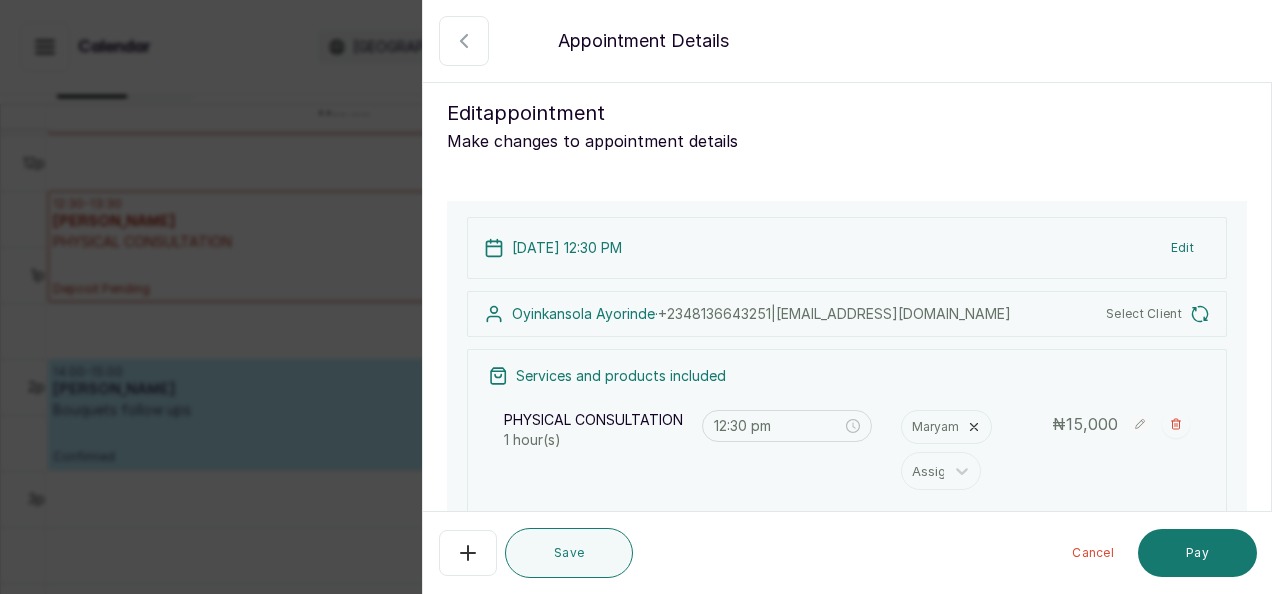scroll, scrollTop: 673, scrollLeft: 0, axis: vertical 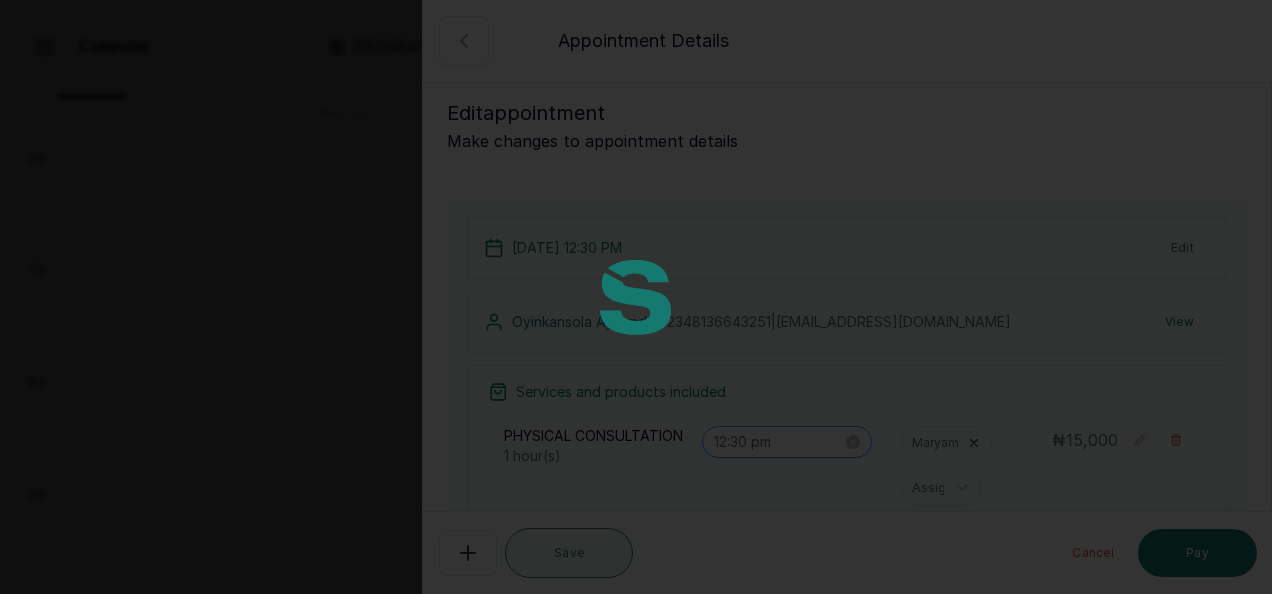 click at bounding box center (636, 297) 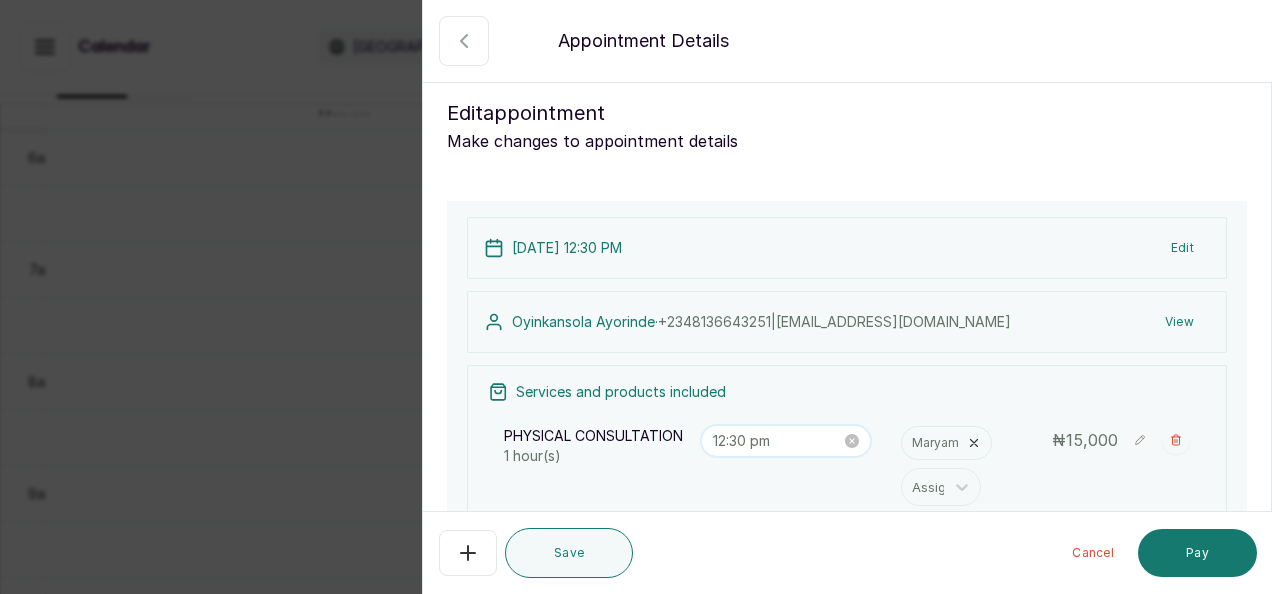 click on "12:30 pm" at bounding box center (777, 441) 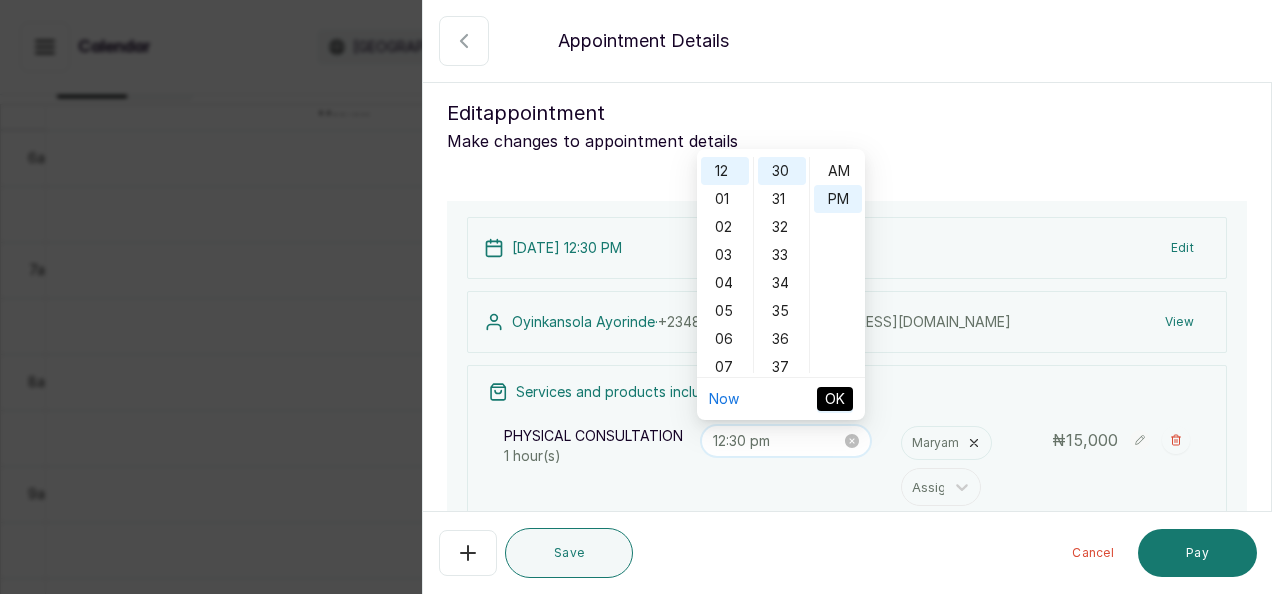 scroll, scrollTop: 840, scrollLeft: 0, axis: vertical 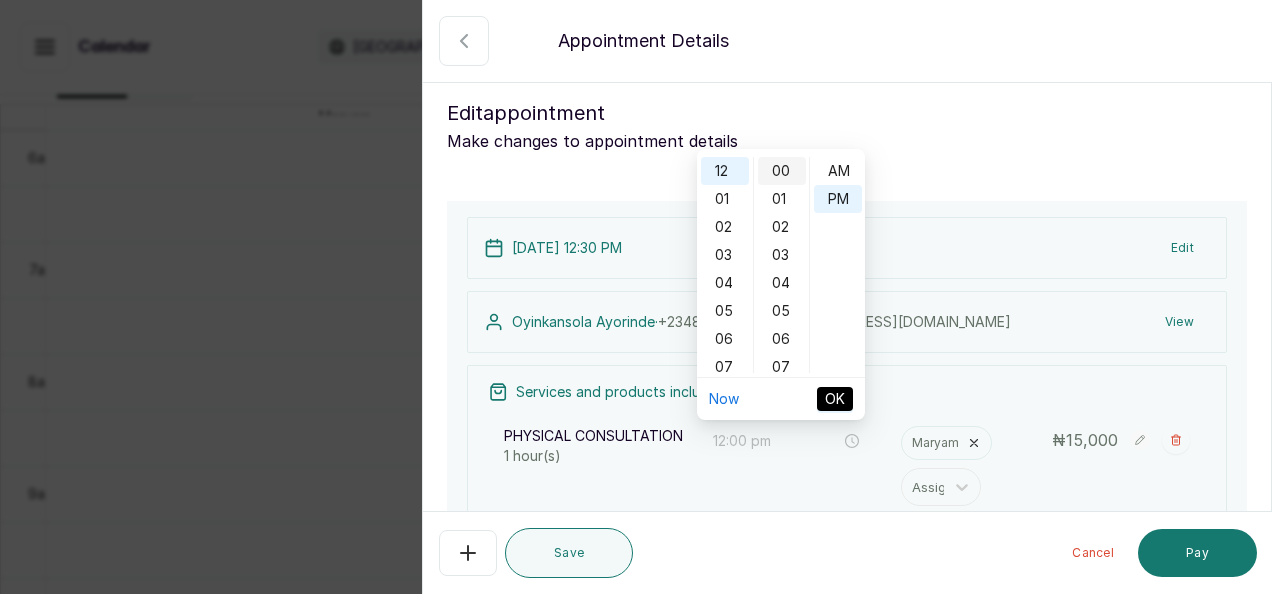 click on "00" at bounding box center (782, 171) 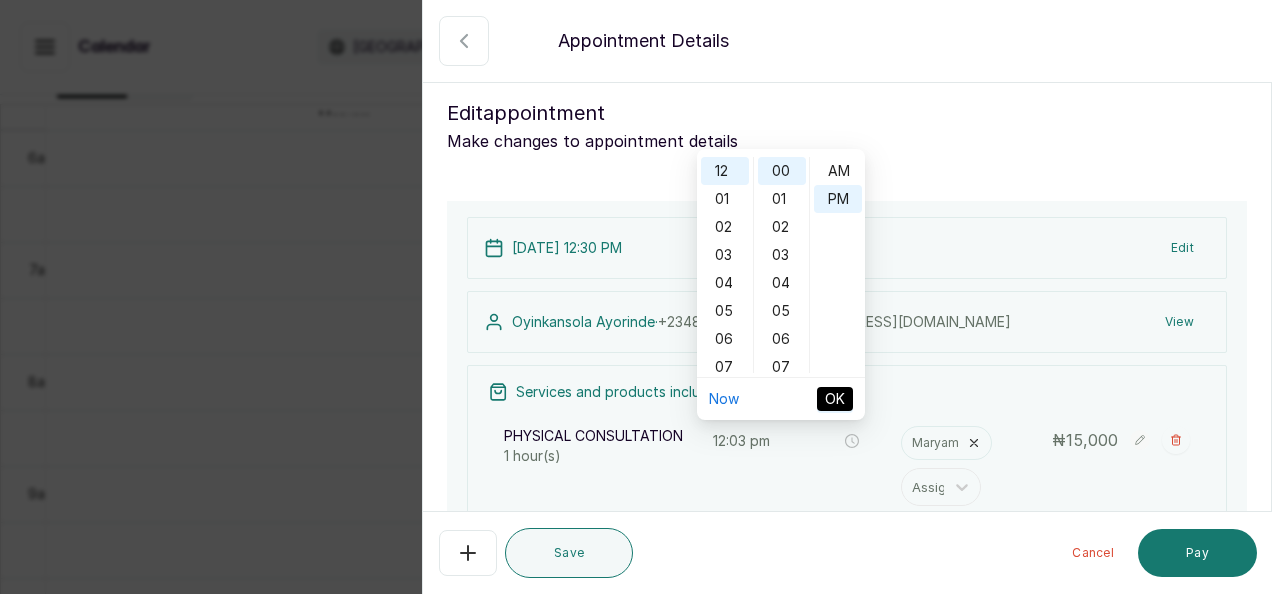 type on "12:00 pm" 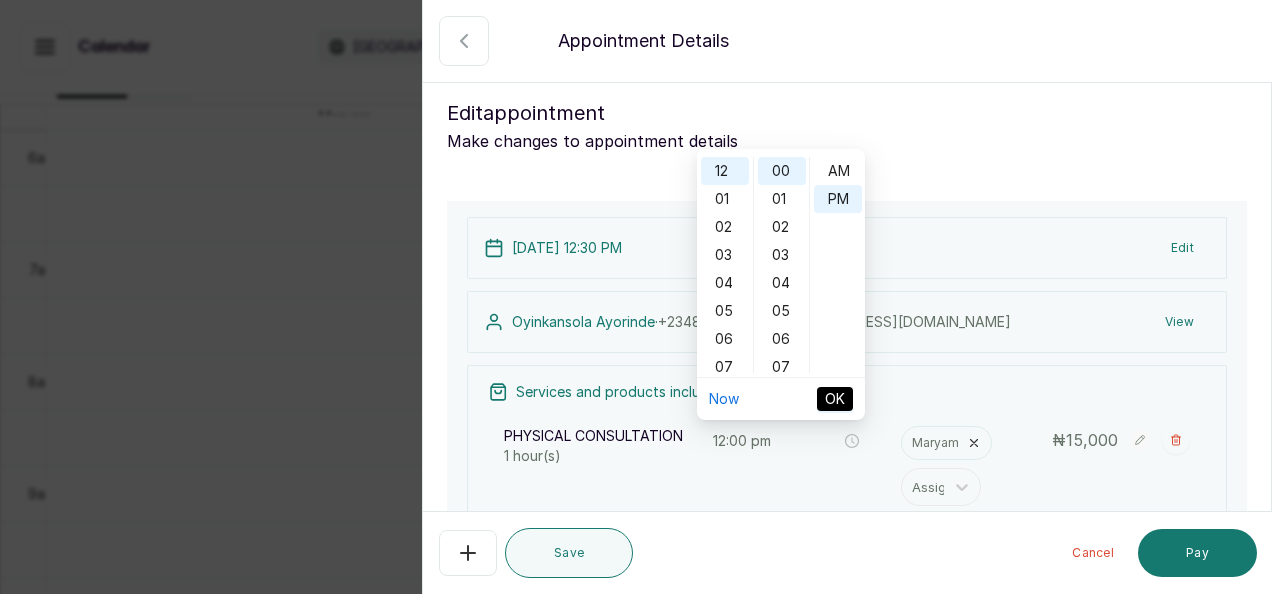 click on "OK" at bounding box center (835, 399) 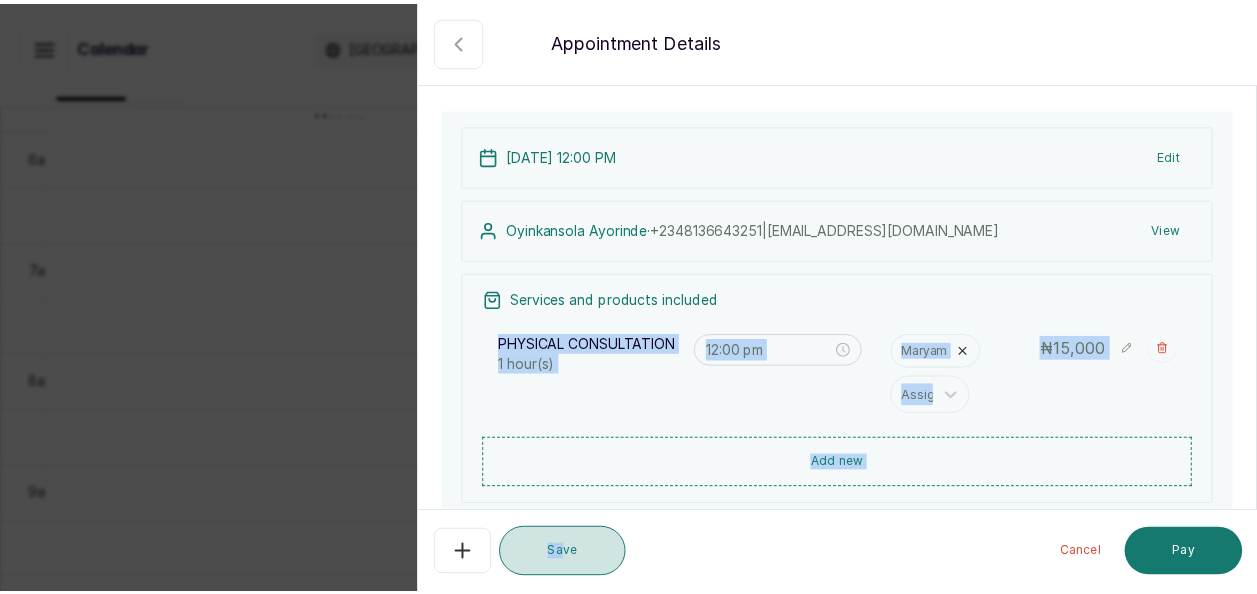 scroll, scrollTop: 117, scrollLeft: 0, axis: vertical 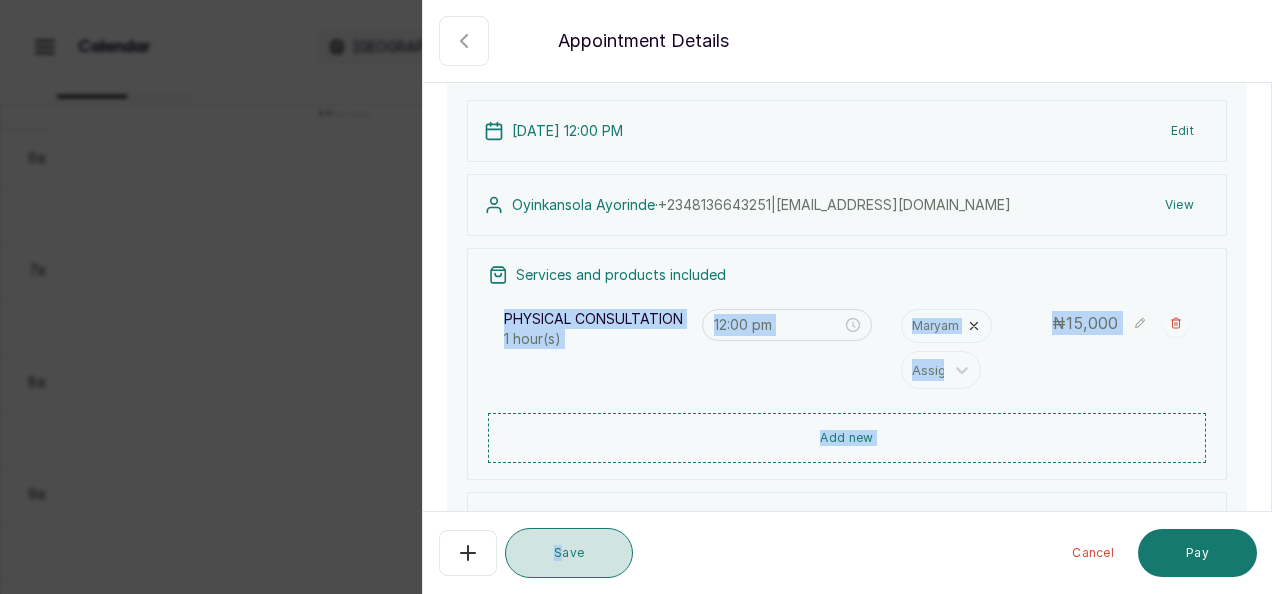 drag, startPoint x: 836, startPoint y: 392, endPoint x: 563, endPoint y: 551, distance: 315.92722 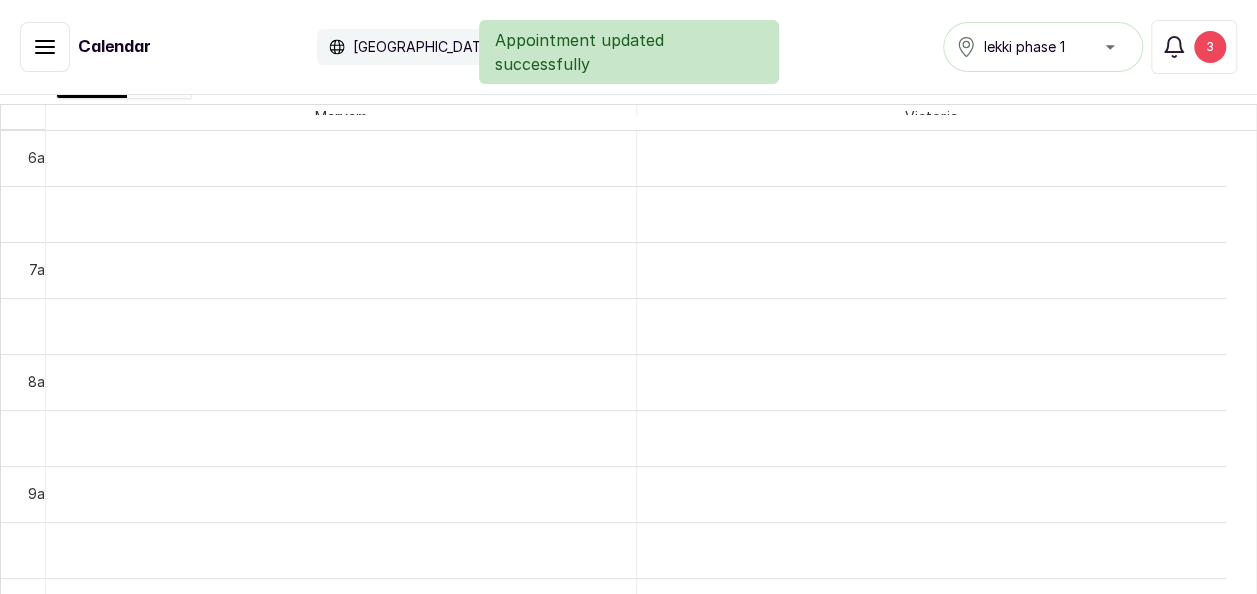 scroll, scrollTop: 713, scrollLeft: 0, axis: vertical 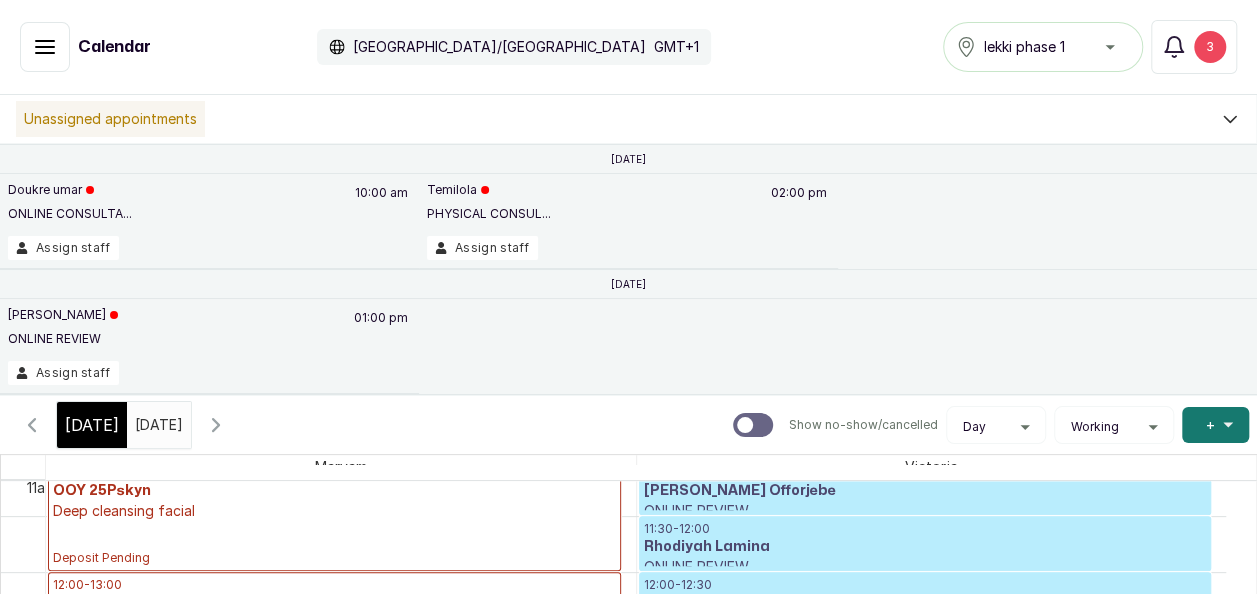click on "[DATE] [DATE]" at bounding box center (159, 425) 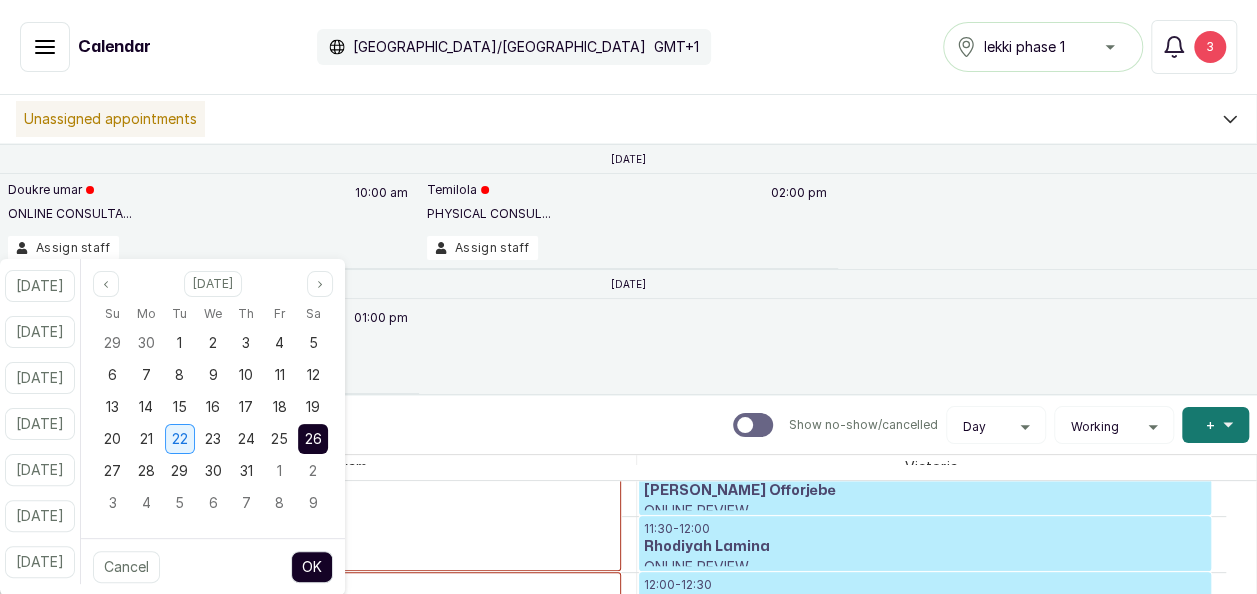 click on "22" at bounding box center (180, 438) 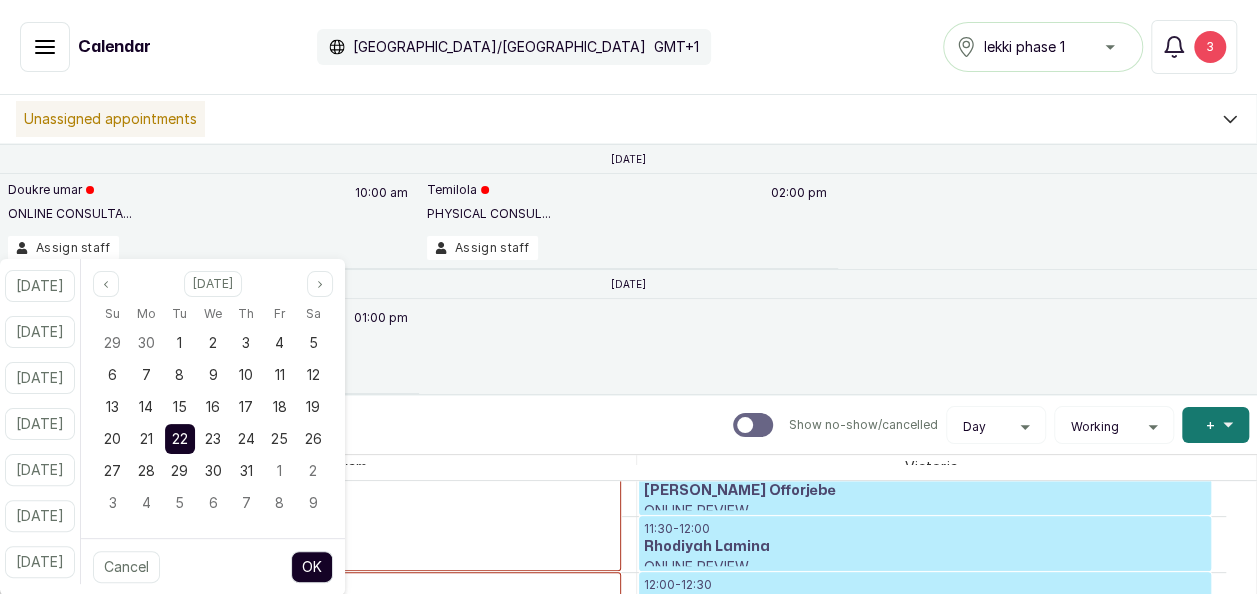 click on "OK" at bounding box center [312, 567] 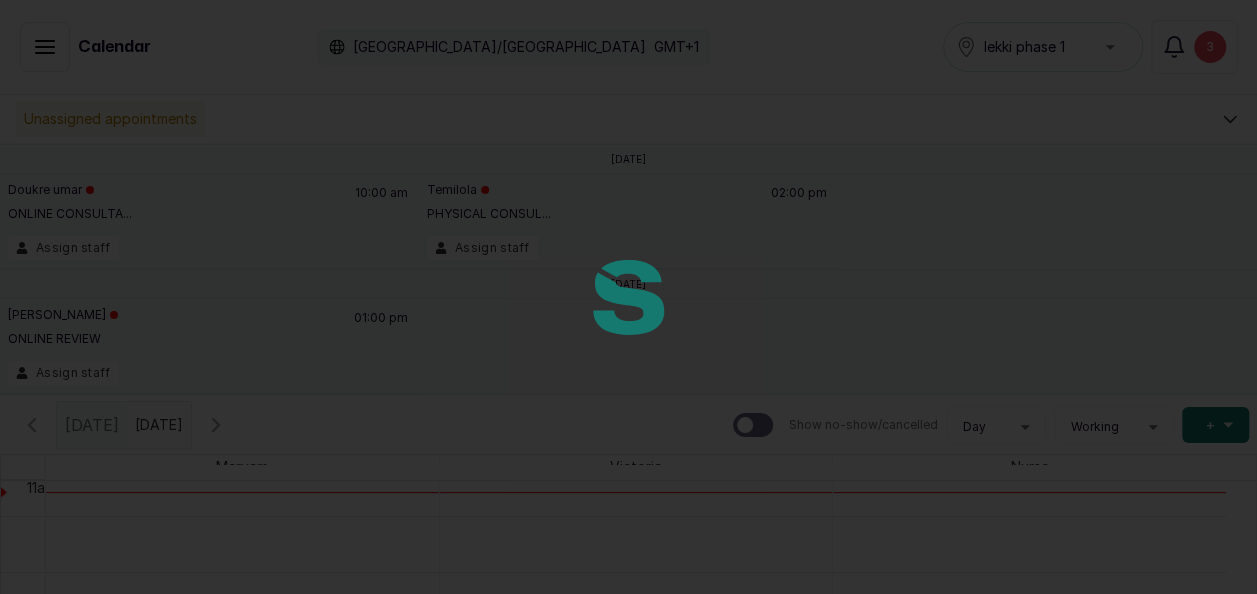 scroll, scrollTop: 673, scrollLeft: 0, axis: vertical 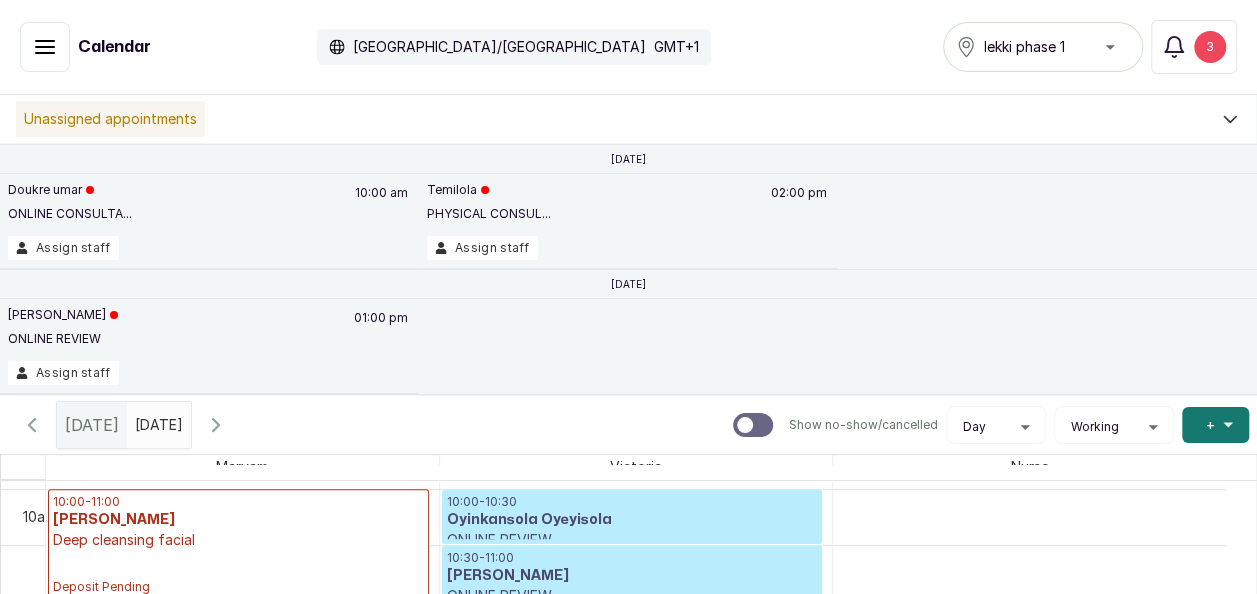 click on "[DATE]" at bounding box center (140, 420) 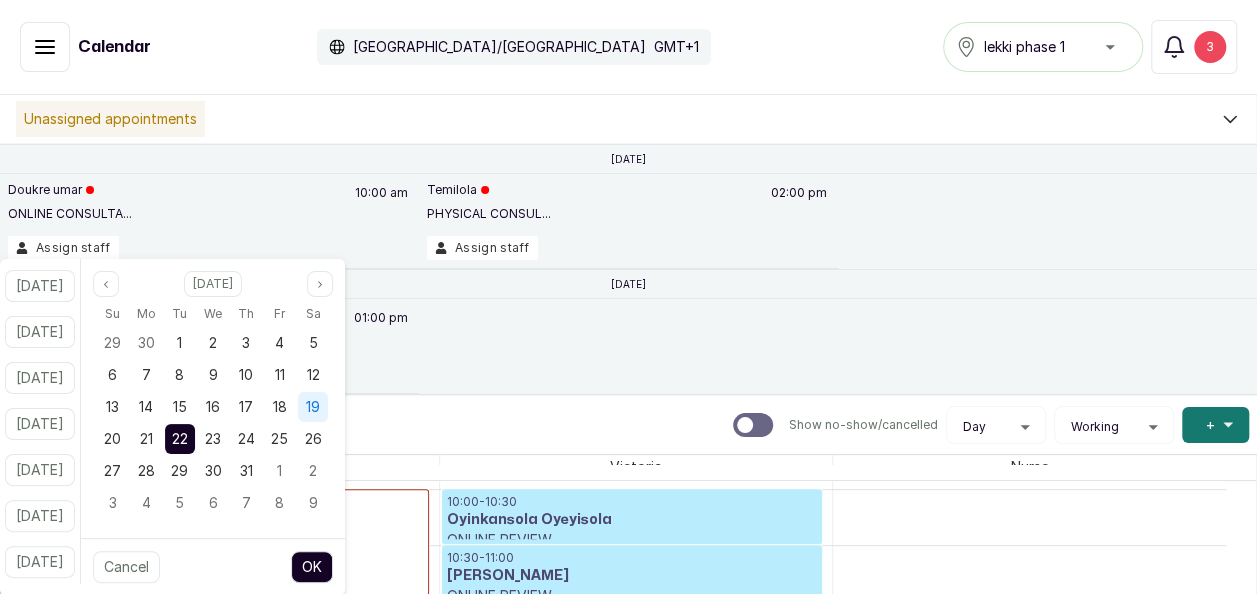 click on "19" at bounding box center [313, 407] 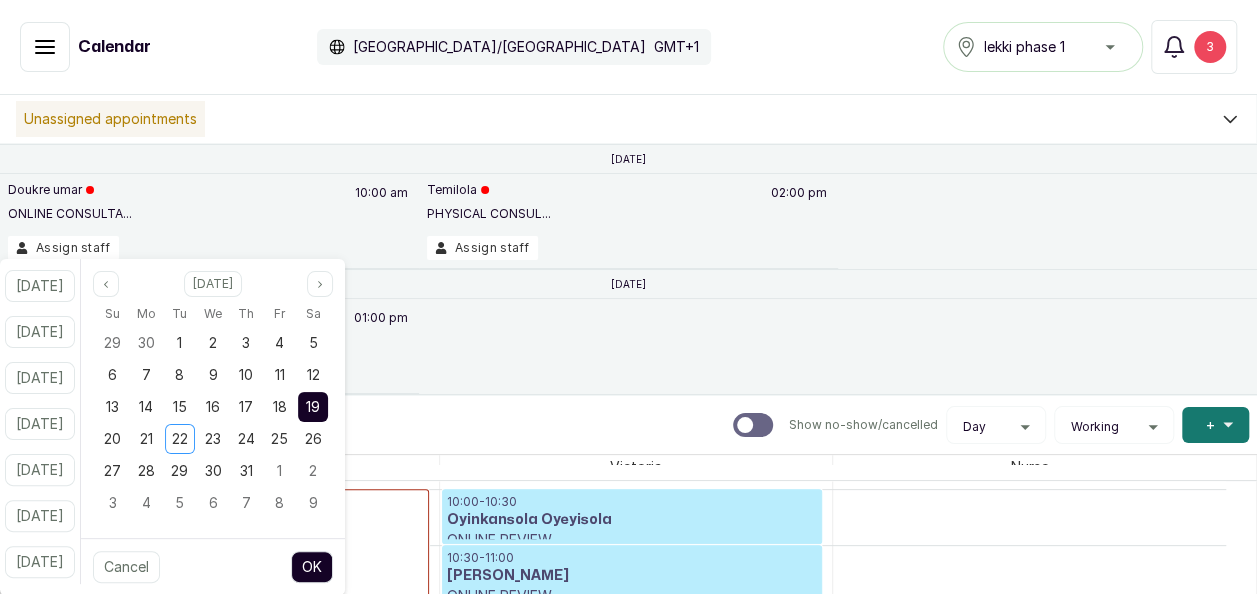 click on "OK" at bounding box center [312, 567] 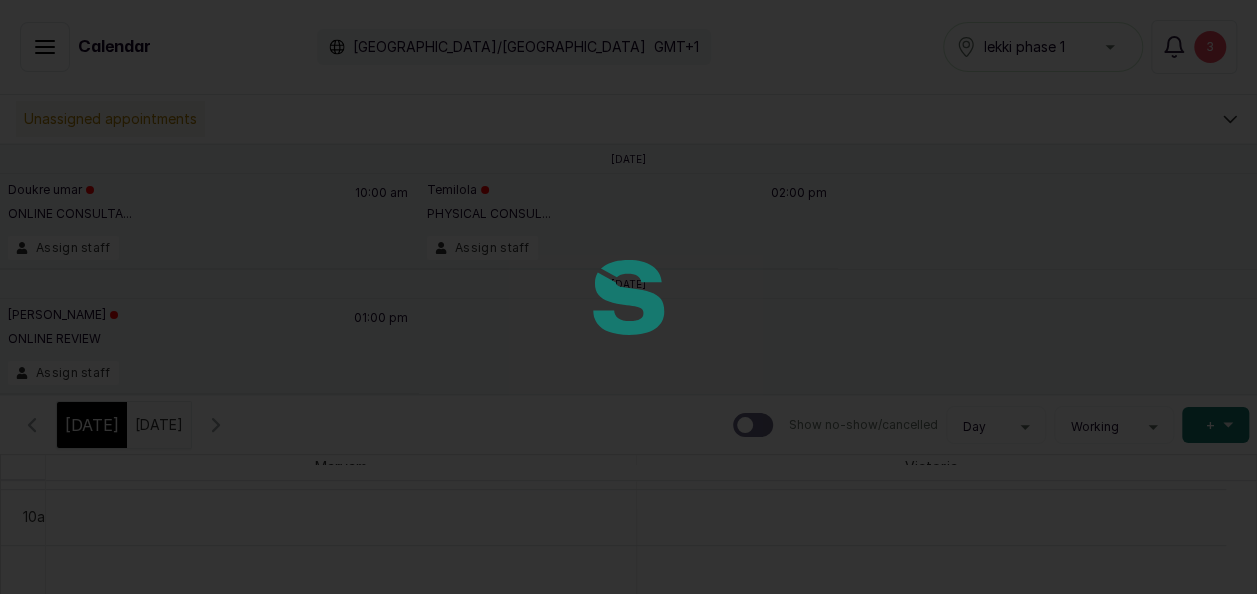 scroll, scrollTop: 673, scrollLeft: 0, axis: vertical 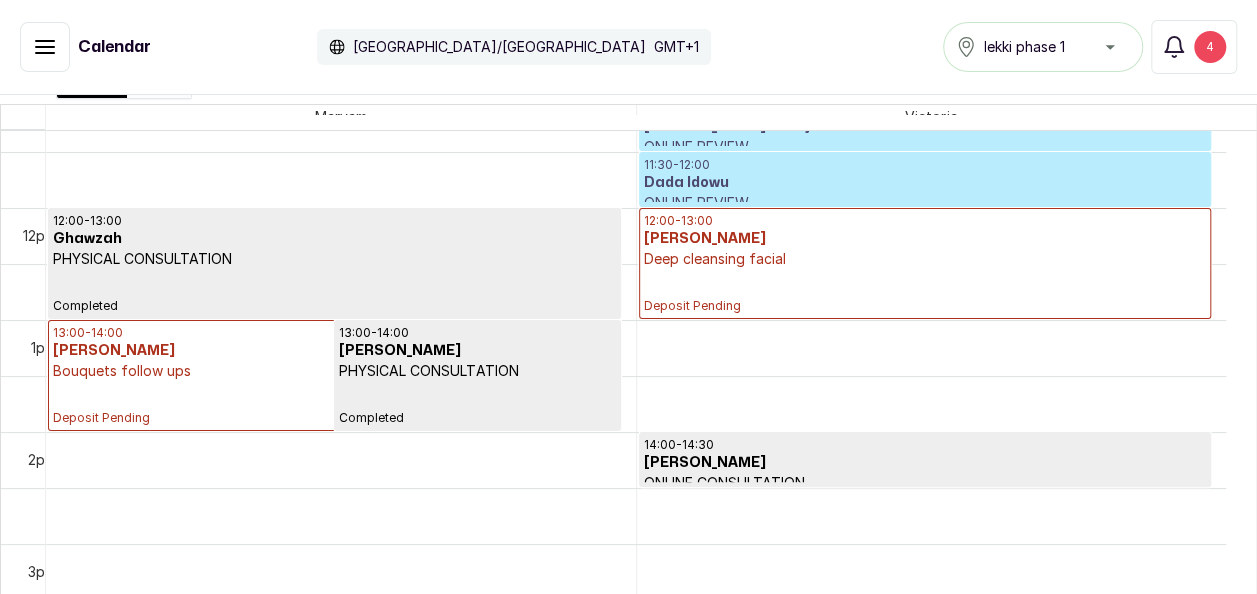 click on "13:00  -  14:00 [PERSON_NAME] Bouquets follow ups Deposit Pending" at bounding box center [334, 375] 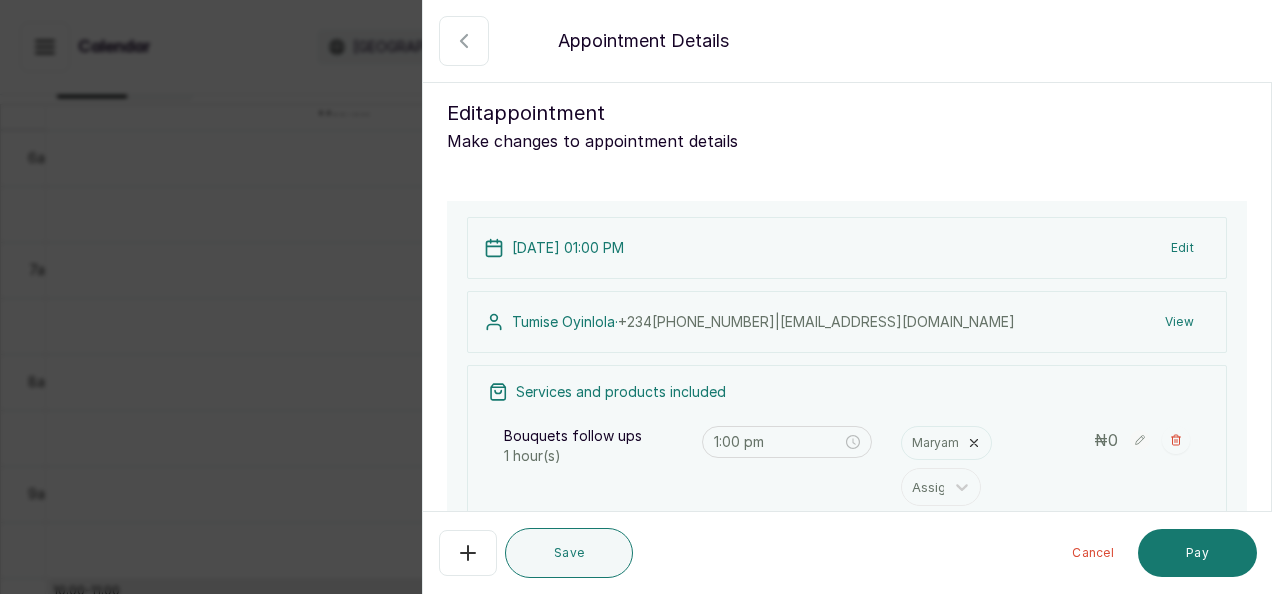 click on "Show no-show/cancelled" at bounding box center [464, 41] 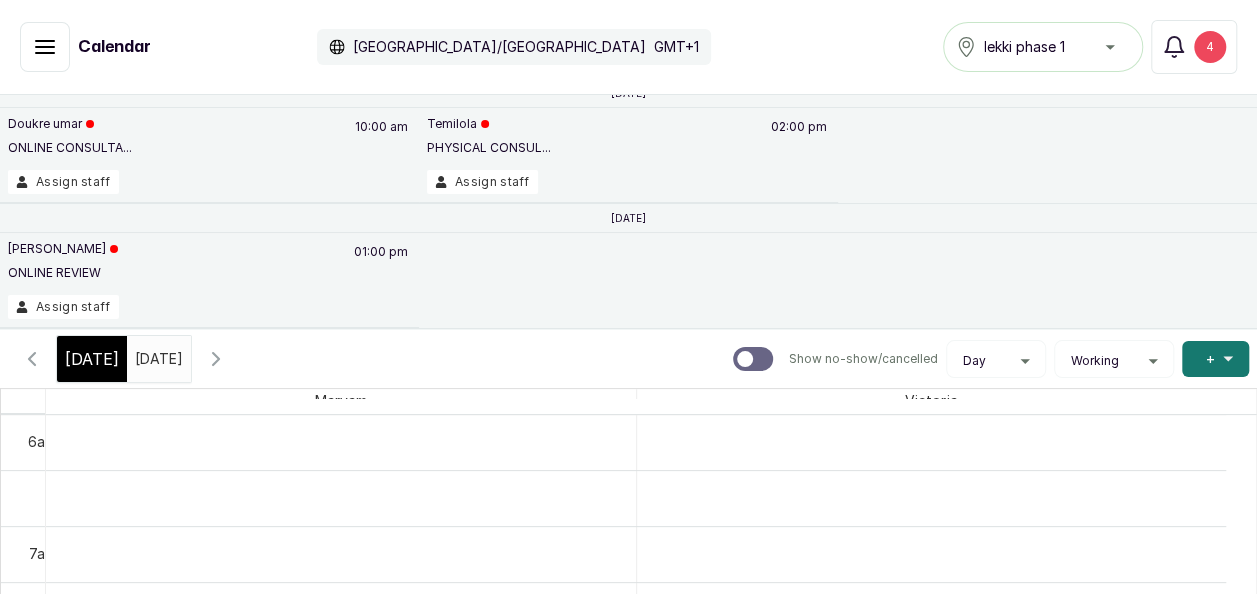 click 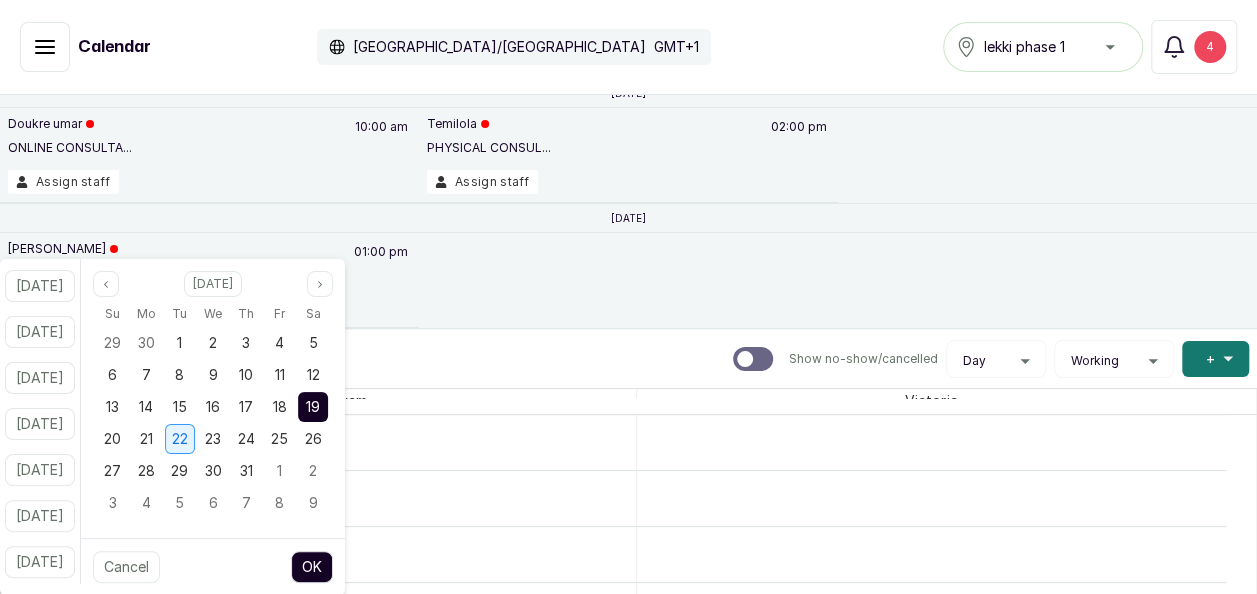 click on "22" at bounding box center [180, 438] 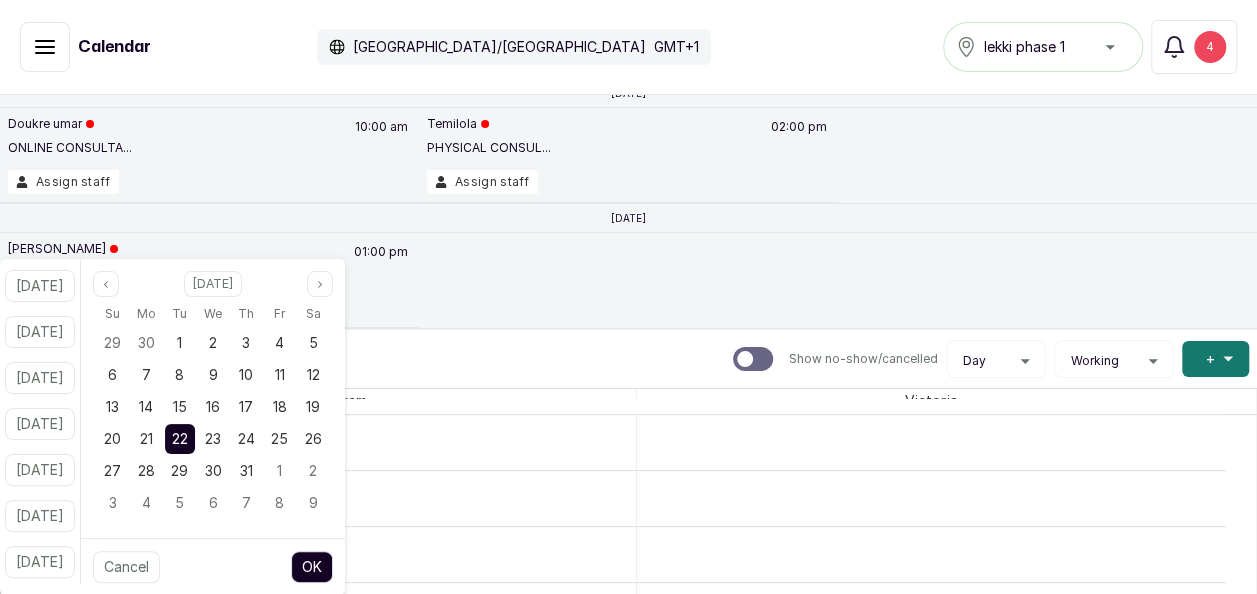 click on "OK" at bounding box center (312, 567) 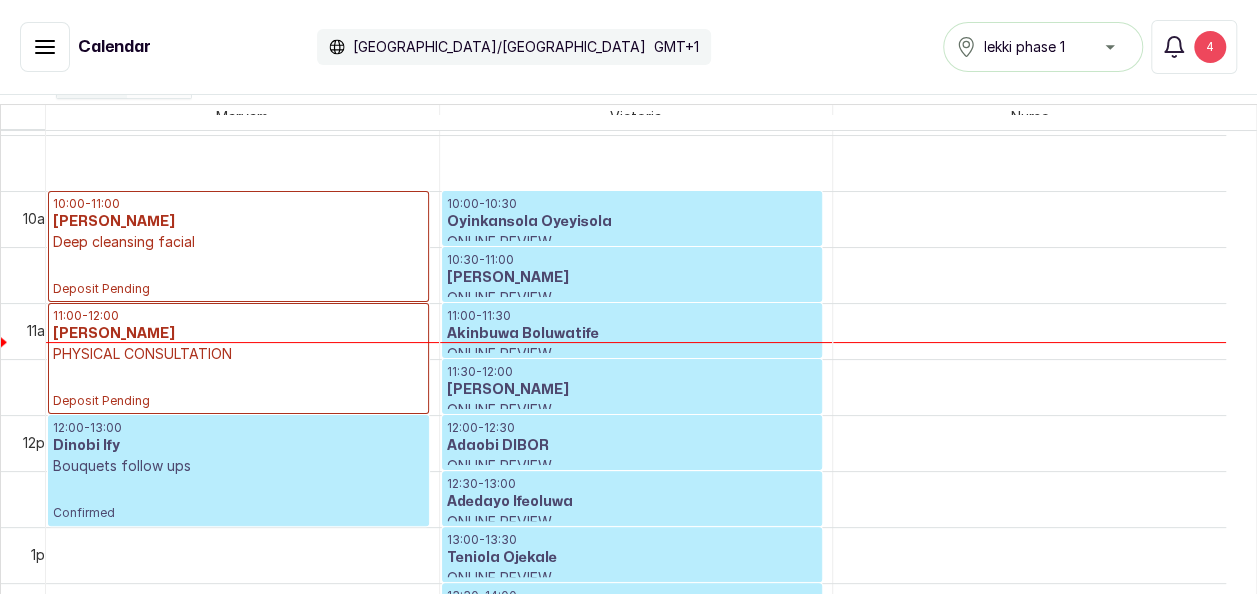 scroll, scrollTop: 0, scrollLeft: 0, axis: both 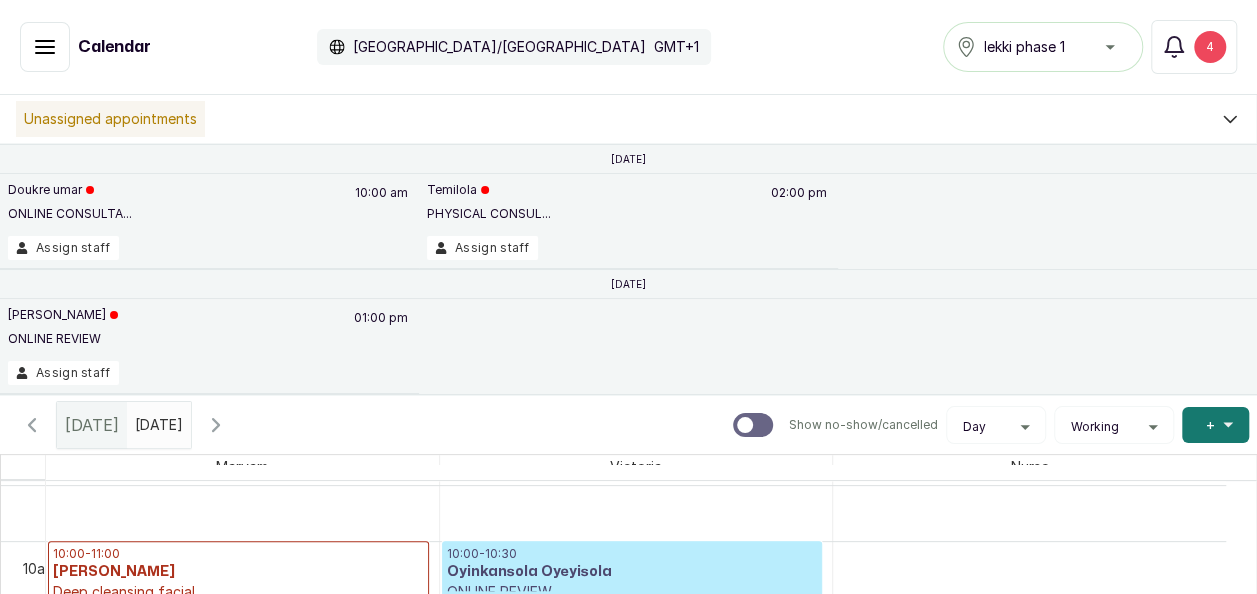 click on "[DATE]" at bounding box center (140, 420) 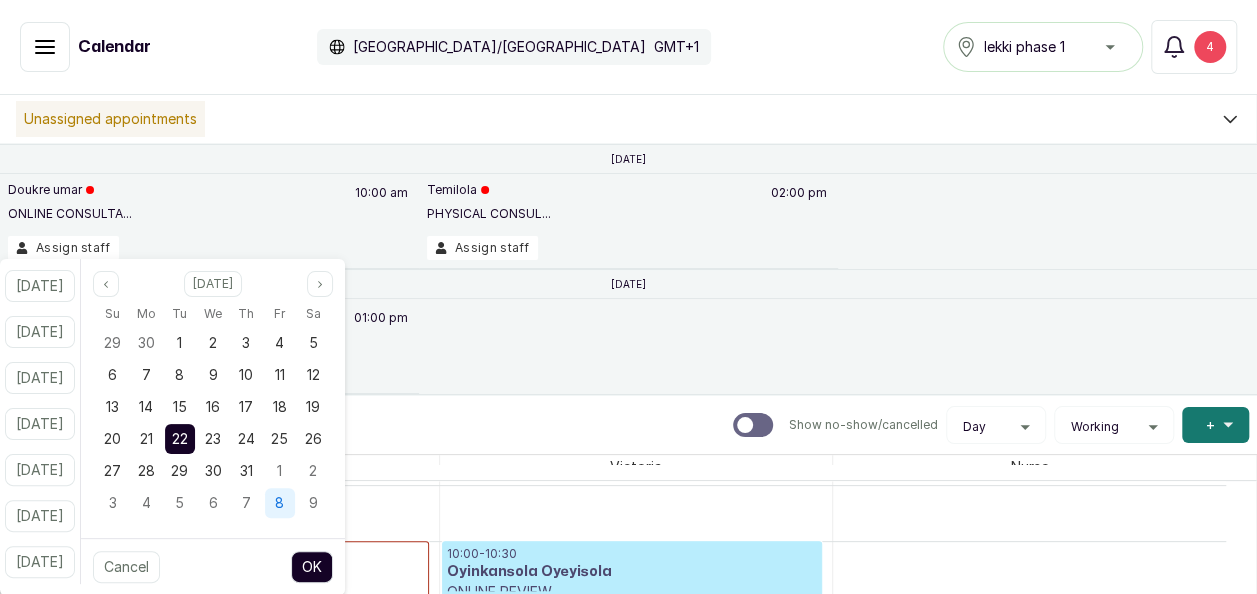 click on "8" at bounding box center (280, 503) 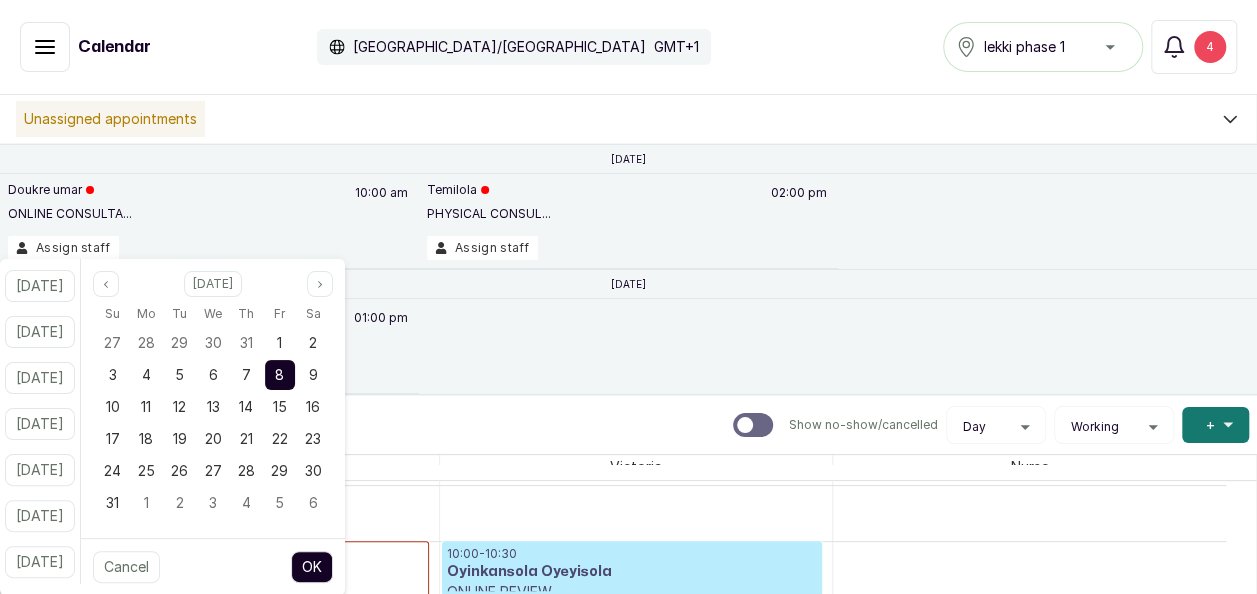 click on "OK" at bounding box center [312, 567] 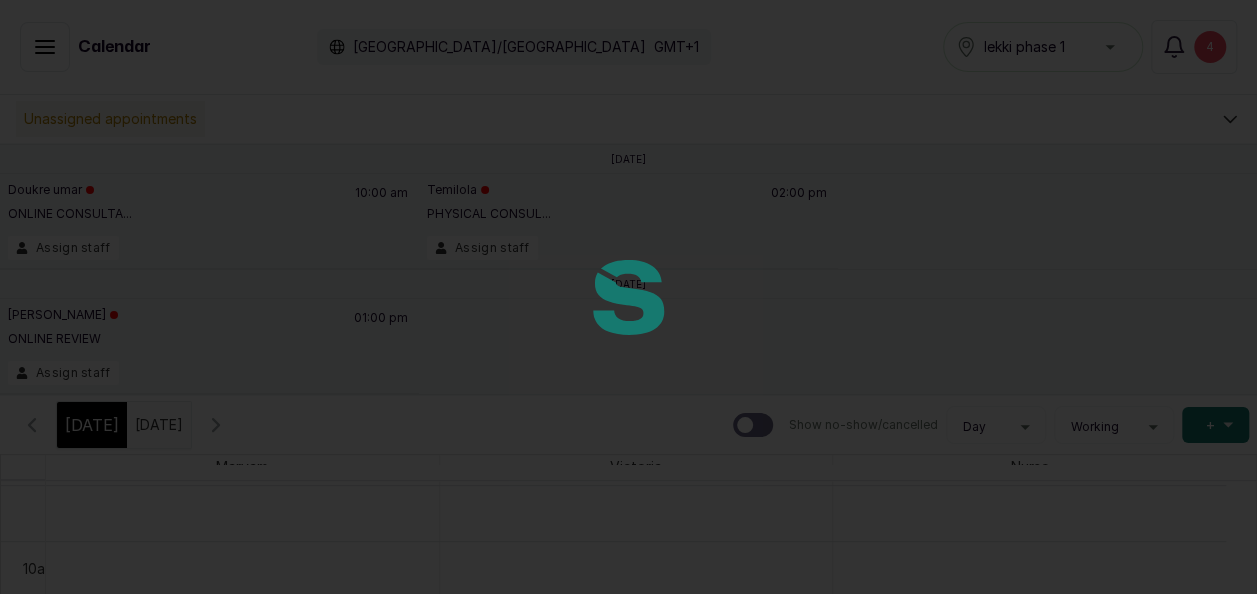 scroll, scrollTop: 674, scrollLeft: 0, axis: vertical 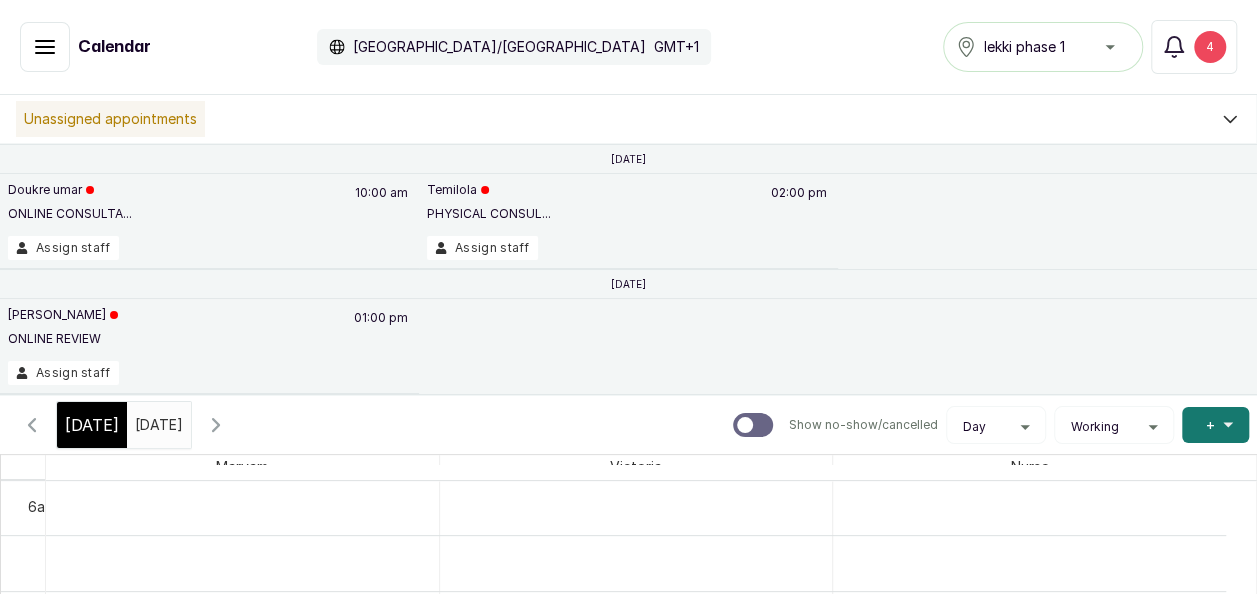 click at bounding box center (171, 420) 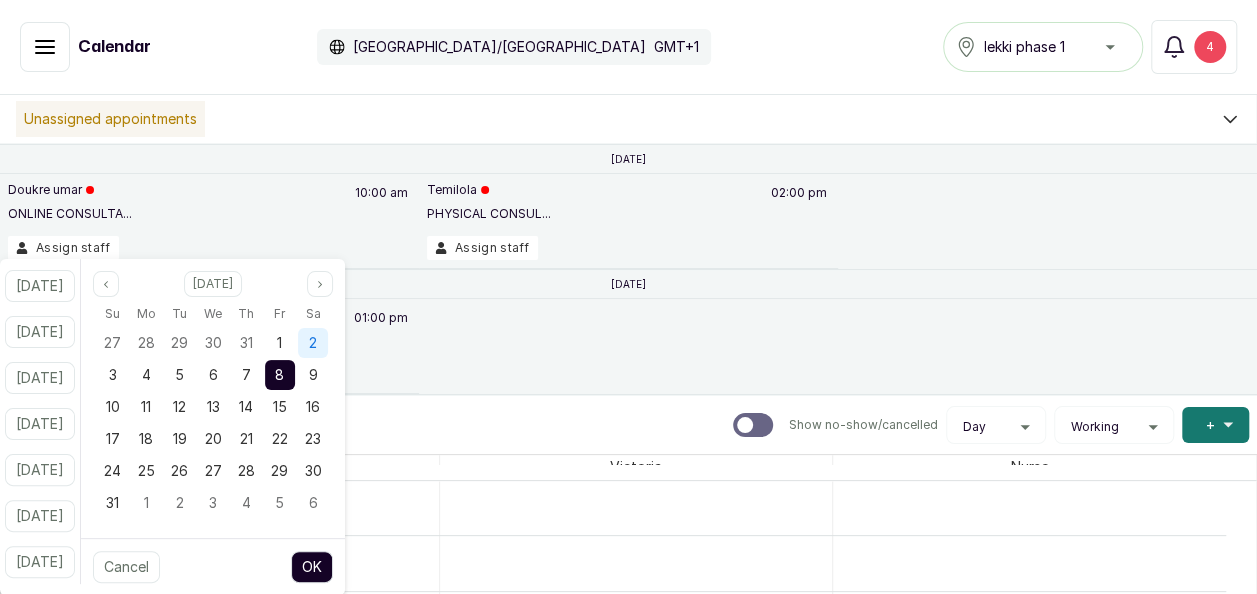 click on "2" at bounding box center [313, 343] 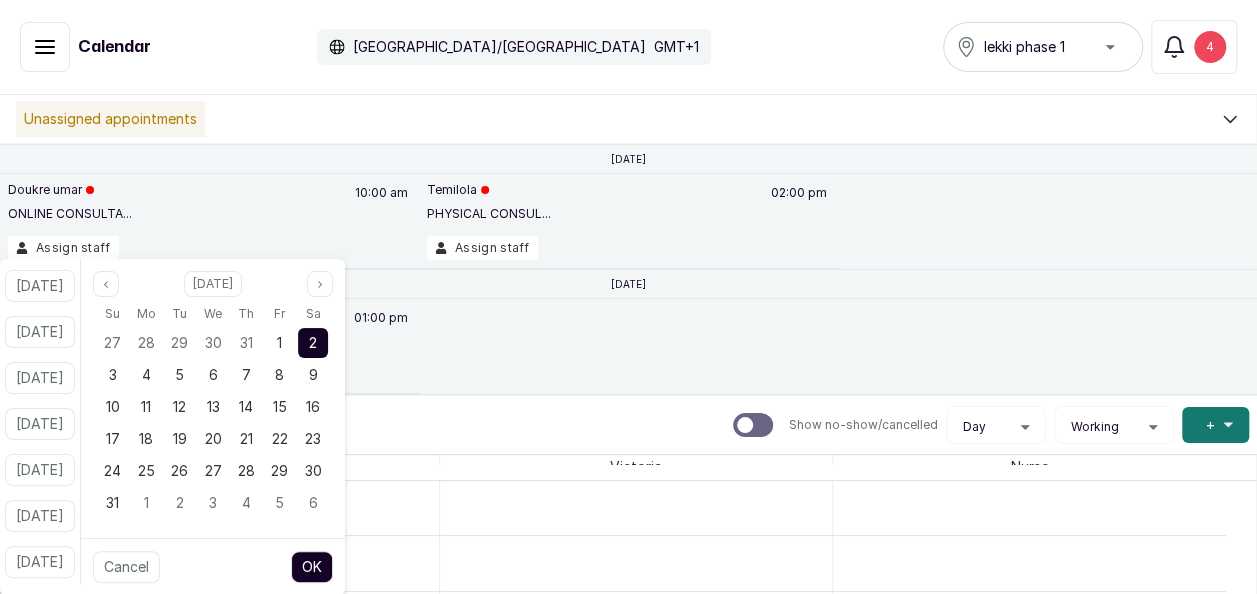 click on "OK" at bounding box center [312, 567] 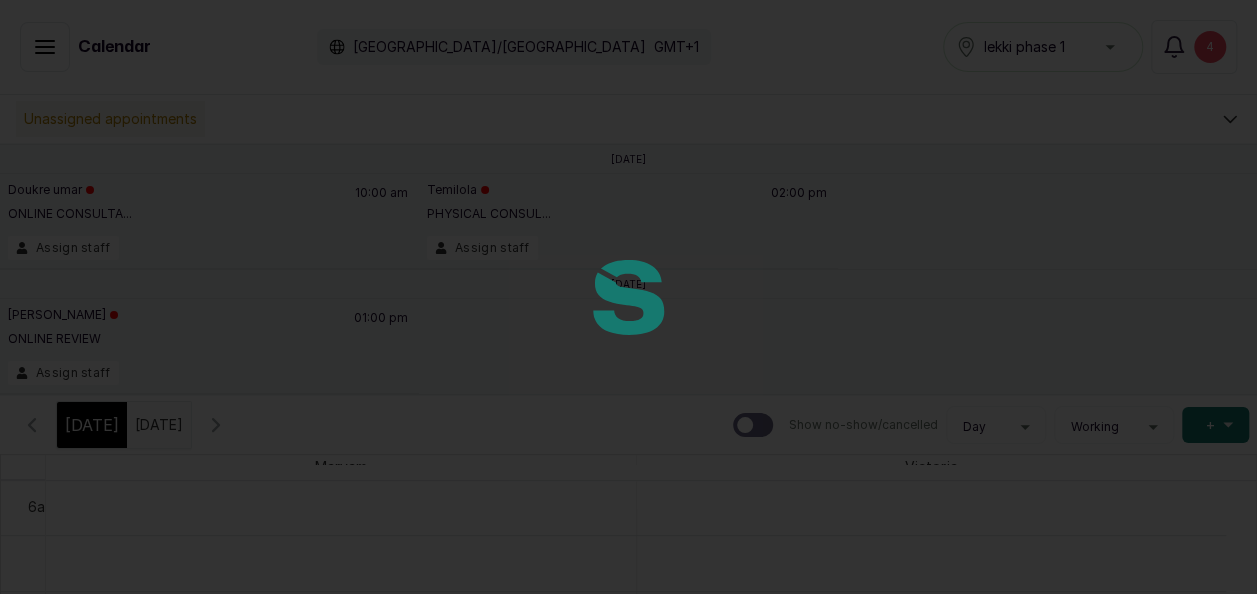 scroll, scrollTop: 0, scrollLeft: 9, axis: horizontal 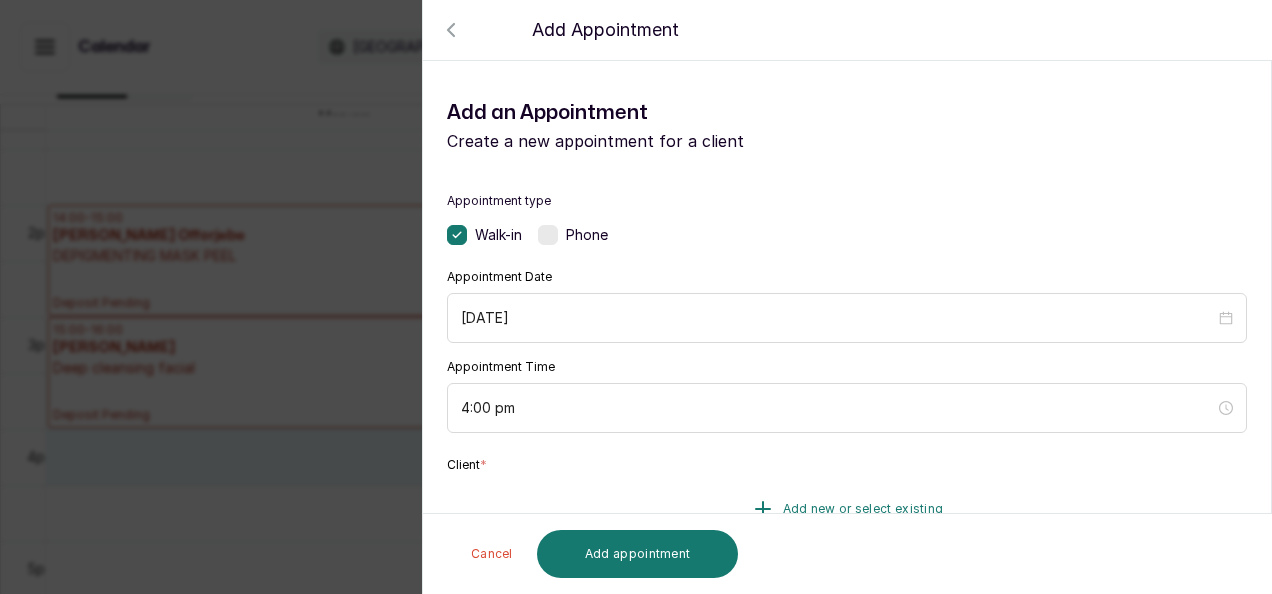 click on "Add new or select existing" at bounding box center (863, 509) 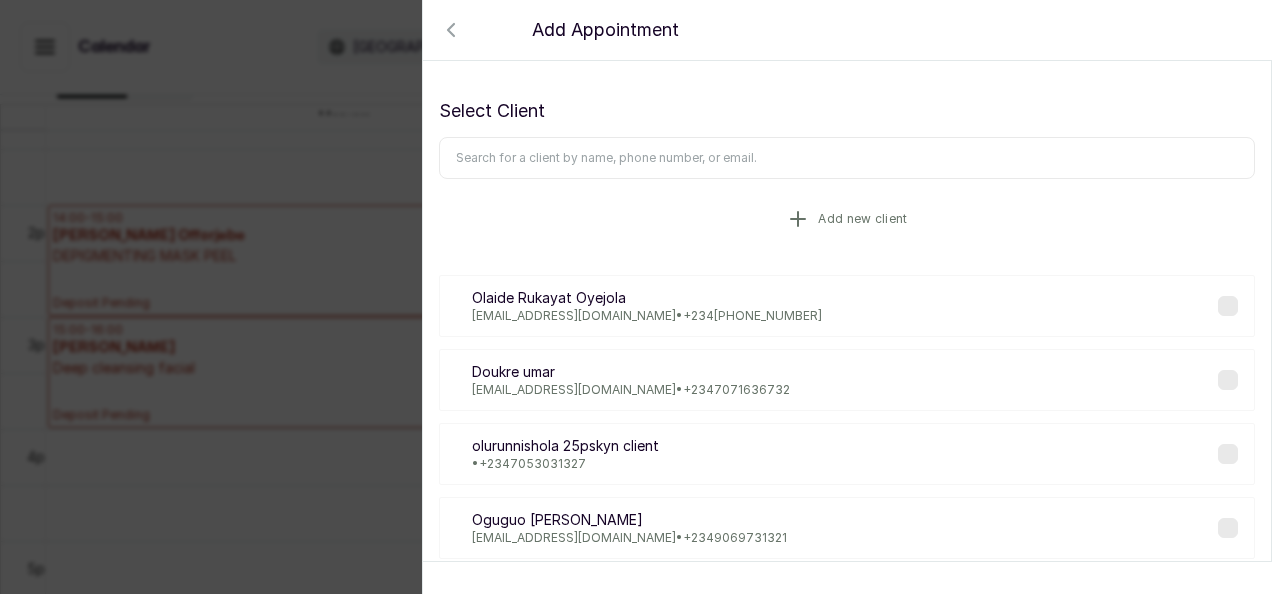 click on "Add new client" at bounding box center (847, 219) 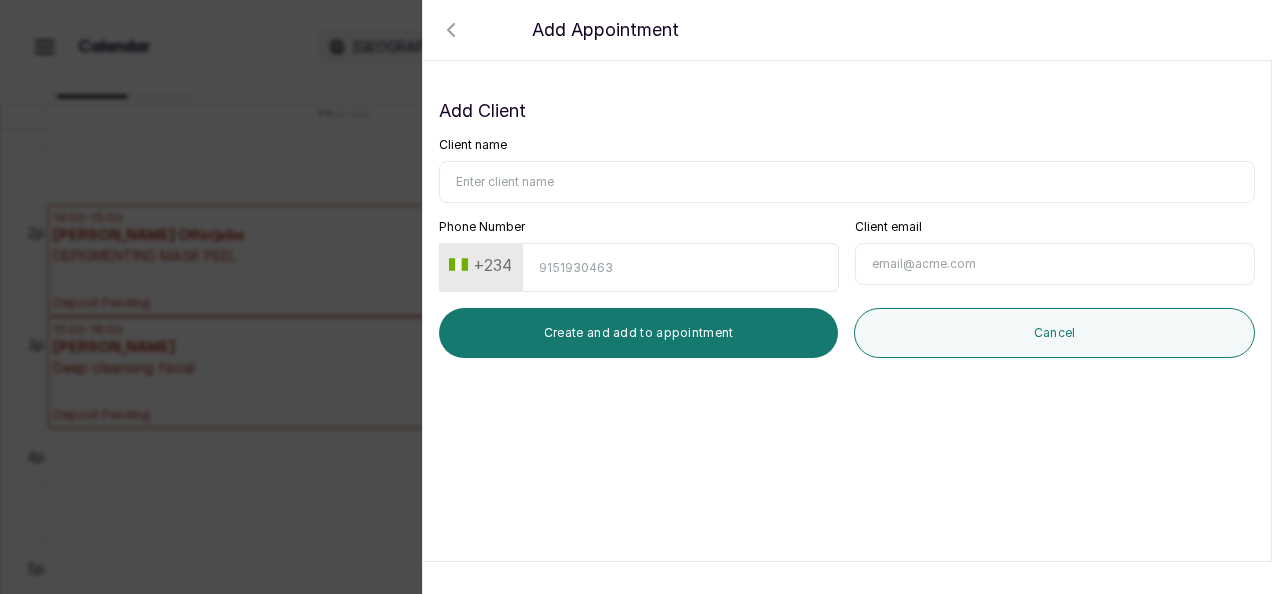 click on "Client name" at bounding box center [847, 182] 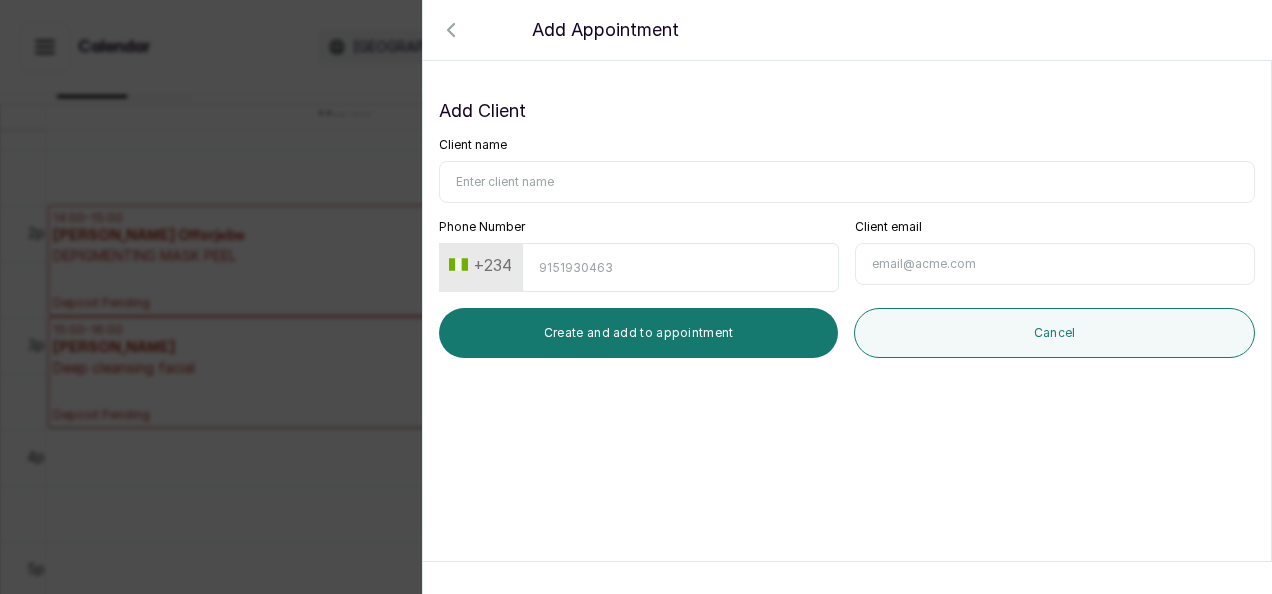 paste on "Ubong happiness" 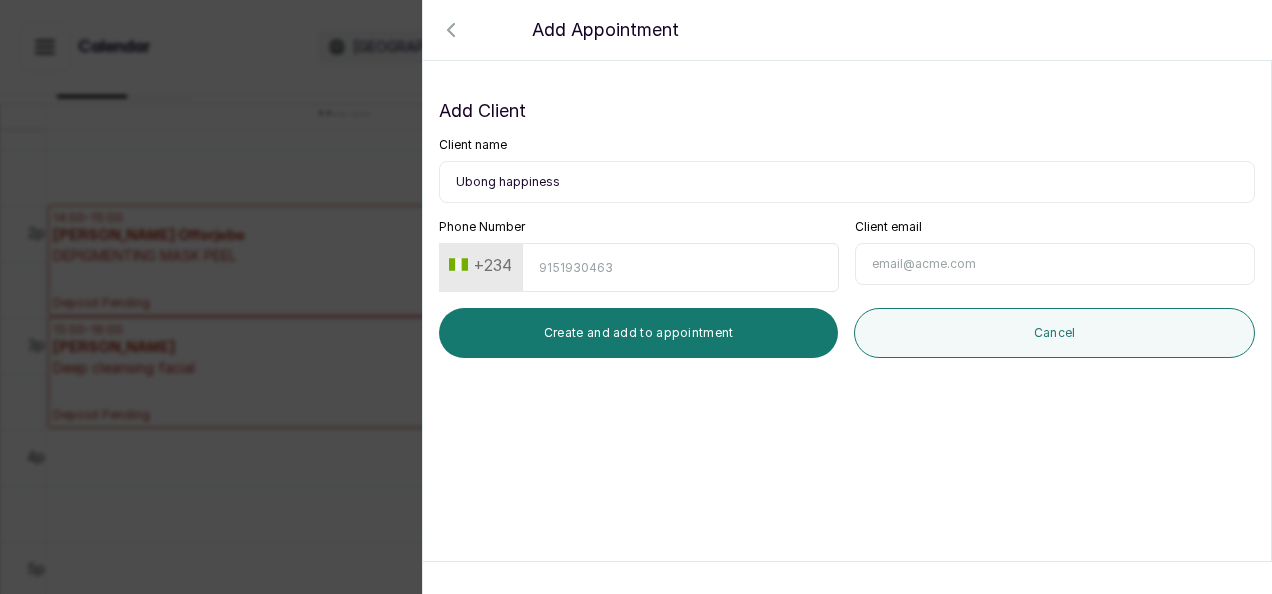 type on "Ubong happiness" 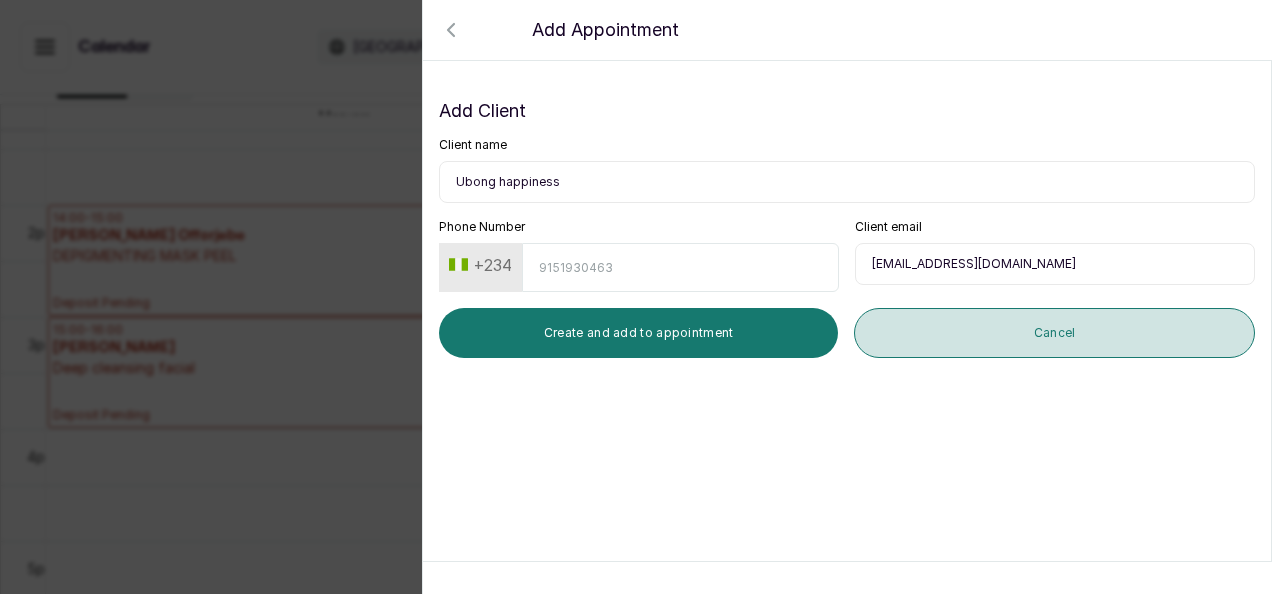 type on "[EMAIL_ADDRESS][DOMAIN_NAME]" 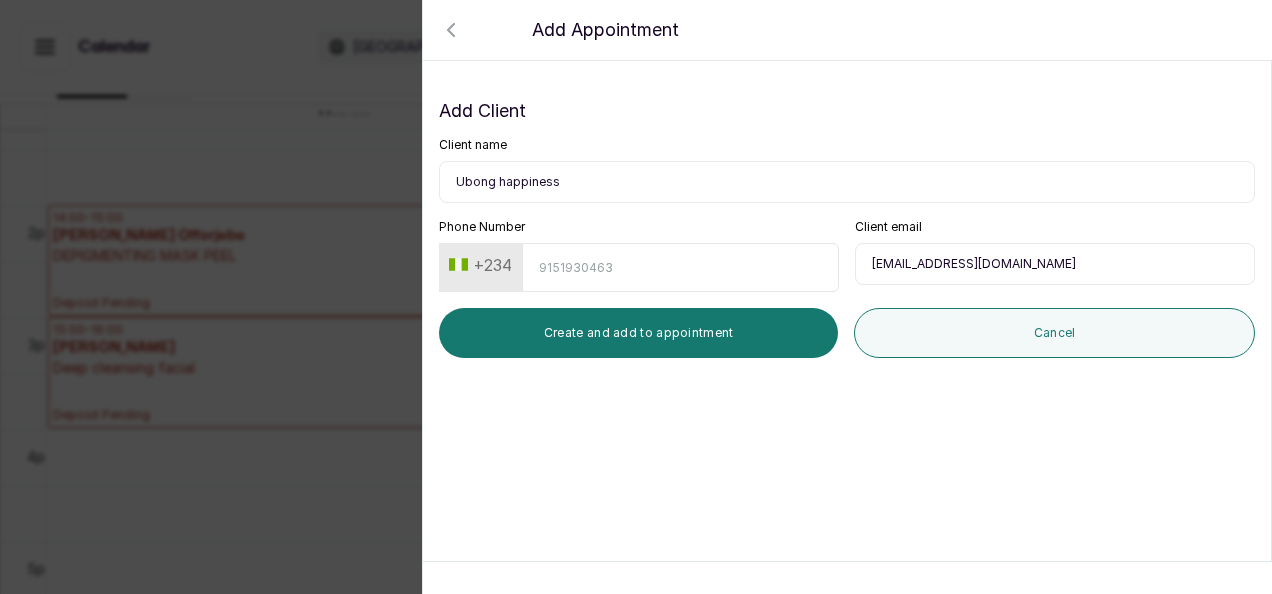 click on "Phone Number" at bounding box center (680, 267) 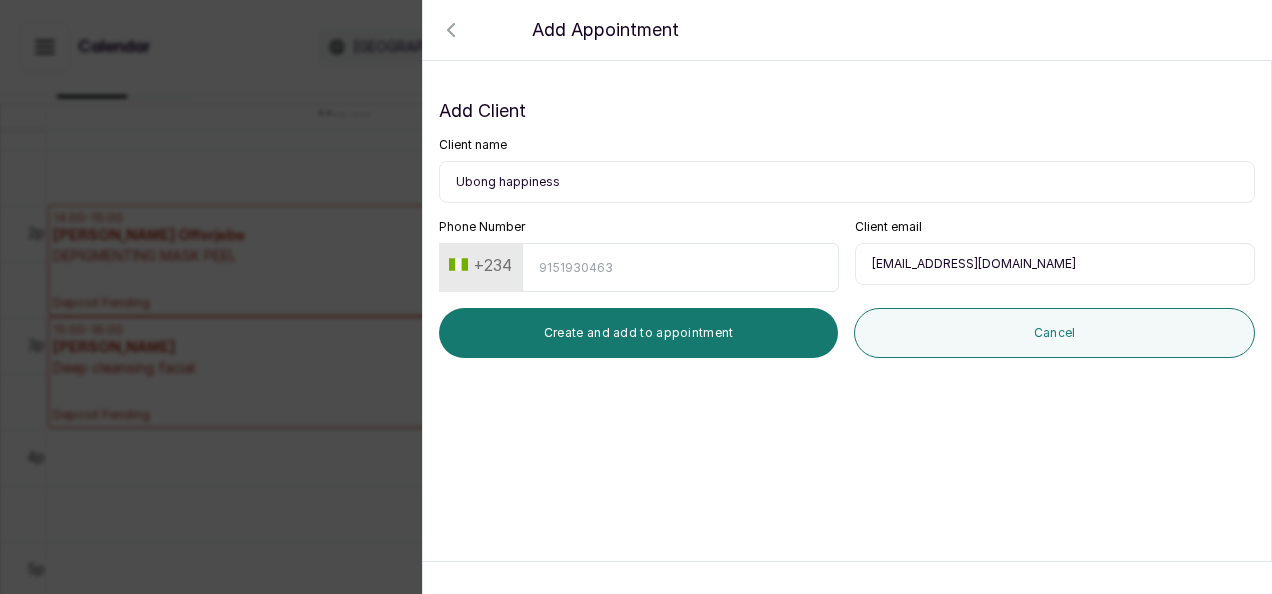 paste on "8145788620" 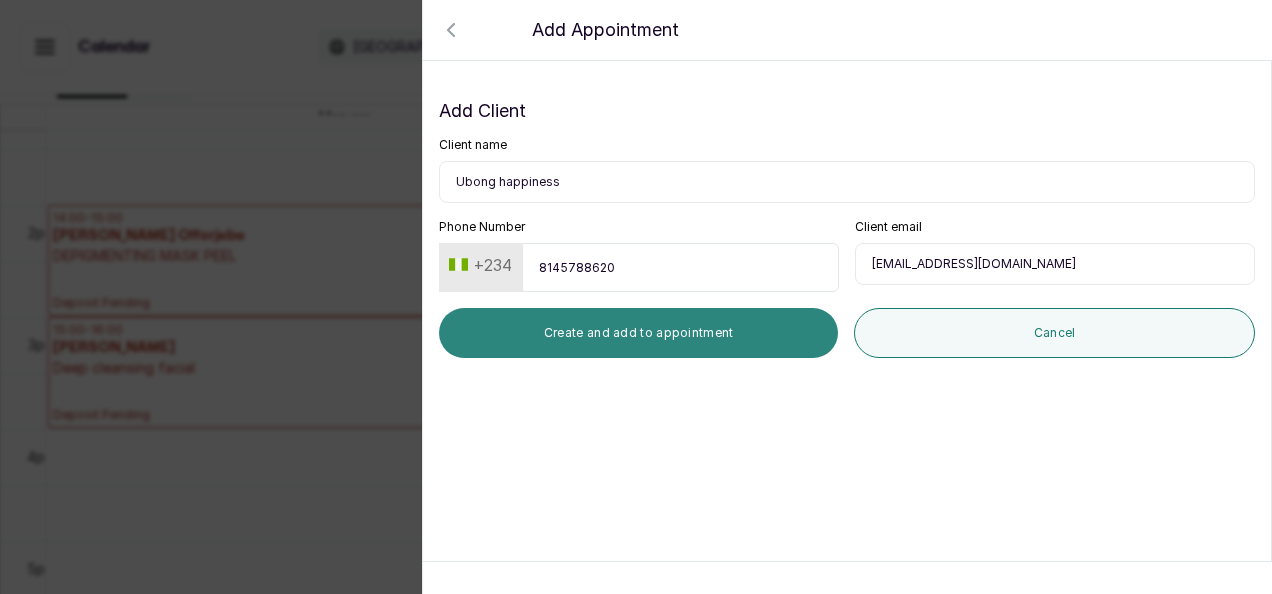 type on "8145788620" 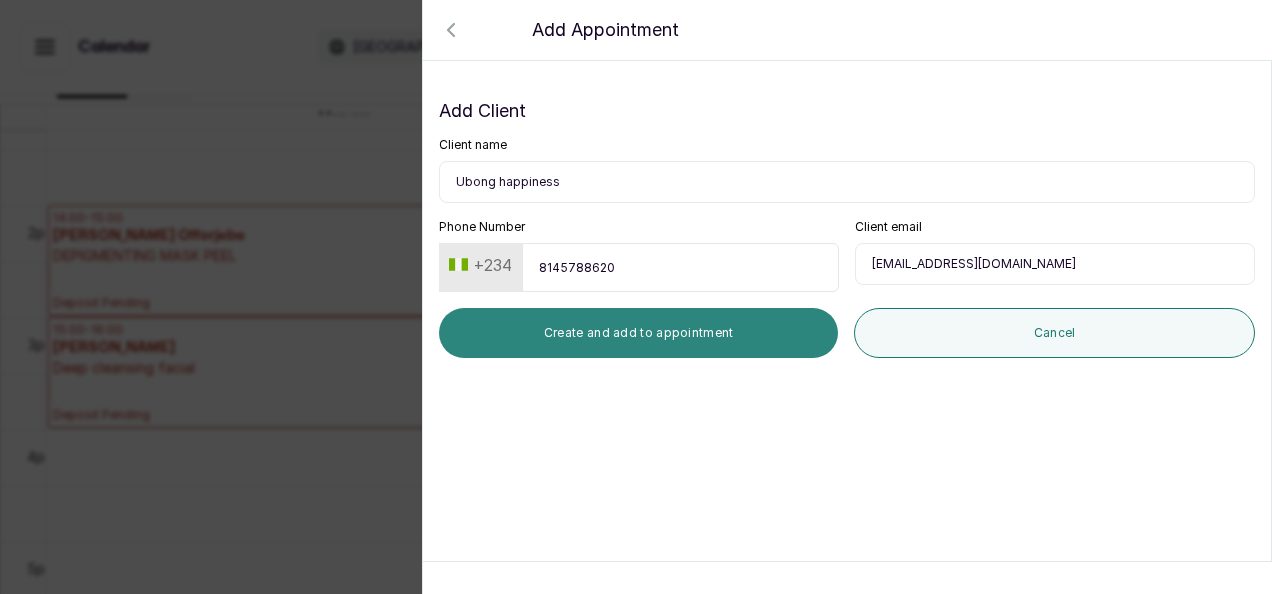 click on "Create and add to appointment" at bounding box center [638, 333] 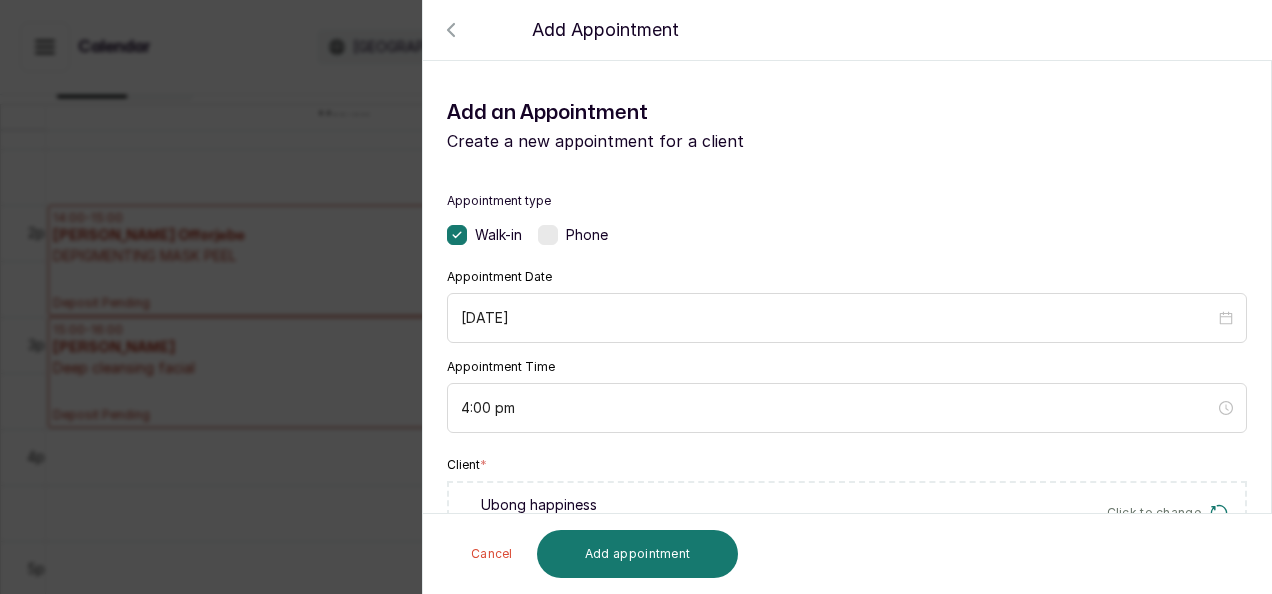 scroll, scrollTop: 518, scrollLeft: 0, axis: vertical 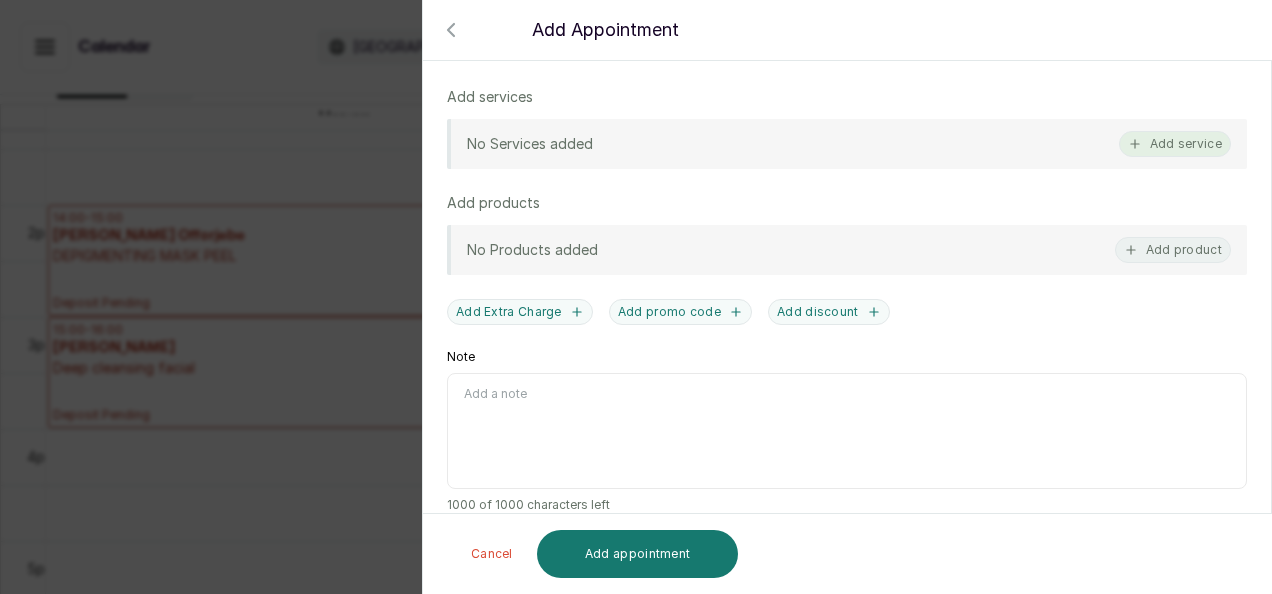 click on "Add service" at bounding box center [1175, 144] 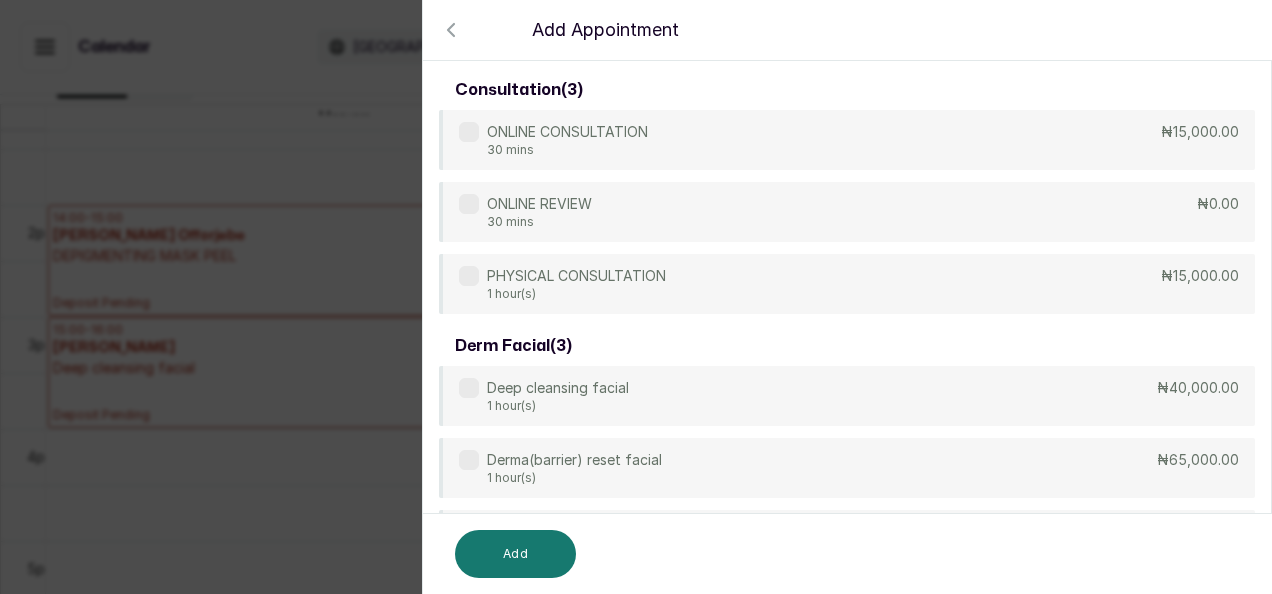 scroll, scrollTop: 80, scrollLeft: 0, axis: vertical 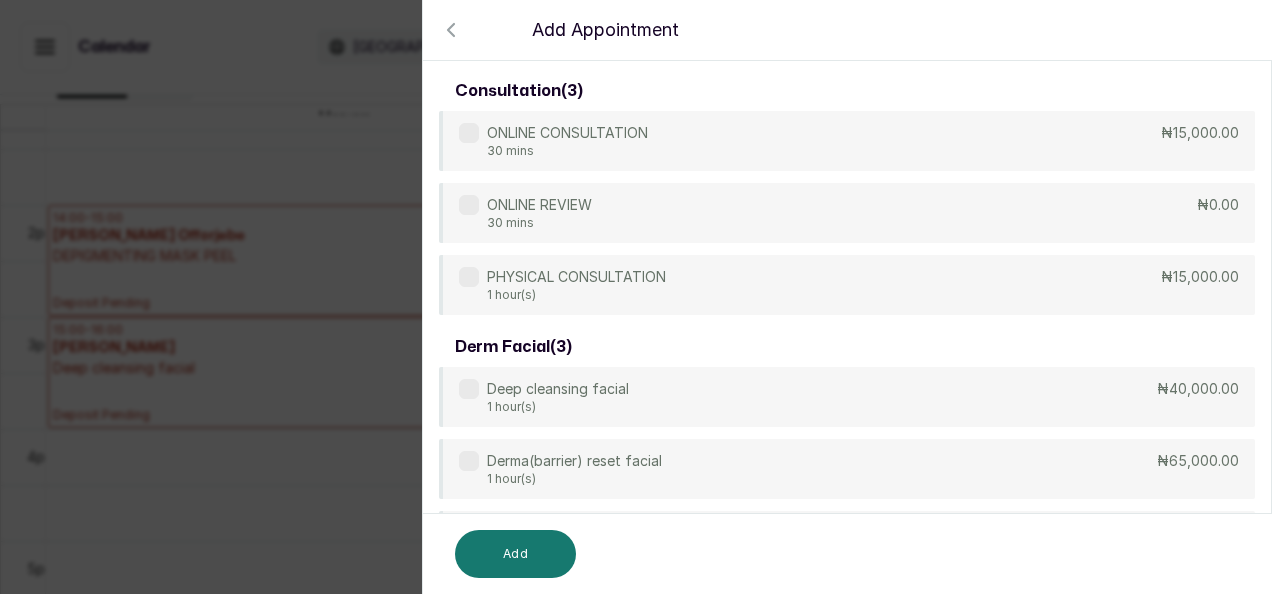 click on "PHYSICAL CONSULTATION 1 hour(s) ₦15,000.00" at bounding box center [847, 285] 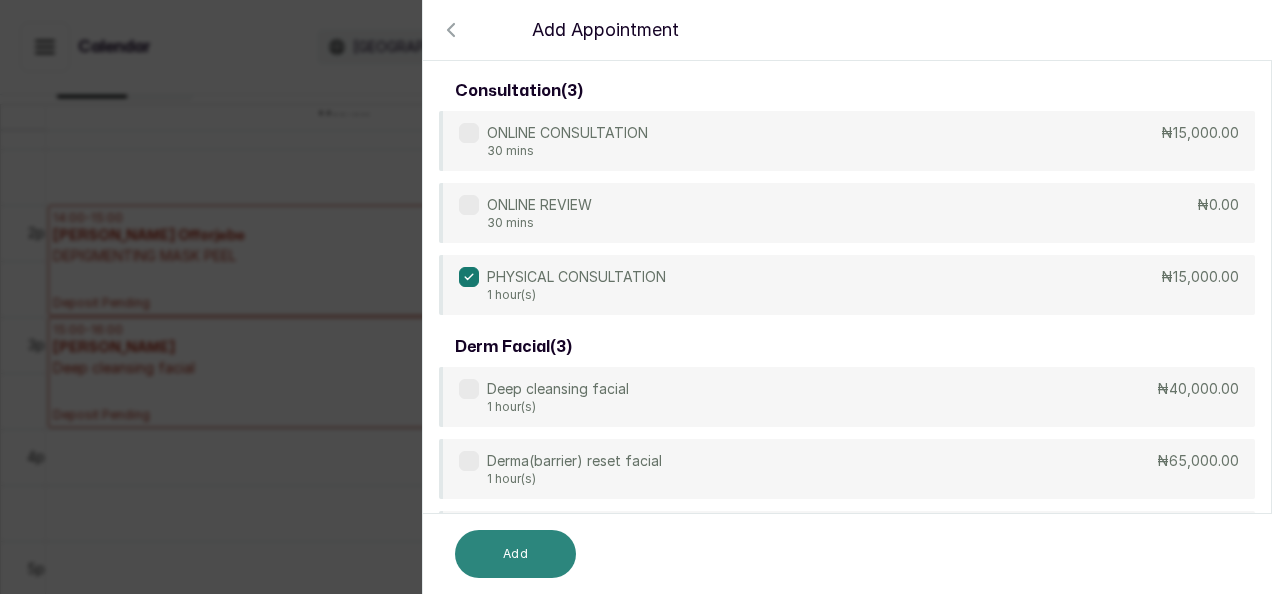 click on "Add" at bounding box center [515, 554] 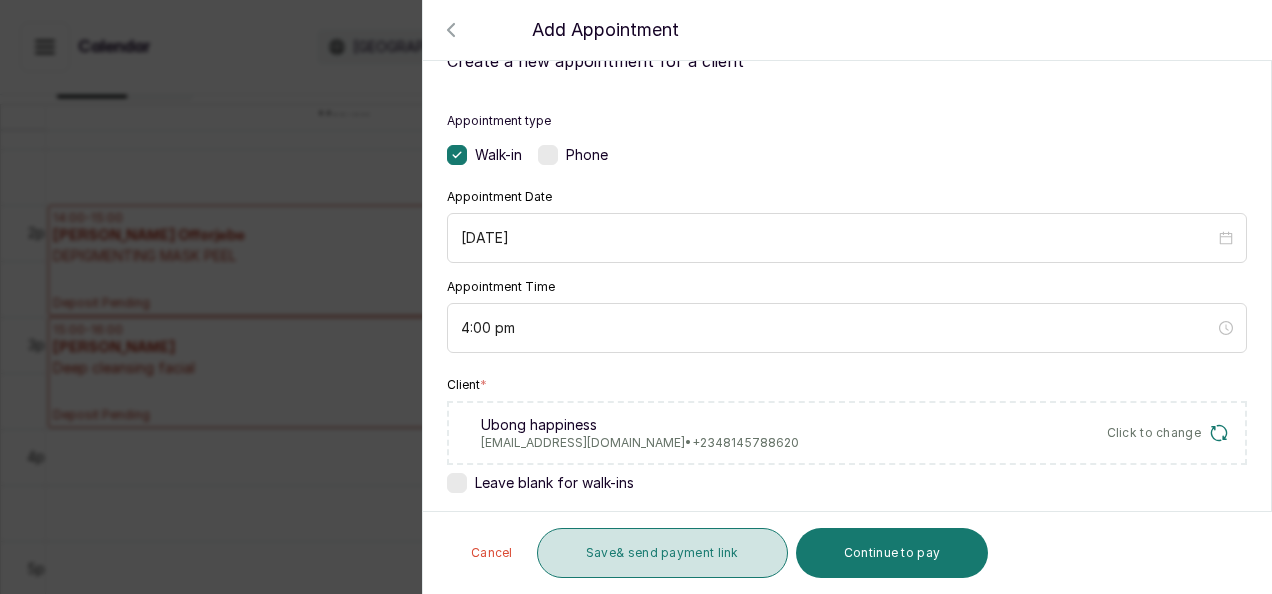 click on "Save  & send payment link" at bounding box center (662, 553) 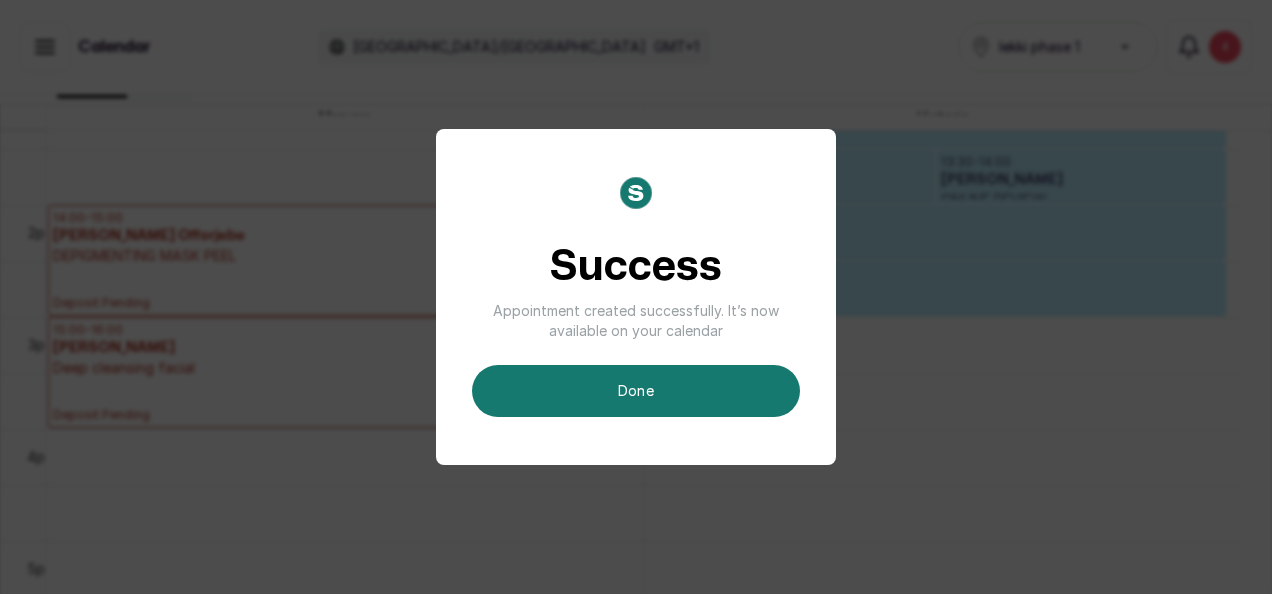 scroll, scrollTop: 0, scrollLeft: 9, axis: horizontal 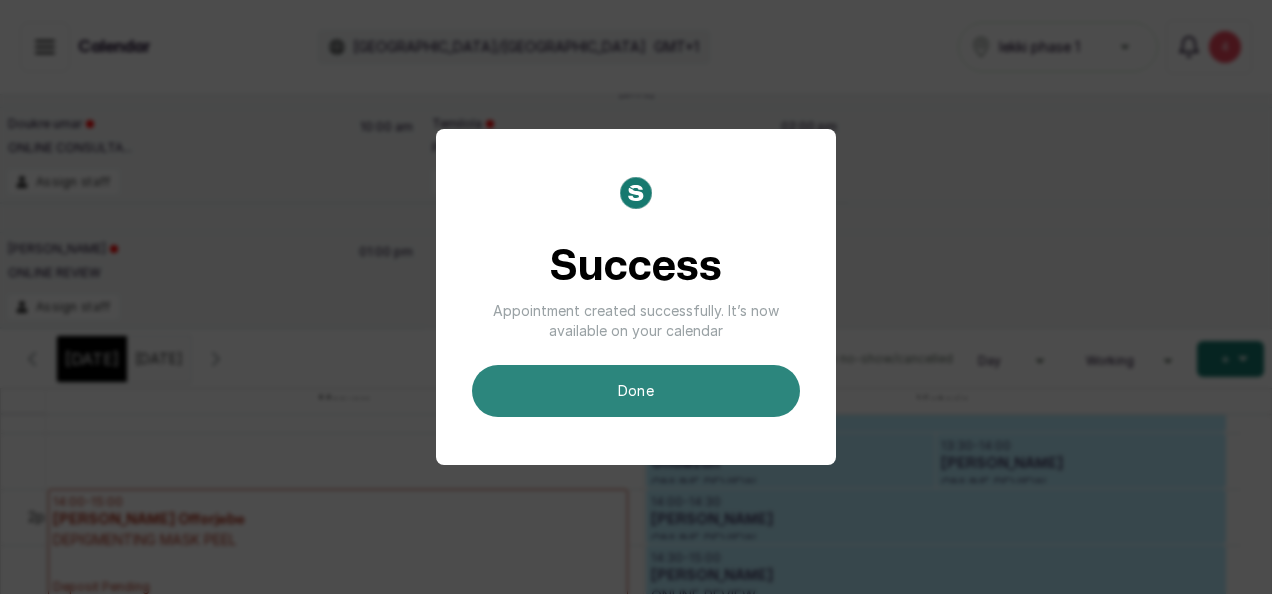 click on "done" at bounding box center [636, 391] 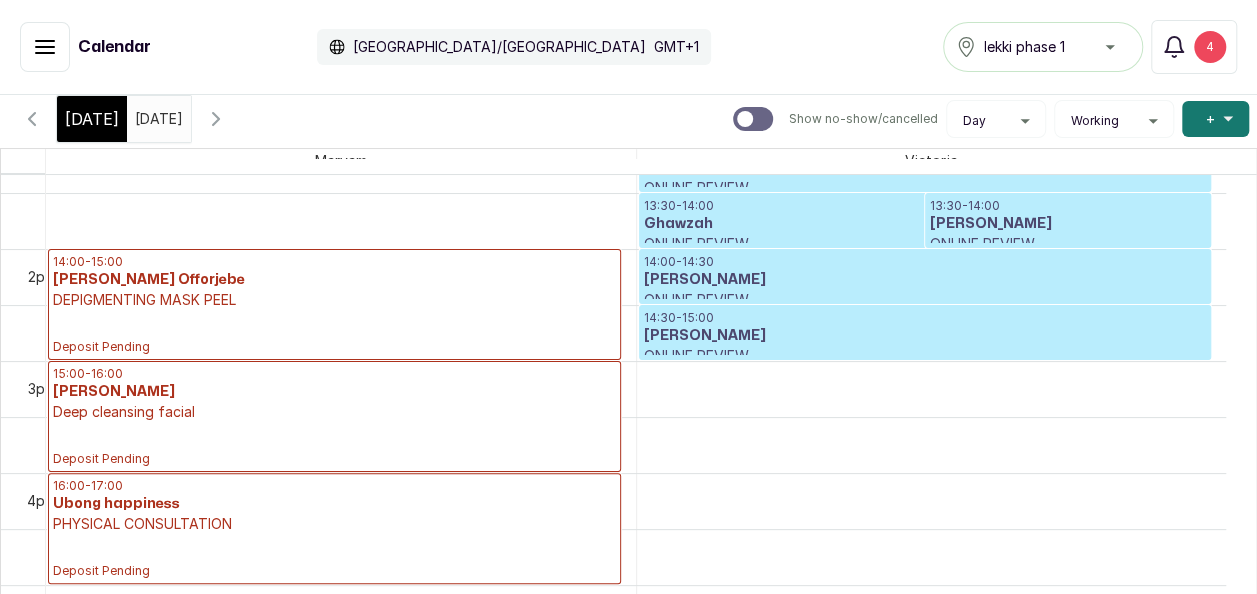 scroll, scrollTop: 350, scrollLeft: 0, axis: vertical 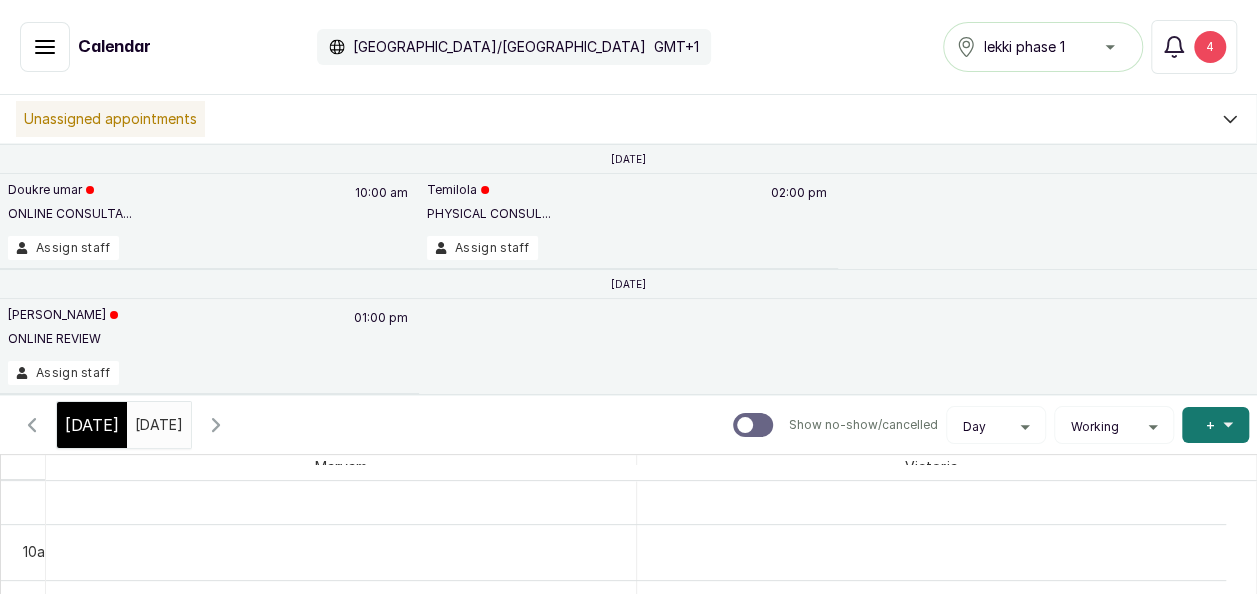 click on "[DATE]" at bounding box center (140, 420) 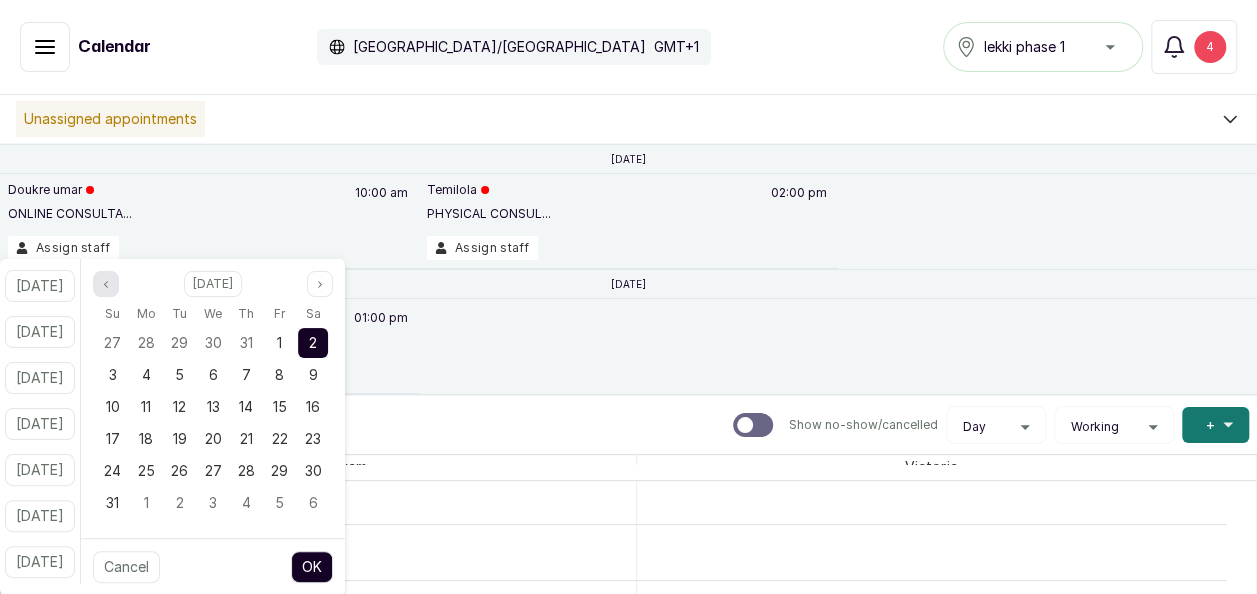 click at bounding box center [106, 284] 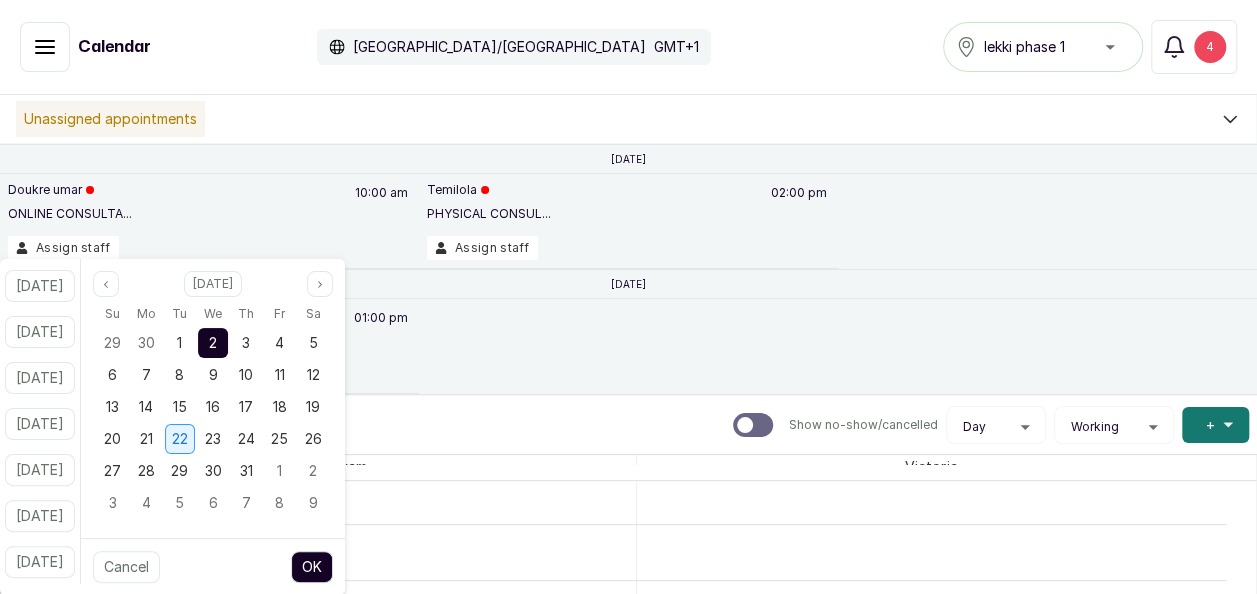 click on "22" at bounding box center (180, 438) 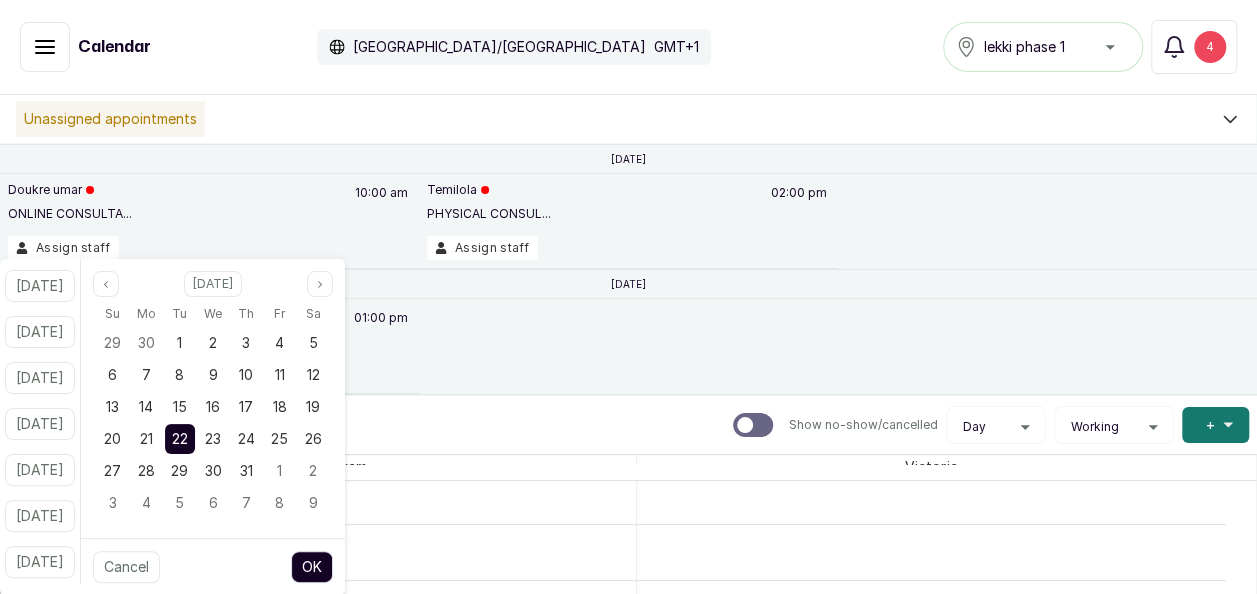 click on "OK" at bounding box center (312, 567) 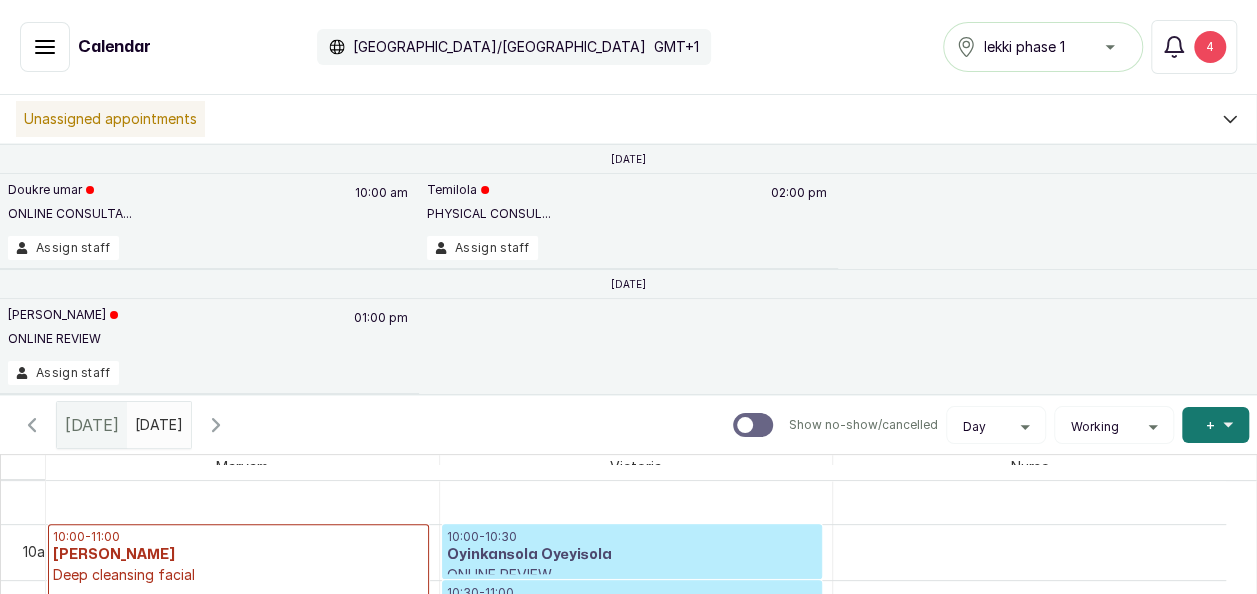 scroll, scrollTop: 673, scrollLeft: 0, axis: vertical 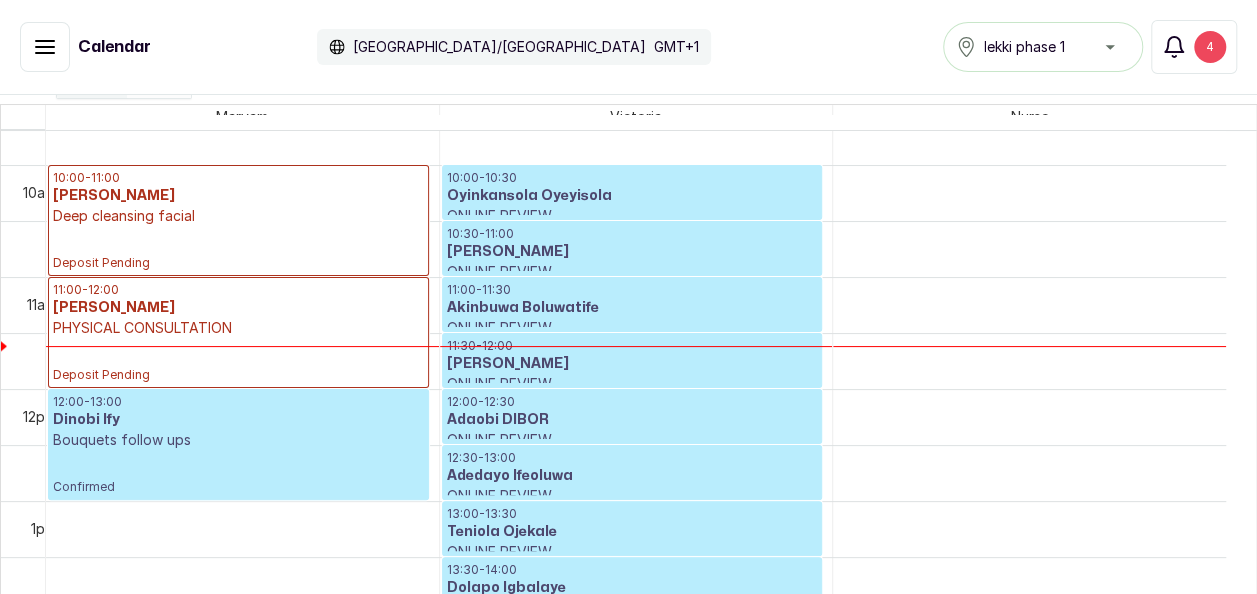 click on "4" at bounding box center (1210, 47) 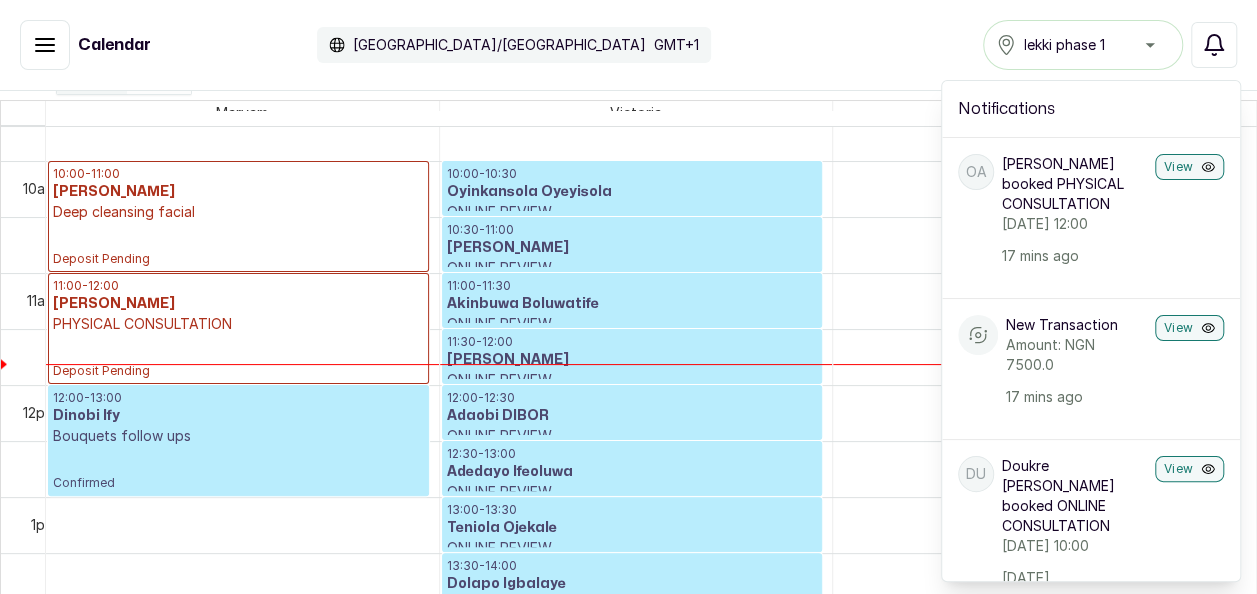click on "Bouquets follow ups" at bounding box center [238, 436] 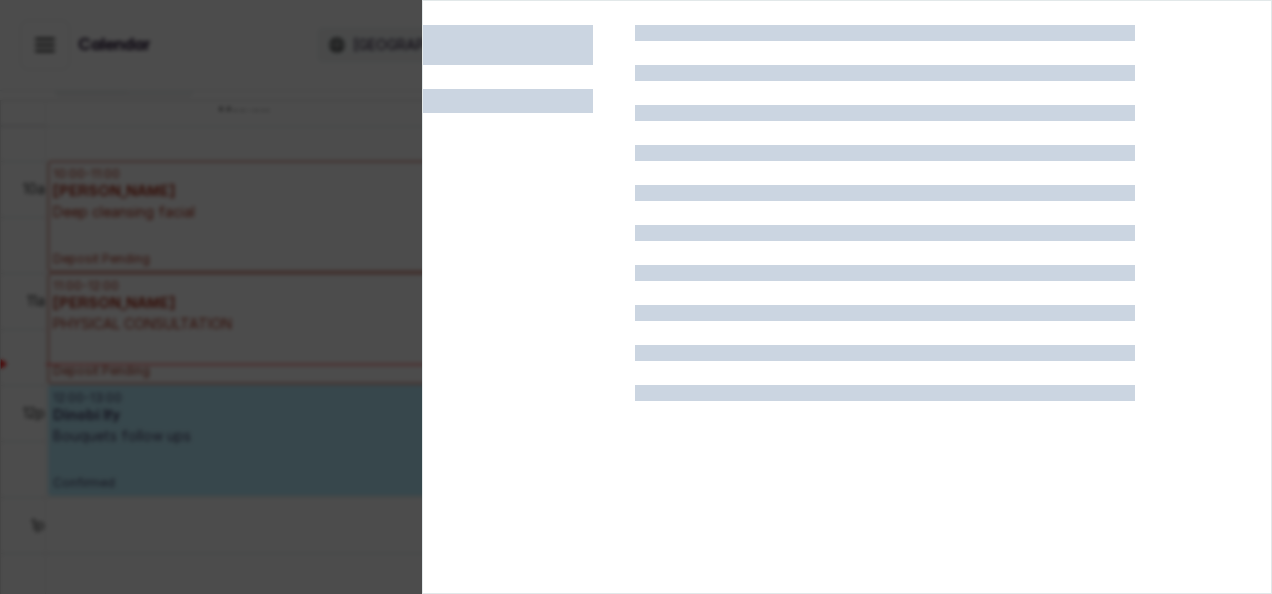scroll, scrollTop: 674, scrollLeft: 0, axis: vertical 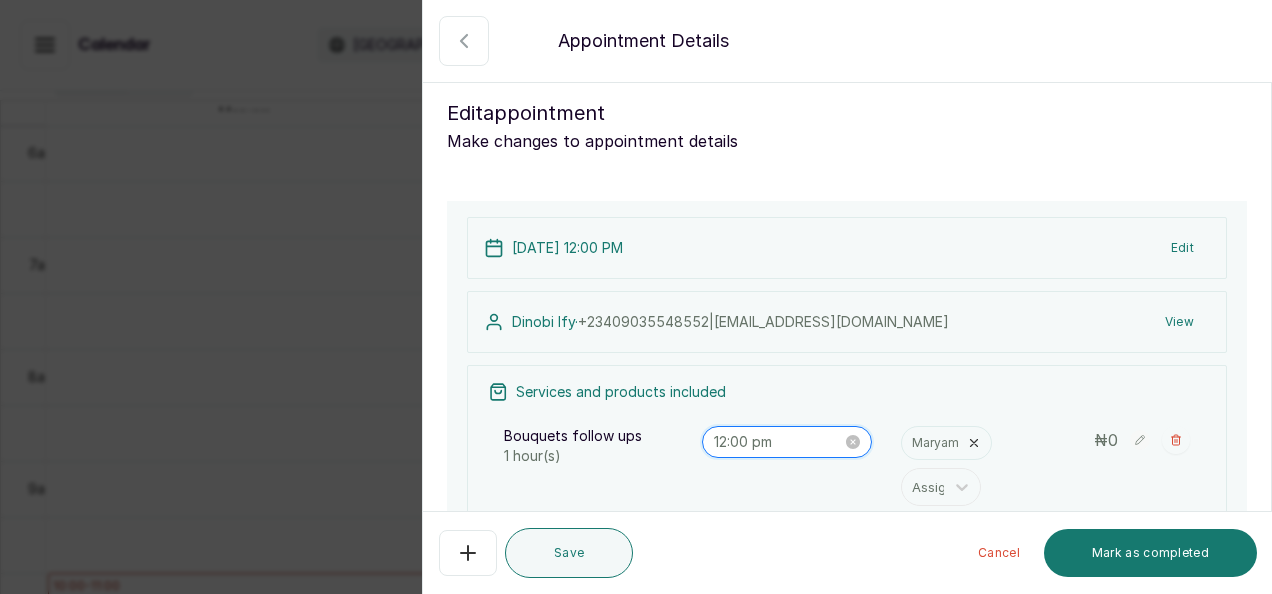 click on "12:00 pm" at bounding box center (778, 442) 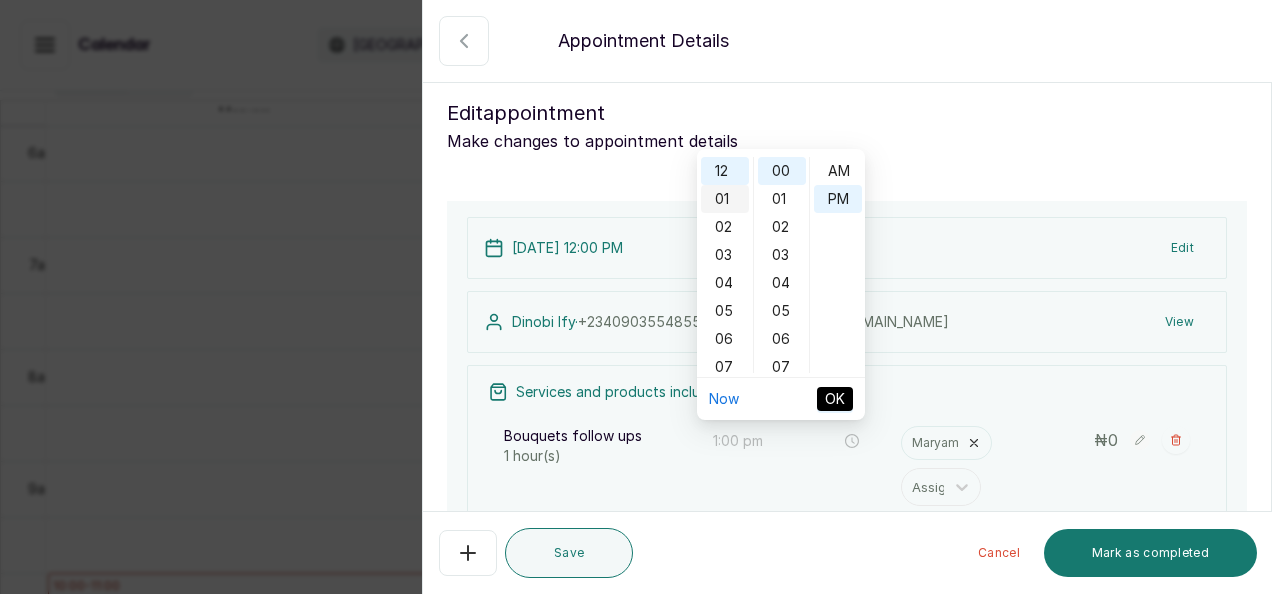 click on "01" at bounding box center (725, 199) 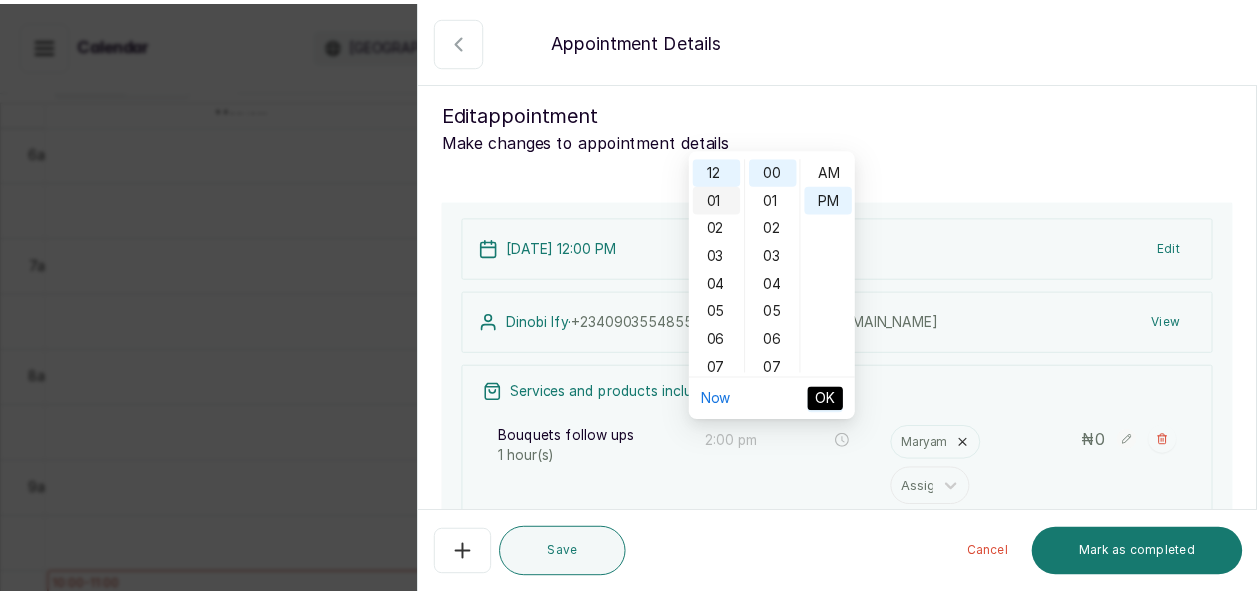 scroll, scrollTop: 28, scrollLeft: 0, axis: vertical 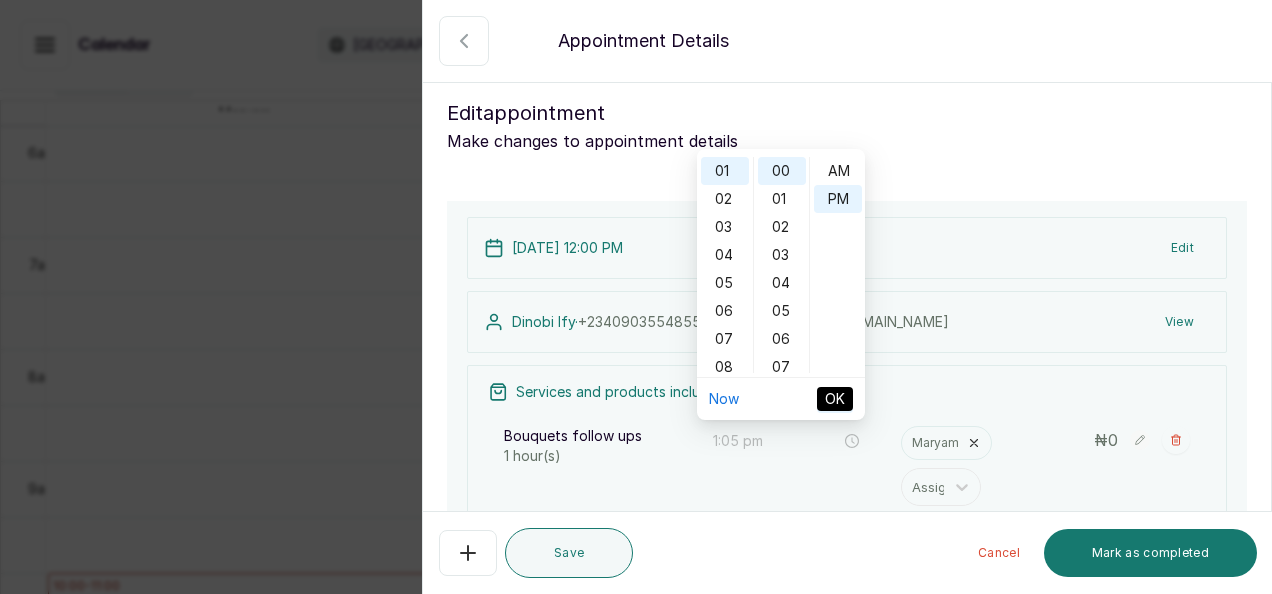 type on "1:00 pm" 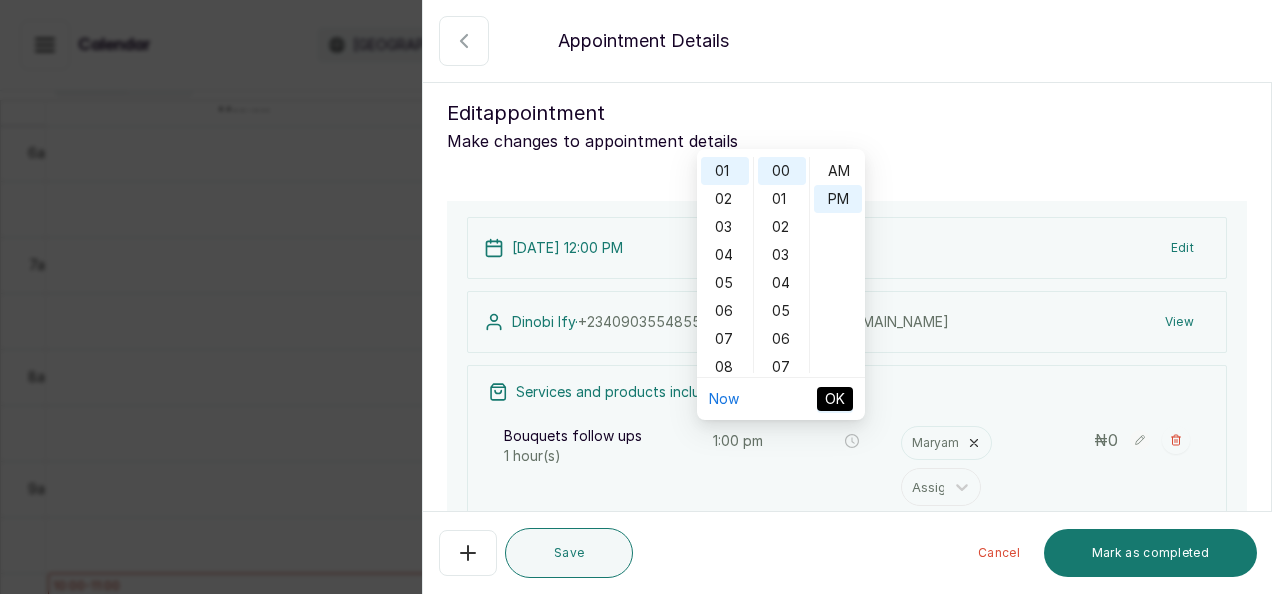 click on "OK" at bounding box center (835, 399) 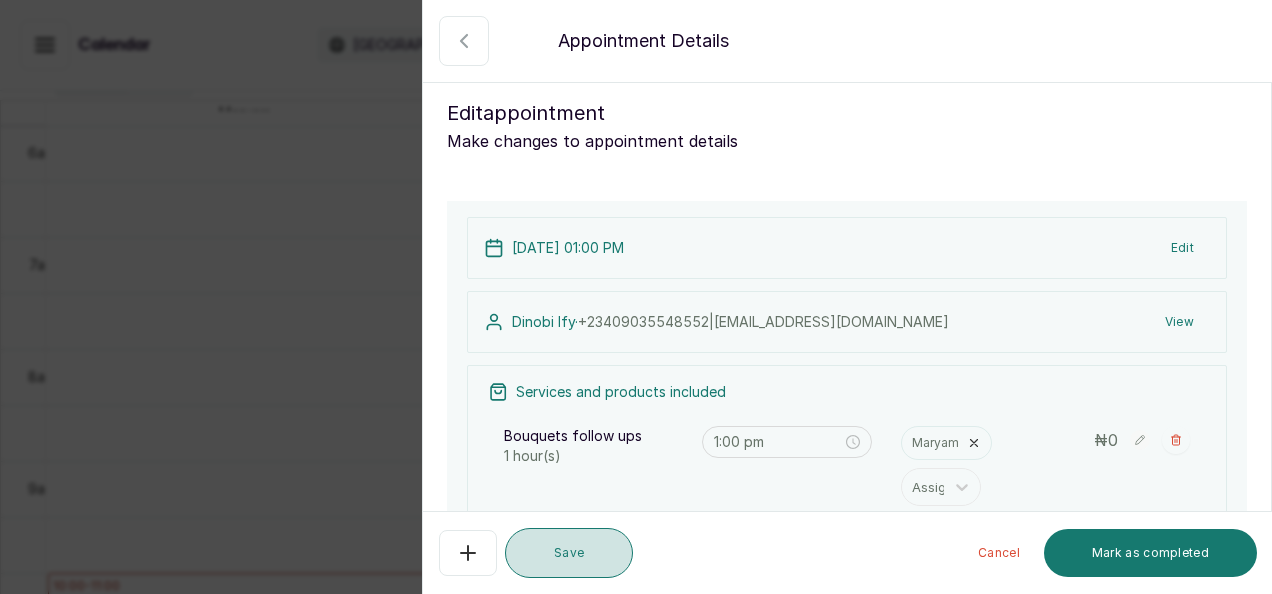 click on "Save" at bounding box center (569, 553) 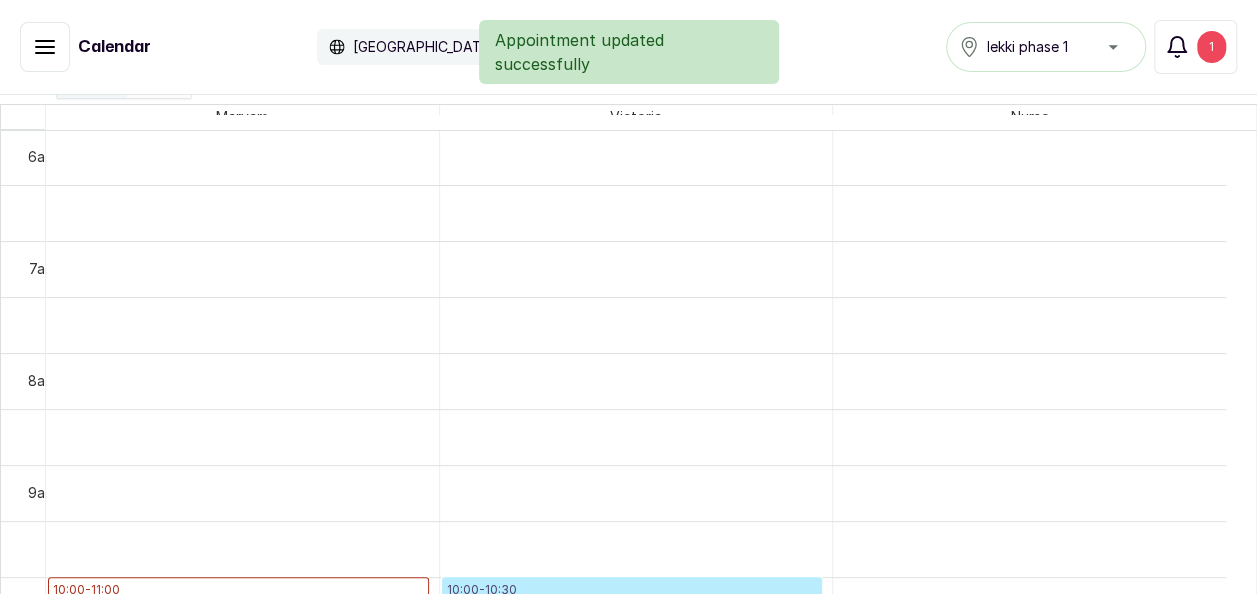 scroll, scrollTop: 713, scrollLeft: 0, axis: vertical 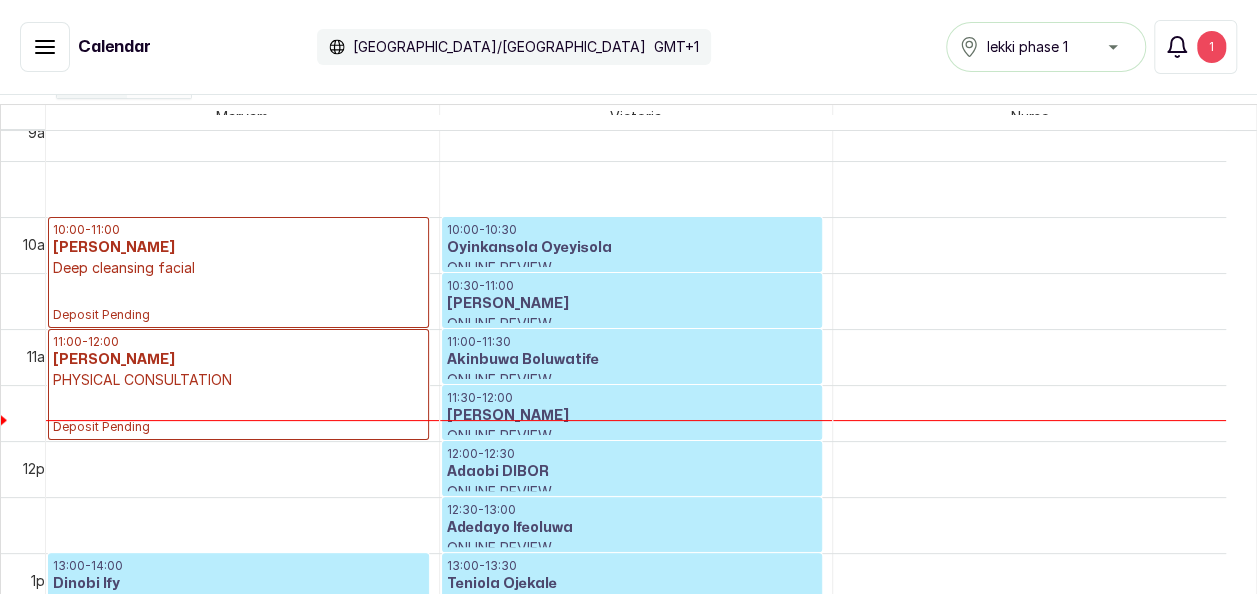 click on "Notifications 1" at bounding box center [1195, 47] 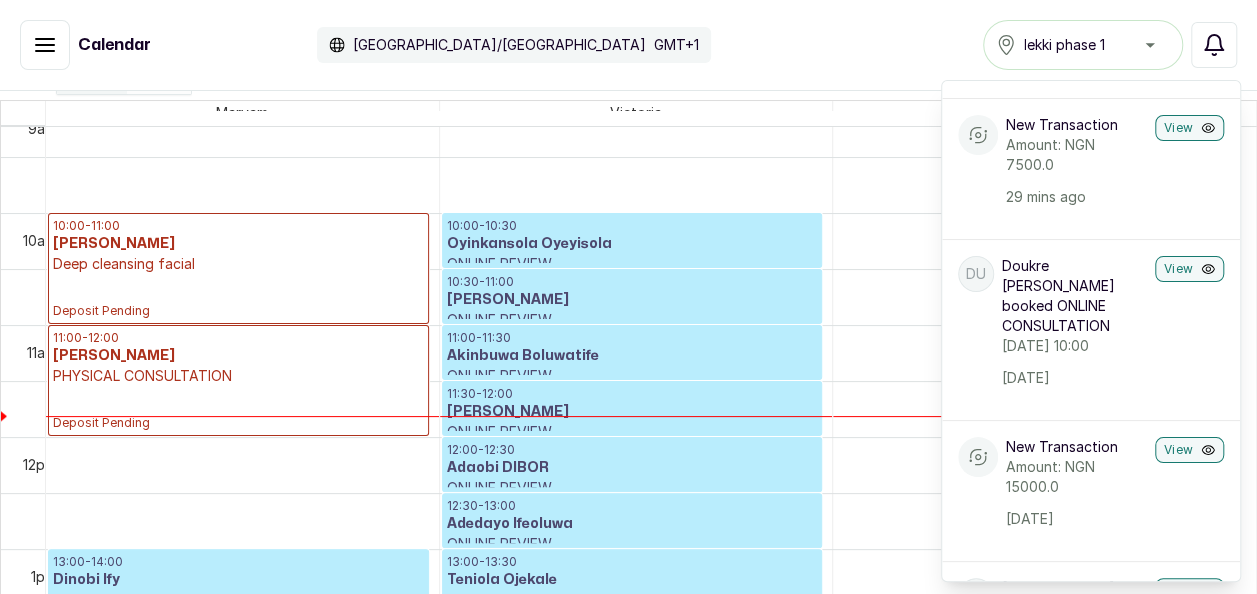 click on "Calendar [GEOGRAPHIC_DATA]/[GEOGRAPHIC_DATA] GMT+1 lekki phase 1 Notifications Notifications OA [PERSON_NAME] booked PHYSICAL CONSULTATION [DATE] 12:00 29 mins ago View   New Transaction Amount: NGN 7500.0 29 mins ago View   Du Doukre umar booked ONLINE CONSULTATION [DATE] 10:00 [DATE] View   New Transaction Amount: NGN 15000.0 [DATE] View   OE [PERSON_NAME] booked ONLINE CONSULTATION [DATE] 14:00 [DATE] View   New Transaction Amount: NGN 15000.0 [DATE] View   T Temilola  booked PHYSICAL CONSULTATION [DATE] 14:00 [DATE] View   New Transaction Amount: NGN 7500.0 [DATE] View   B Busayo  booked Deep cleansing facial [DATE] 11:00 [DATE] View   New Transaction Amount: NGN 40000.0 [DATE] View   FL [PERSON_NAME] booked PHYSICAL CONSULTATION [DATE] 16:30 [DATE] View   New Transaction Amount: NGN 15000.0 [DATE] View   [PERSON_NAME]   booked PHYSICAL CONSULTATION [DATE] 12:00 View" at bounding box center [628, 45] 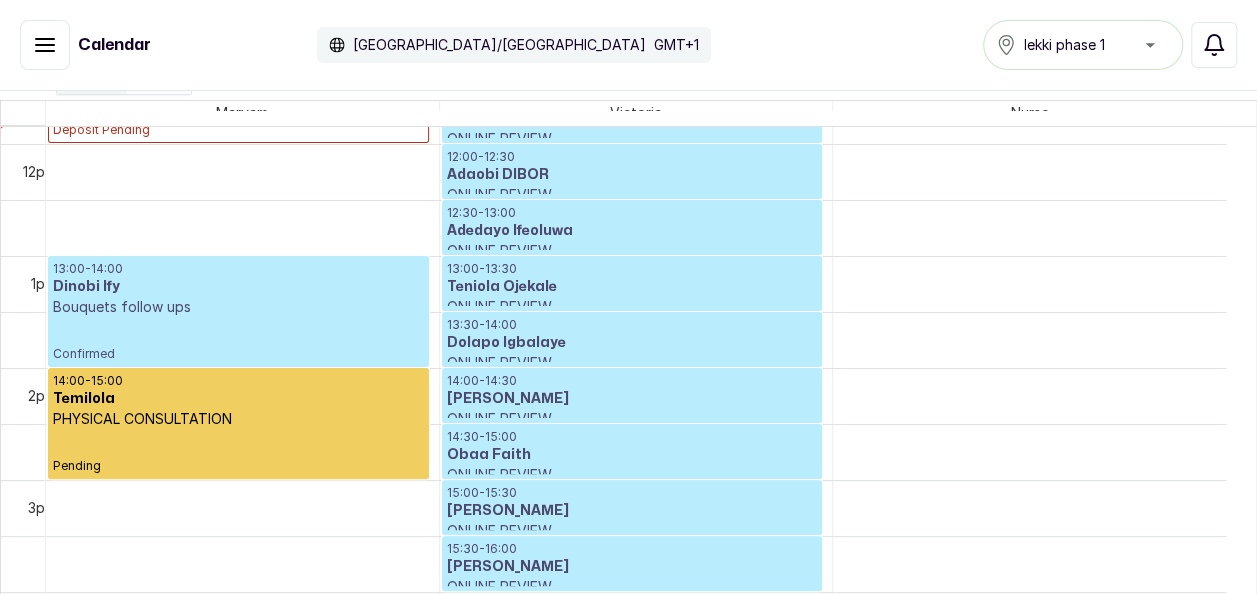 click 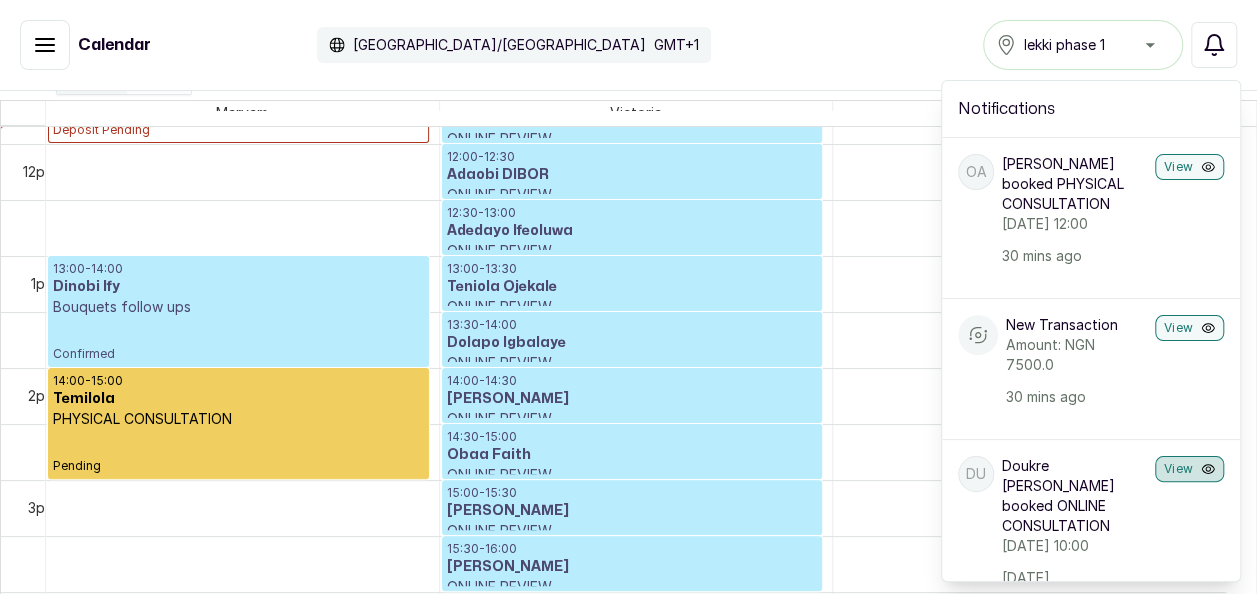 click on "View" at bounding box center [1189, 469] 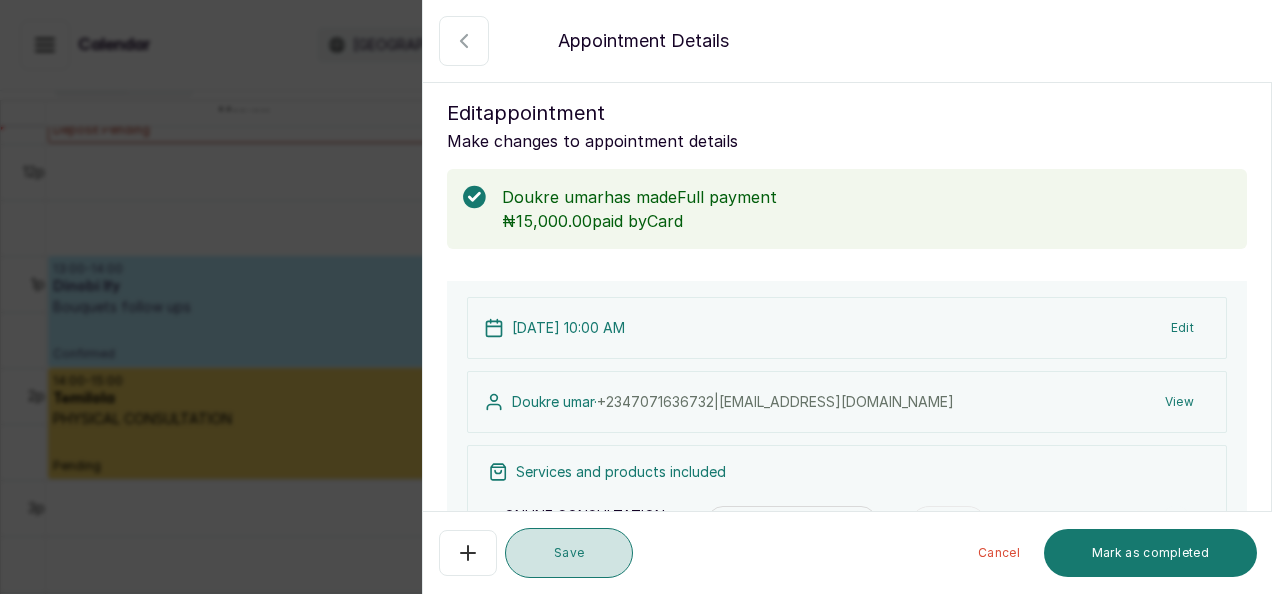click on "Save" at bounding box center (569, 553) 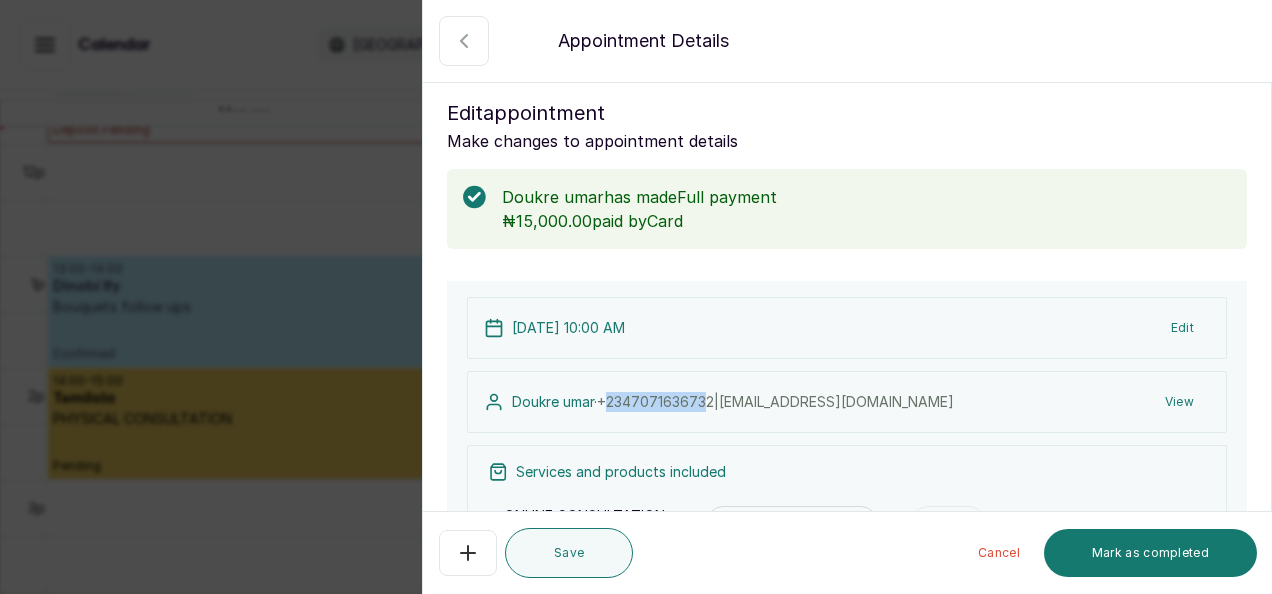 drag, startPoint x: 613, startPoint y: 395, endPoint x: 718, endPoint y: 407, distance: 105.68349 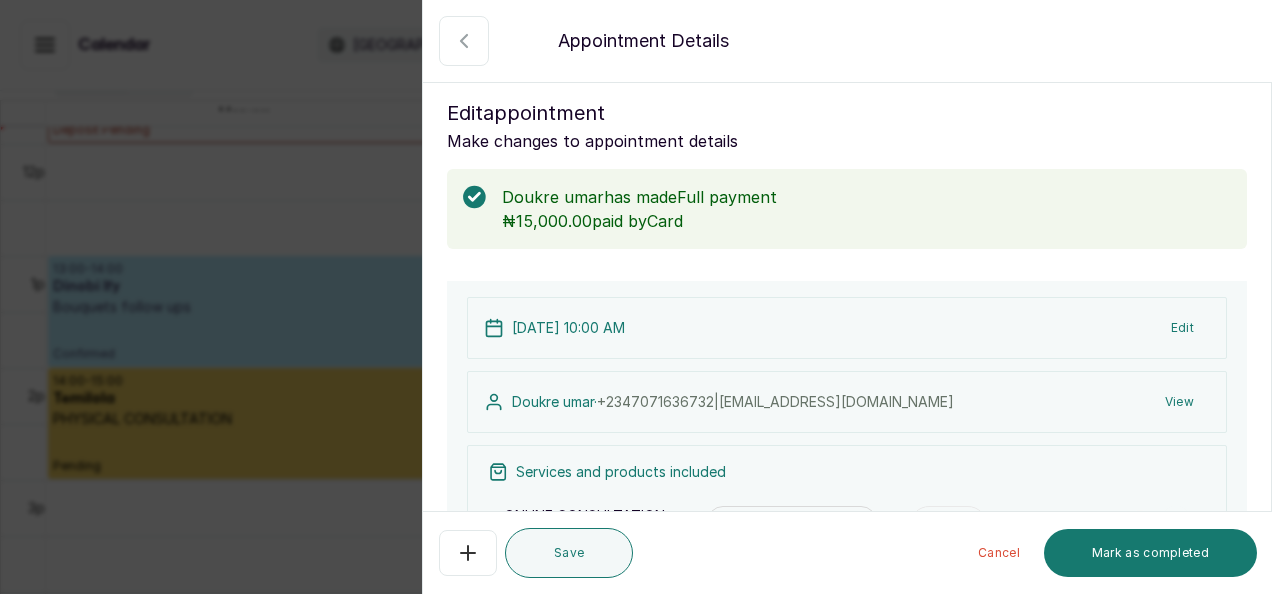 click on "[DATE] 10:00 AM Edit" at bounding box center (847, 328) 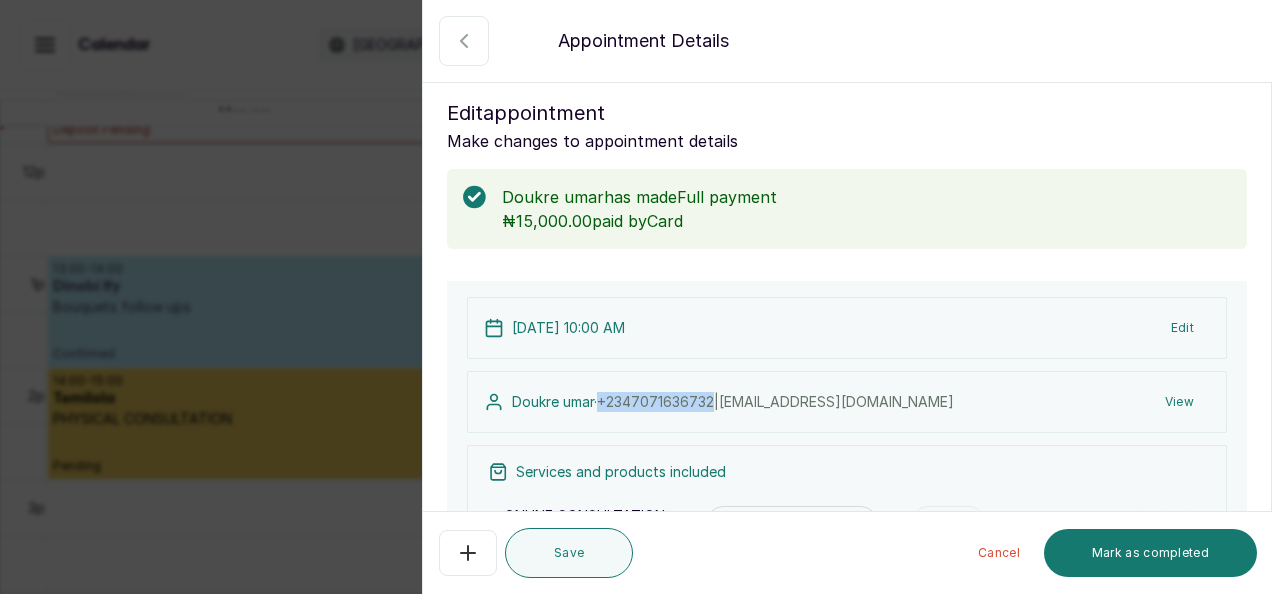 drag, startPoint x: 610, startPoint y: 401, endPoint x: 726, endPoint y: 420, distance: 117.54574 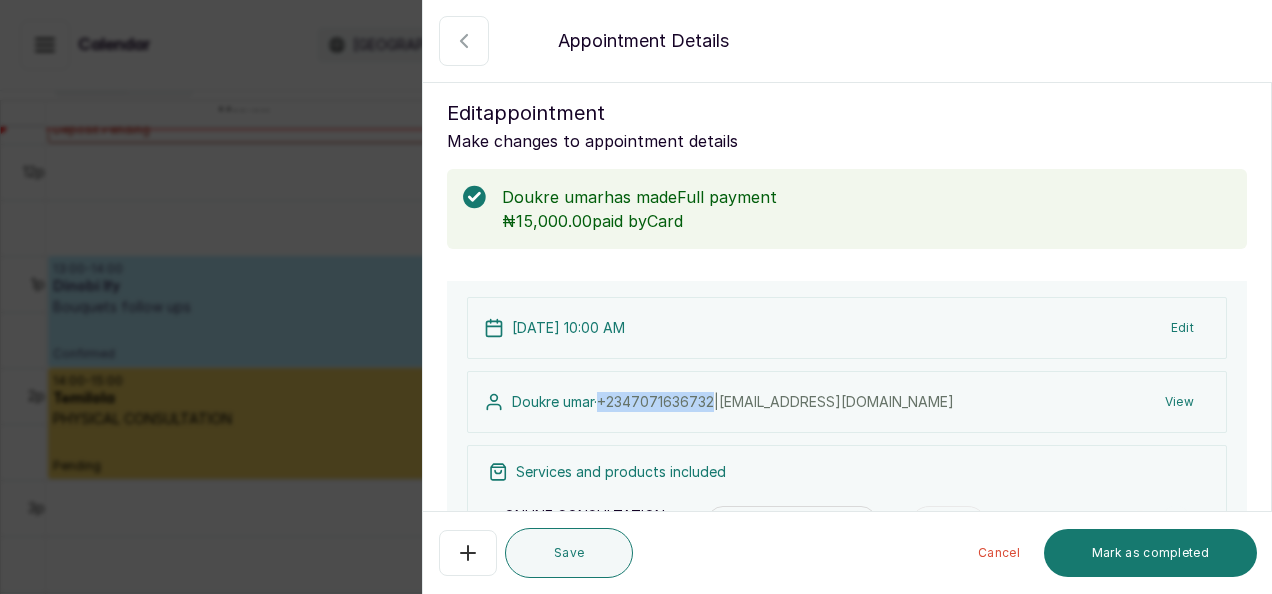 copy on "[PHONE_NUMBER]" 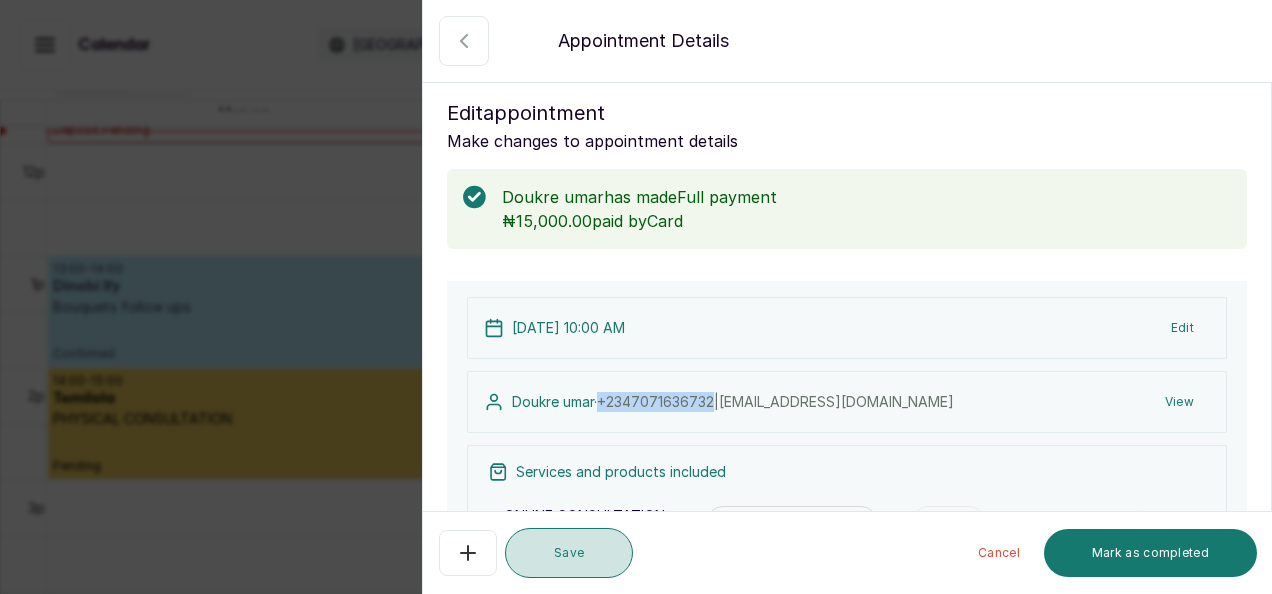 click on "Save" at bounding box center [569, 553] 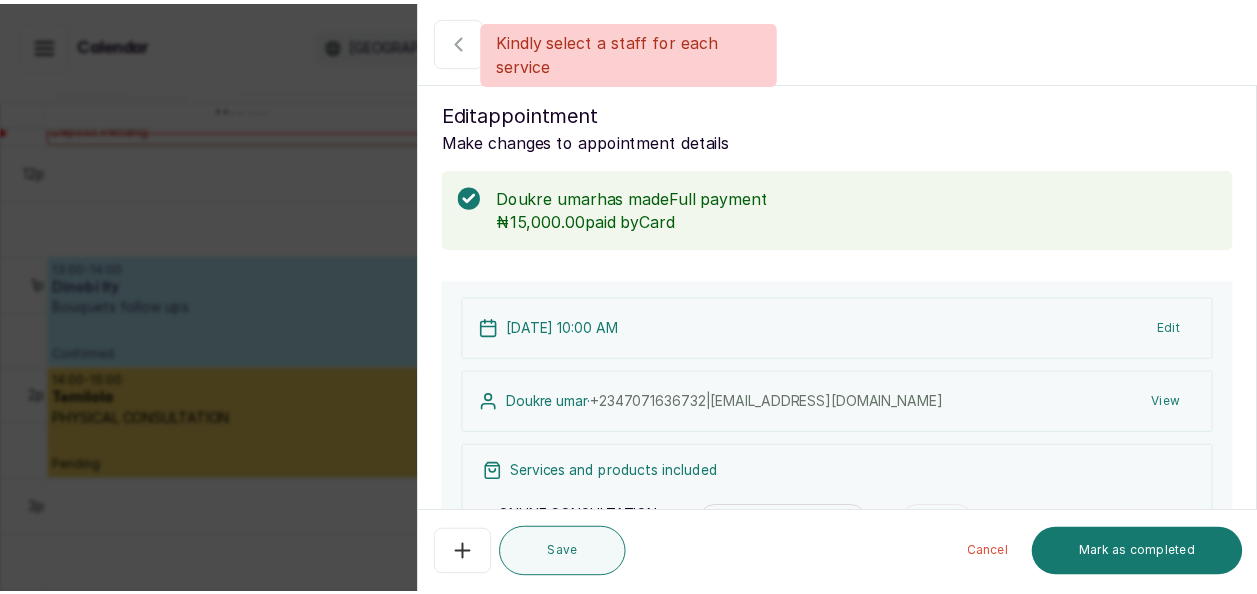 scroll, scrollTop: 380, scrollLeft: 0, axis: vertical 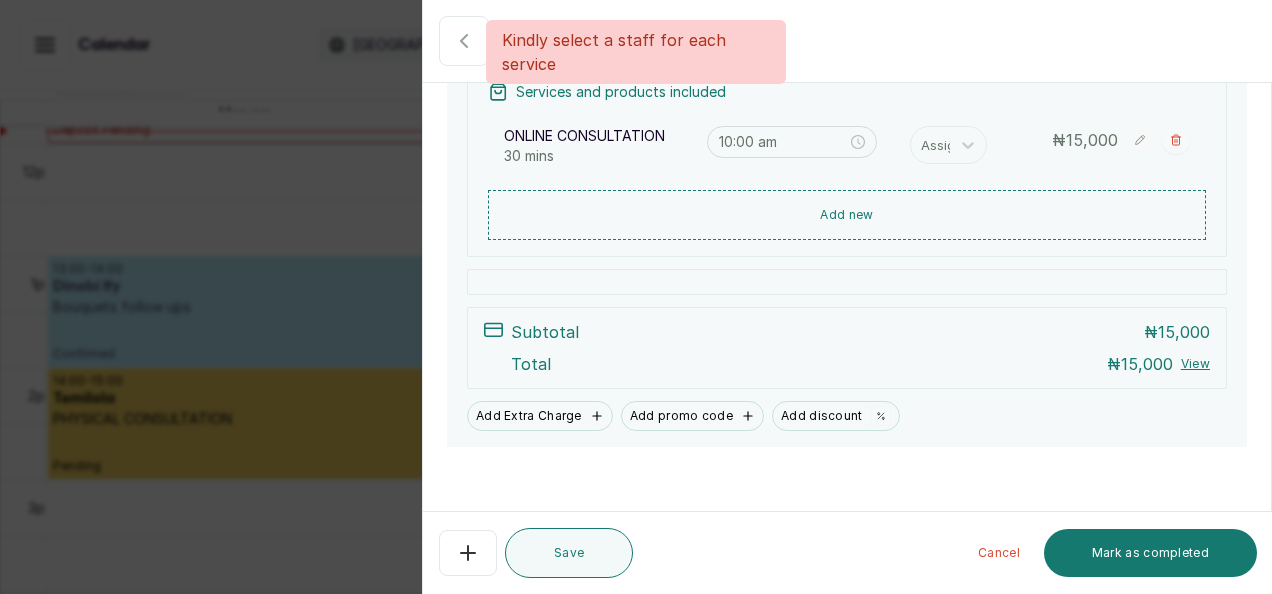 click on "MO [PERSON_NAME] Home   Calendar   Sales   Staff   Clients   Wallet   Messaging   Rewards   Catalogue   Money   Reports   Settings   Support   Logout   Calendar [GEOGRAPHIC_DATA]/[GEOGRAPHIC_DATA] GMT+1 lekki phase 1 Notifications Notifications OA [PERSON_NAME] booked PHYSICAL CONSULTATION [DATE] 12:00 34 mins ago View   New Transaction Amount: NGN 7500.0 34 mins ago View   Du Doukre umar booked ONLINE CONSULTATION [DATE] 10:00 [DATE] View   New Transaction Amount: NGN 15000.0 [DATE] View   OE [PERSON_NAME] booked ONLINE CONSULTATION [DATE] 14:00 [DATE] View   New Transaction Amount: NGN 15000.0 [DATE] View   T Temilola  booked PHYSICAL CONSULTATION [DATE] 14:00 [DATE] View   New Transaction Amount: NGN 7500.0 [DATE] View   B Busayo  booked Deep cleansing facial [DATE] 11:00 [DATE] View   New Transaction Amount: NGN 40000.0 [DATE] View   FL [PERSON_NAME] booked PHYSICAL CONSULTATION [DATE] View   View" at bounding box center [636, 302] 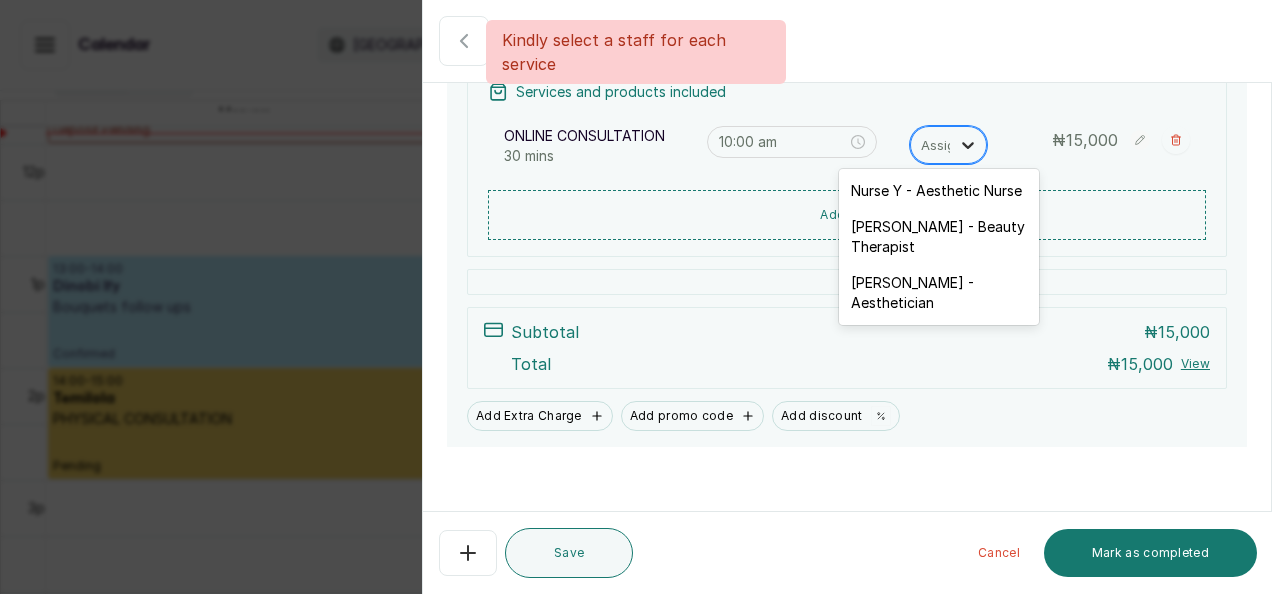click at bounding box center (968, 145) 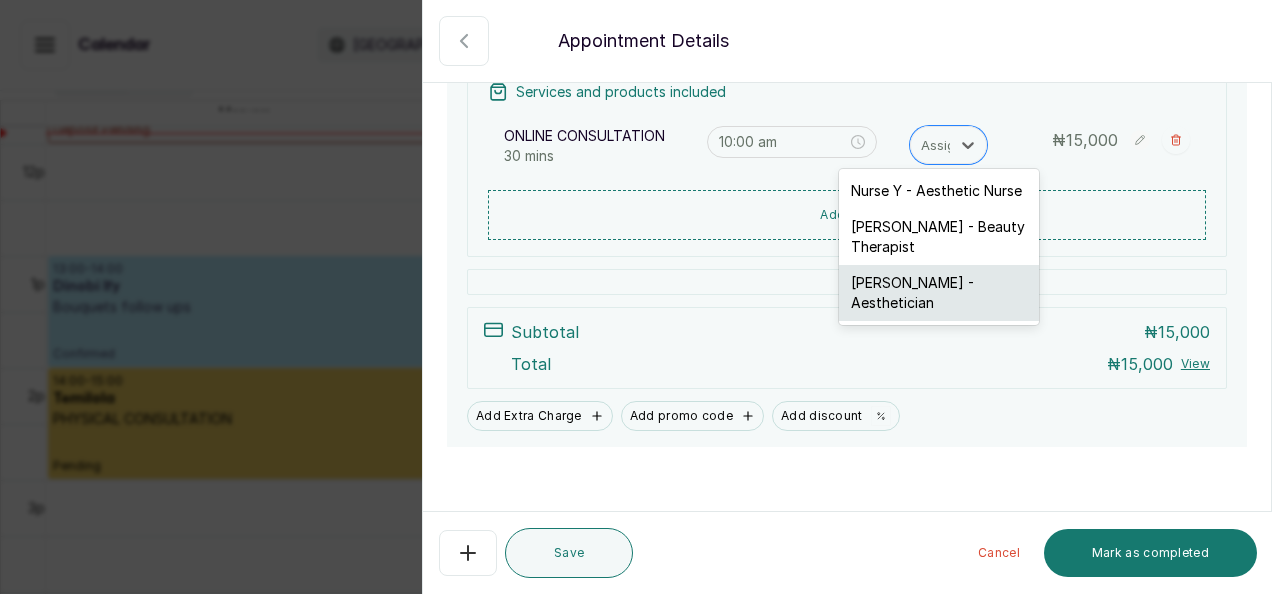 click on "[PERSON_NAME] - Aesthetician" at bounding box center [939, 293] 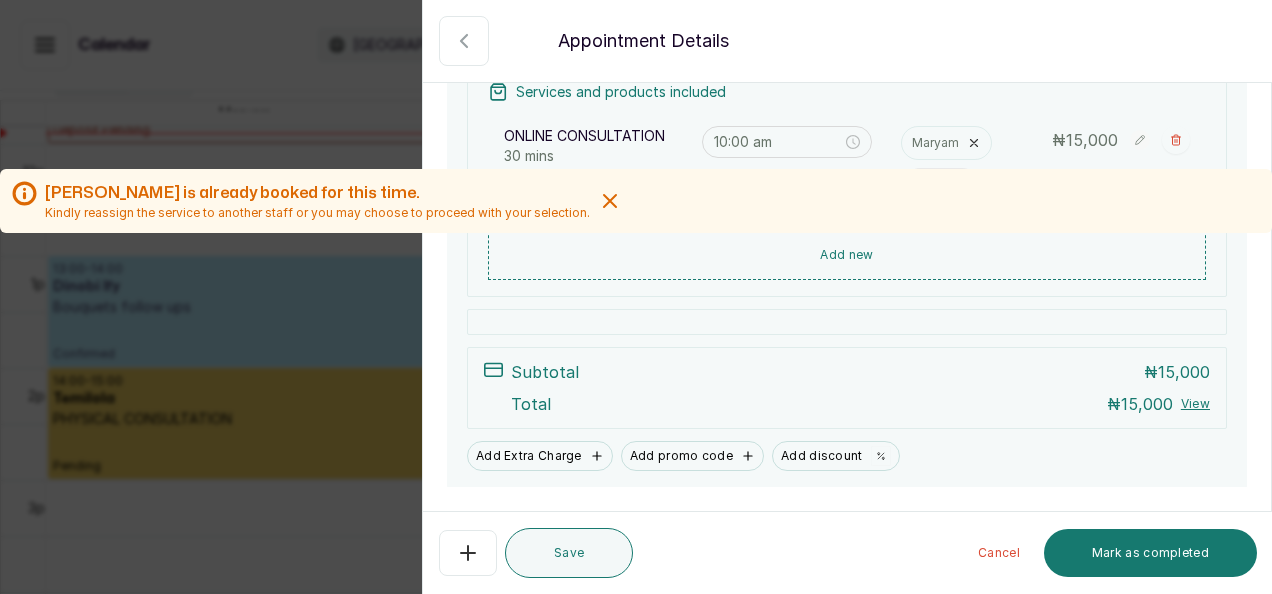 click on "Maryam" at bounding box center [946, 143] 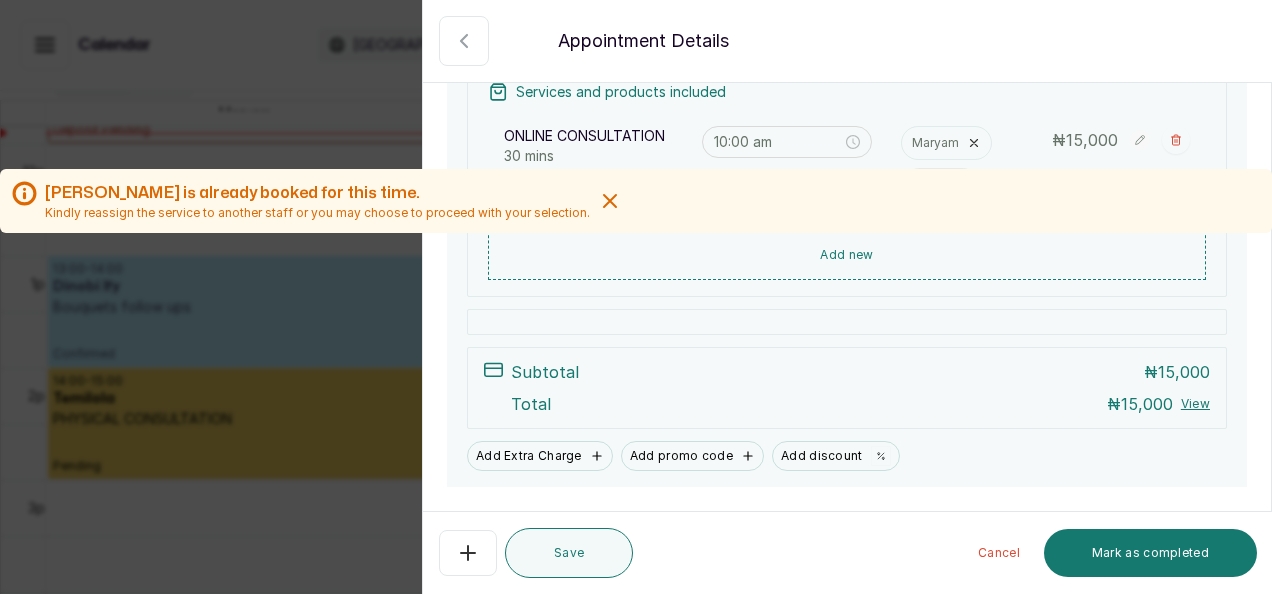 click on "Maryam" at bounding box center [935, 143] 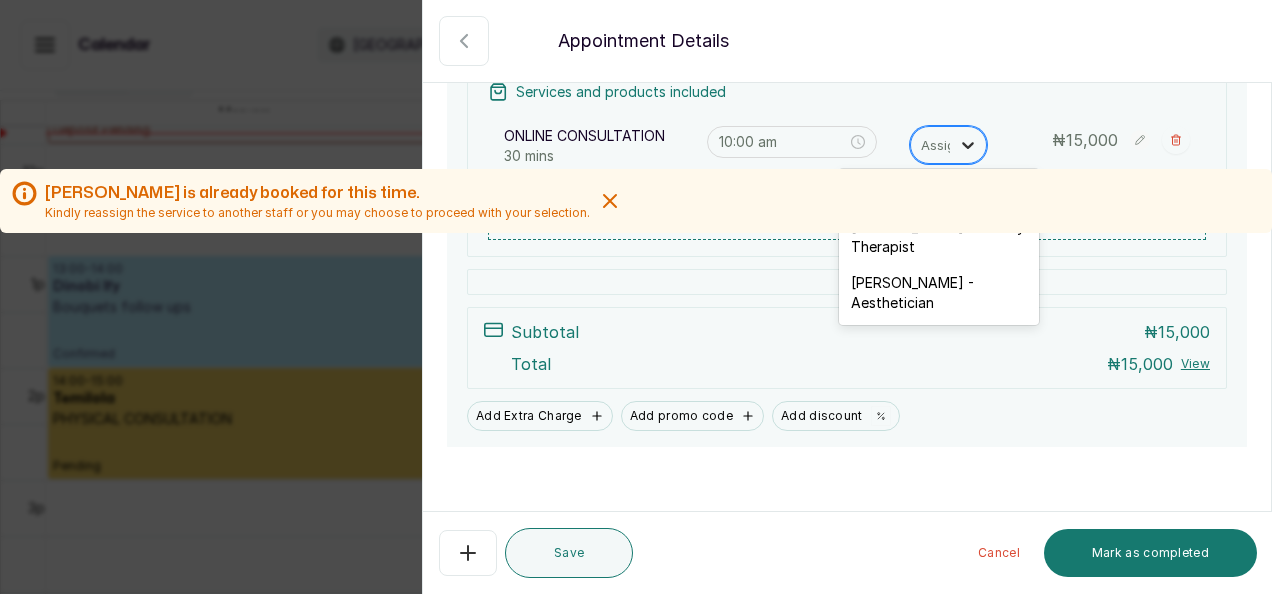click 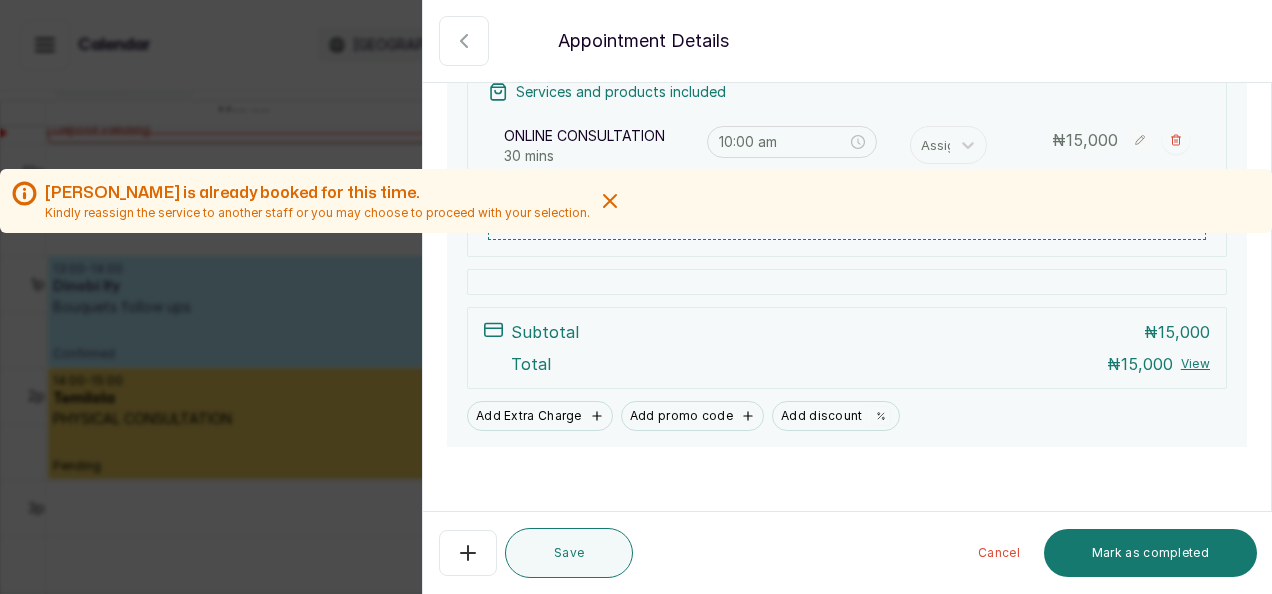 click 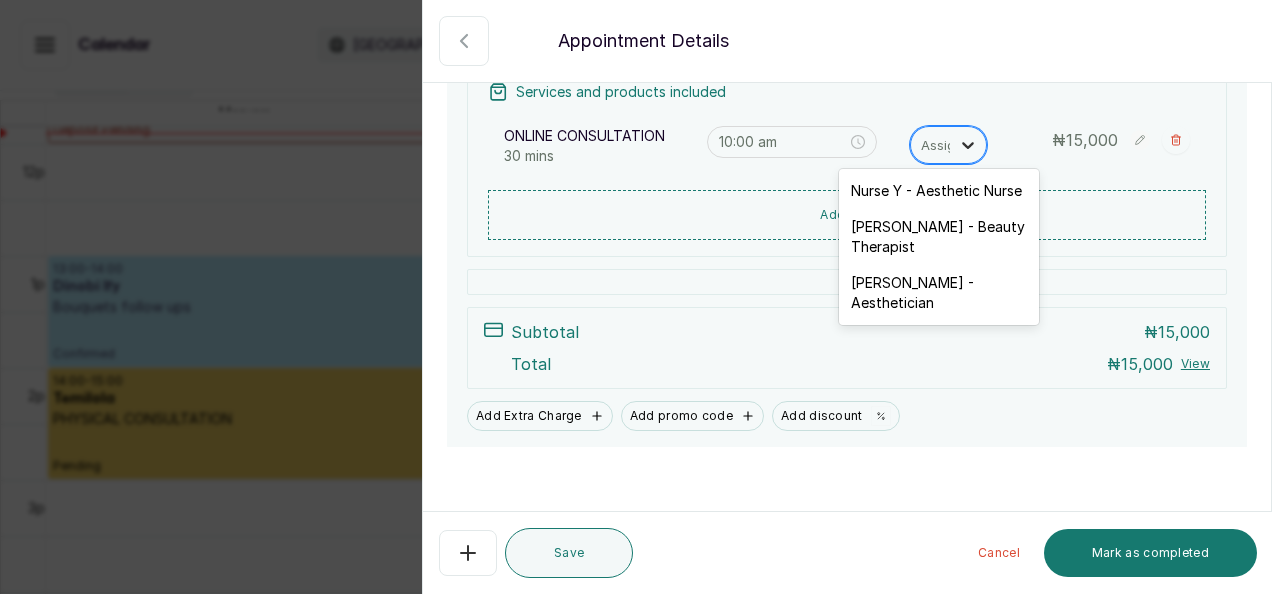 click 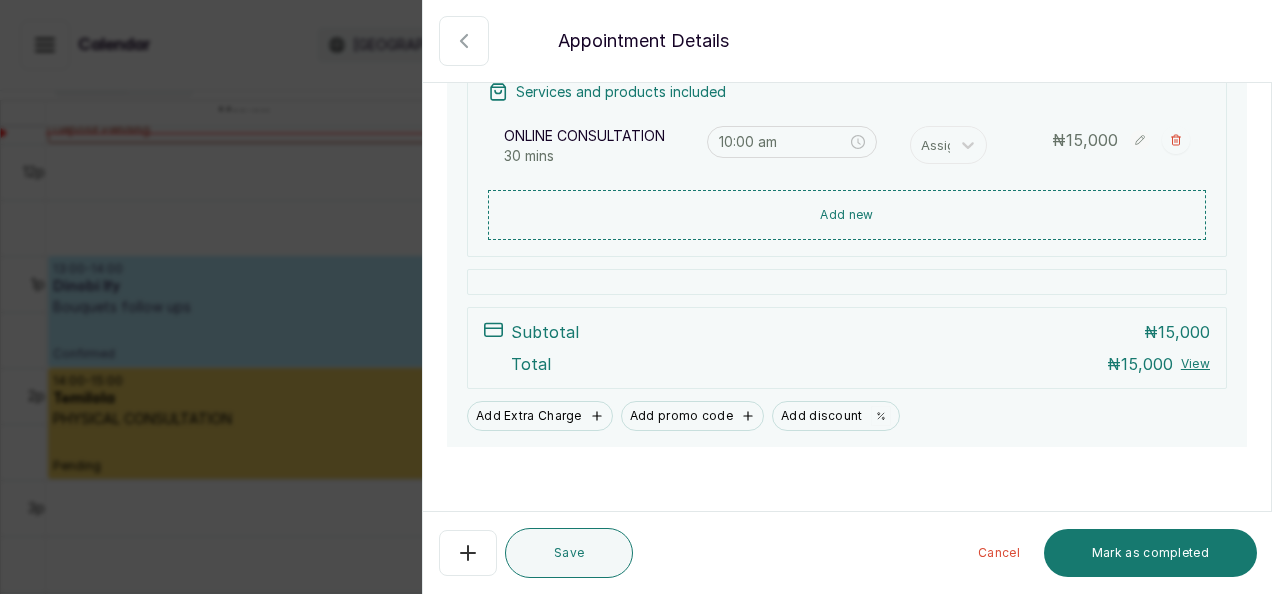 click at bounding box center (636, 219) 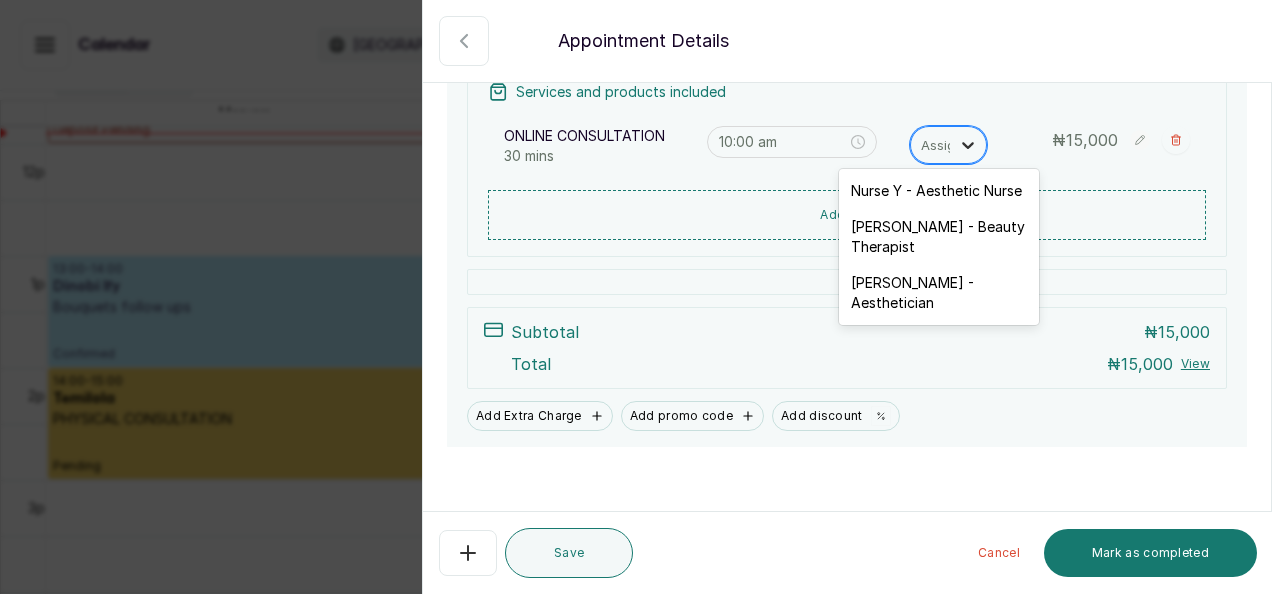 click at bounding box center [968, 145] 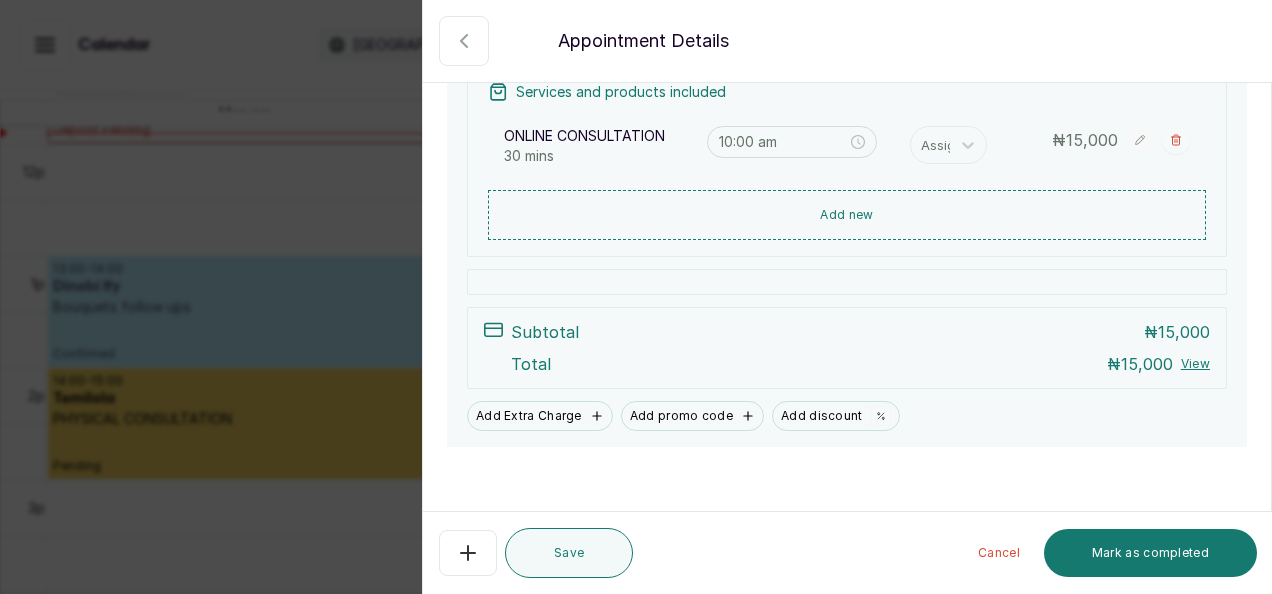 click at bounding box center [636, 219] 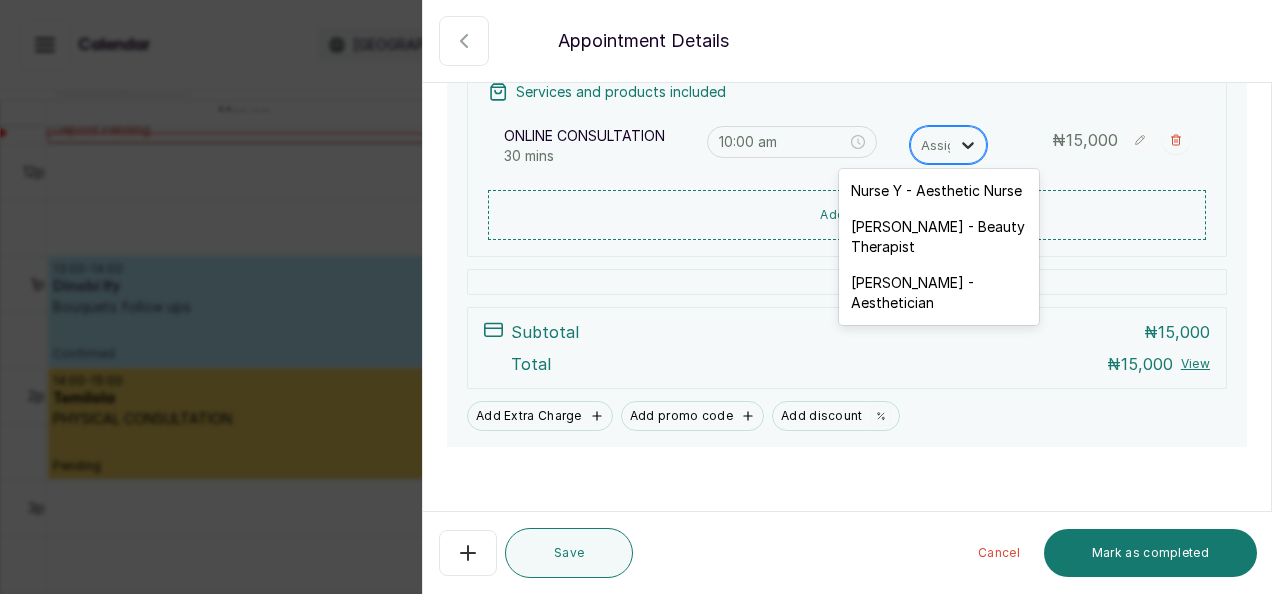 click at bounding box center [968, 145] 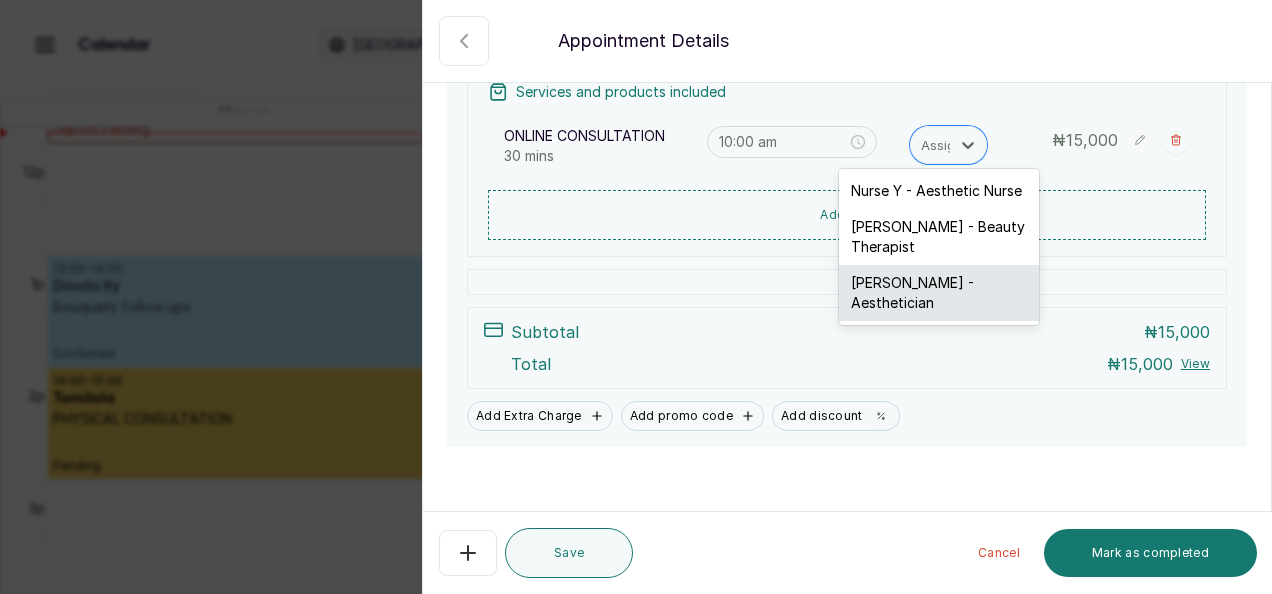 click on "[PERSON_NAME] - Aesthetician" at bounding box center (939, 293) 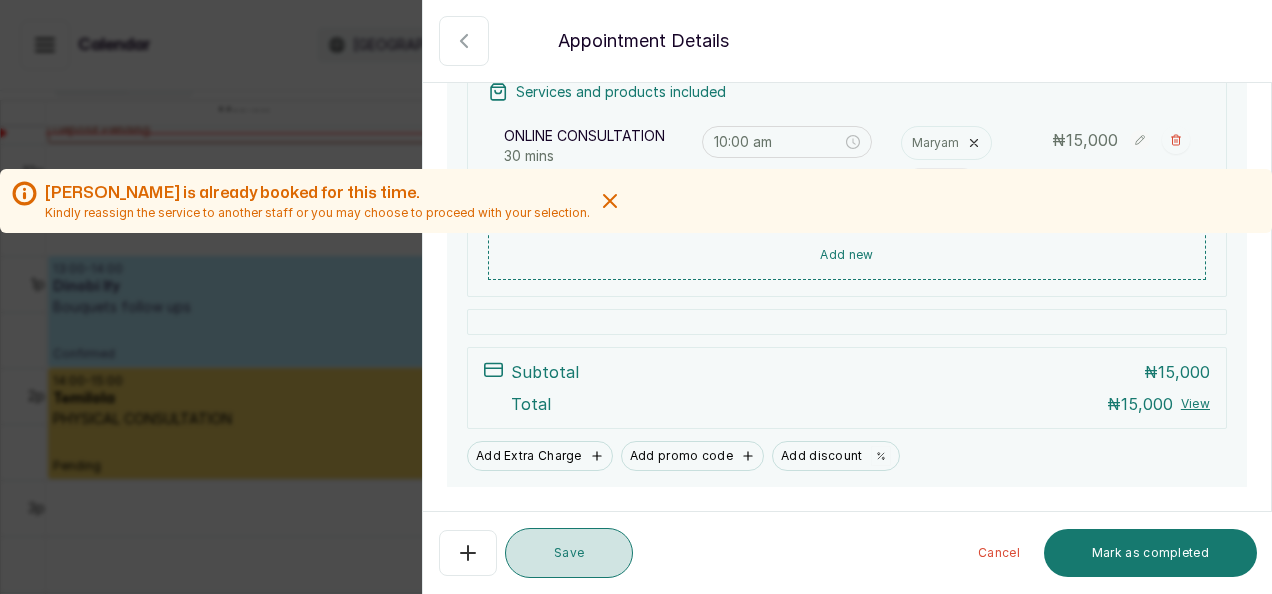 click on "Save" at bounding box center [569, 553] 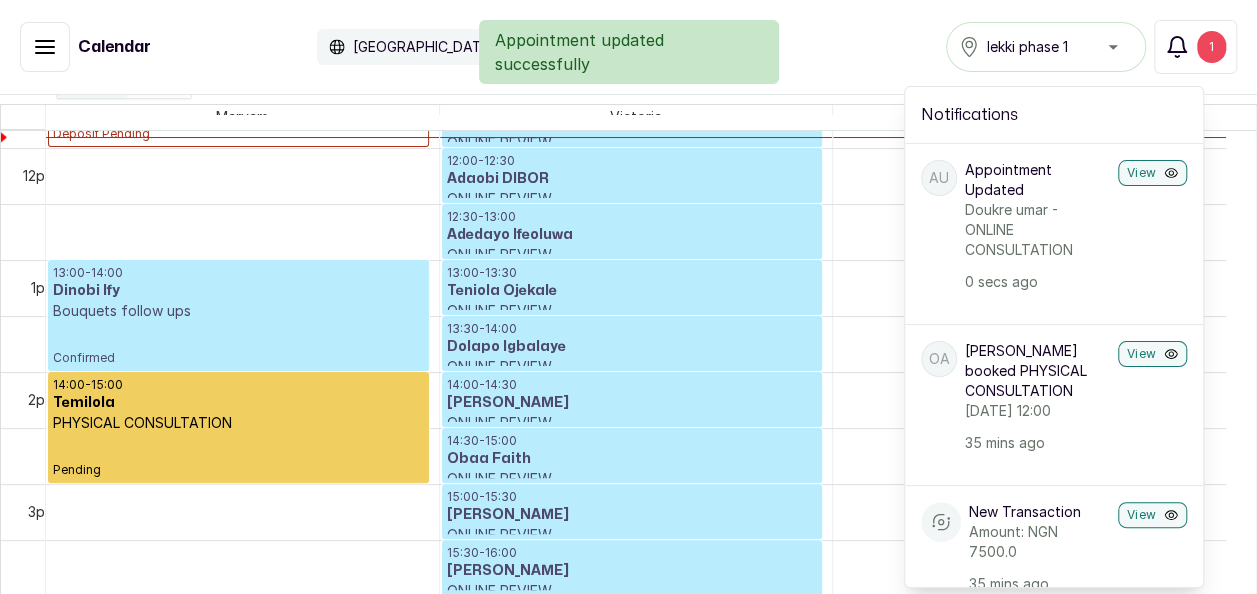 scroll, scrollTop: 357, scrollLeft: 0, axis: vertical 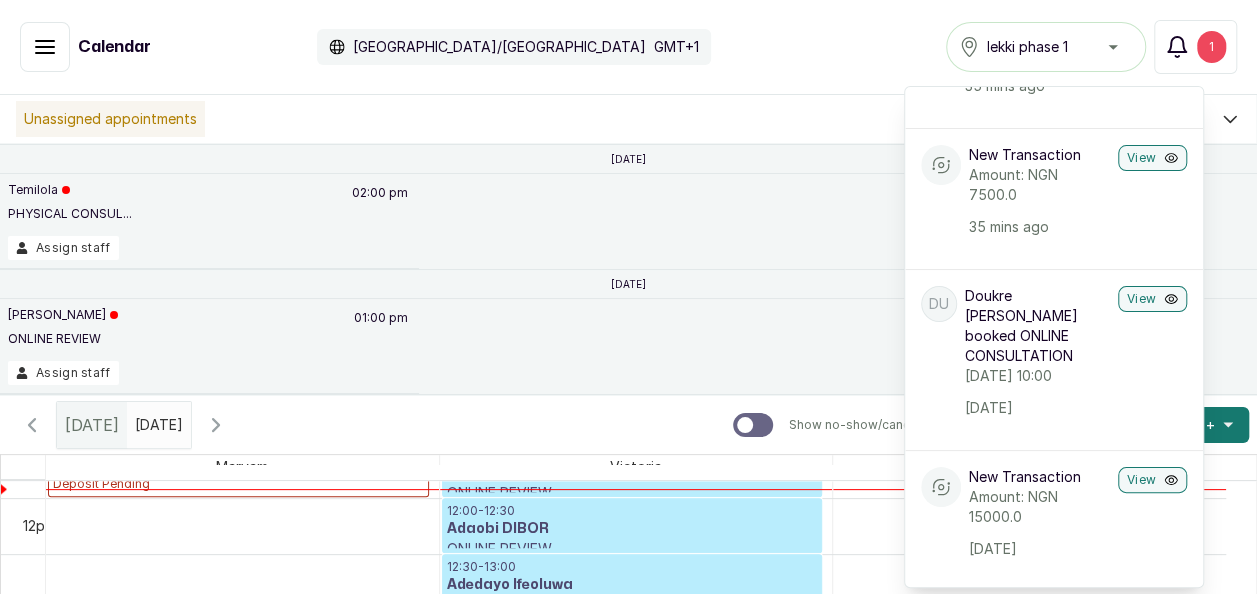 click on "Unassigned appointments" at bounding box center [628, 119] 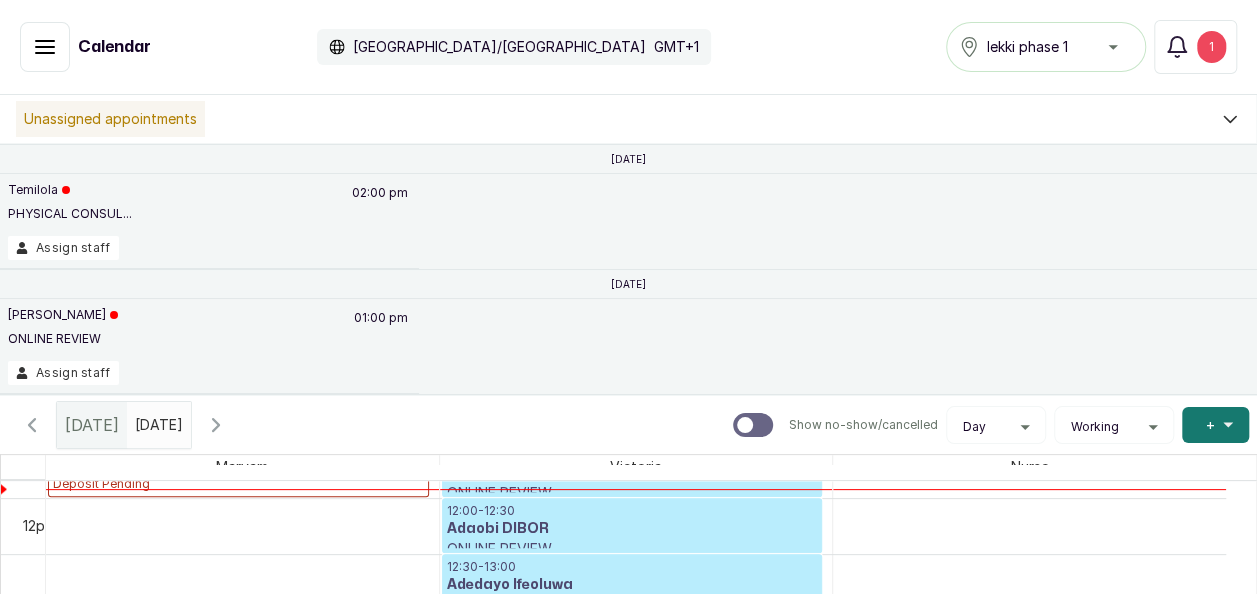 scroll, scrollTop: 1288, scrollLeft: 0, axis: vertical 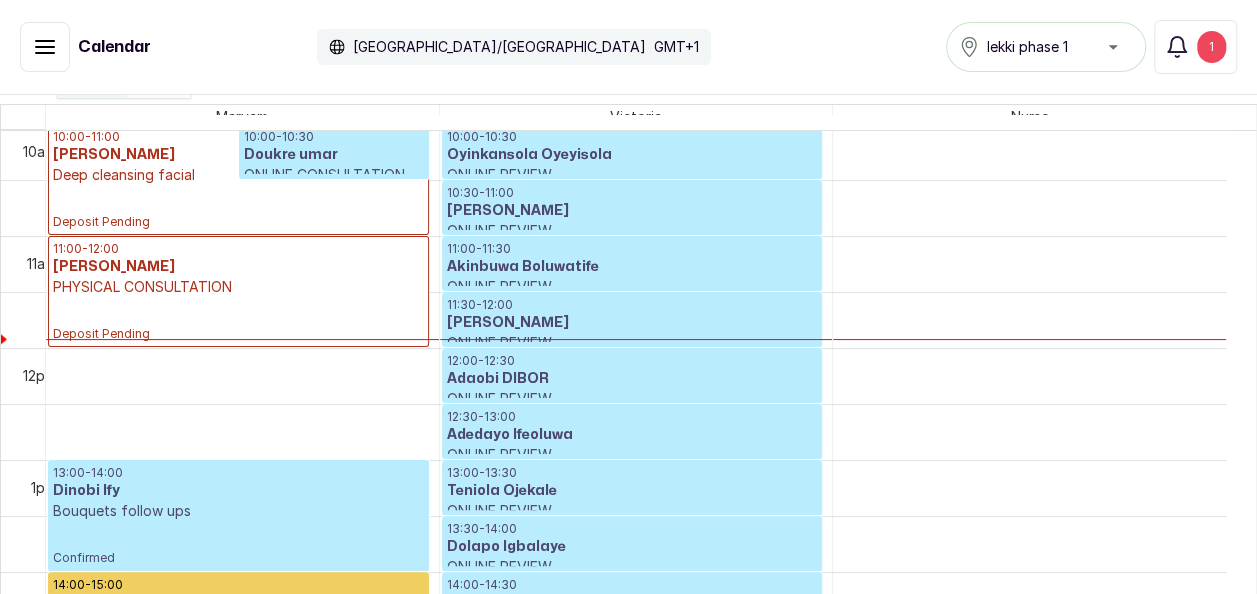 click on "Doukre umar" at bounding box center [334, 155] 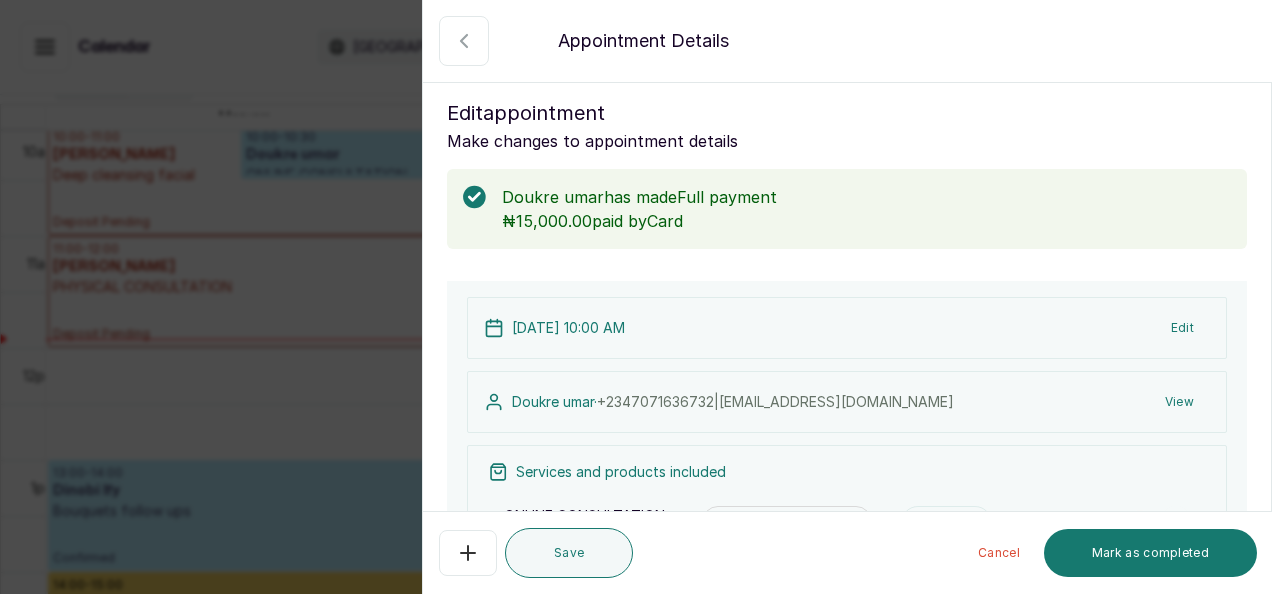 scroll, scrollTop: 420, scrollLeft: 0, axis: vertical 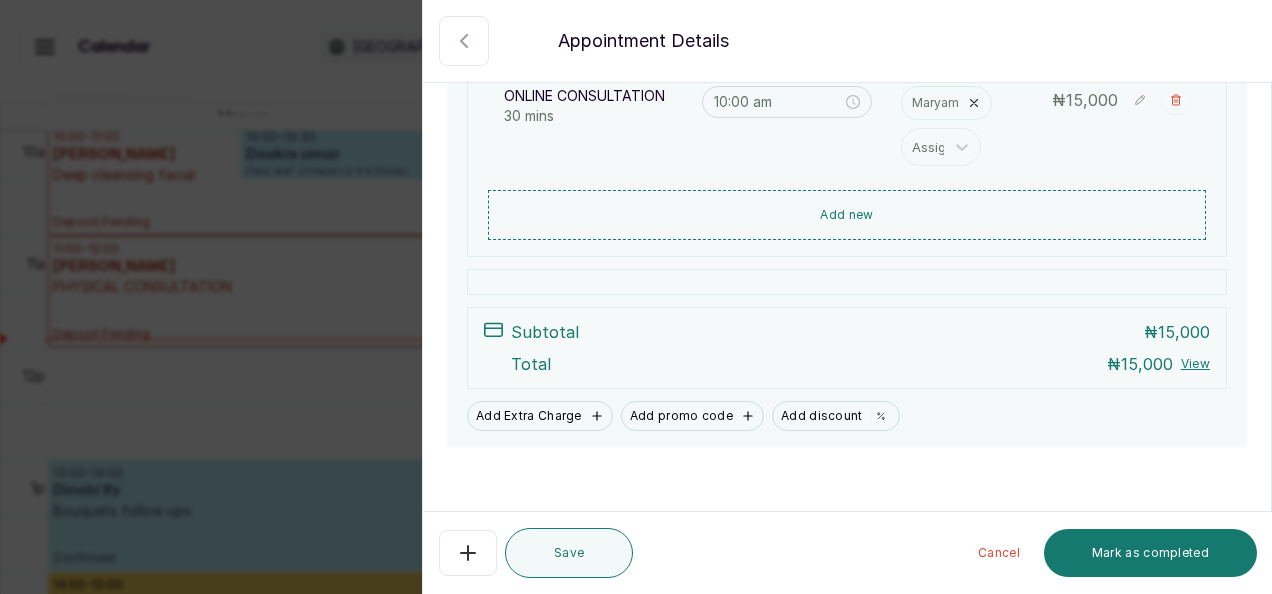 click on "MO [PERSON_NAME] Home   Calendar   Sales   Staff   Clients   Wallet   Messaging   Rewards   Catalogue   Money   Reports   Settings   Support   Logout   Calendar [GEOGRAPHIC_DATA]/[GEOGRAPHIC_DATA] GMT+1 lekki phase 1 Notifications 1 Unassigned appointments [DATE] Temilola    PHYSICAL CONSUL... 02:00 pm Assign staff [DATE] [PERSON_NAME]    ONLINE REVIEW 01:00 pm Assign staff [DATE] Teniola Ojekale   ONLINE REVIEW 10:00 am Assign staff [DATE] Sophie    ONLINE REVIEW 10:00 am Assign staff [DATE] [DATE] [DATE] Show no-show/cancelled View Day Staff Working Add + [PERSON_NAME] [PERSON_NAME] Nurse 12am 1am 2am 3am 4am 5am 6am 7am 8am 9am 10am 11am 12pm 1pm 2pm 3pm 4pm 5pm 6pm 7pm 8pm 9pm 10pm 11pm 10:00  -  11:00 [PERSON_NAME] Deep cleansing facial Deposit Pending 10:00  -  10:30 Doukre umar ONLINE CONSULTATION Confirmed 11:00  -  12:00 [PERSON_NAME] PHYSICAL CONSULTATION Deposit Pending 13:00  -  14:00 Dinobi Ify Bouquets follow ups Confirmed 14:00  -  15:00 Temilola  PHYSICAL CONSULTATION Pending 16:30  -   -" at bounding box center (636, 304) 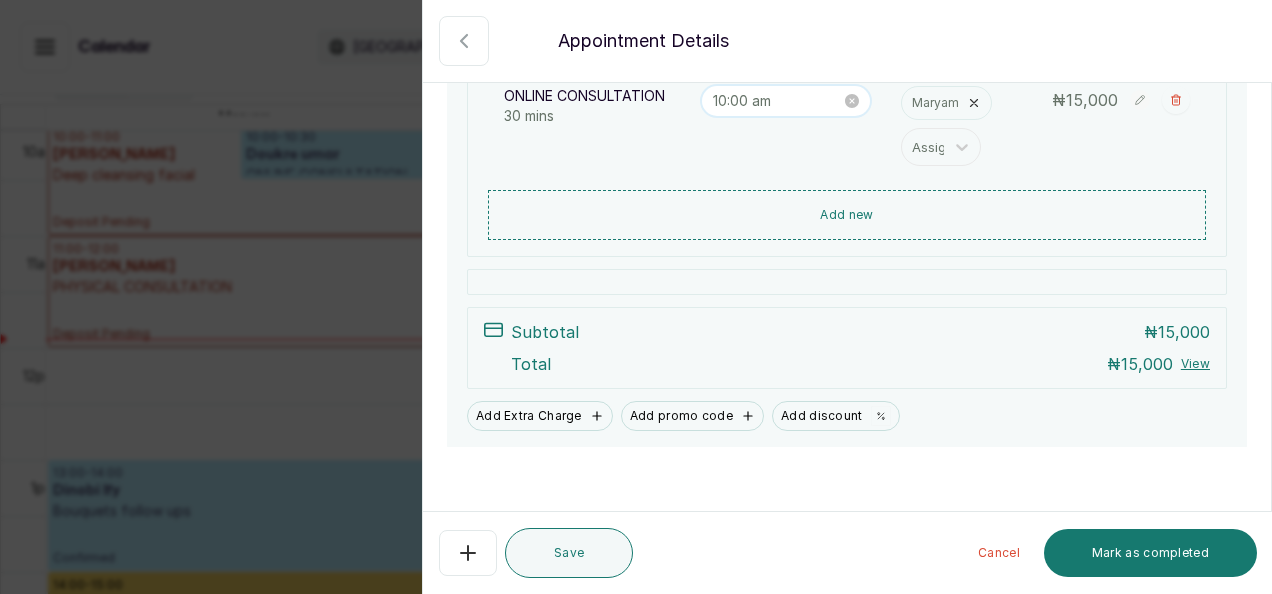 click on "10:00 am" at bounding box center (777, 101) 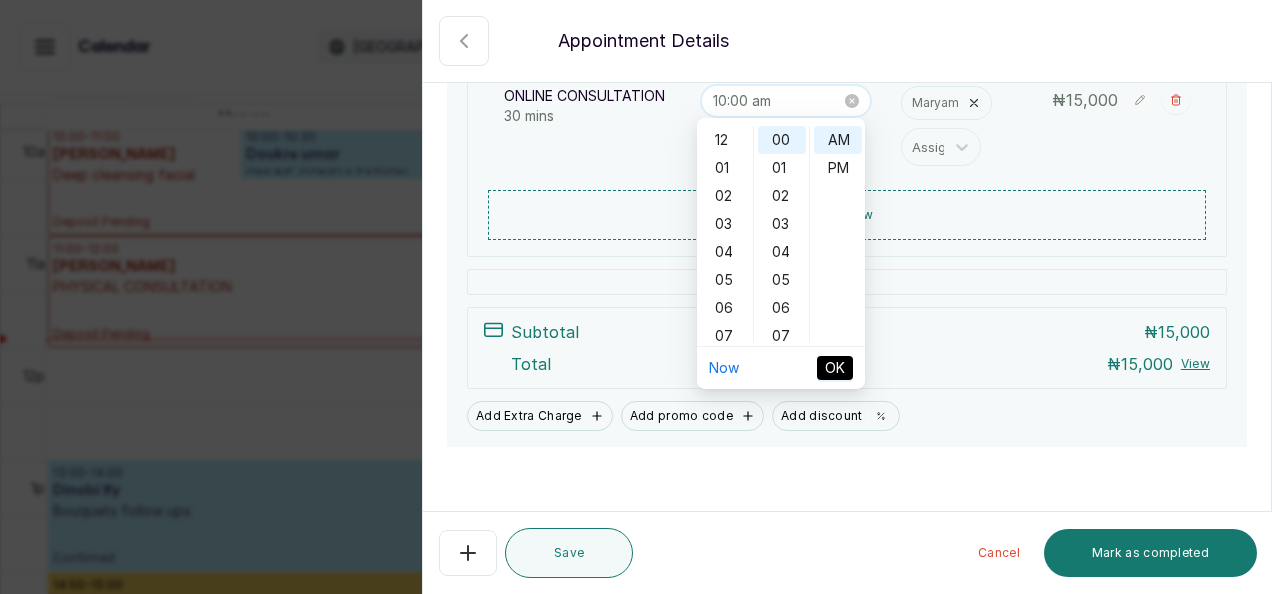 scroll, scrollTop: 120, scrollLeft: 0, axis: vertical 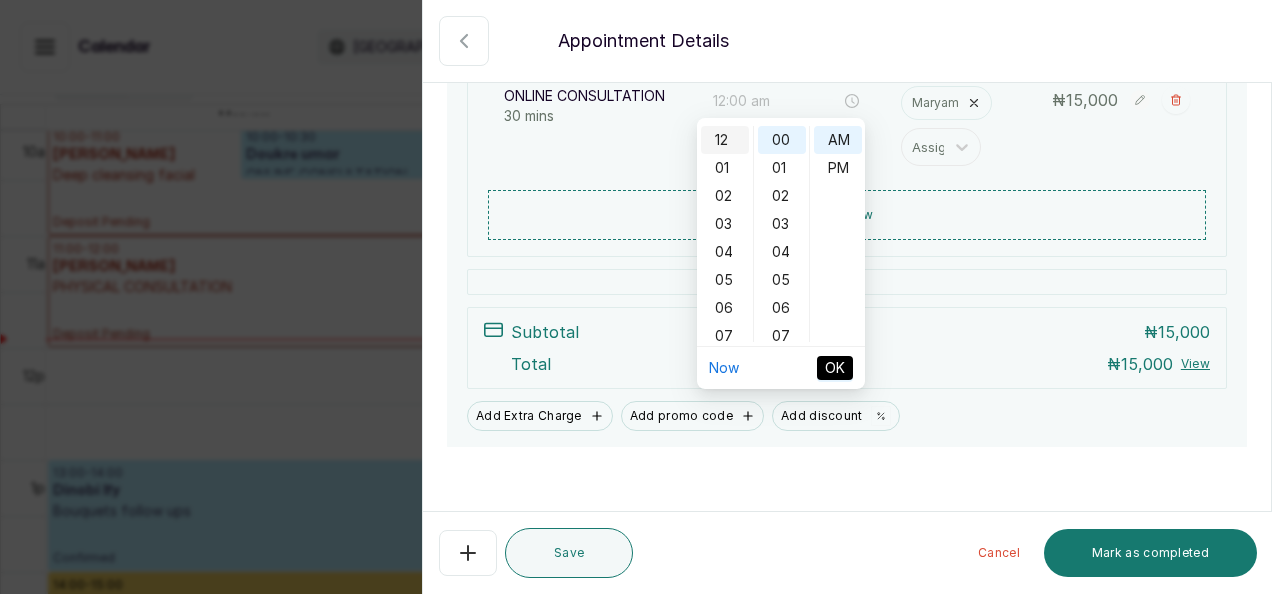 click on "12" at bounding box center [725, 140] 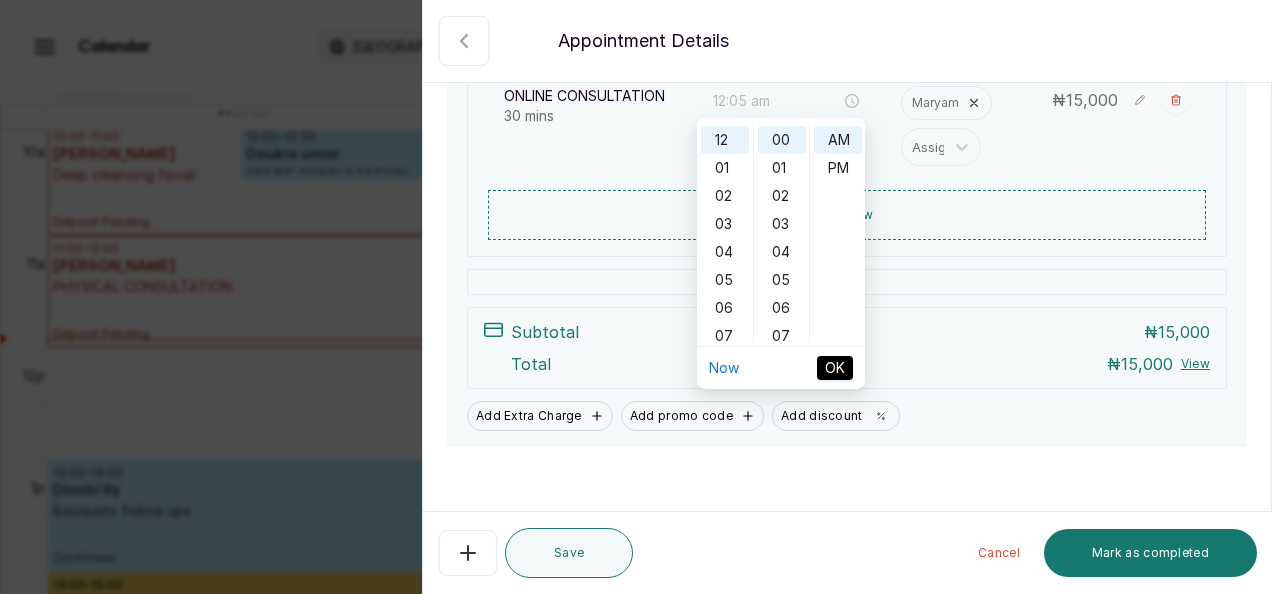 type on "12:00 am" 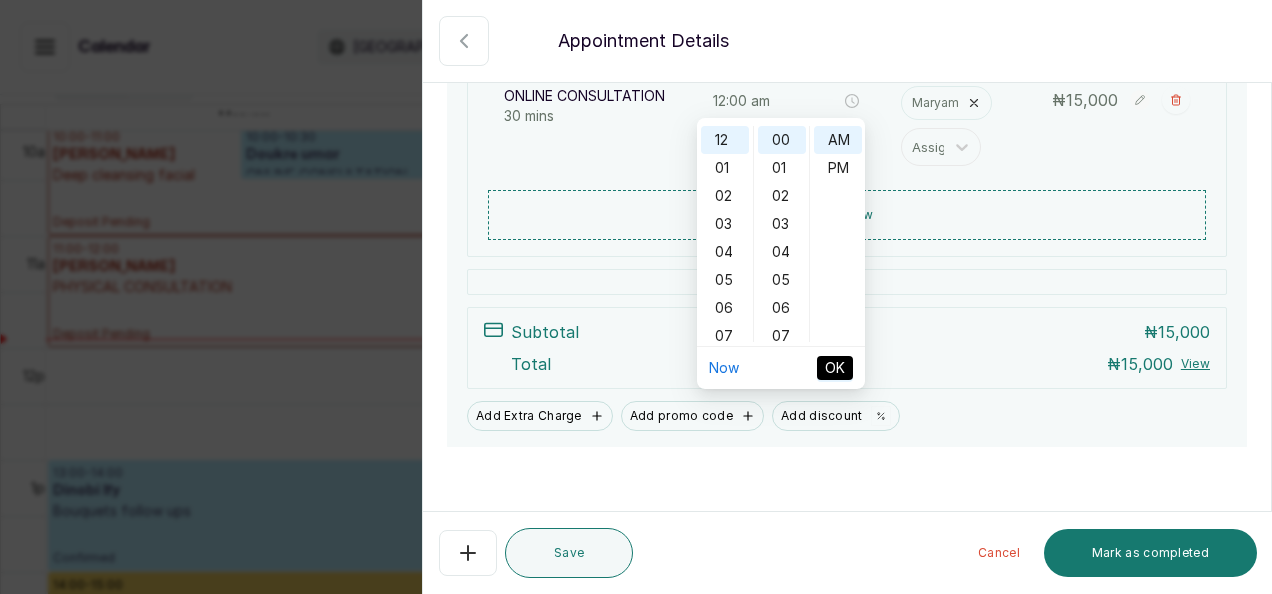 click on "OK" at bounding box center [835, 368] 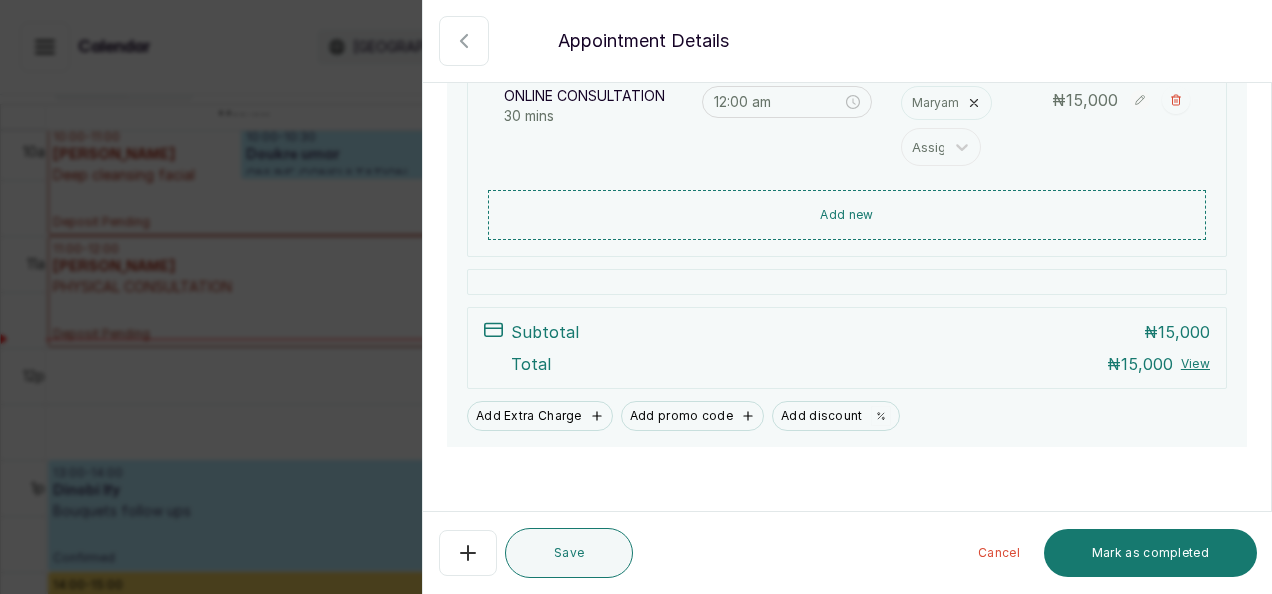 scroll, scrollTop: 420, scrollLeft: 0, axis: vertical 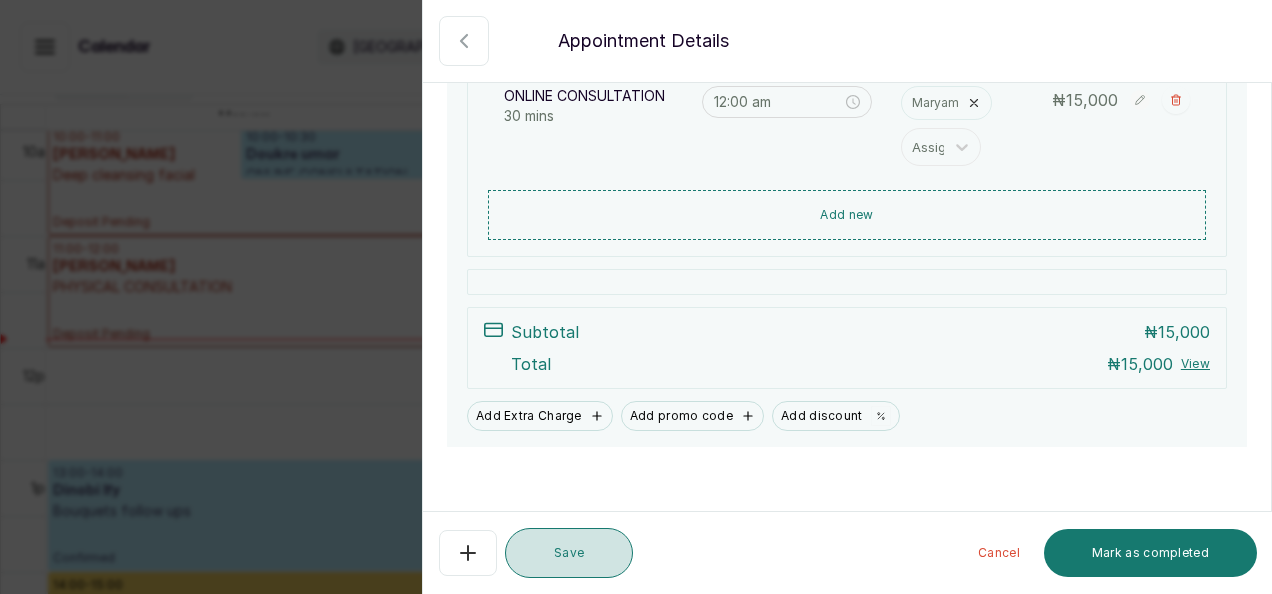 click on "Save" at bounding box center [569, 553] 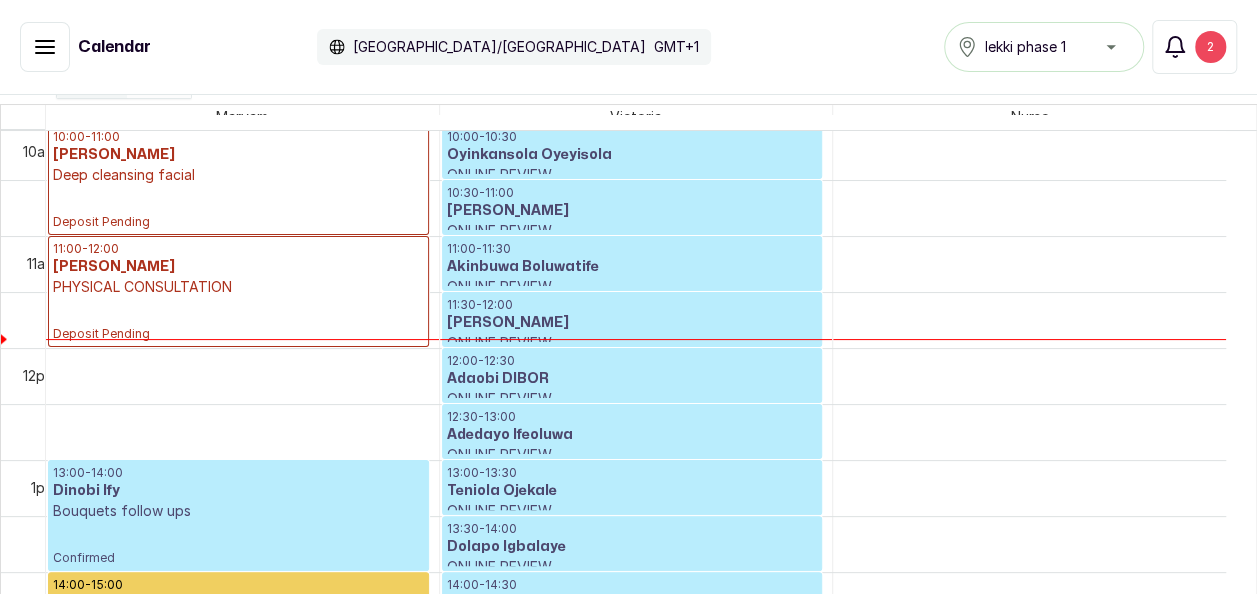 click on "Notifications 2" at bounding box center [1194, 47] 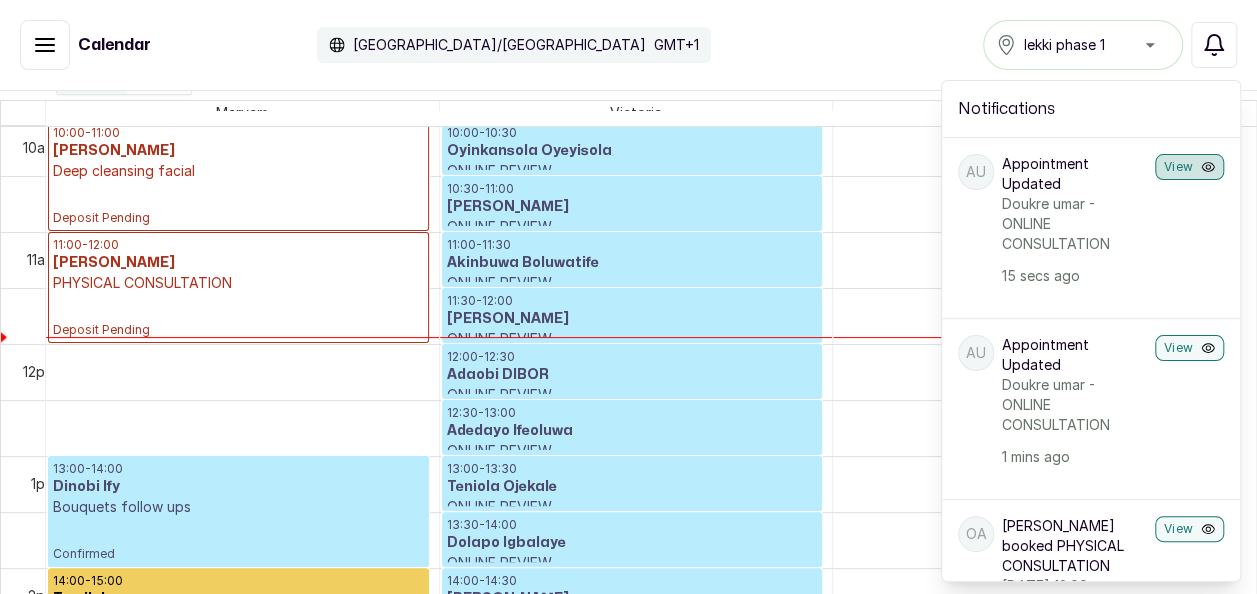 click on "View" at bounding box center [1189, 167] 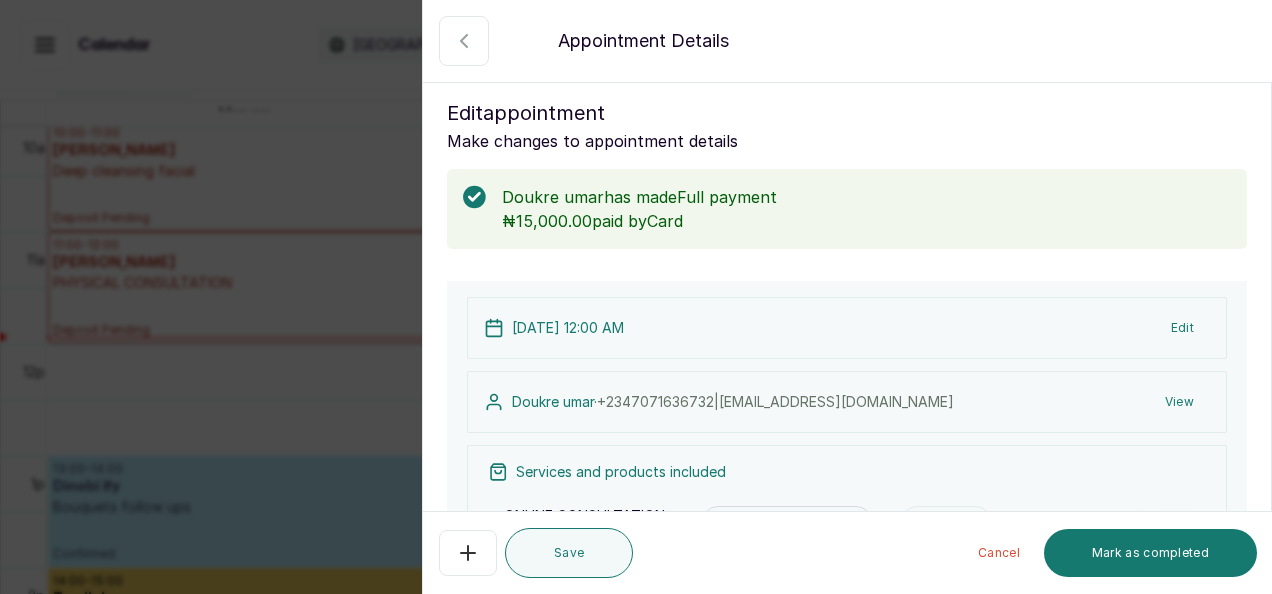 scroll, scrollTop: 420, scrollLeft: 0, axis: vertical 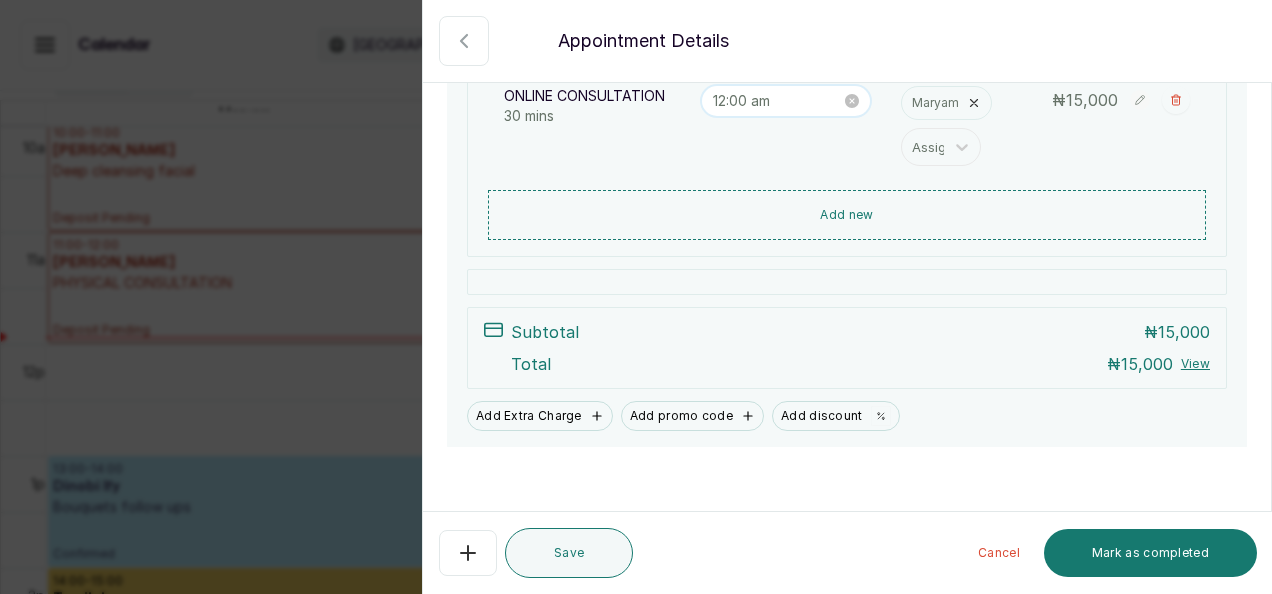 click on "12:00 am" at bounding box center [777, 101] 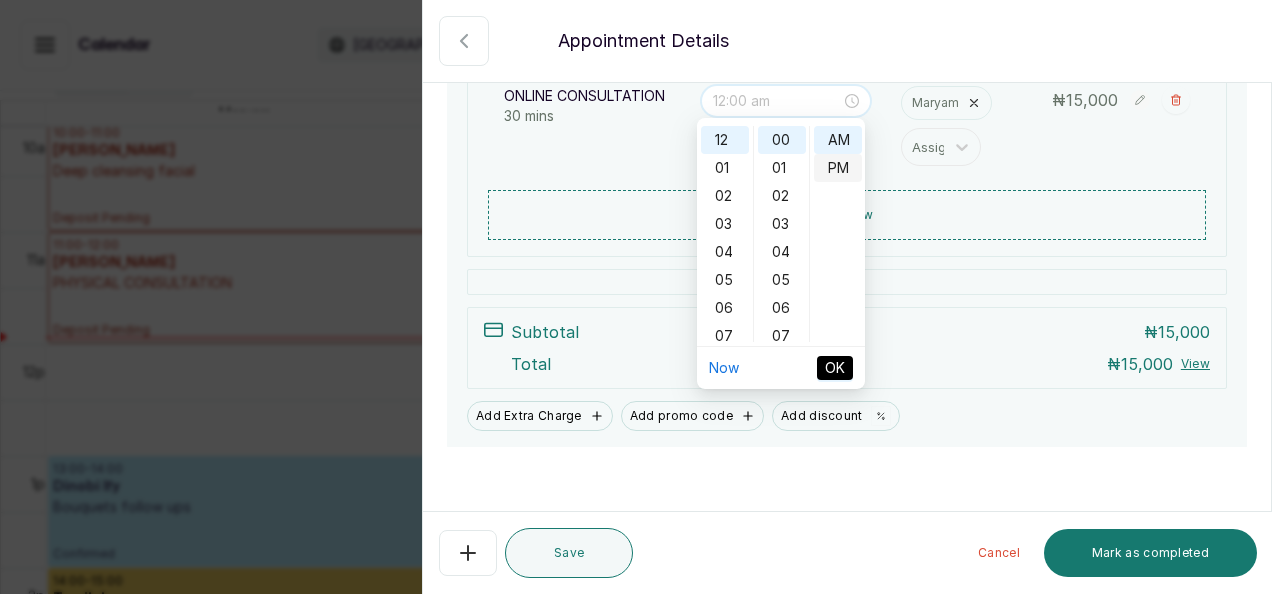 type on "12:00 pm" 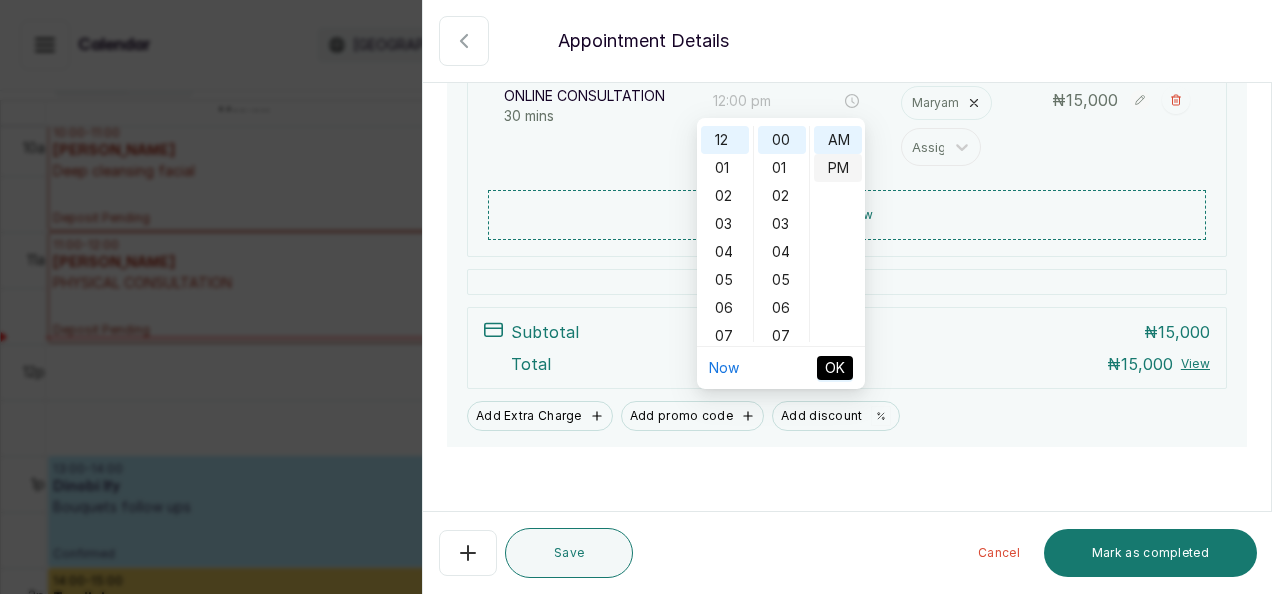 click on "PM" at bounding box center (838, 168) 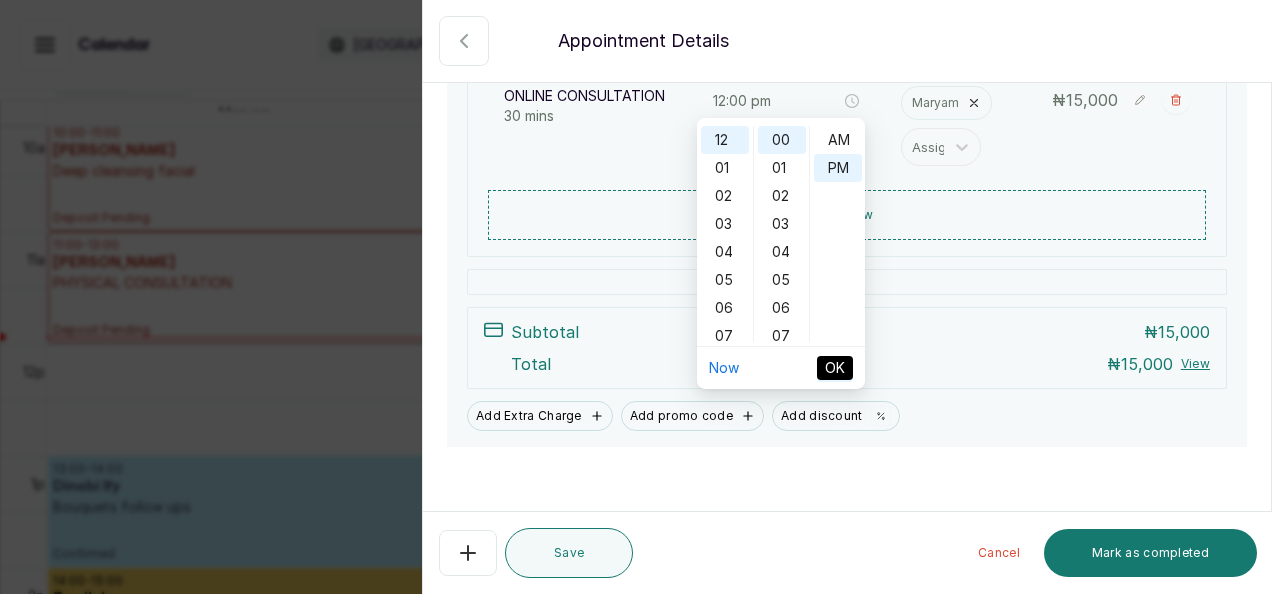 click on "OK" at bounding box center [835, 368] 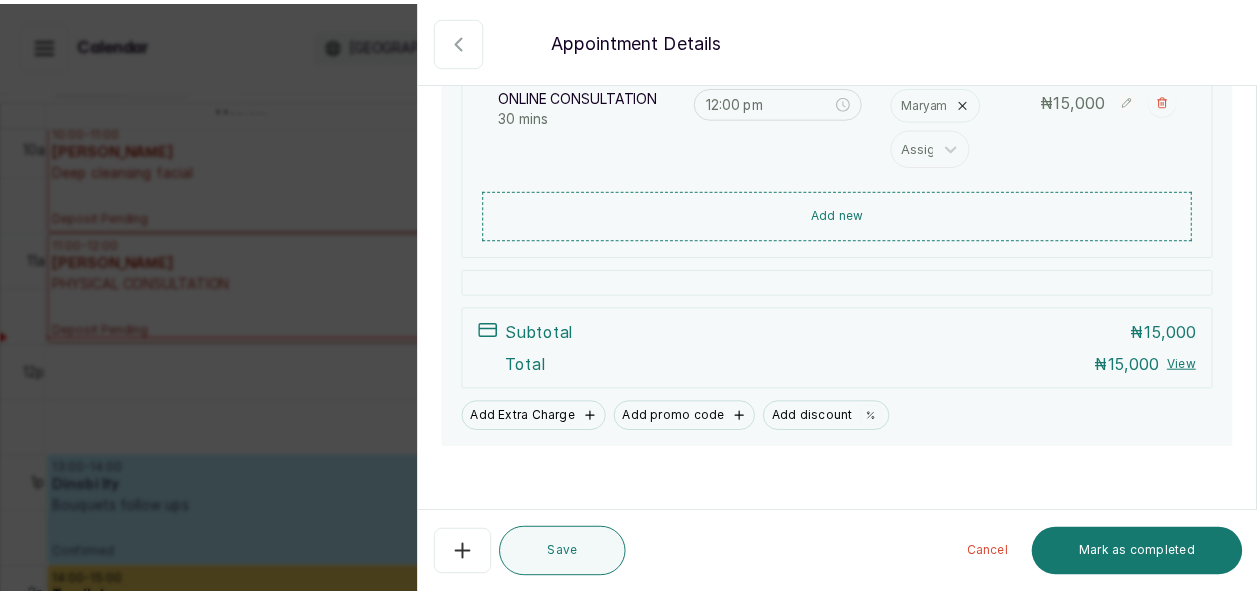 scroll, scrollTop: 420, scrollLeft: 0, axis: vertical 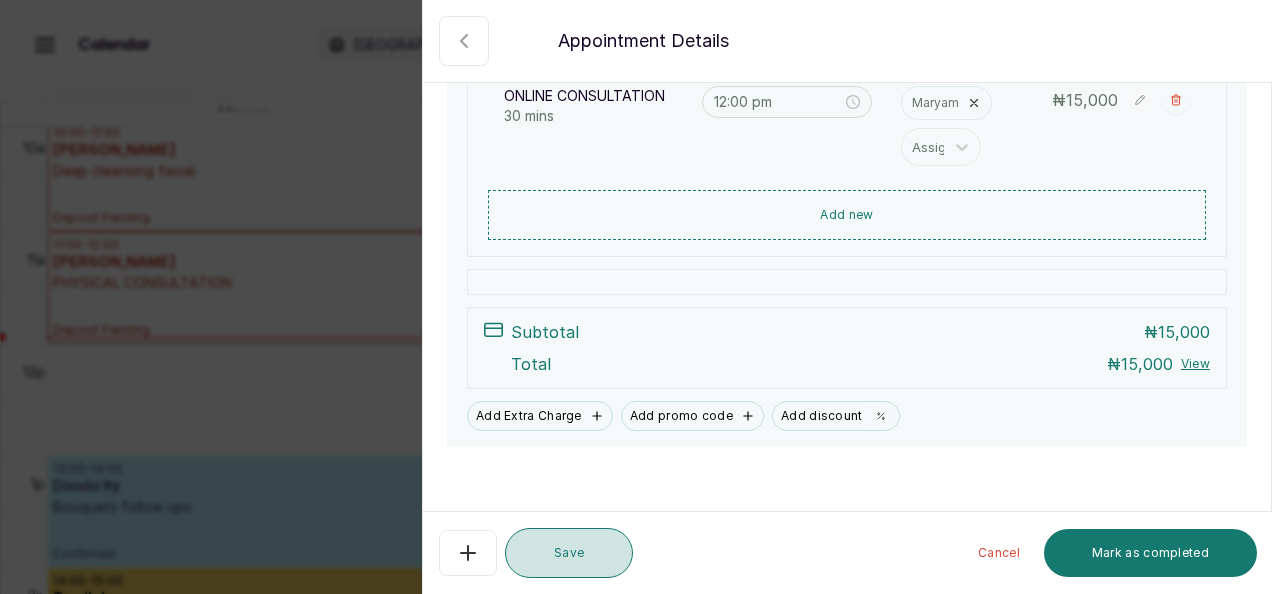 click on "Save" at bounding box center (569, 553) 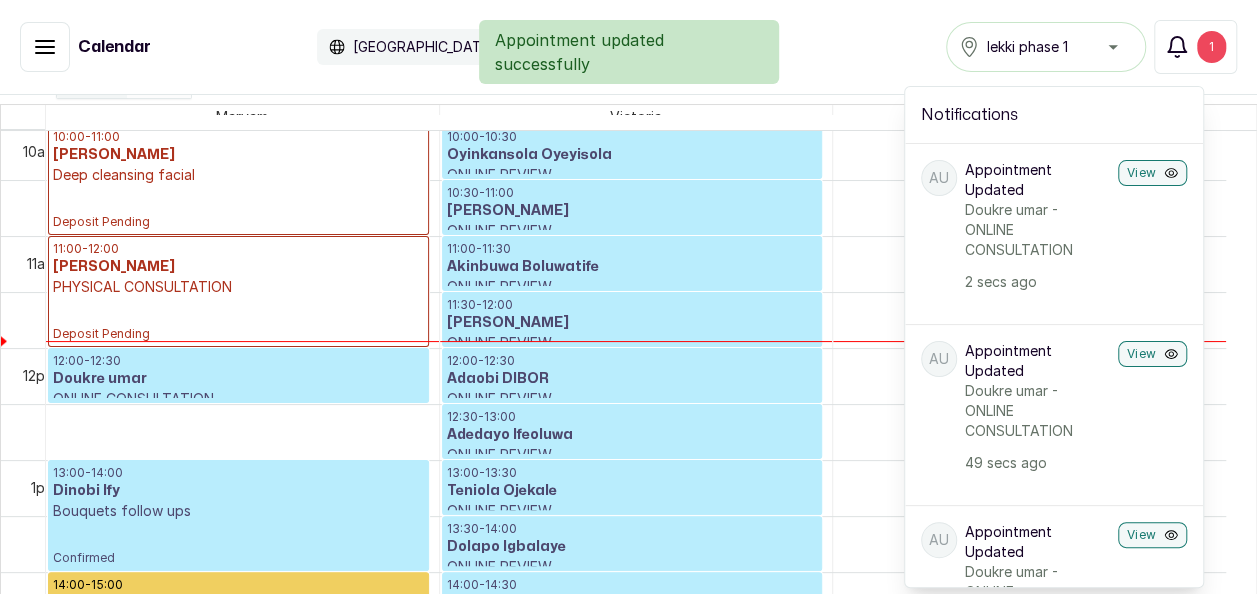 click on "Calendar [GEOGRAPHIC_DATA]/[GEOGRAPHIC_DATA] GMT+1 lekki phase 1 Notifications 1 Notifications AU Appointment Updated Doukre umar - ONLINE CONSULTATION 2 secs ago View   AU Appointment Updated Doukre umar - ONLINE CONSULTATION 49 secs ago View   AU Appointment Updated Doukre umar - ONLINE CONSULTATION 1 mins ago View   OA [PERSON_NAME] booked PHYSICAL CONSULTATION [DATE] 12:00 36 mins ago View   New Transaction Amount: NGN 7500.0 36 mins ago View   Du Doukre umar booked ONLINE CONSULTATION [DATE] 10:00 [DATE] View   New Transaction Amount: NGN 15000.0 [DATE] View   OE [PERSON_NAME] booked ONLINE CONSULTATION [DATE] 14:00 [DATE] View   New Transaction Amount: NGN 15000.0 [DATE] View   T Temilola  booked PHYSICAL CONSULTATION [DATE] 14:00 [DATE] View   New Transaction Amount: NGN 7500.0 [DATE] View   B Busayo  booked Deep cleansing facial [DATE] 11:00 [DATE] View   New Transaction Amount: NGN 40000.0 [DATE] View" at bounding box center (628, 47) 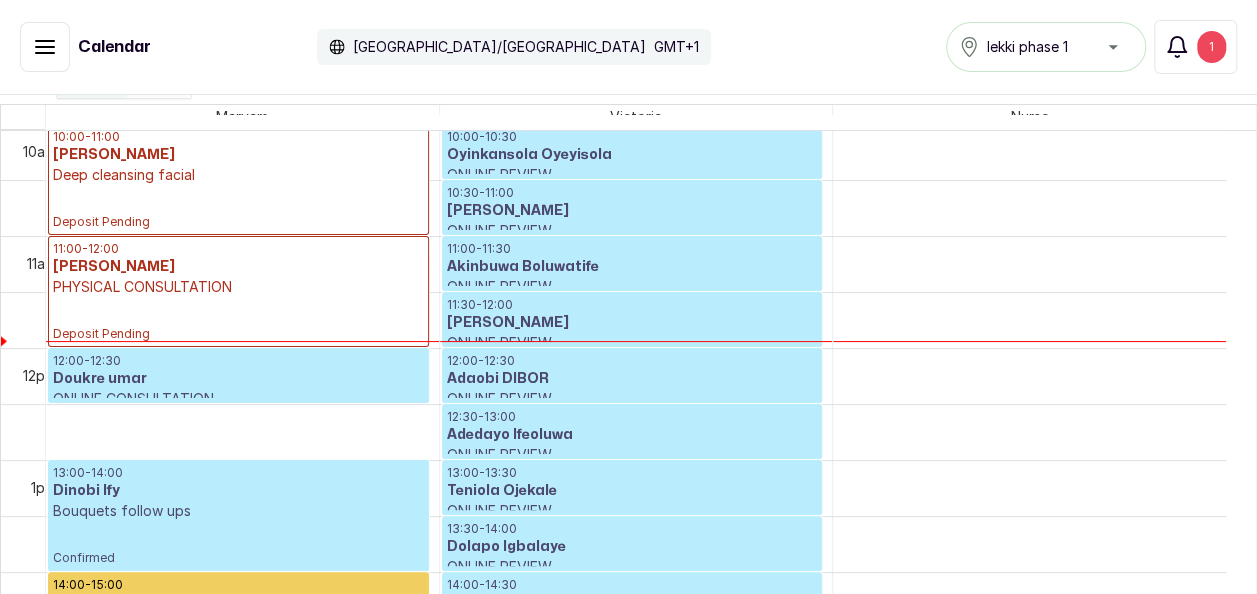 click on "Notifications 1" at bounding box center (1195, 47) 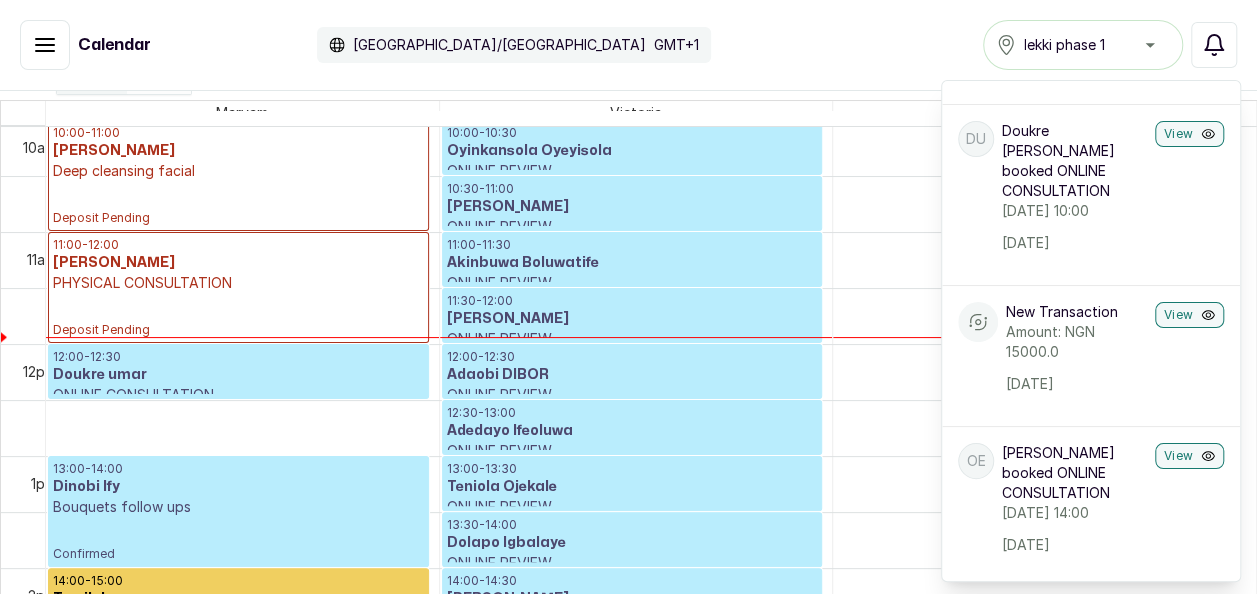 scroll, scrollTop: 913, scrollLeft: 0, axis: vertical 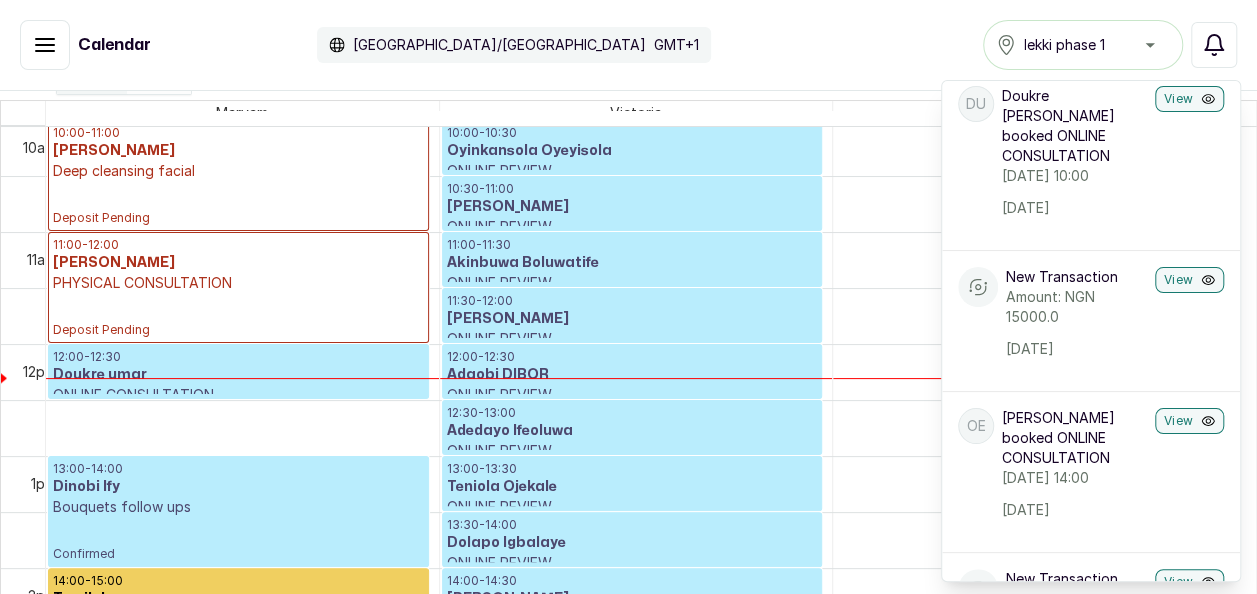 click on "Calendar [GEOGRAPHIC_DATA]/[GEOGRAPHIC_DATA] GMT+1 lekki phase 1 Notifications Notifications AU Appointment Updated Doukre umar - ONLINE CONSULTATION 8 secs ago View   AU Appointment Updated Doukre umar - ONLINE CONSULTATION 55 secs ago View   AU Appointment Updated Doukre umar - ONLINE CONSULTATION 1 mins ago View   OA [PERSON_NAME] booked PHYSICAL CONSULTATION [DATE] 12:00 36 mins ago View   New Transaction Amount: NGN 7500.0 36 mins ago View   Du Doukre umar booked ONLINE CONSULTATION [DATE] 10:00 [DATE] View   New Transaction Amount: NGN 15000.0 [DATE] View   OE [PERSON_NAME] booked ONLINE CONSULTATION [DATE] 14:00 [DATE] View   New Transaction Amount: NGN 15000.0 [DATE] View   T Temilola  booked PHYSICAL CONSULTATION [DATE] 14:00 [DATE] View   New Transaction Amount: NGN 7500.0 [DATE] View   B Busayo  booked Deep cleansing facial [DATE] 11:00 [DATE] View   New Transaction Amount: NGN 40000.0 [DATE] View" at bounding box center [628, 45] 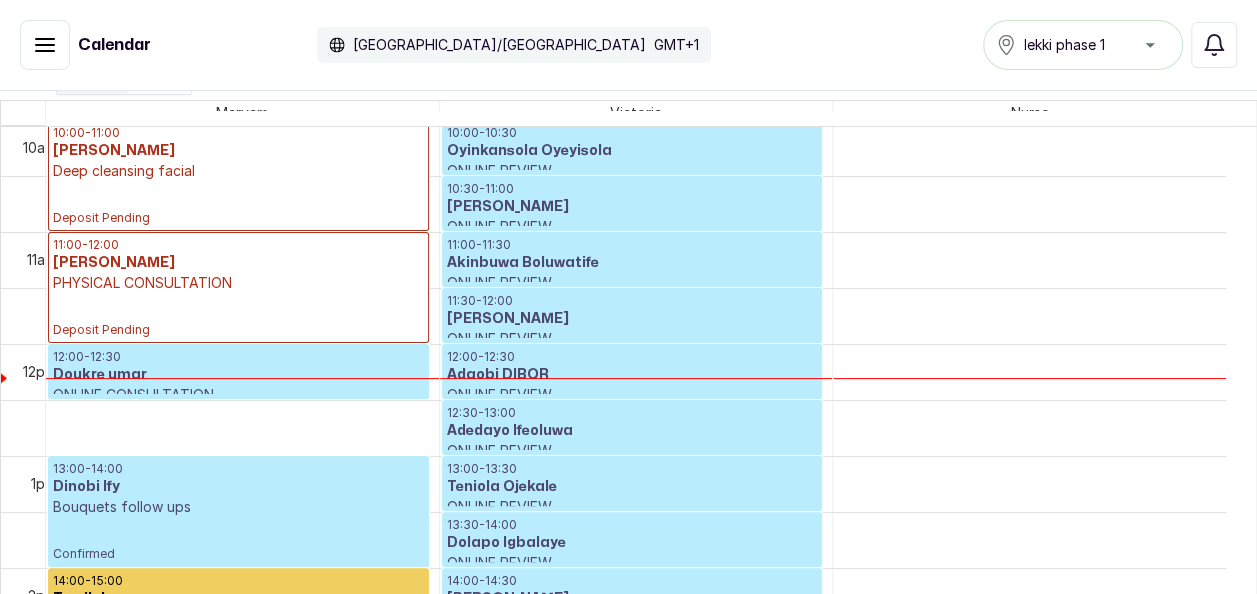scroll, scrollTop: 1142, scrollLeft: 0, axis: vertical 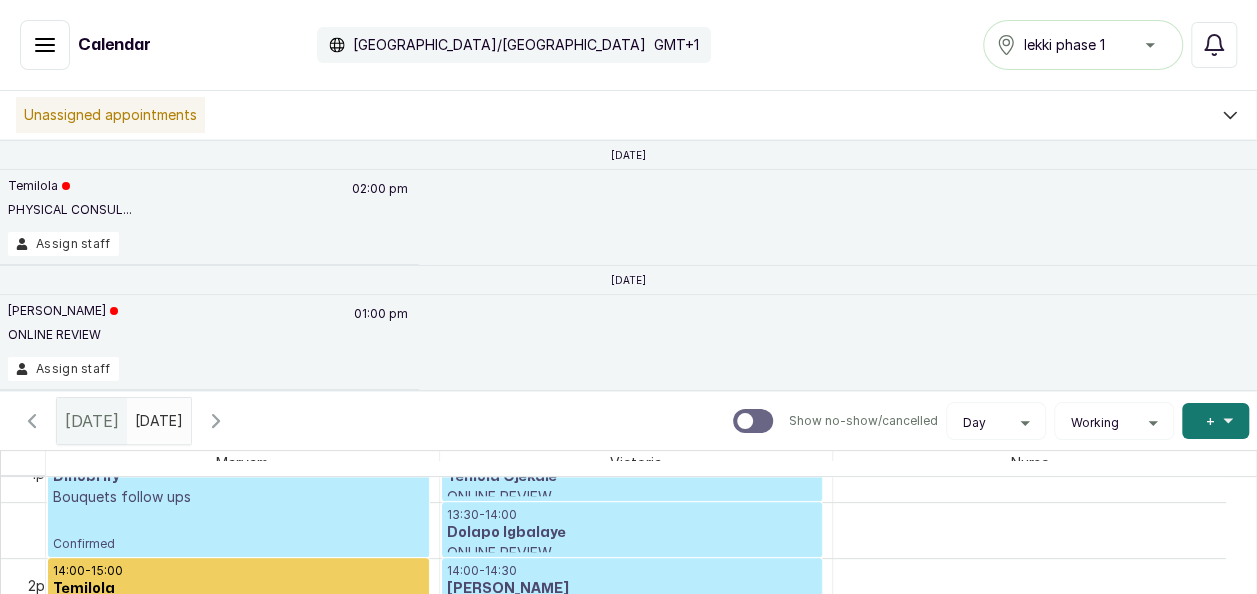 click on "[DATE]" at bounding box center [140, 416] 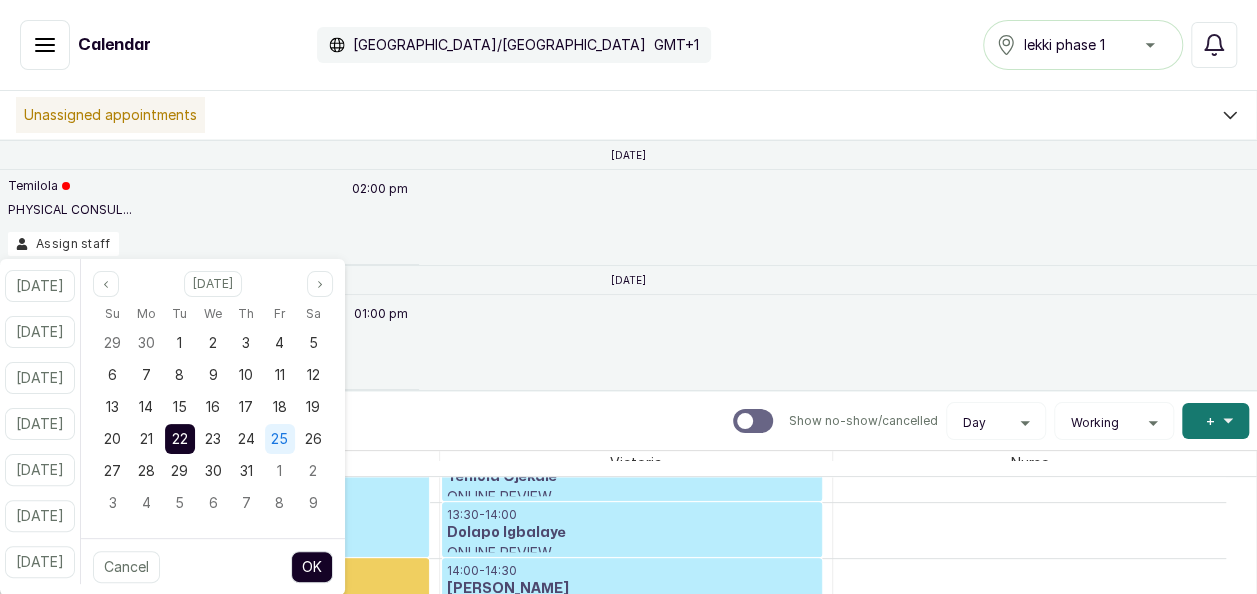 click on "25" at bounding box center (279, 438) 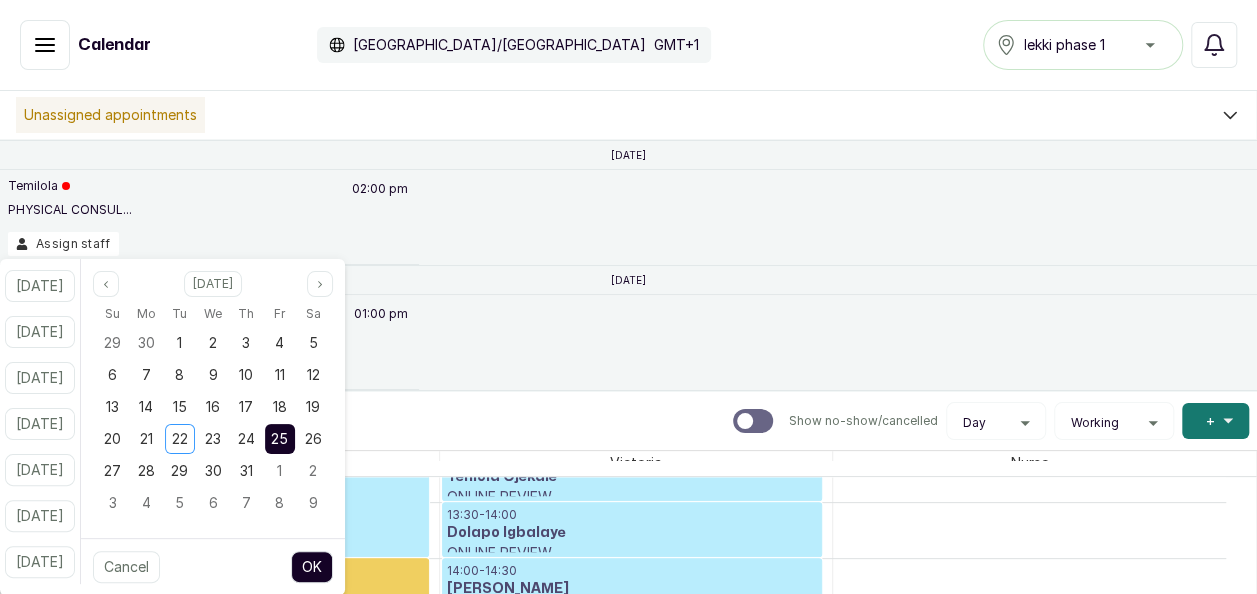 click on "OK" at bounding box center [312, 567] 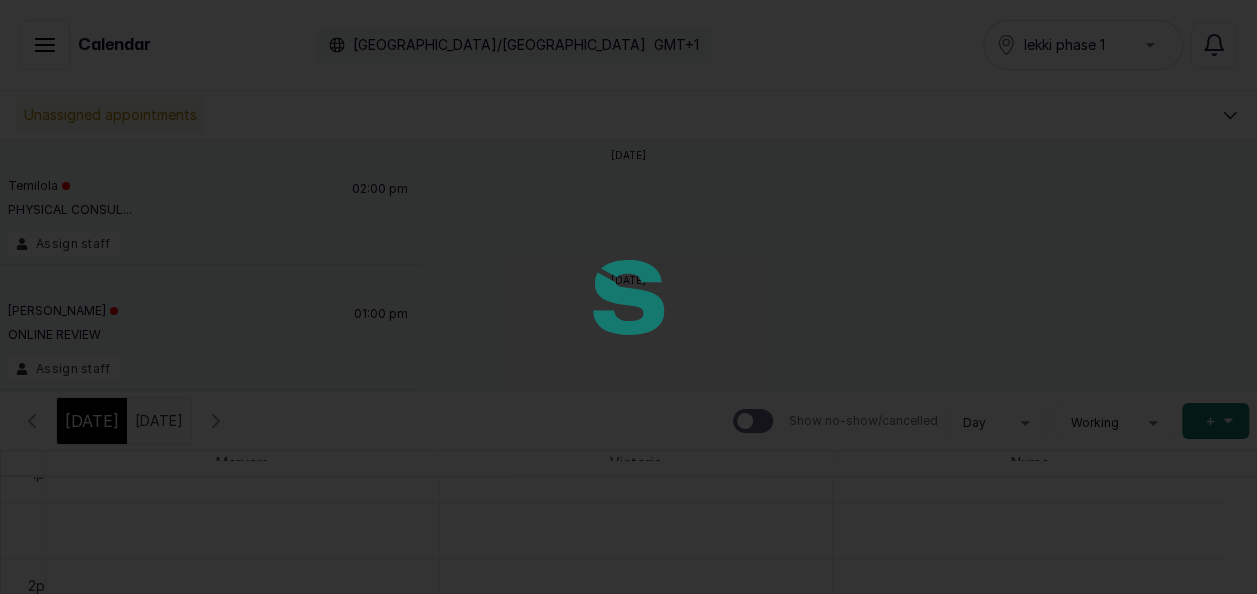 scroll, scrollTop: 673, scrollLeft: 0, axis: vertical 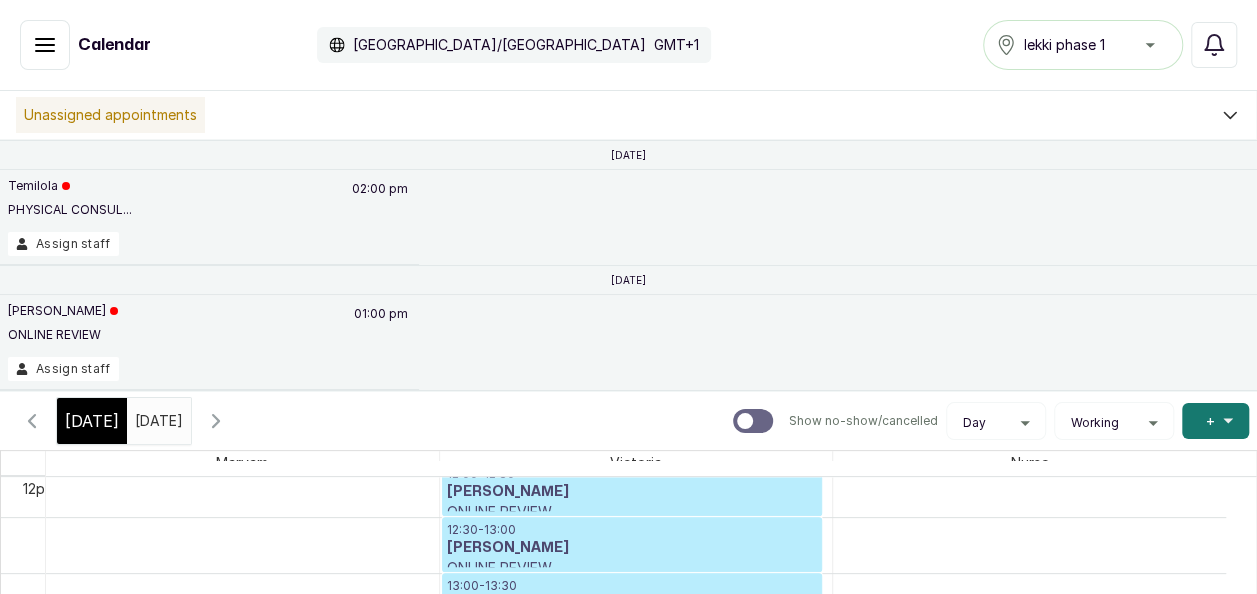 click on "[DATE]" at bounding box center (140, 416) 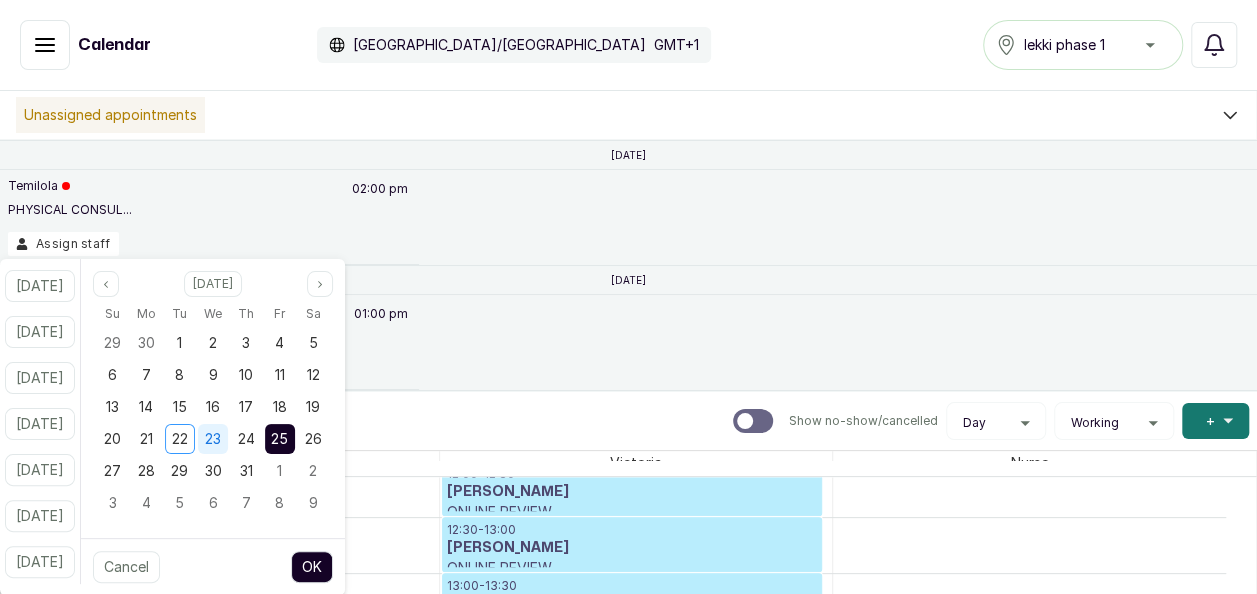 click on "23" at bounding box center [213, 439] 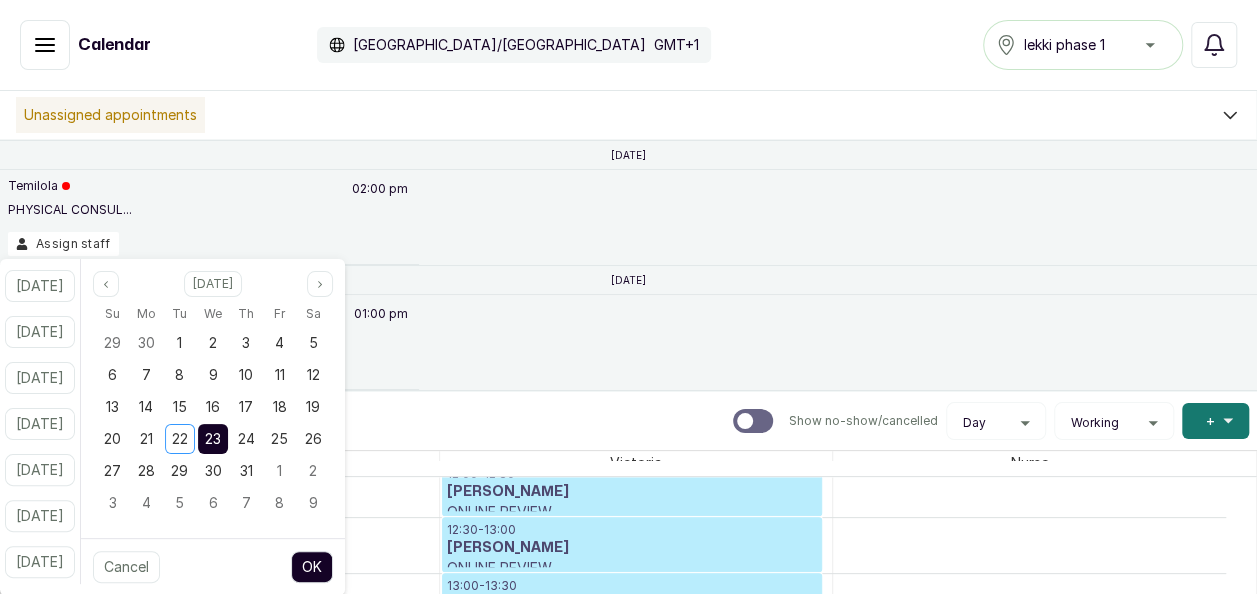 click on "OK" at bounding box center (312, 567) 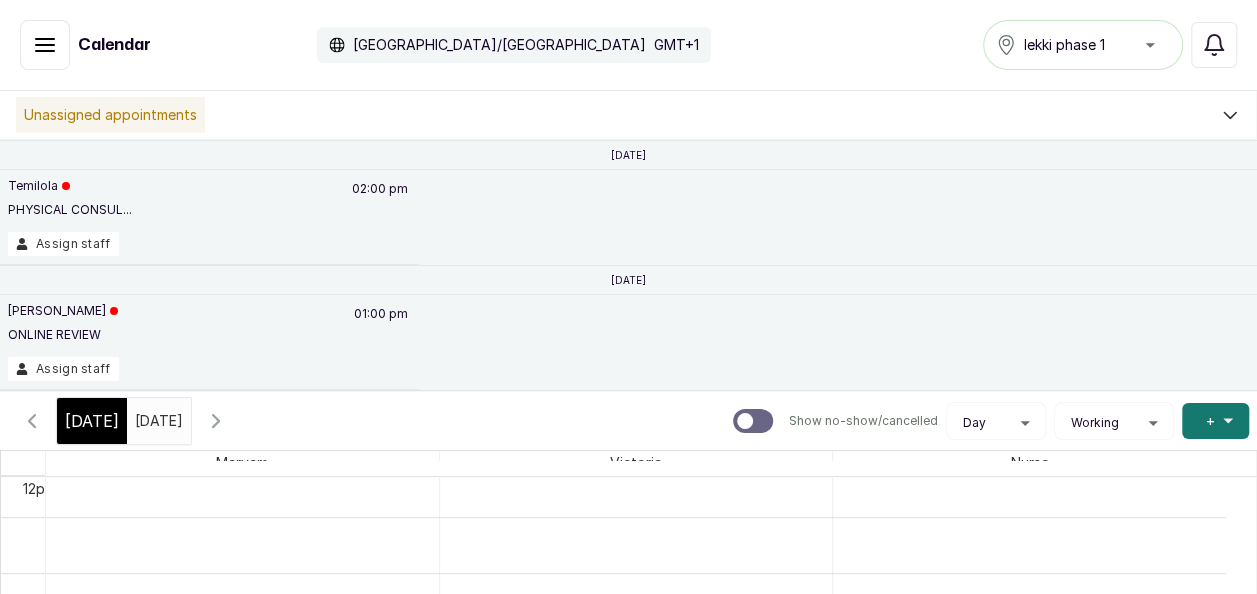 scroll, scrollTop: 673, scrollLeft: 0, axis: vertical 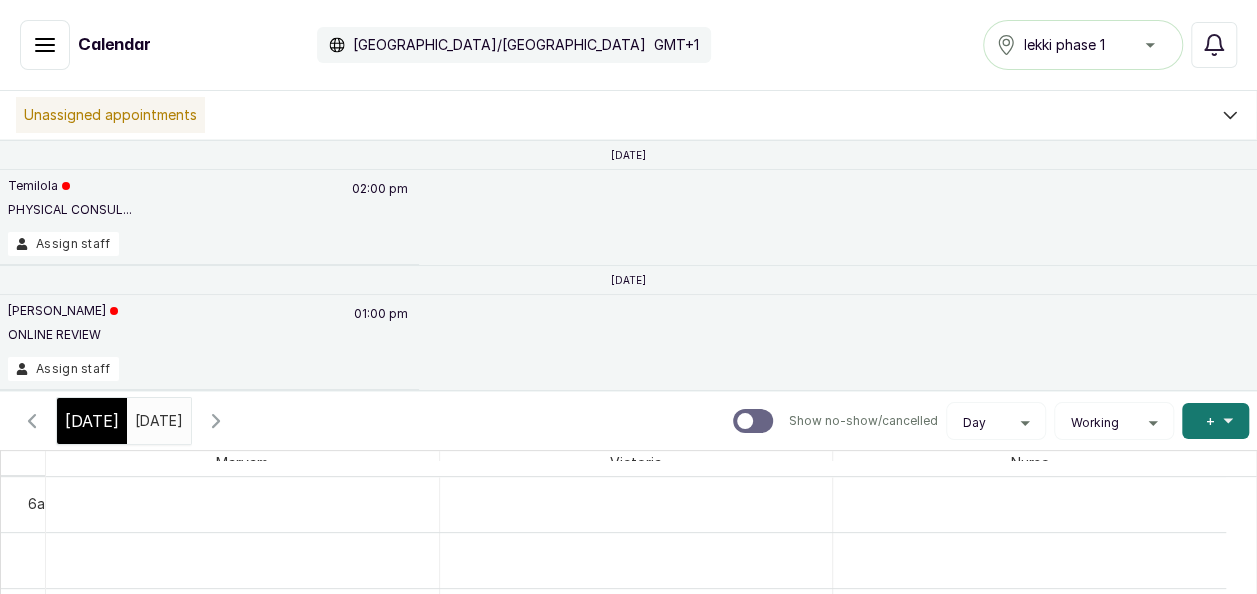 click on "[DATE] [DATE] [DATE] Show no-show/cancelled View Day Staff Working Add +" at bounding box center (628, 420) 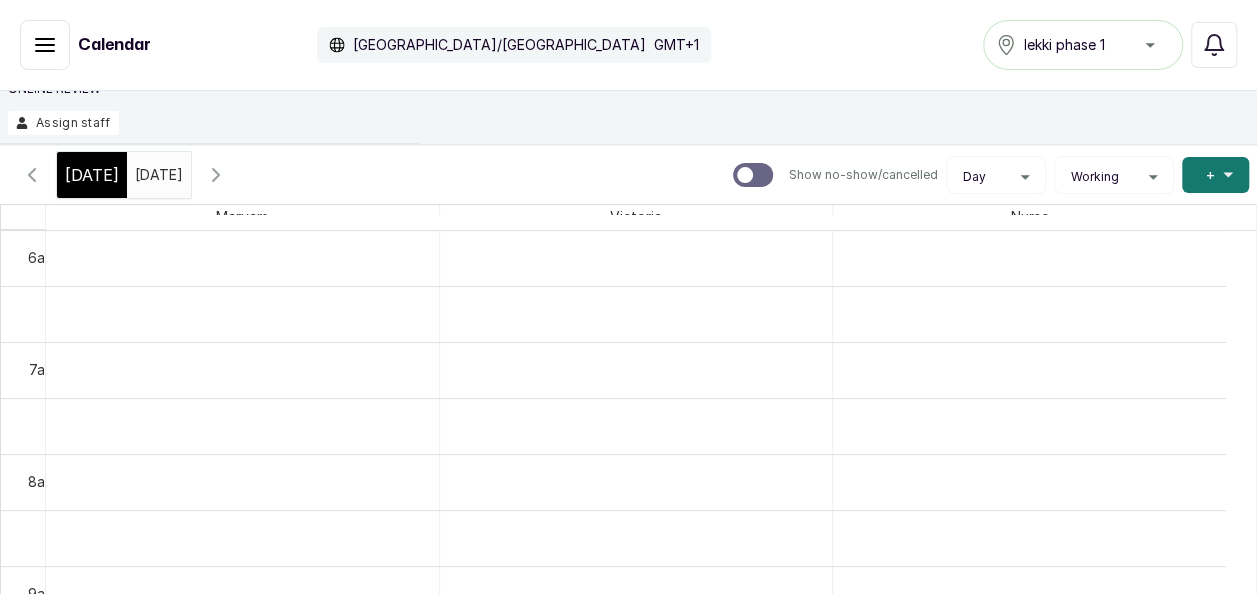 scroll, scrollTop: 350, scrollLeft: 0, axis: vertical 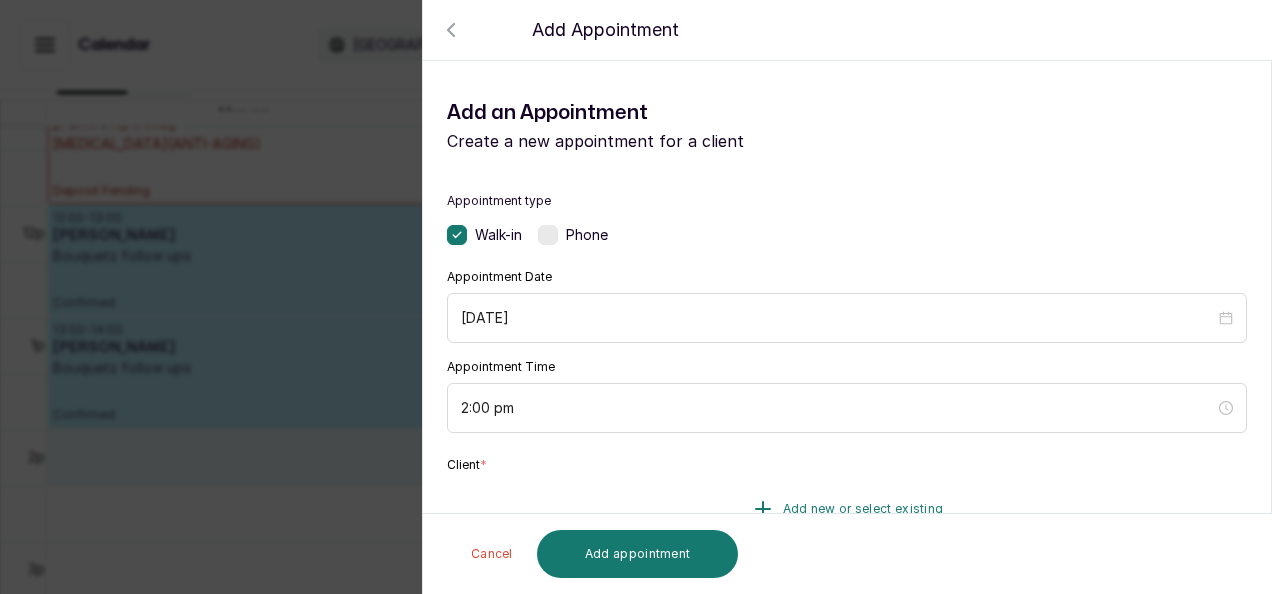 click on "Add new or select existing" at bounding box center [863, 509] 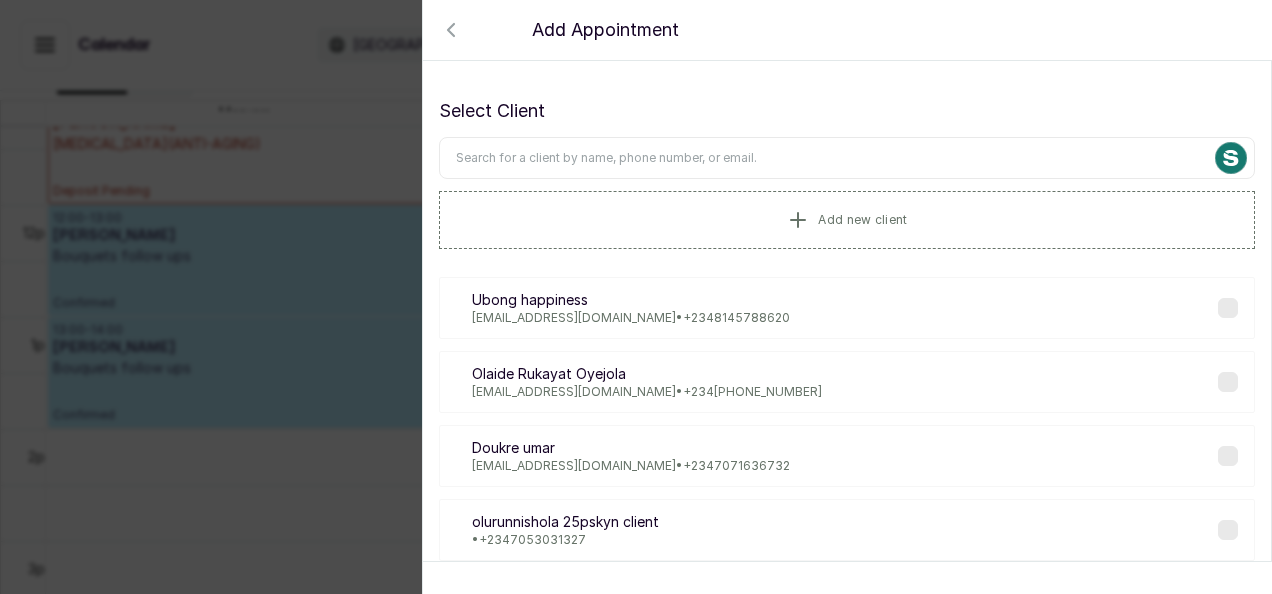 click at bounding box center (847, 158) 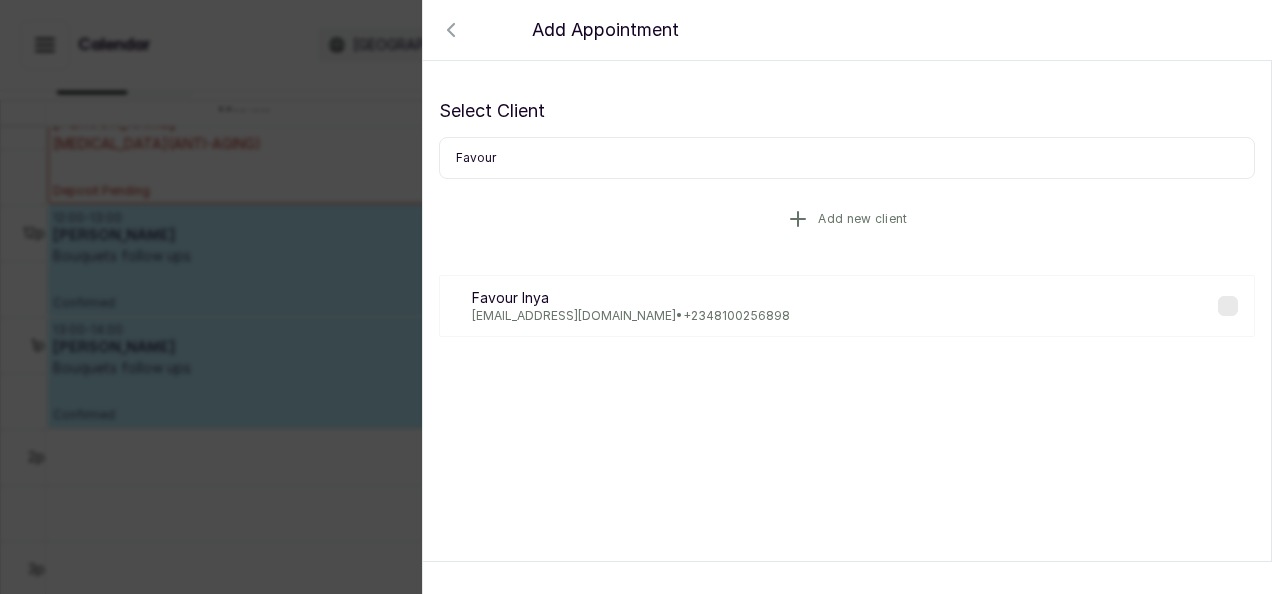type on "Favour" 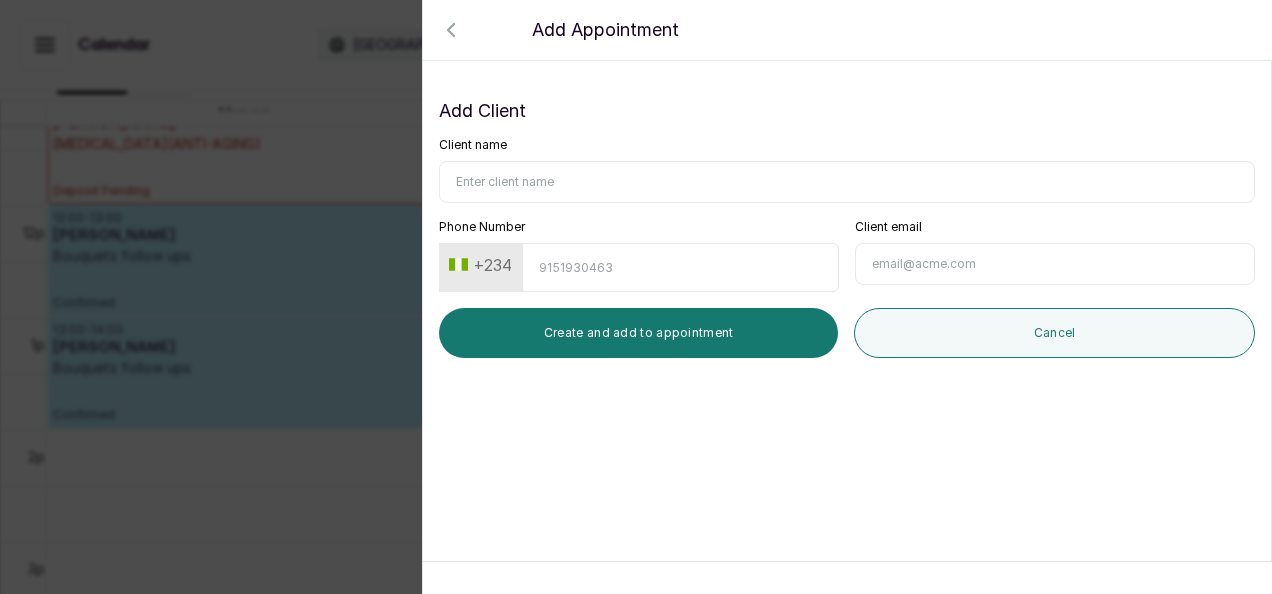 click on "Client name" at bounding box center [847, 182] 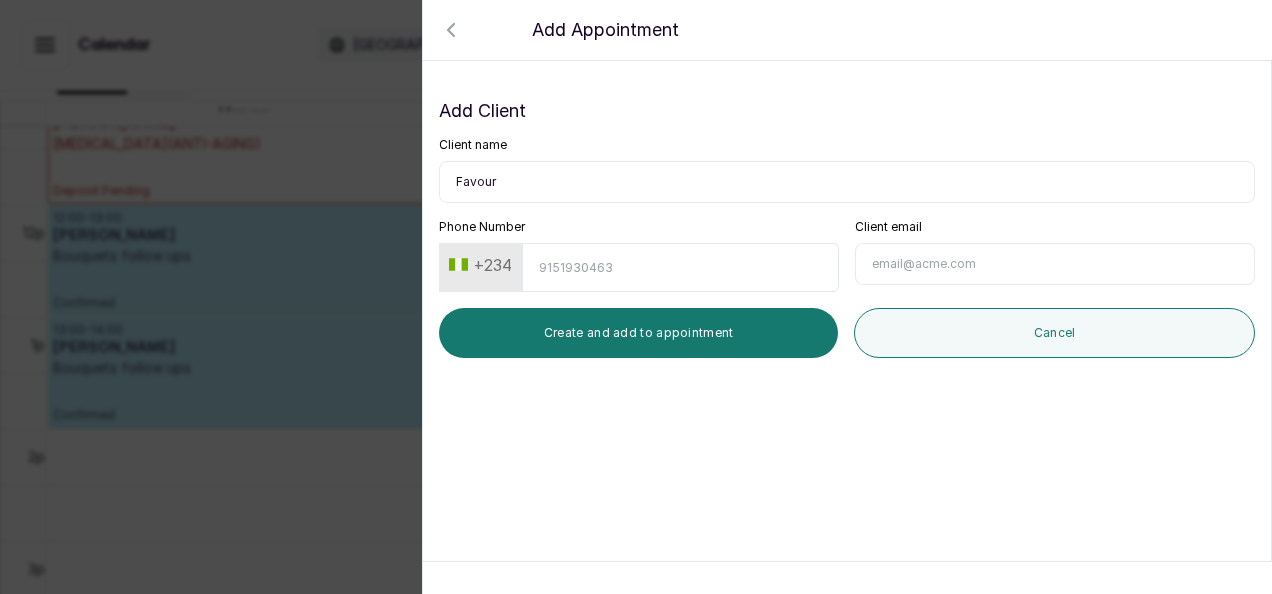 type on "Favour" 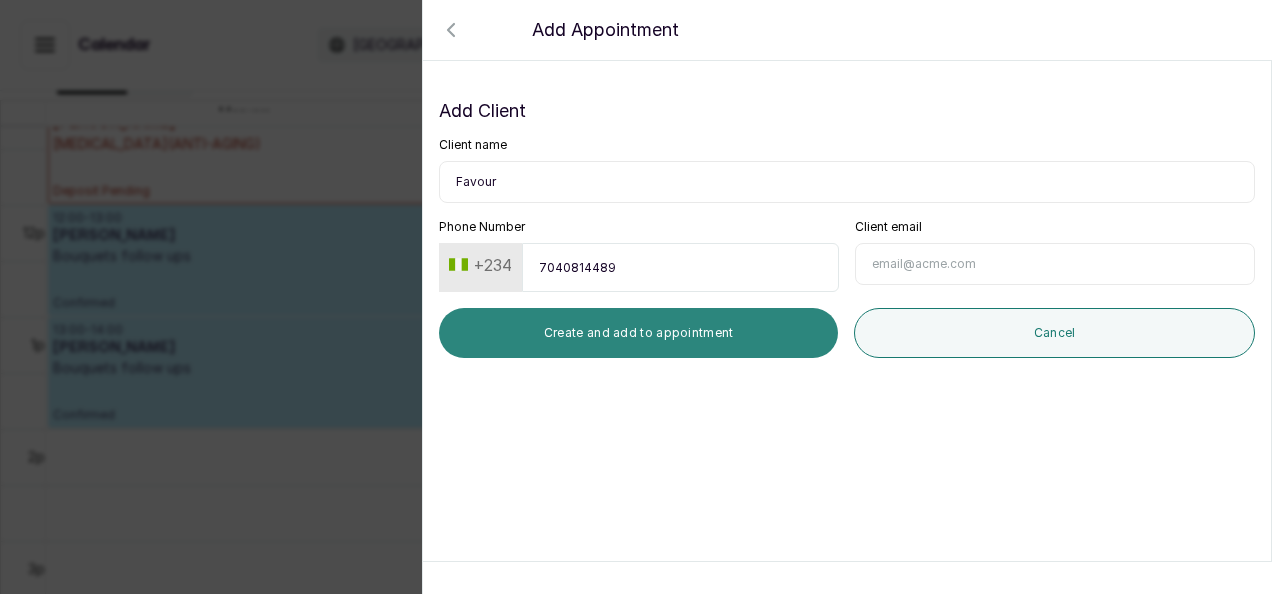 type on "7040814489" 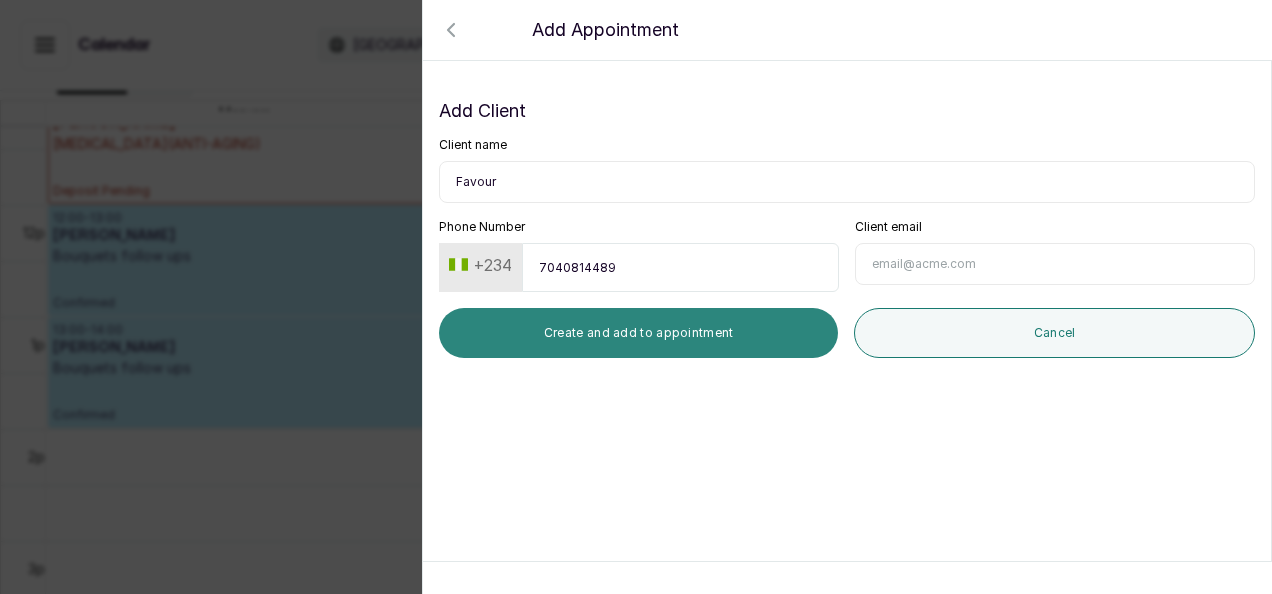 click on "Create and add to appointment" at bounding box center (638, 333) 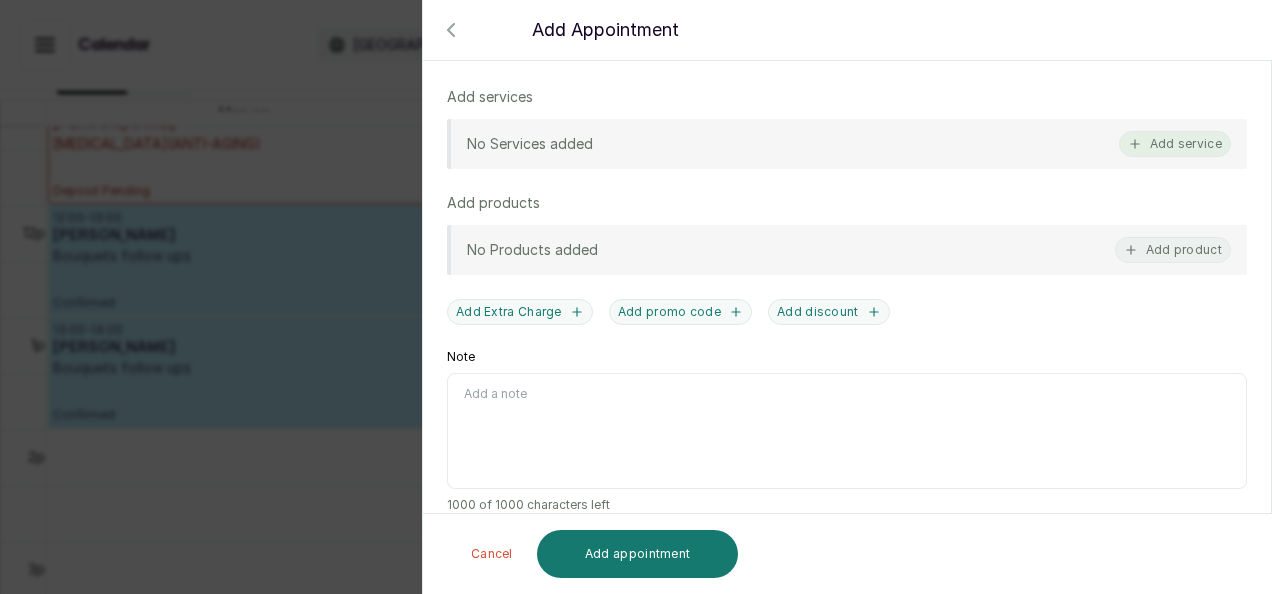 click on "Add service" at bounding box center (1175, 144) 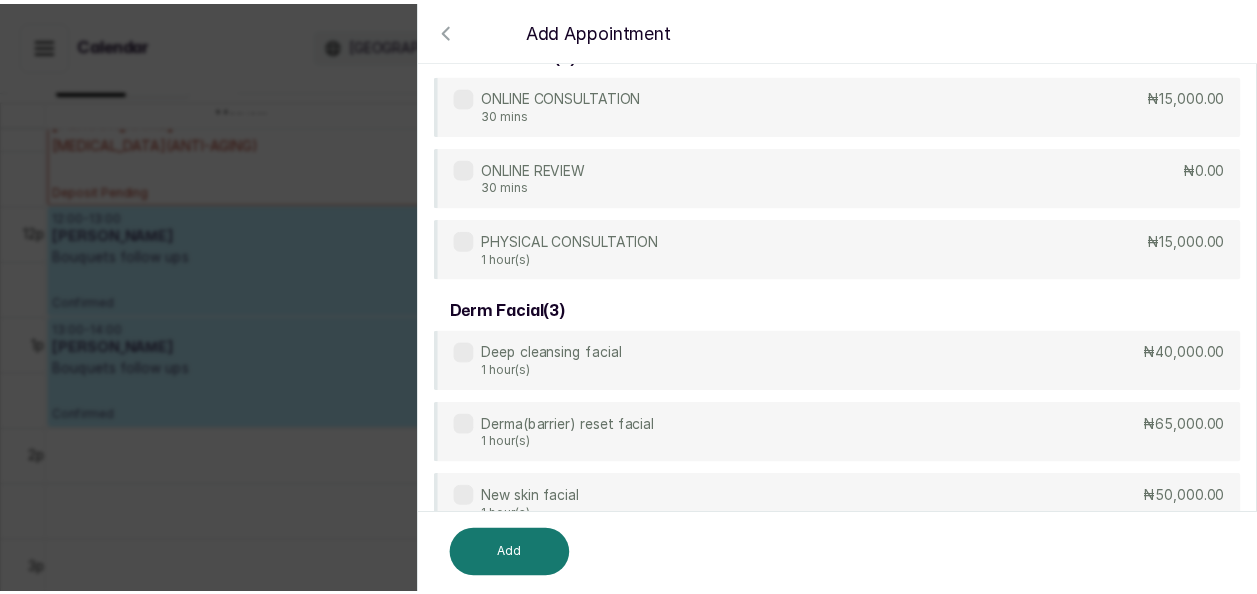 scroll, scrollTop: 80, scrollLeft: 0, axis: vertical 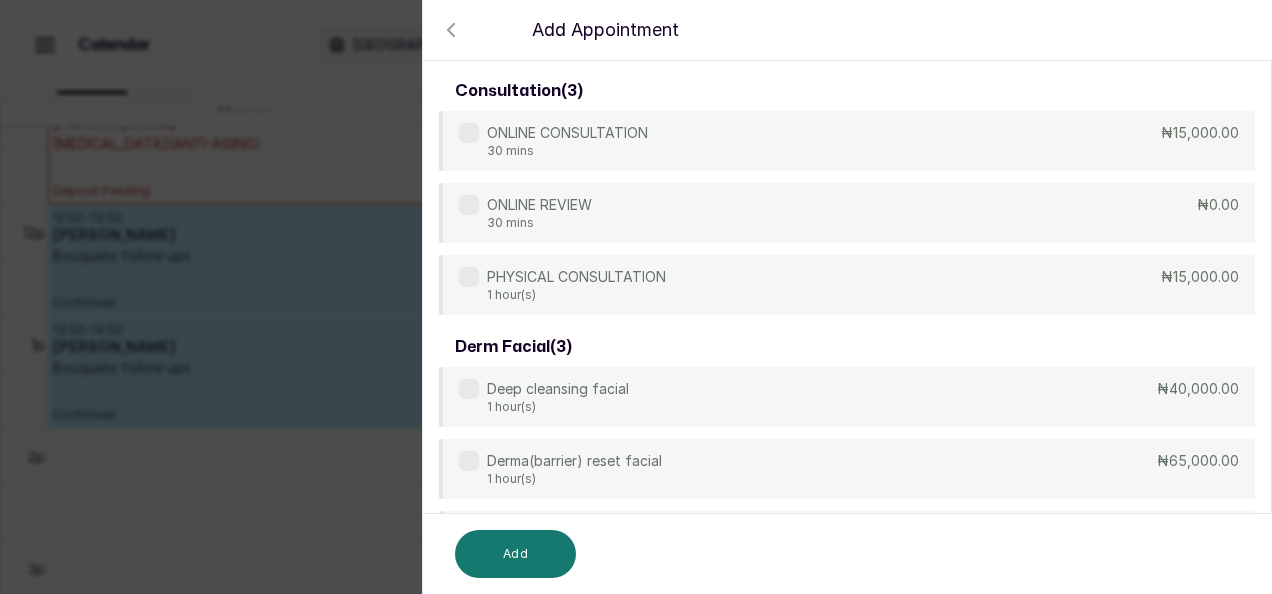 click on "1 hour(s)" at bounding box center (576, 295) 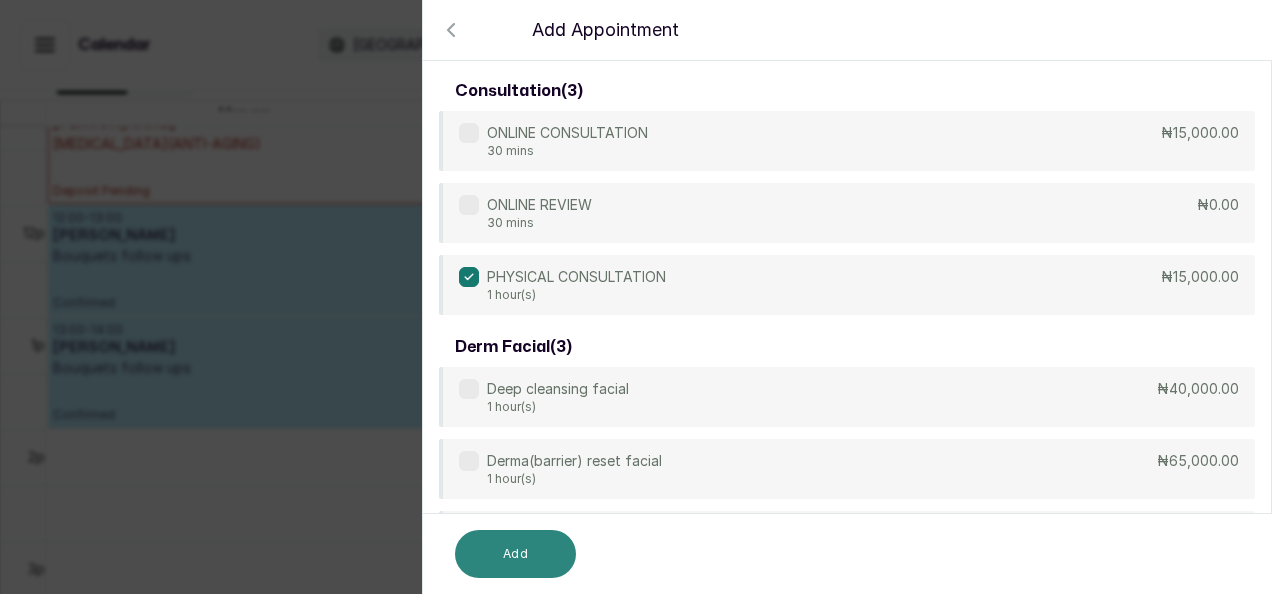 click on "Add" at bounding box center [515, 554] 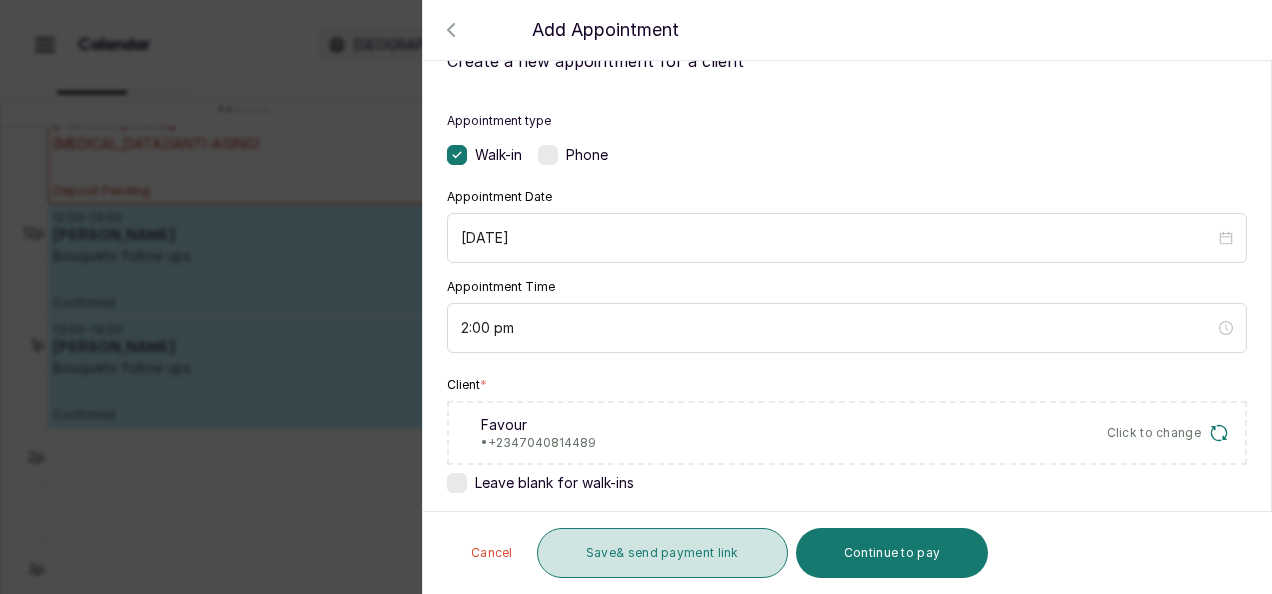click on "Save  & send payment link" at bounding box center (662, 553) 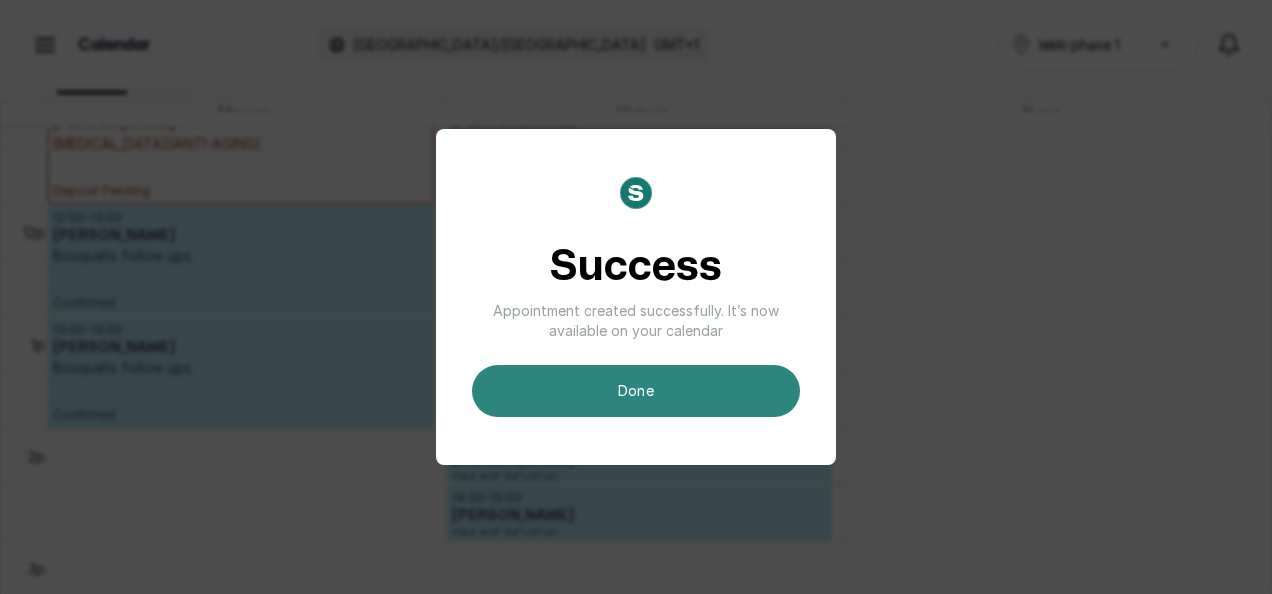 click on "done" at bounding box center [636, 391] 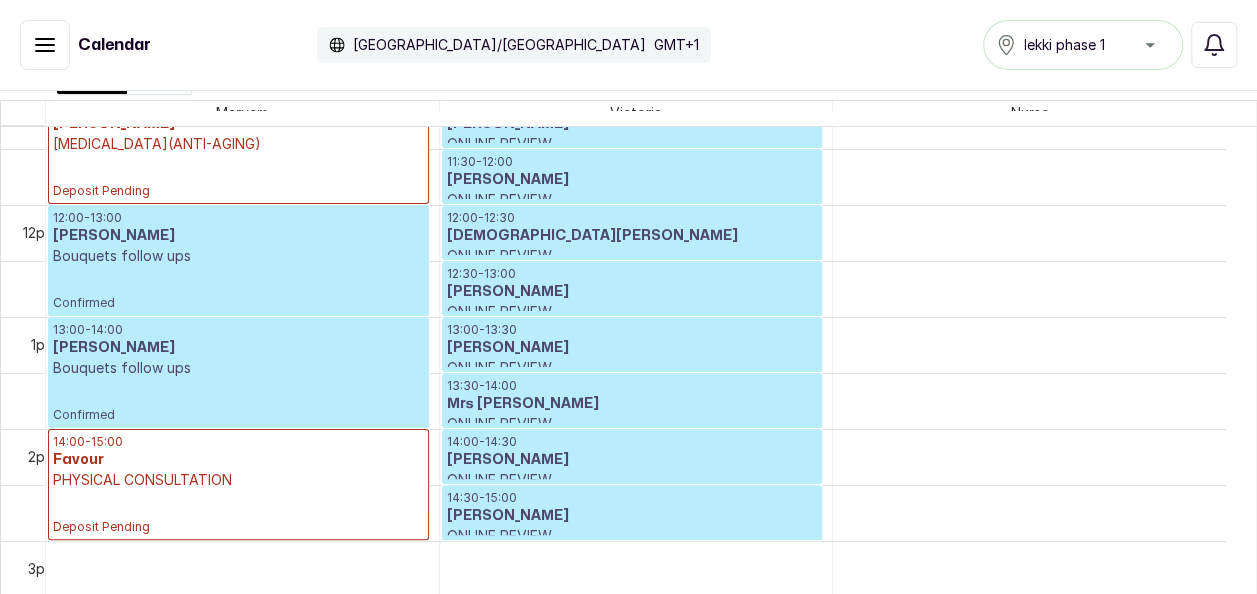 scroll, scrollTop: 1227, scrollLeft: 0, axis: vertical 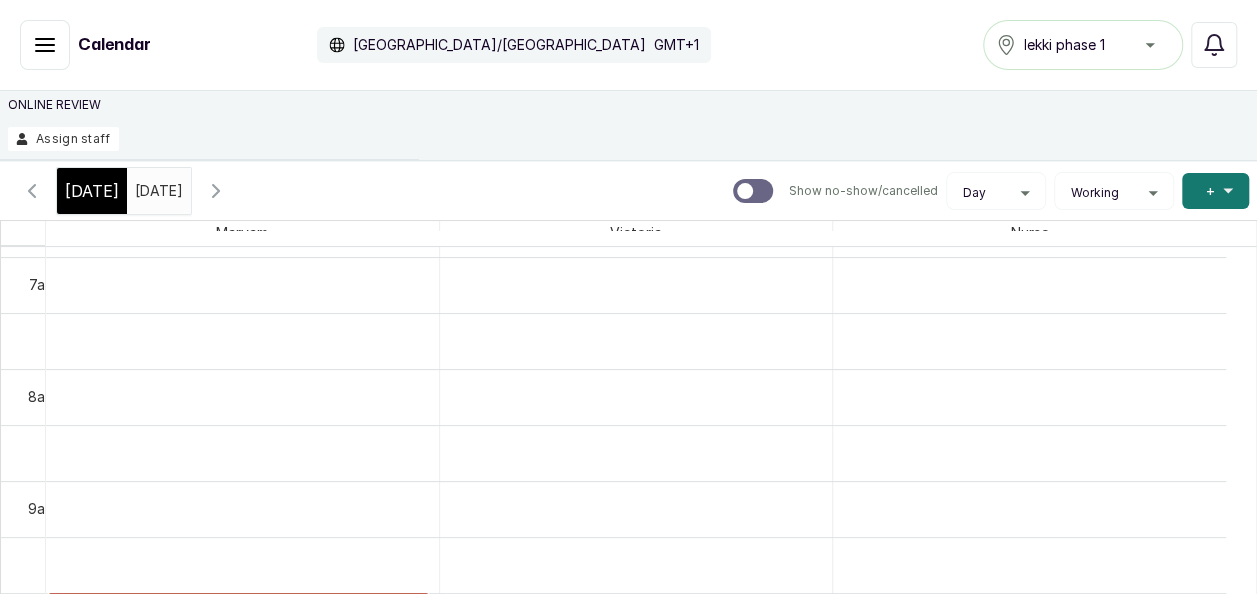 click 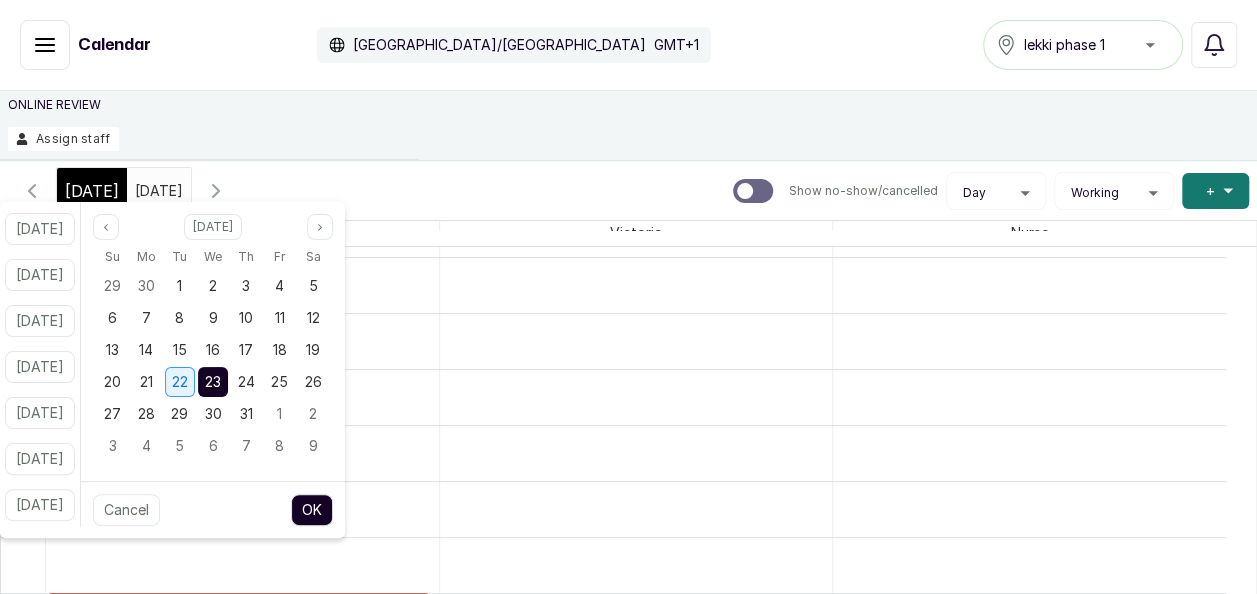 click on "22" at bounding box center (180, 382) 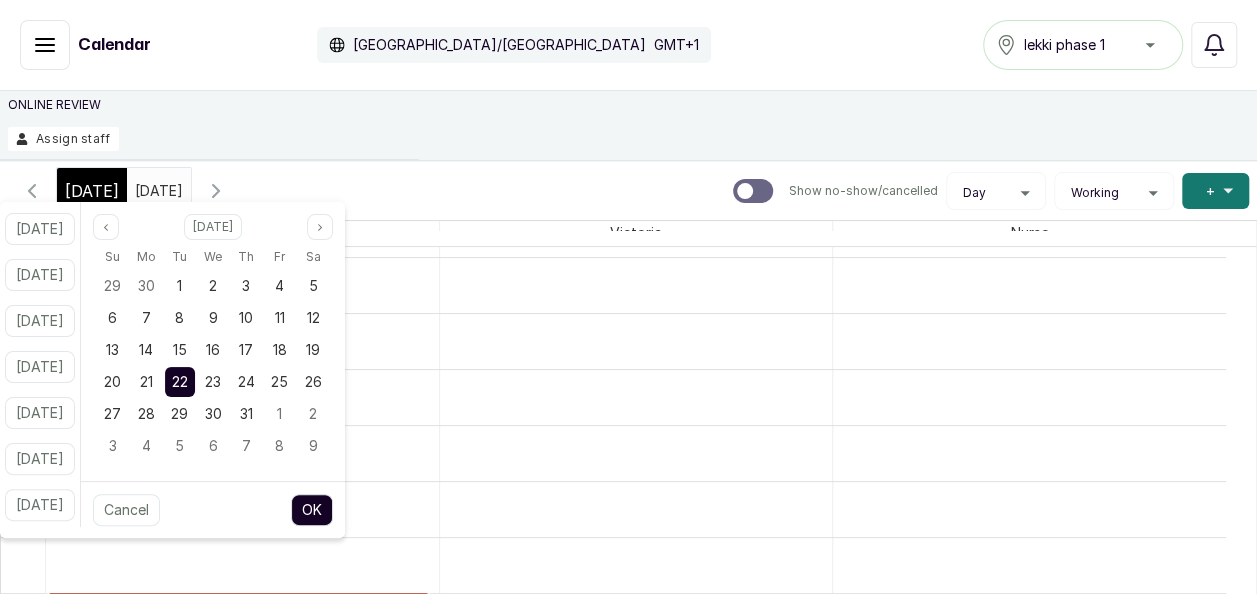 click on "OK" at bounding box center (312, 510) 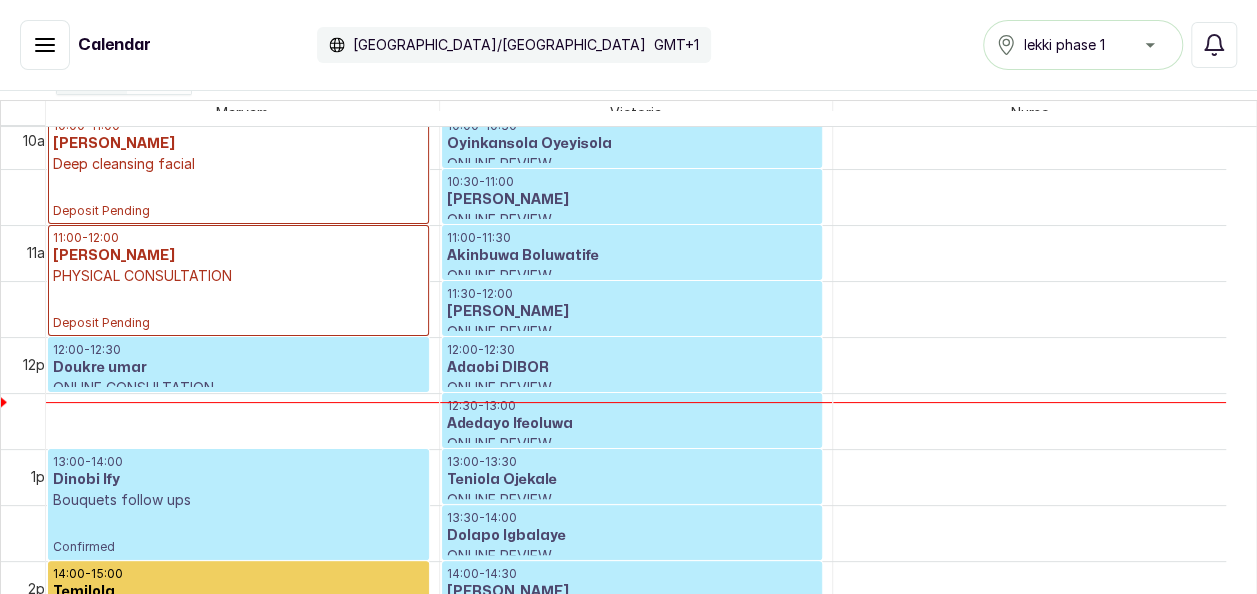 click on "Deep cleansing facial" at bounding box center (238, 164) 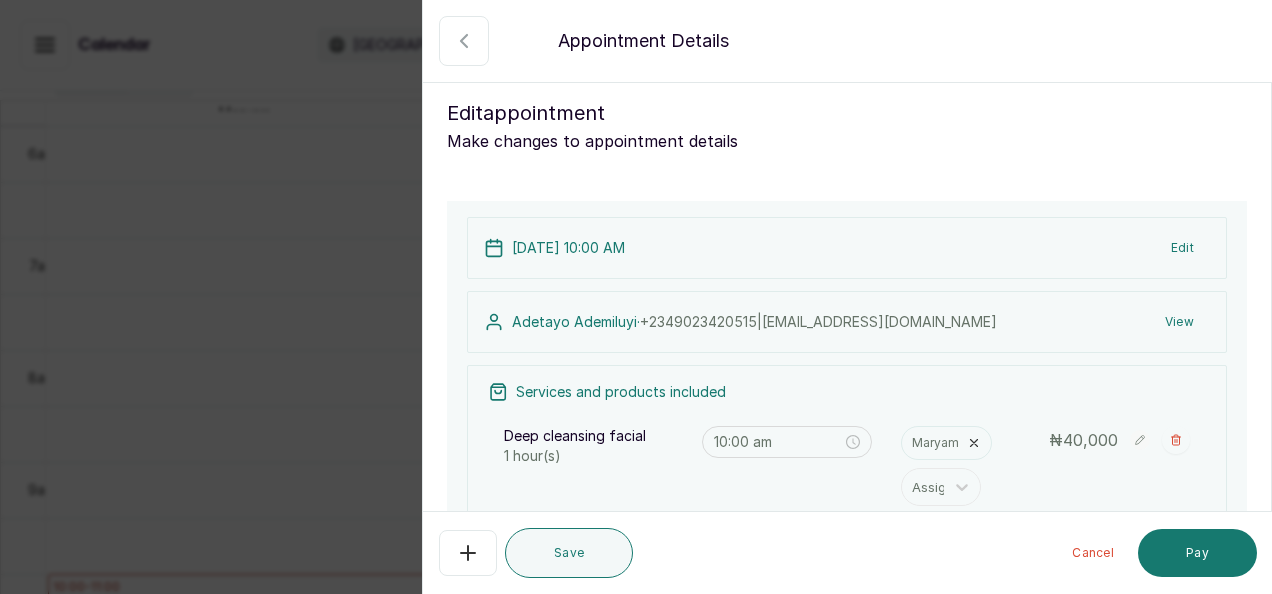 click 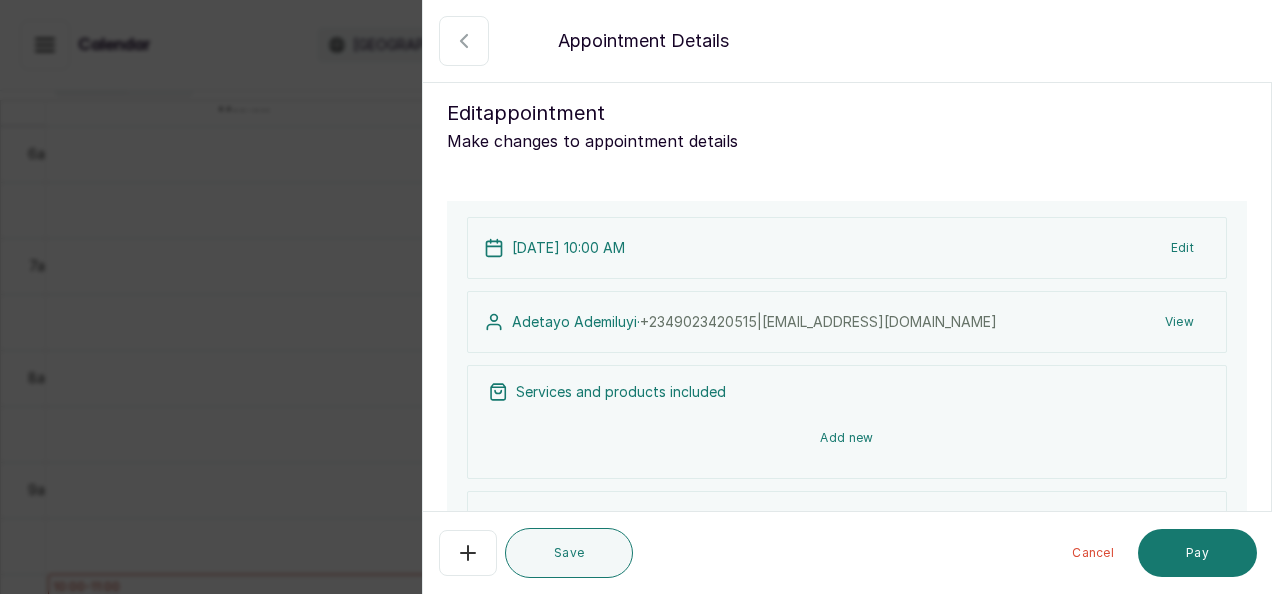 click on "Add new" at bounding box center [847, 438] 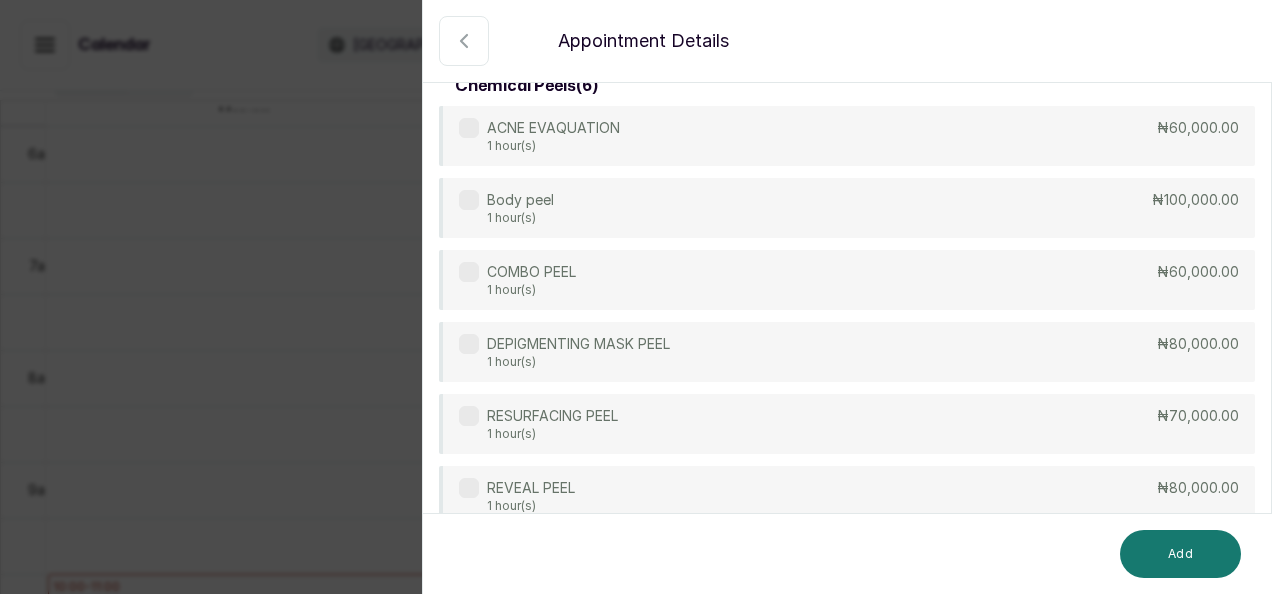 click on "DEPIGMENTING MASK PEEL 1 hour(s) ₦80,000.00" at bounding box center (847, 352) 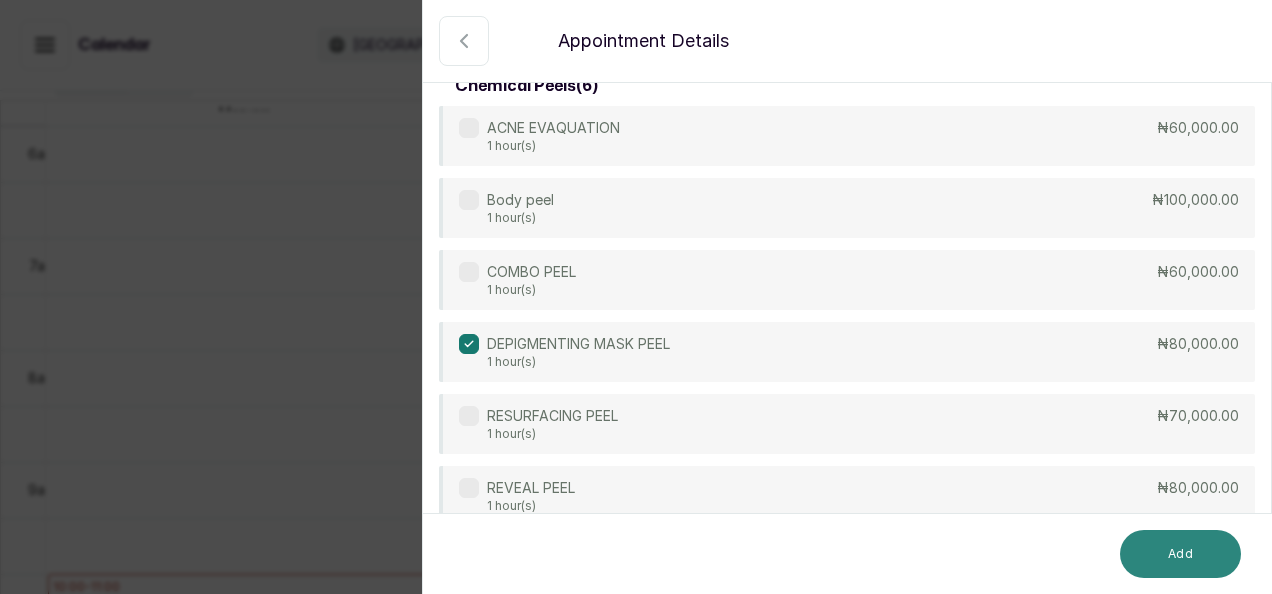 click on "Add" at bounding box center (1180, 554) 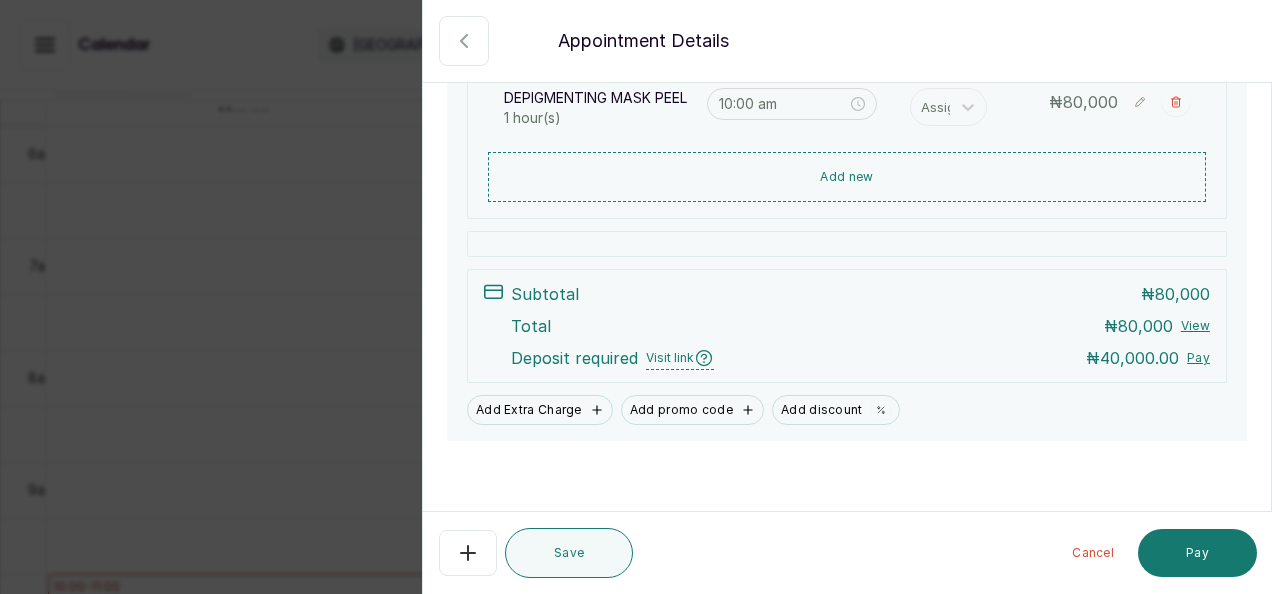 click on "Pay" at bounding box center [1197, 553] 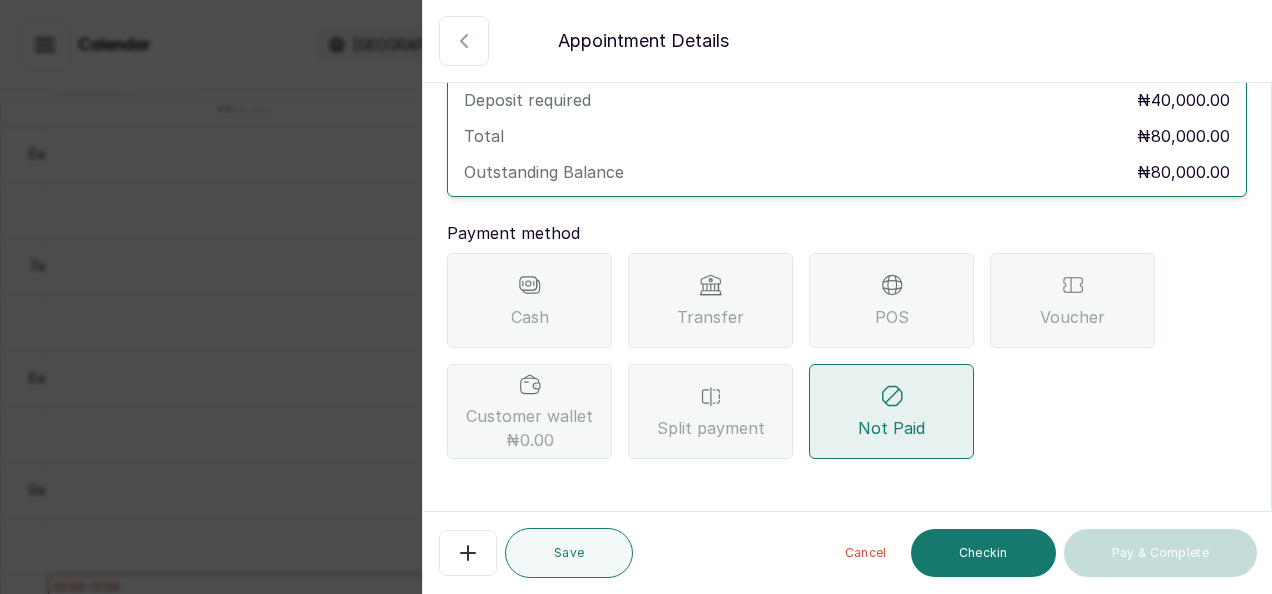 click on "Cash" at bounding box center [529, 300] 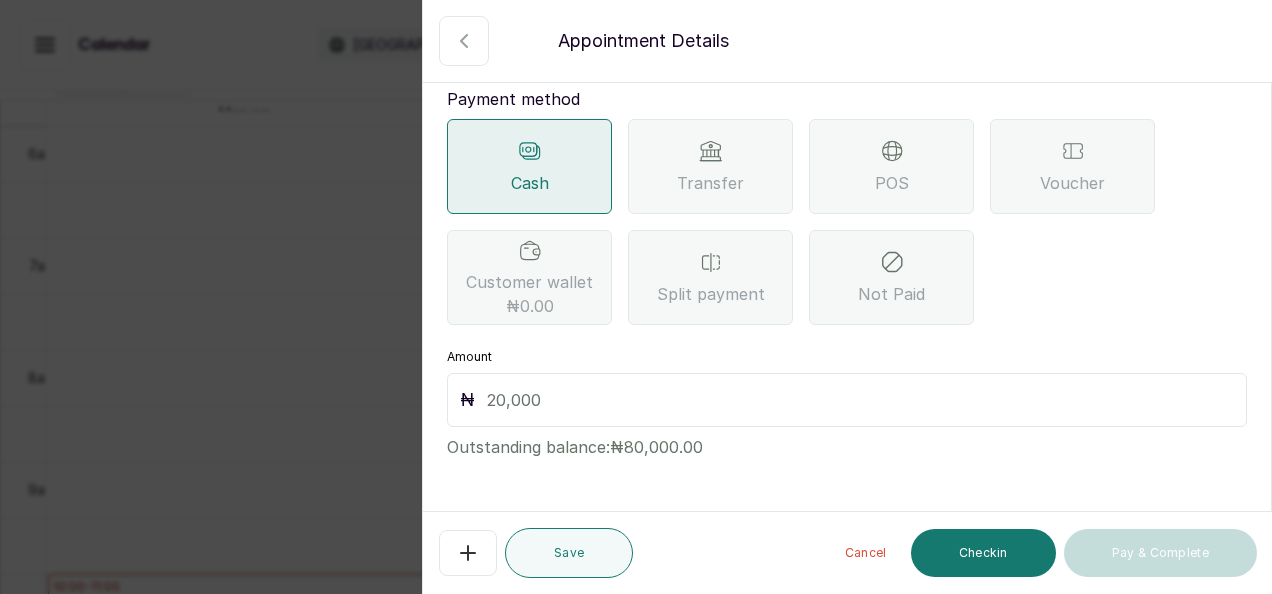 click at bounding box center (860, 400) 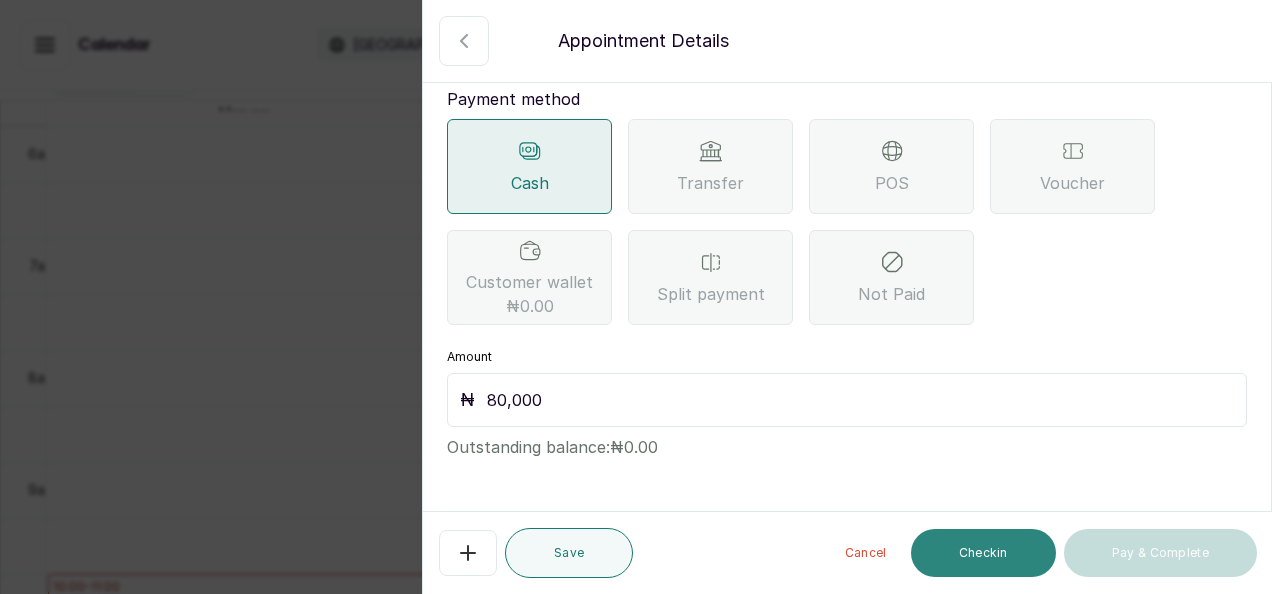 type on "80,000" 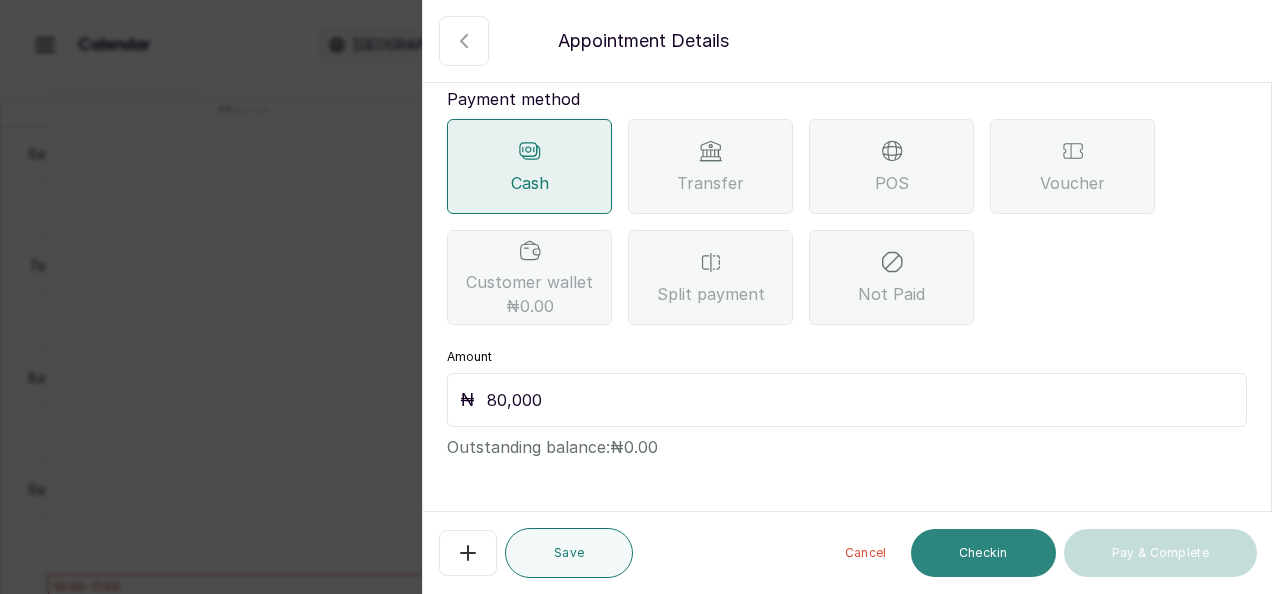 click on "Checkin" at bounding box center (983, 553) 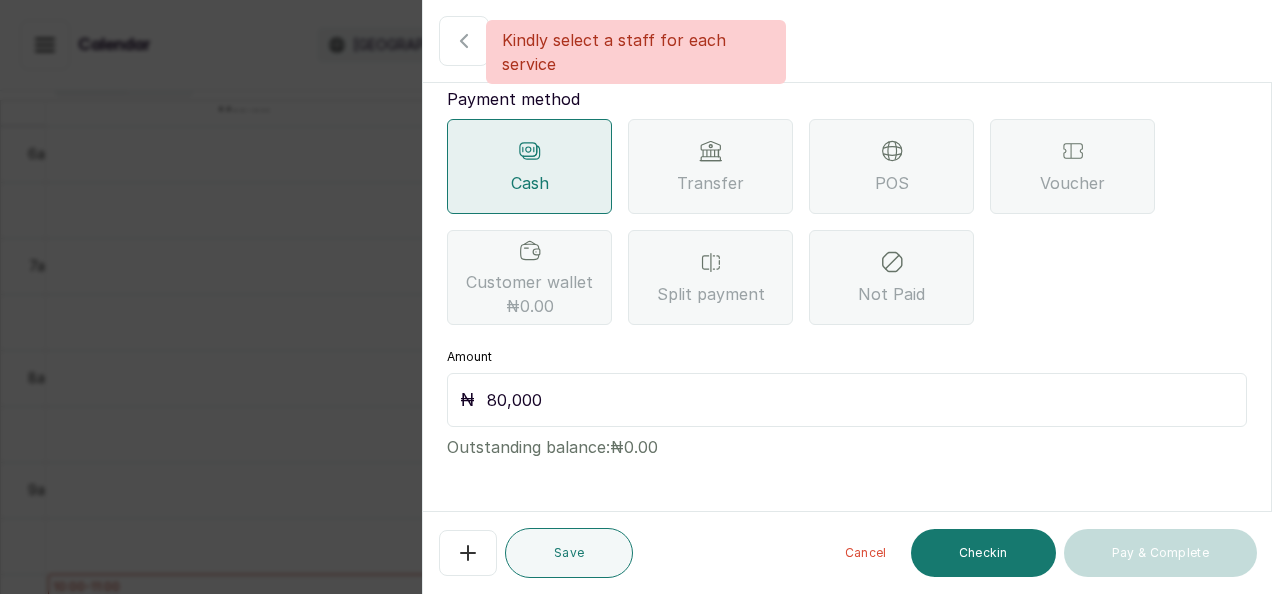 click on "Kindly select a staff for each service" at bounding box center [636, 52] 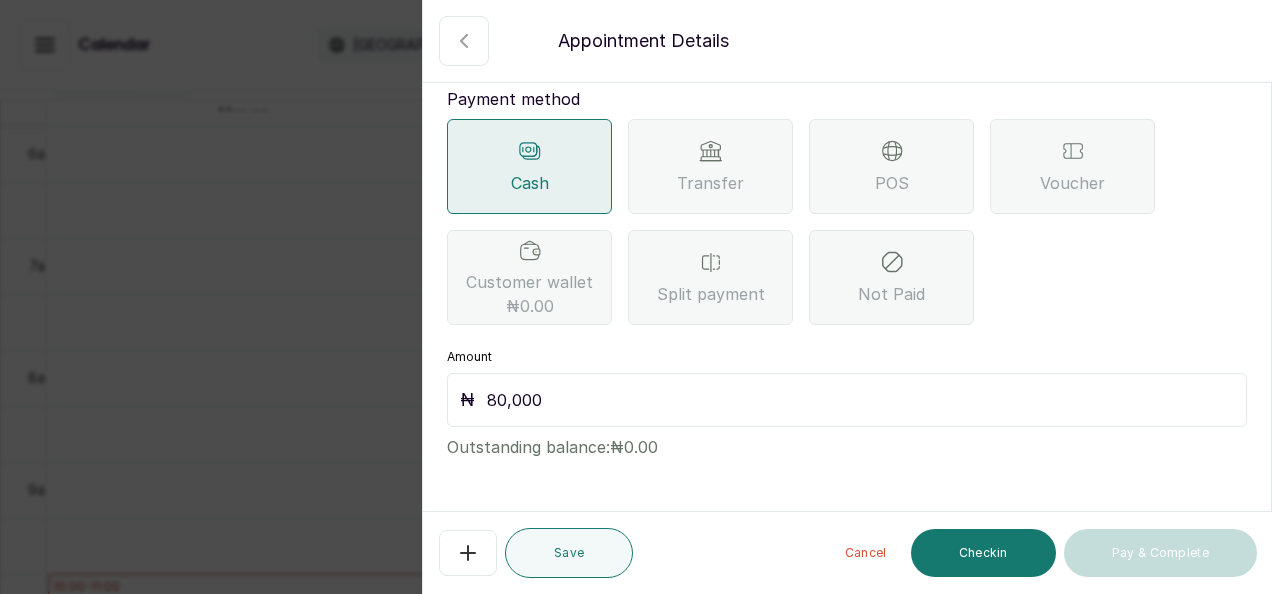 click 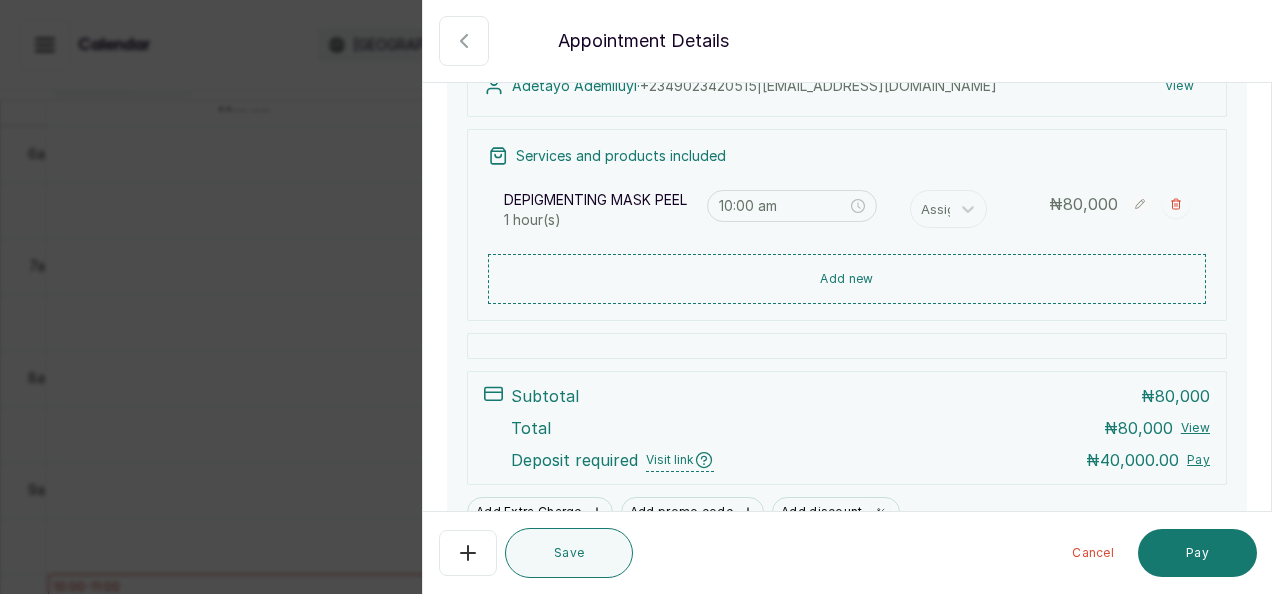 click at bounding box center [636, 219] 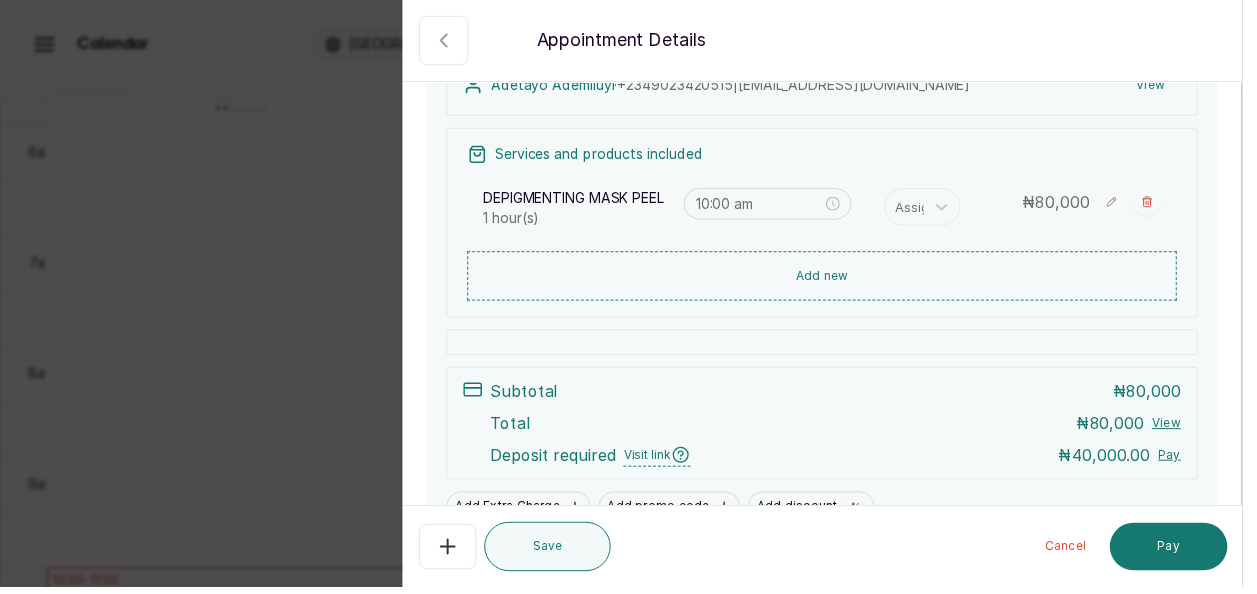 scroll, scrollTop: 0, scrollLeft: 3, axis: horizontal 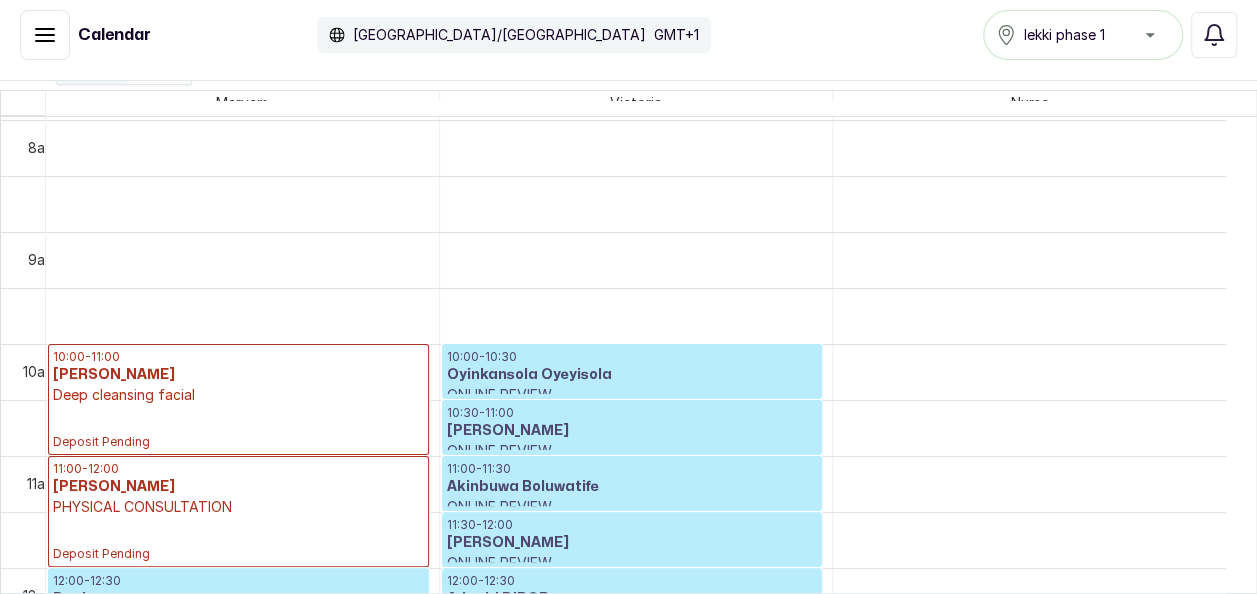 click on "Deep cleansing facial" at bounding box center (238, 395) 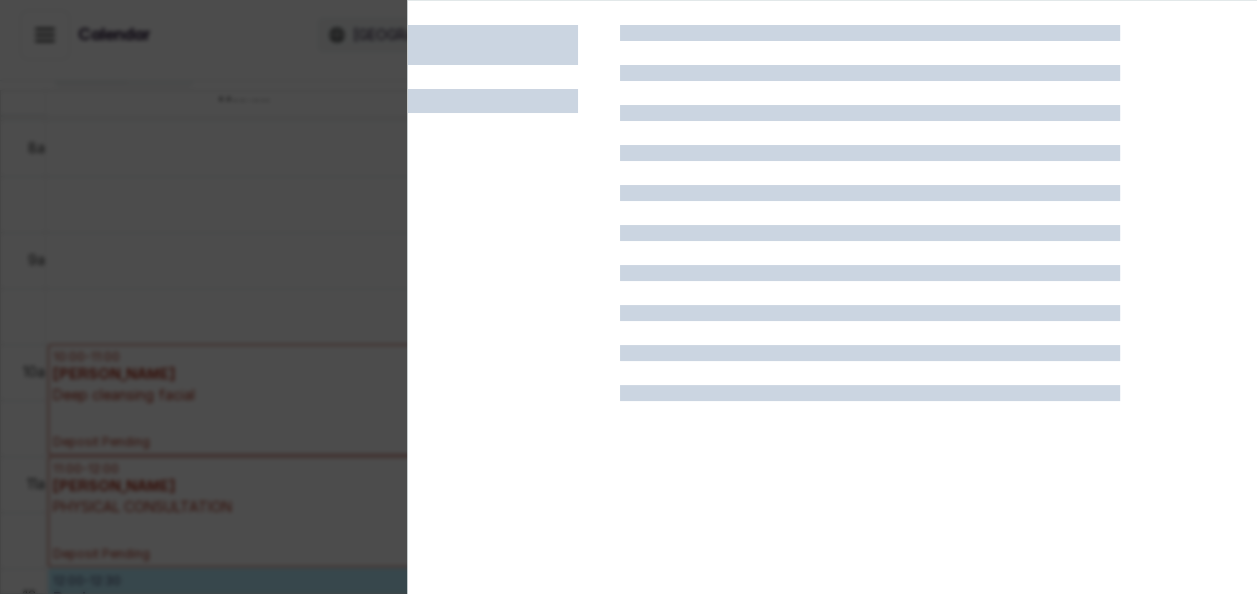scroll, scrollTop: 0, scrollLeft: 0, axis: both 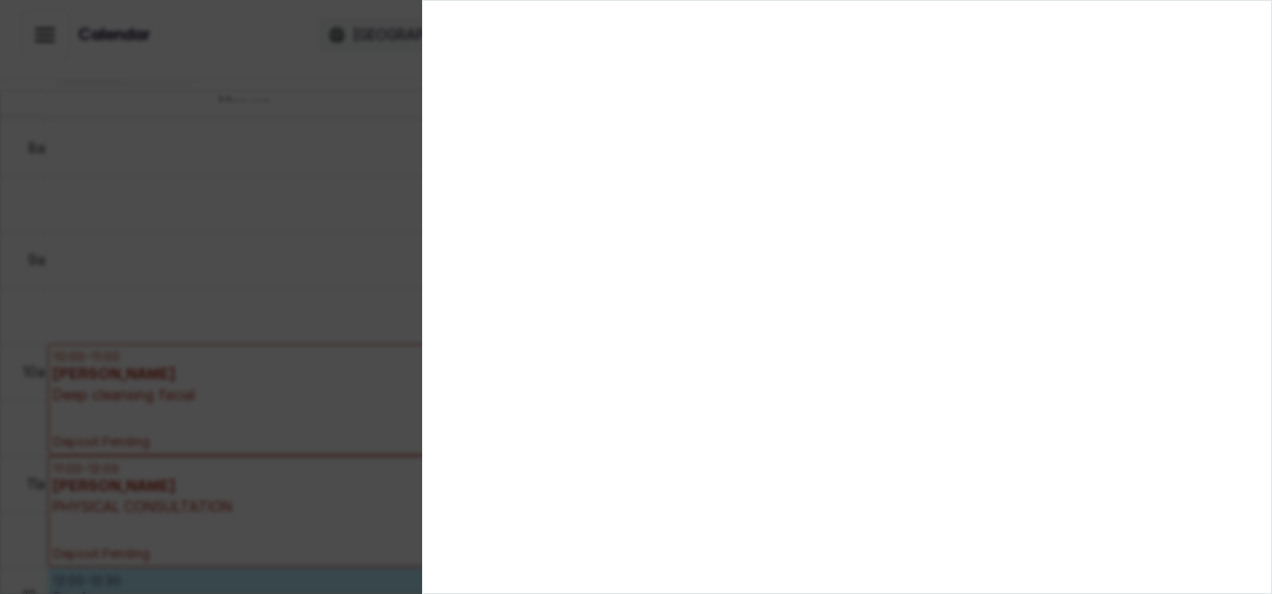 click at bounding box center [636, 297] 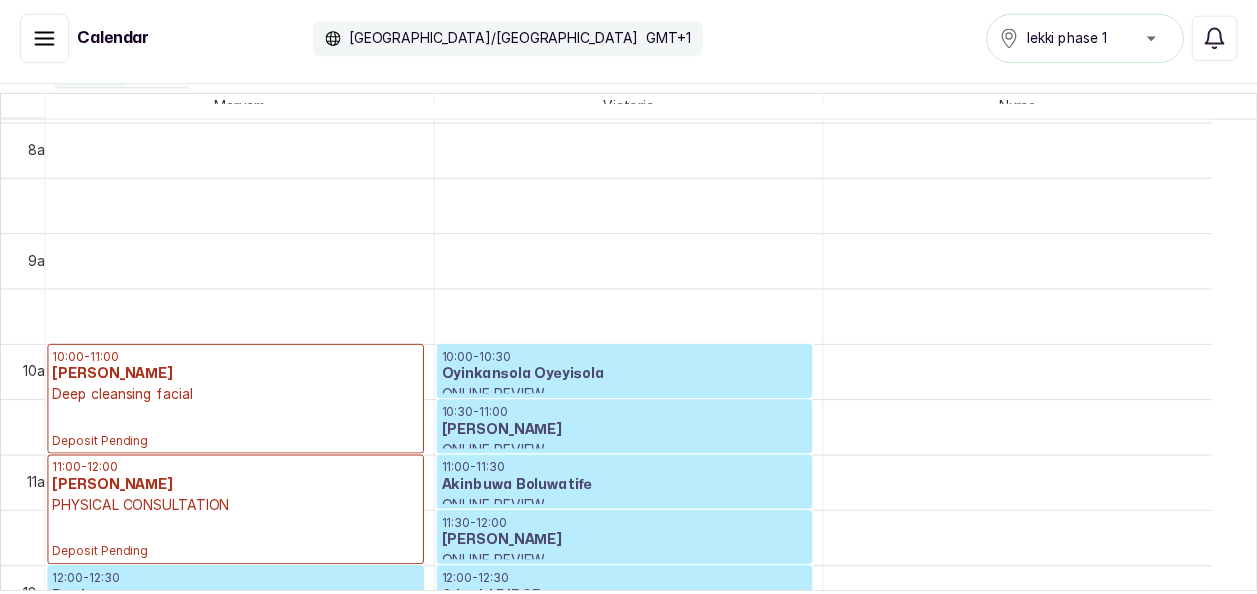 scroll, scrollTop: 0, scrollLeft: 3, axis: horizontal 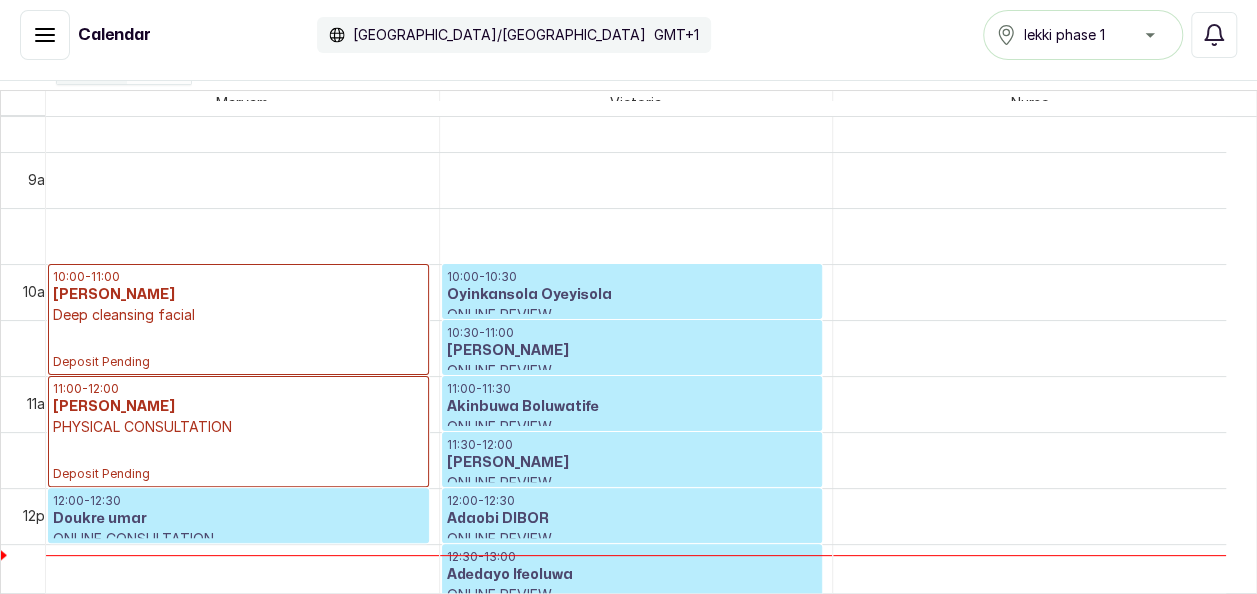 click on "10:00  -  11:00 [PERSON_NAME] Deep cleansing facial Deposit Pending" at bounding box center [238, 319] 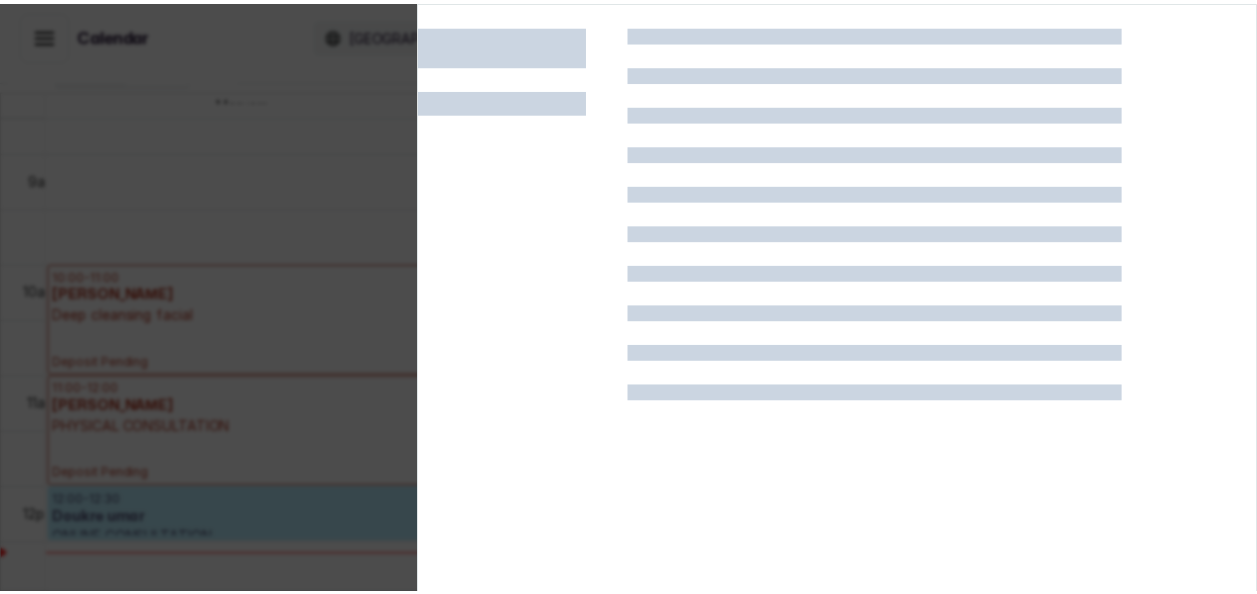 scroll, scrollTop: 0, scrollLeft: 0, axis: both 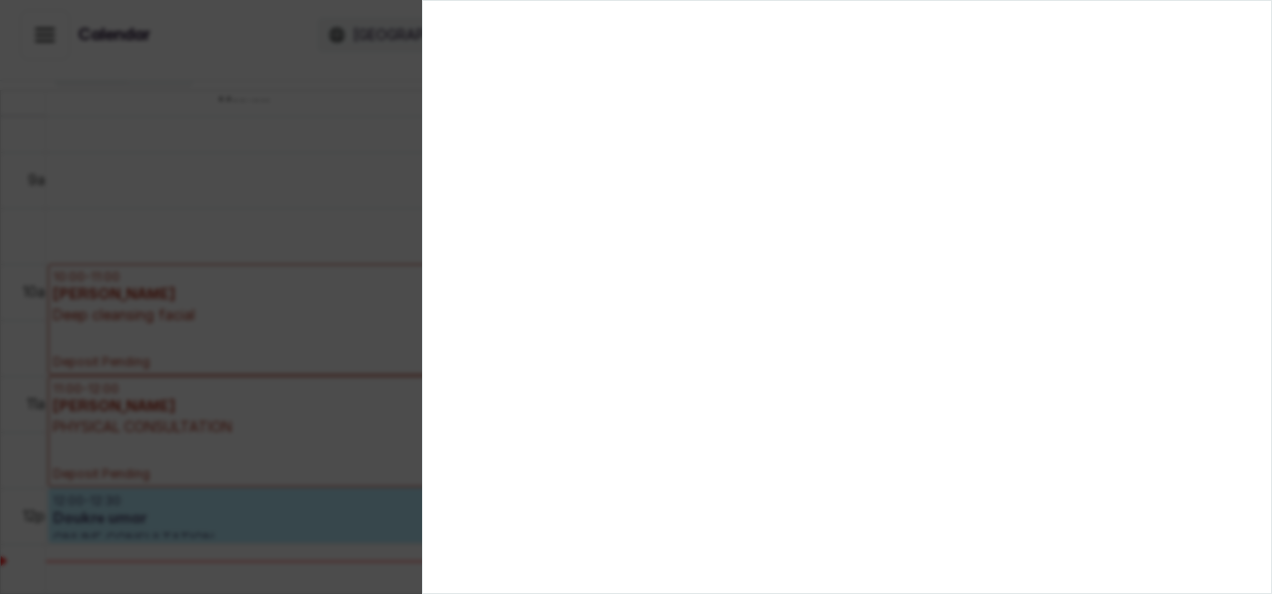 click at bounding box center [636, 297] 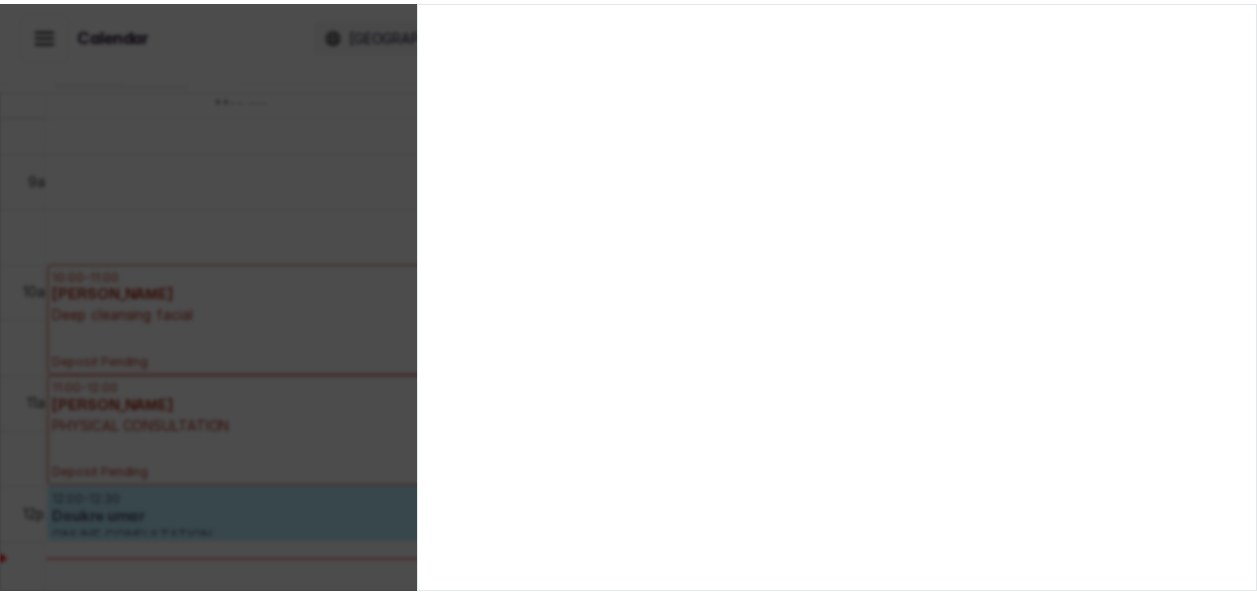 scroll, scrollTop: 0, scrollLeft: 3, axis: horizontal 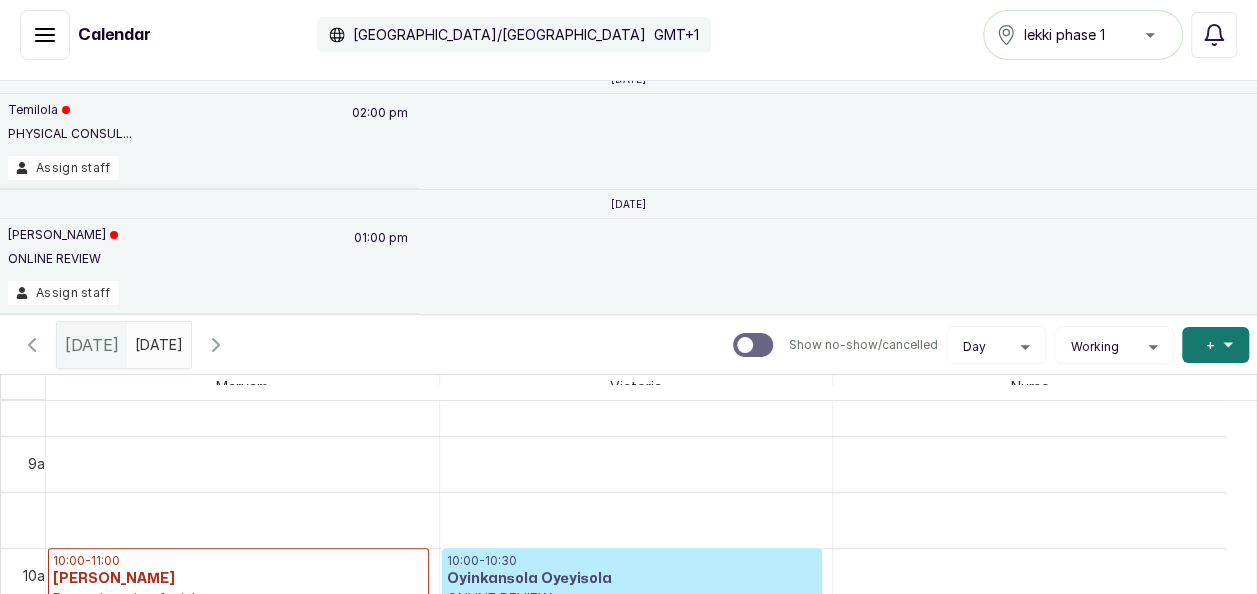 click on "[DATE]" at bounding box center [140, 340] 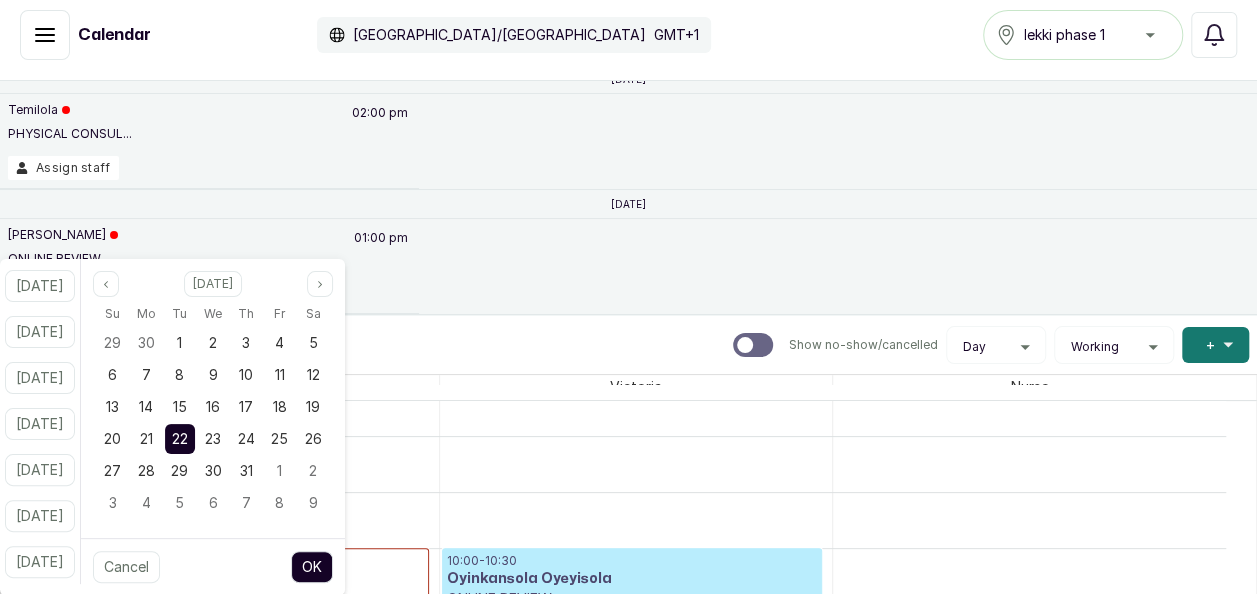 scroll, scrollTop: 0, scrollLeft: 0, axis: both 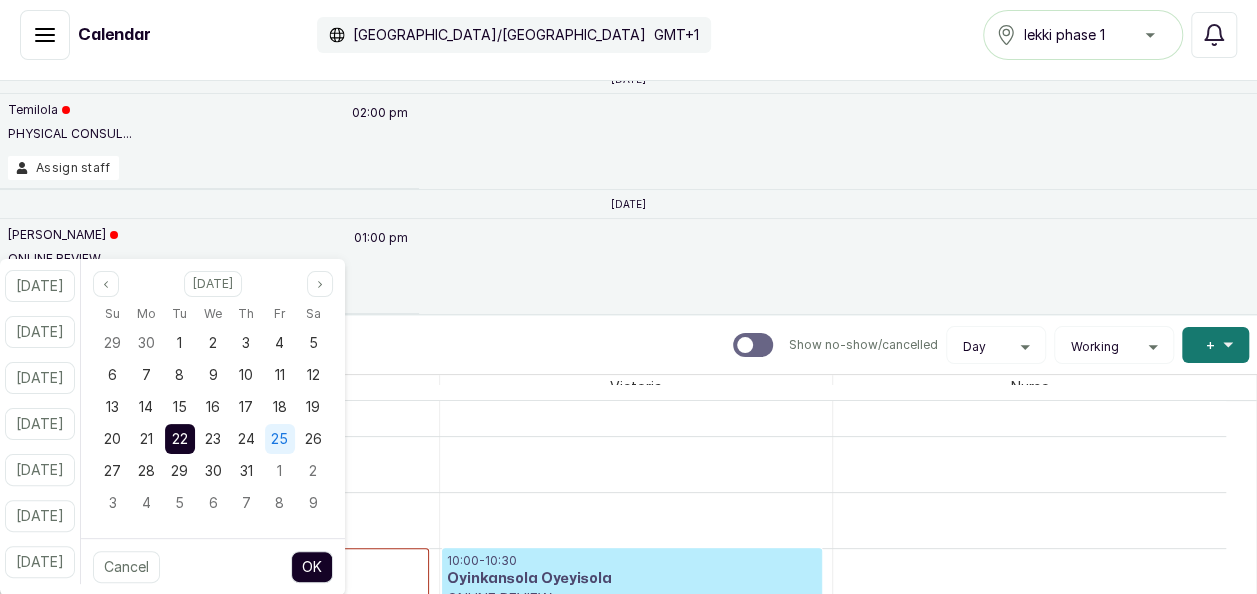 click on "25" at bounding box center [279, 438] 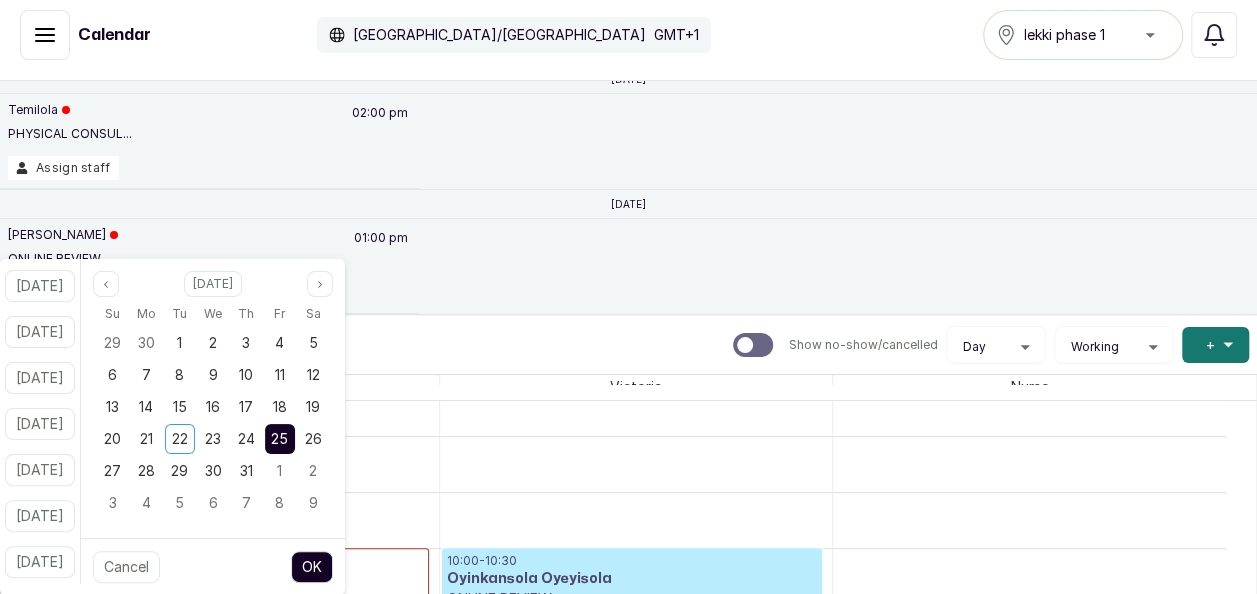 click on "OK" at bounding box center (312, 567) 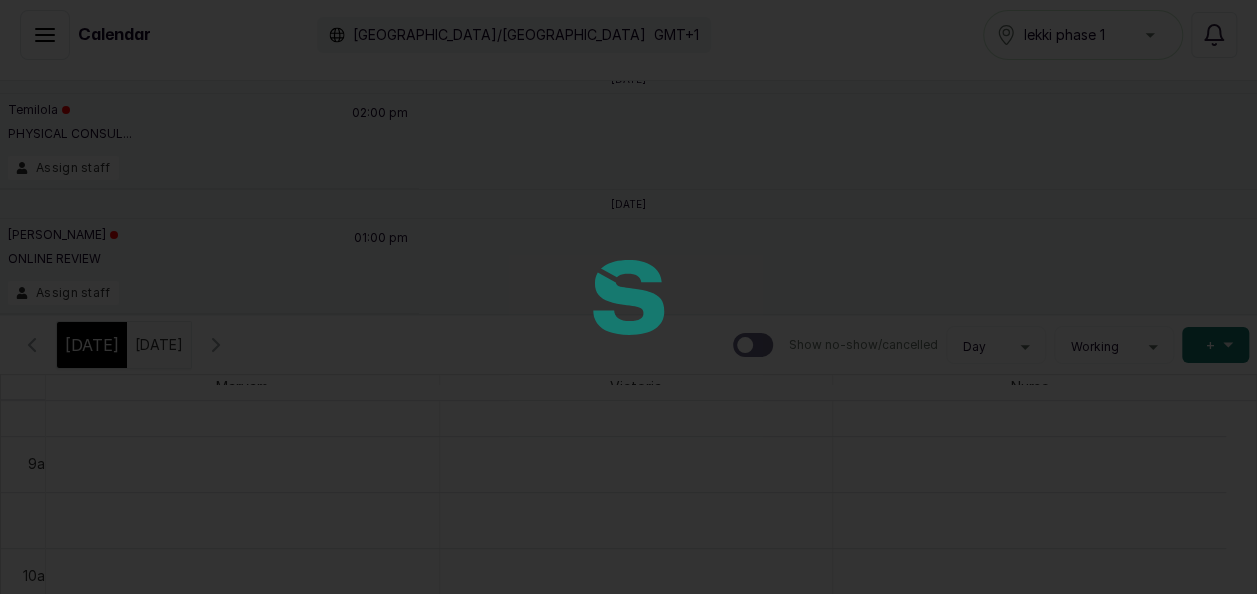 scroll, scrollTop: 674, scrollLeft: 0, axis: vertical 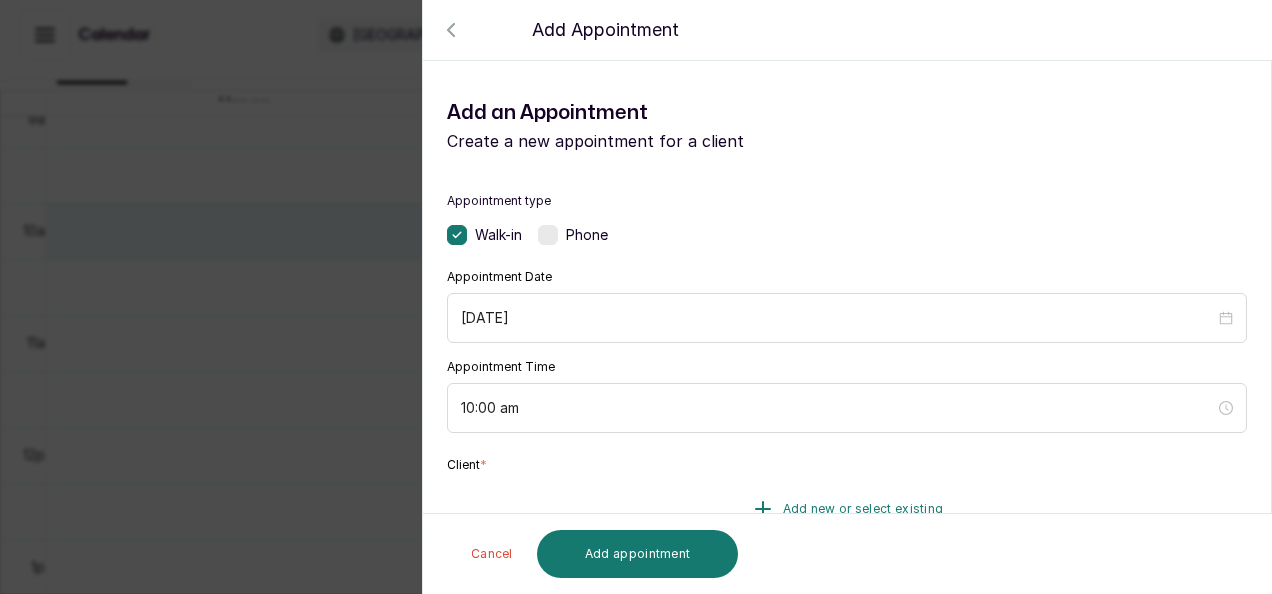 click 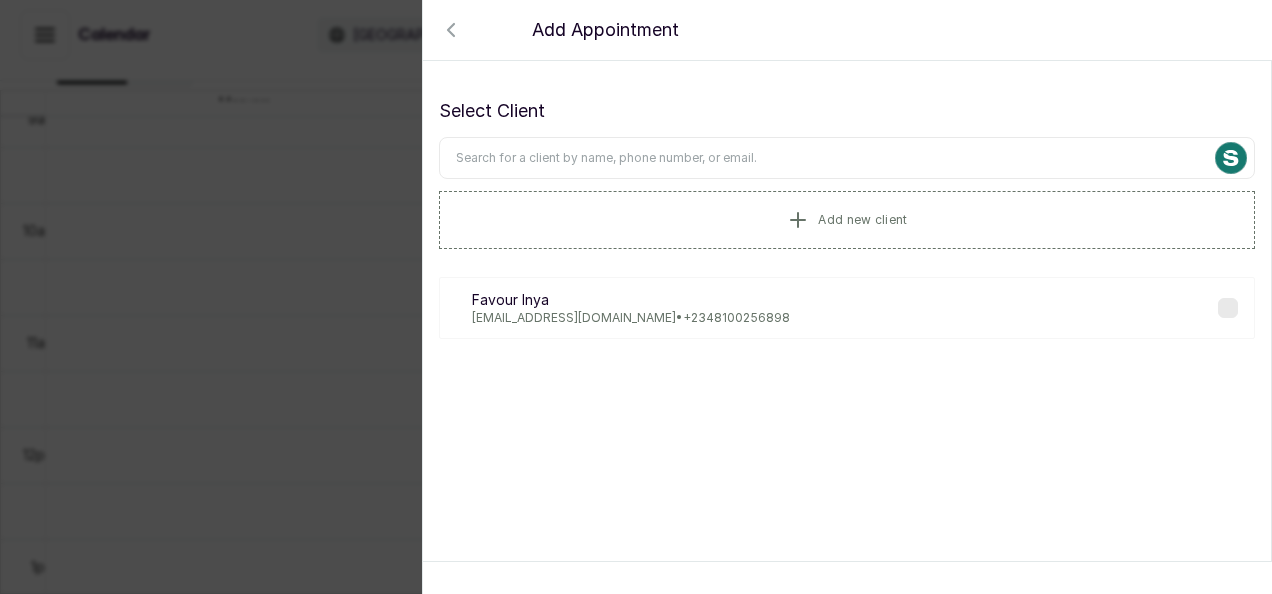 click at bounding box center [847, 158] 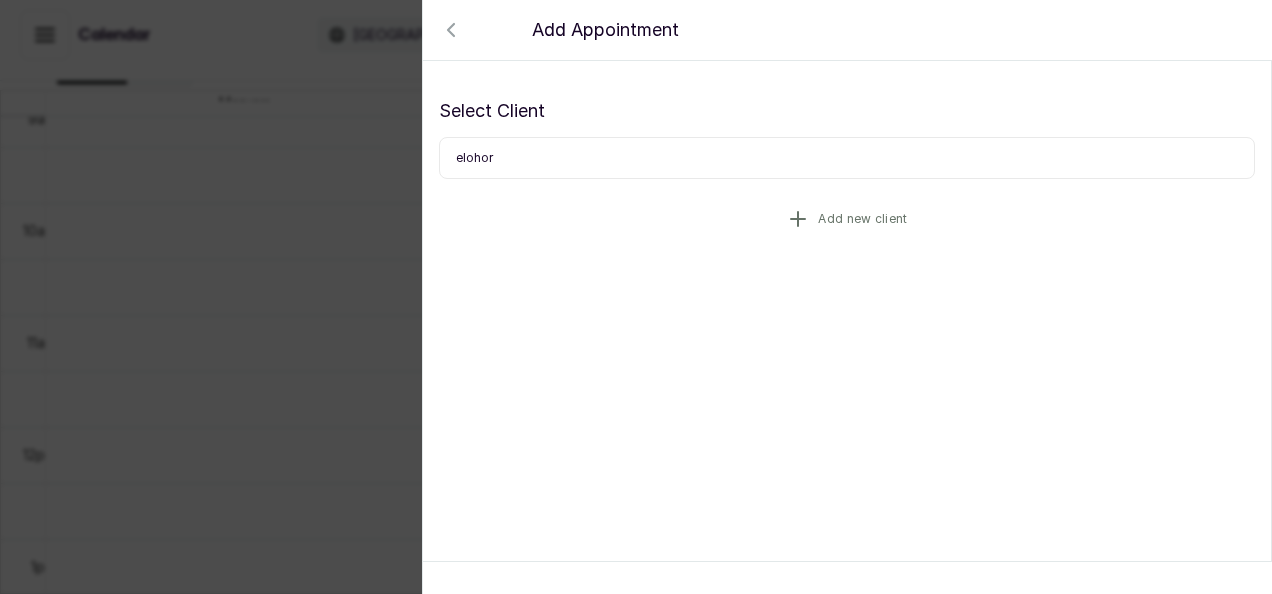 type on "elohor" 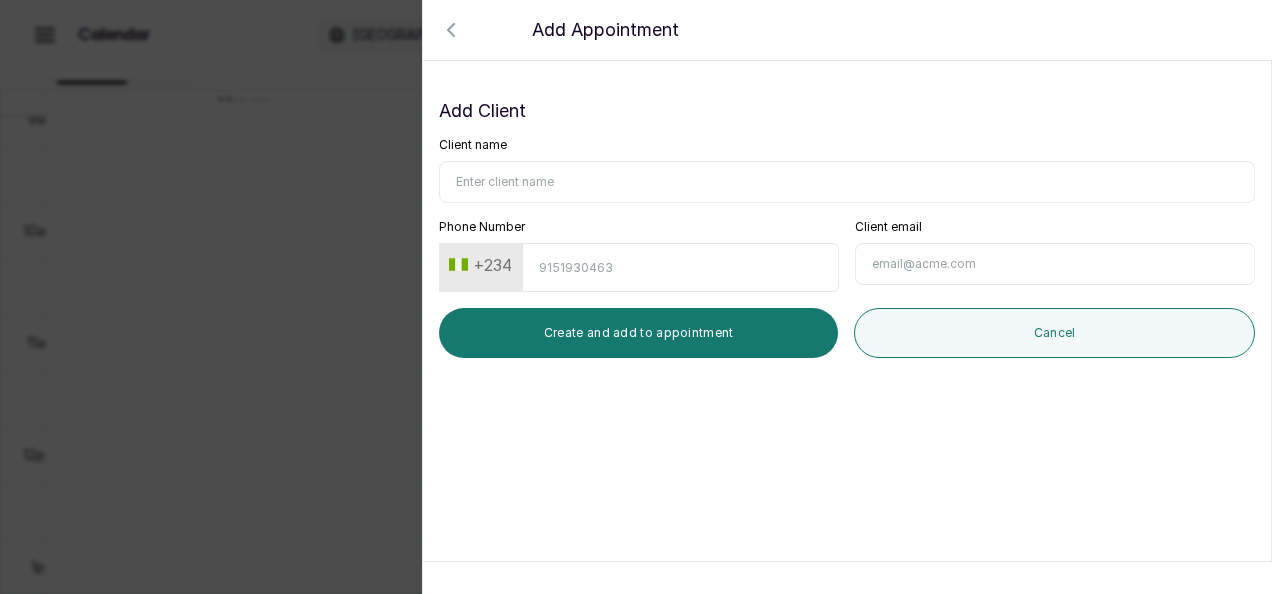 click on "Client name" at bounding box center (847, 182) 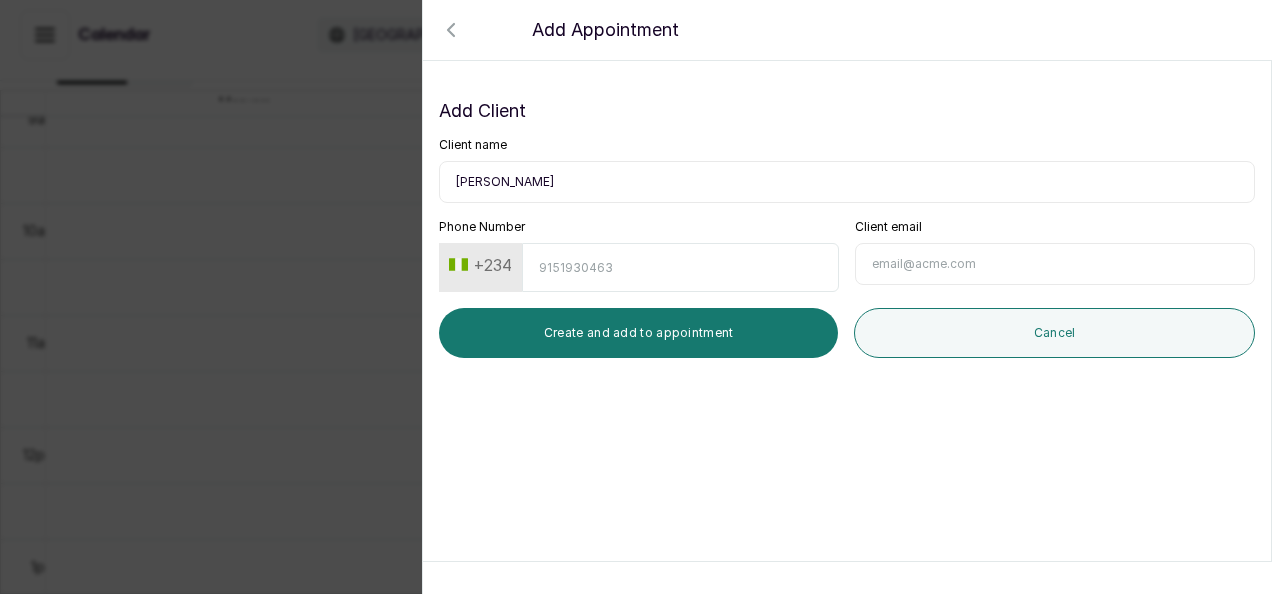 type on "[PERSON_NAME]" 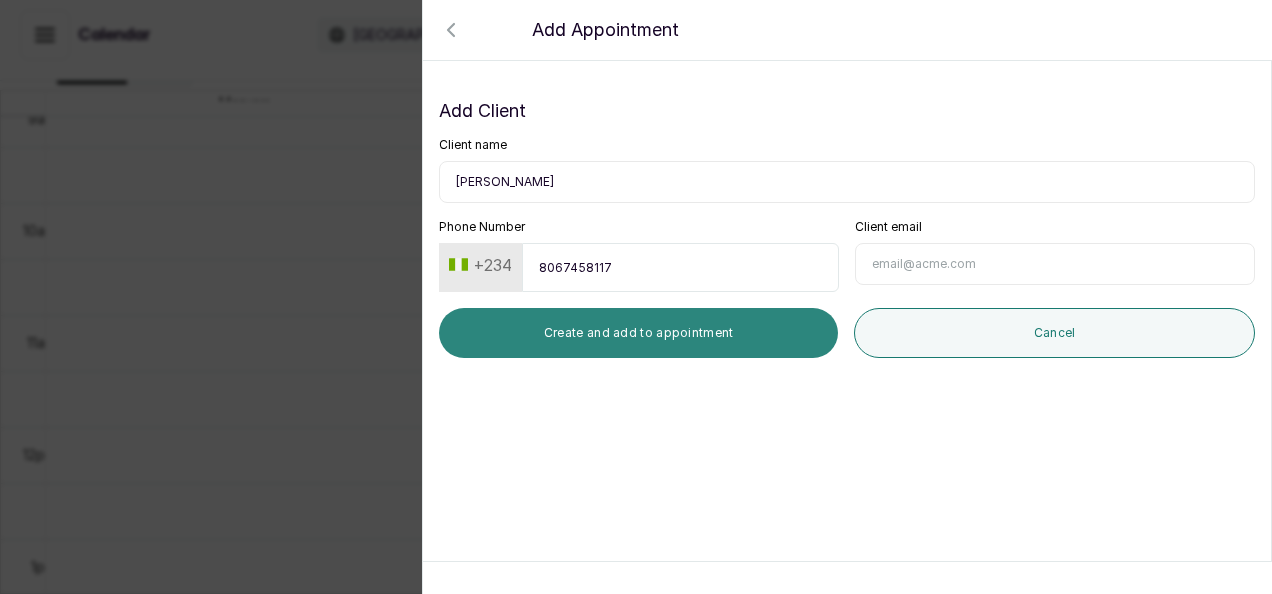 type on "8067458117" 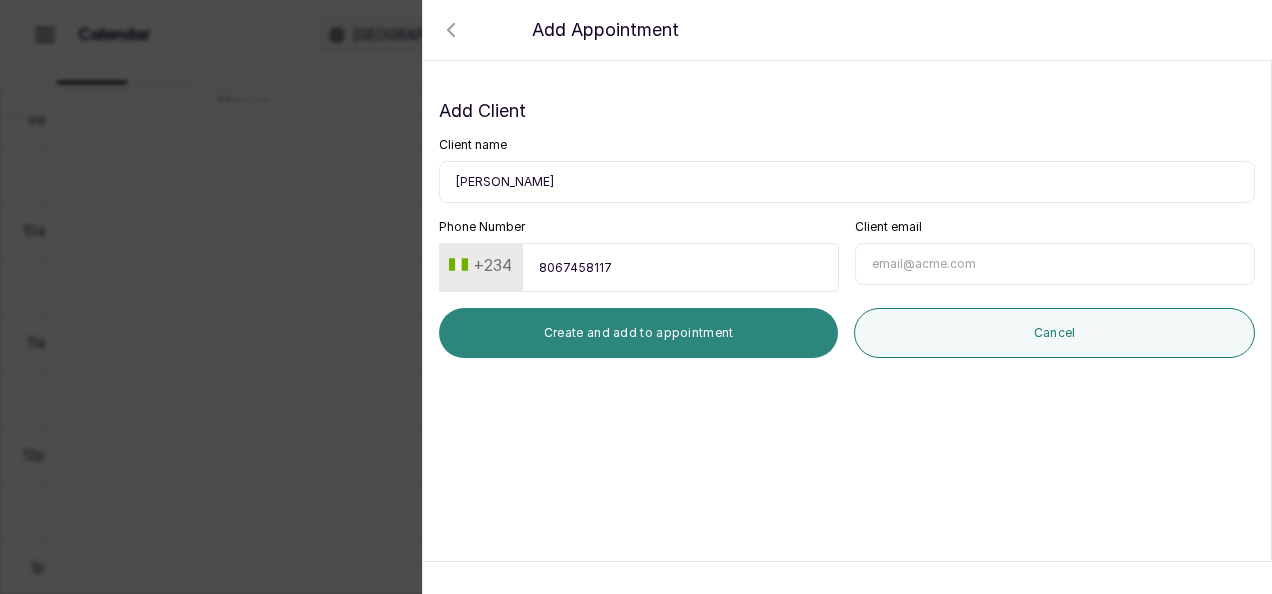 click on "Create and add to appointment" at bounding box center (638, 333) 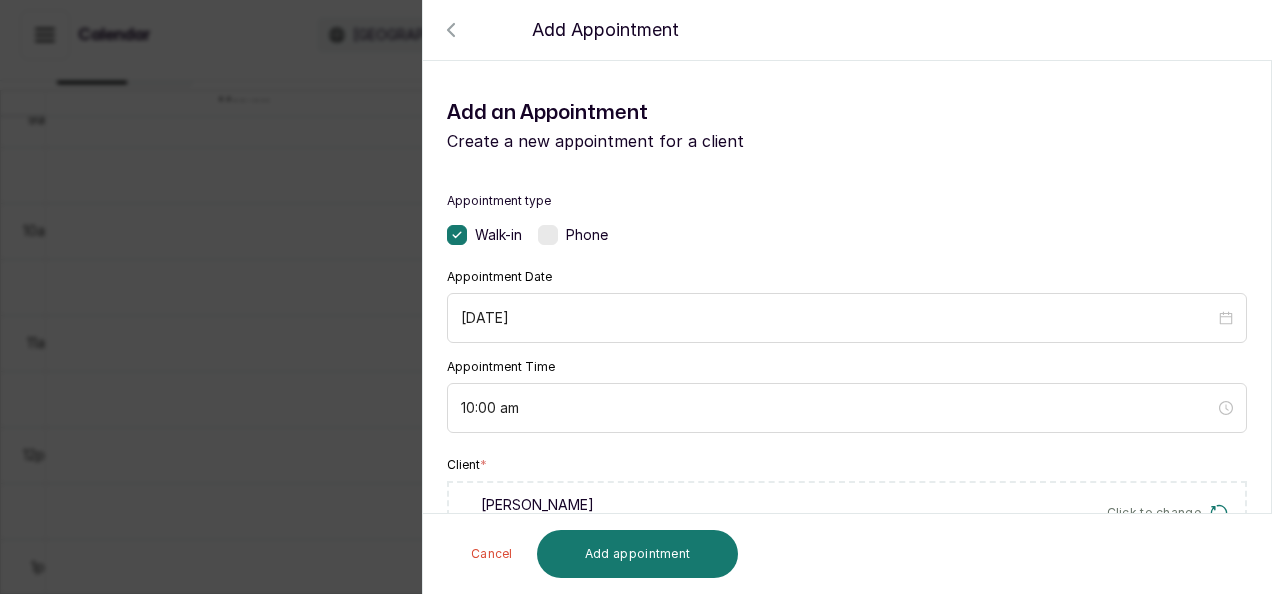 scroll, scrollTop: 518, scrollLeft: 0, axis: vertical 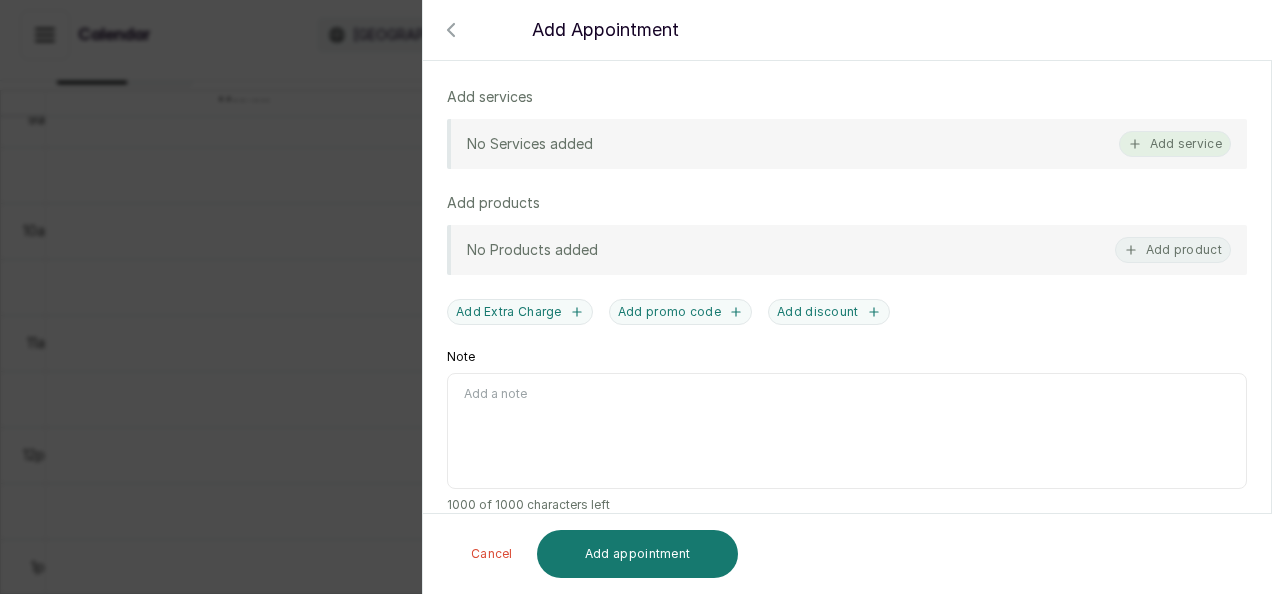 click on "Add service" at bounding box center (1175, 144) 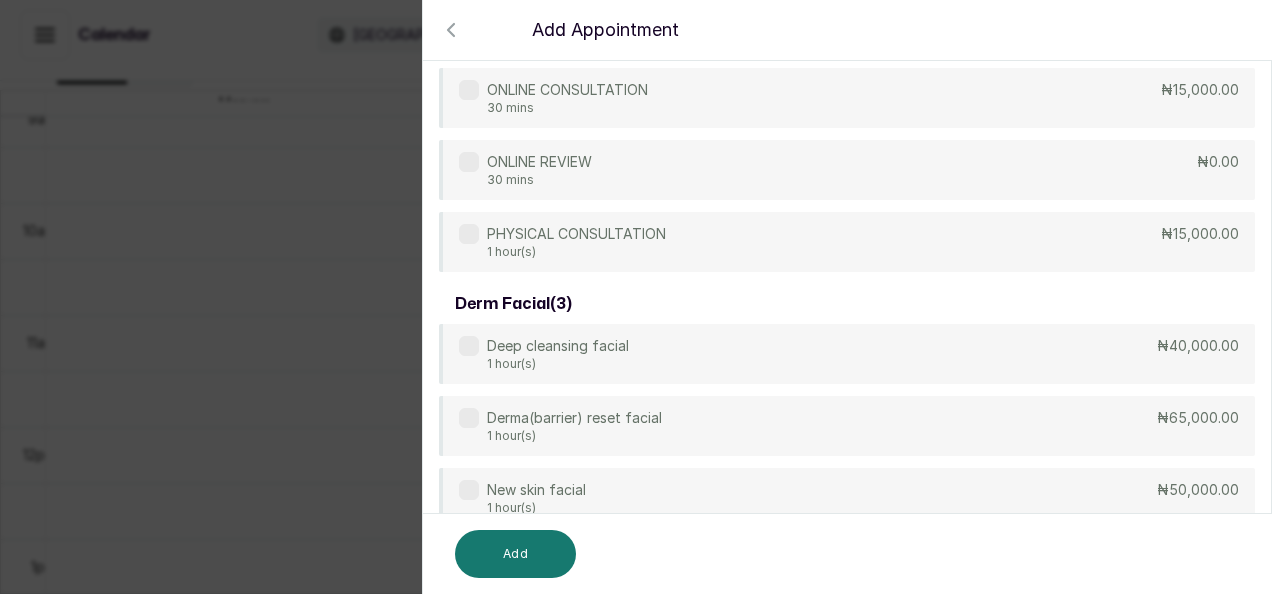 scroll, scrollTop: 80, scrollLeft: 0, axis: vertical 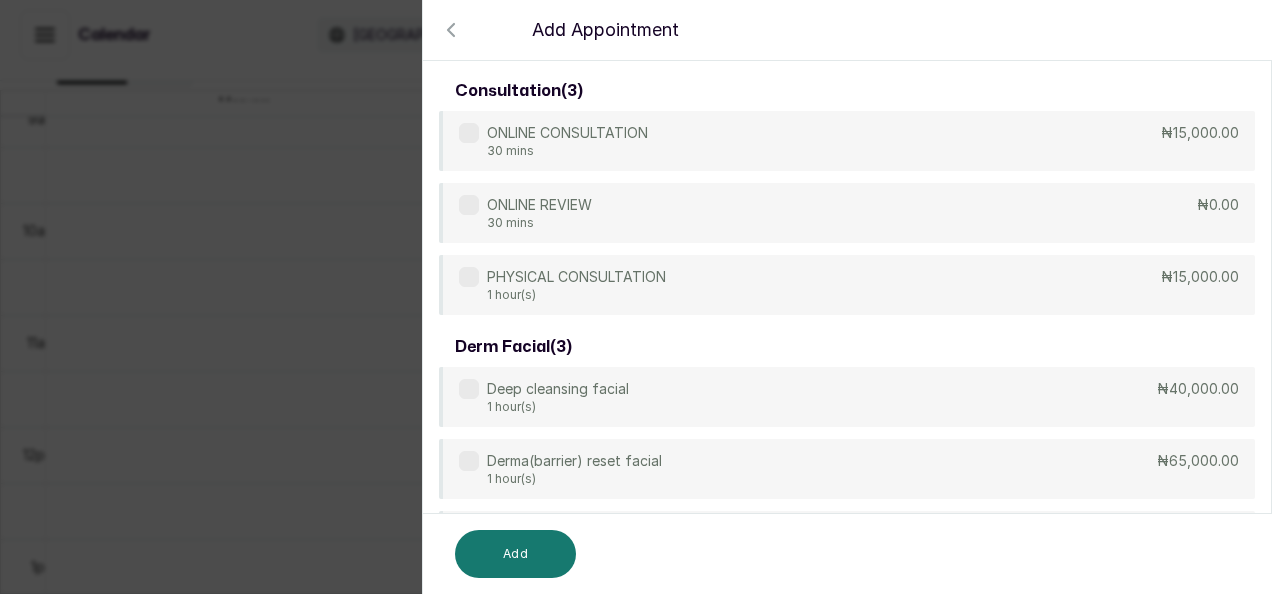 click on "ONLINE REVIEW 30 mins ₦0.00" at bounding box center [847, 213] 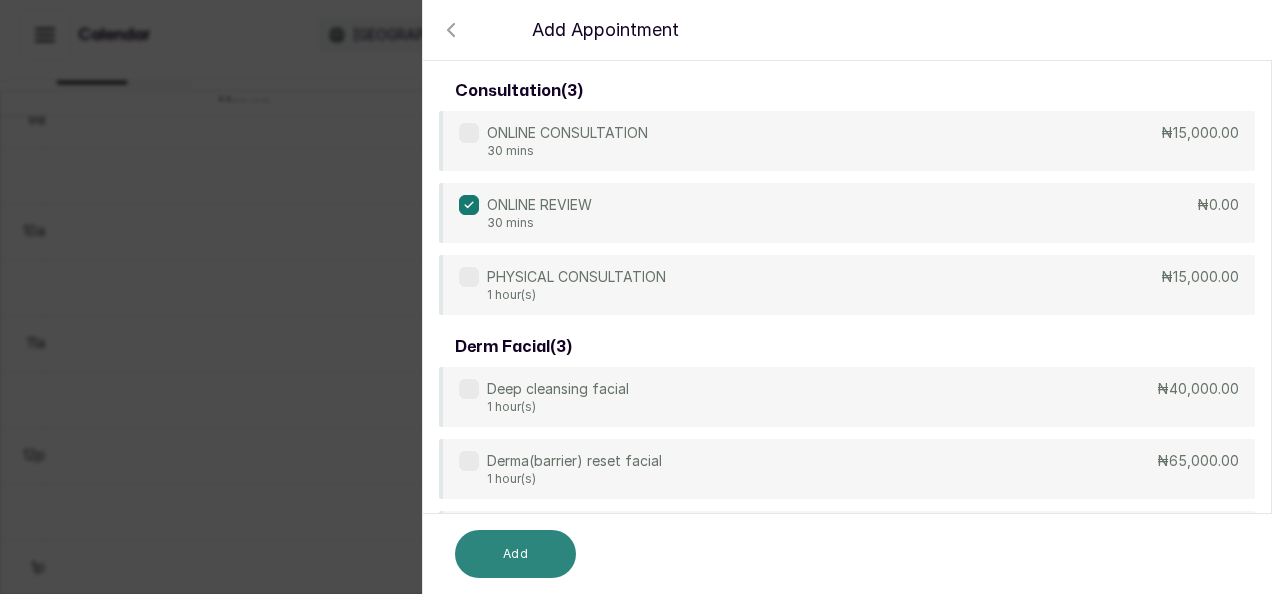 click on "Add" at bounding box center [515, 554] 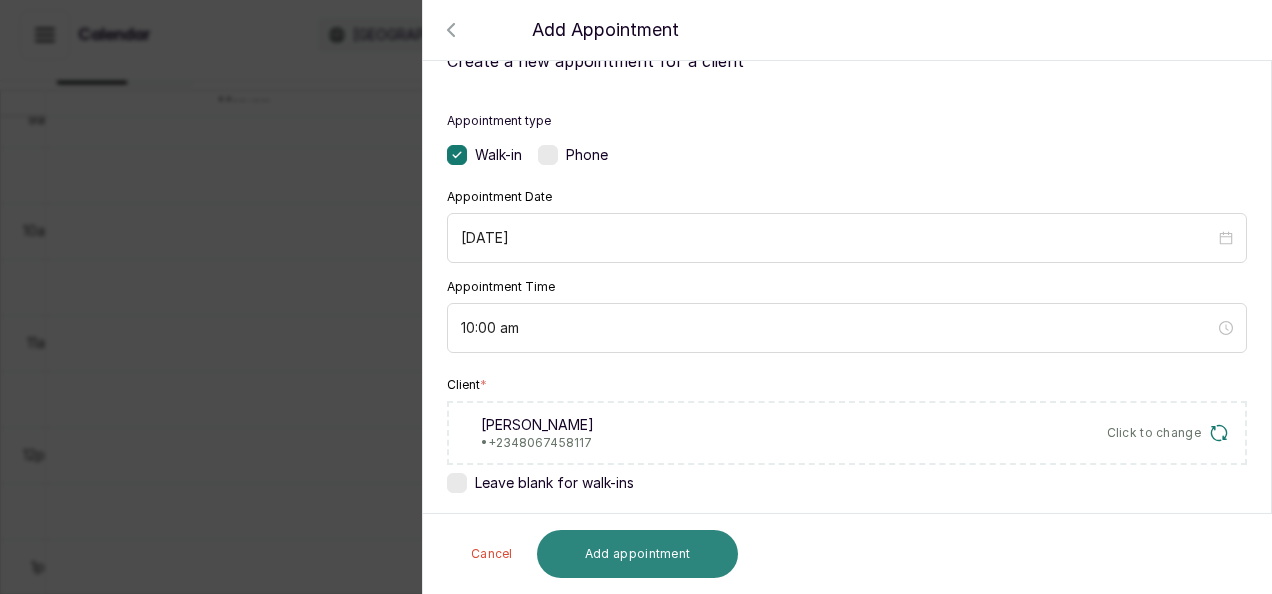 click on "Add appointment" at bounding box center (638, 554) 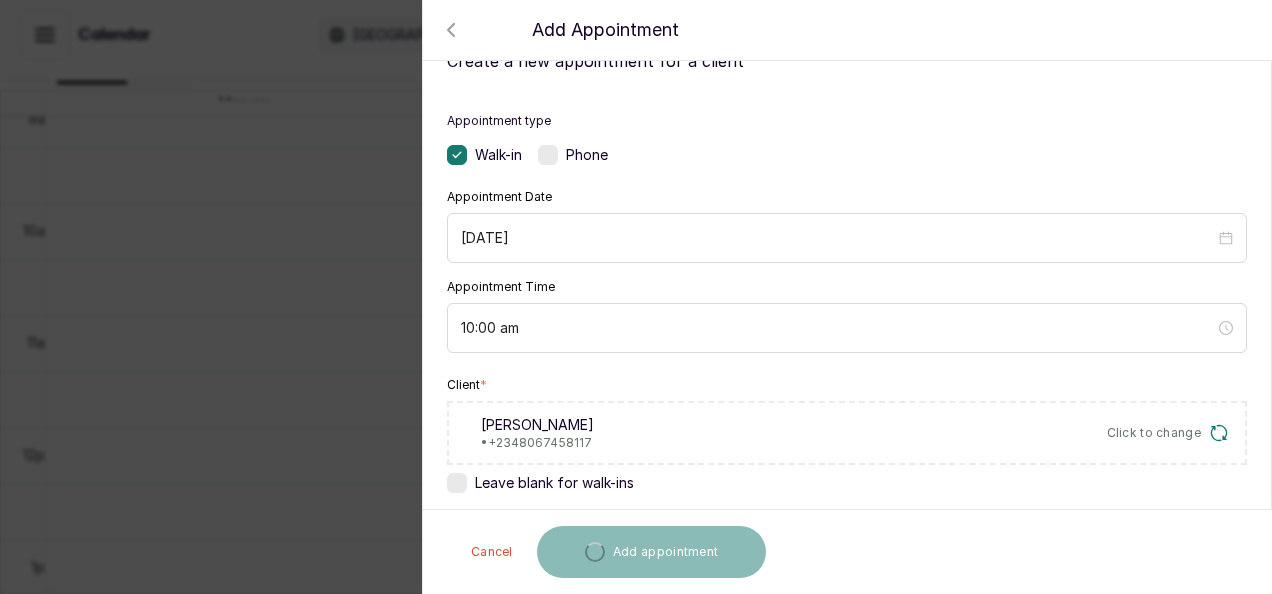 scroll, scrollTop: 0, scrollLeft: 11, axis: horizontal 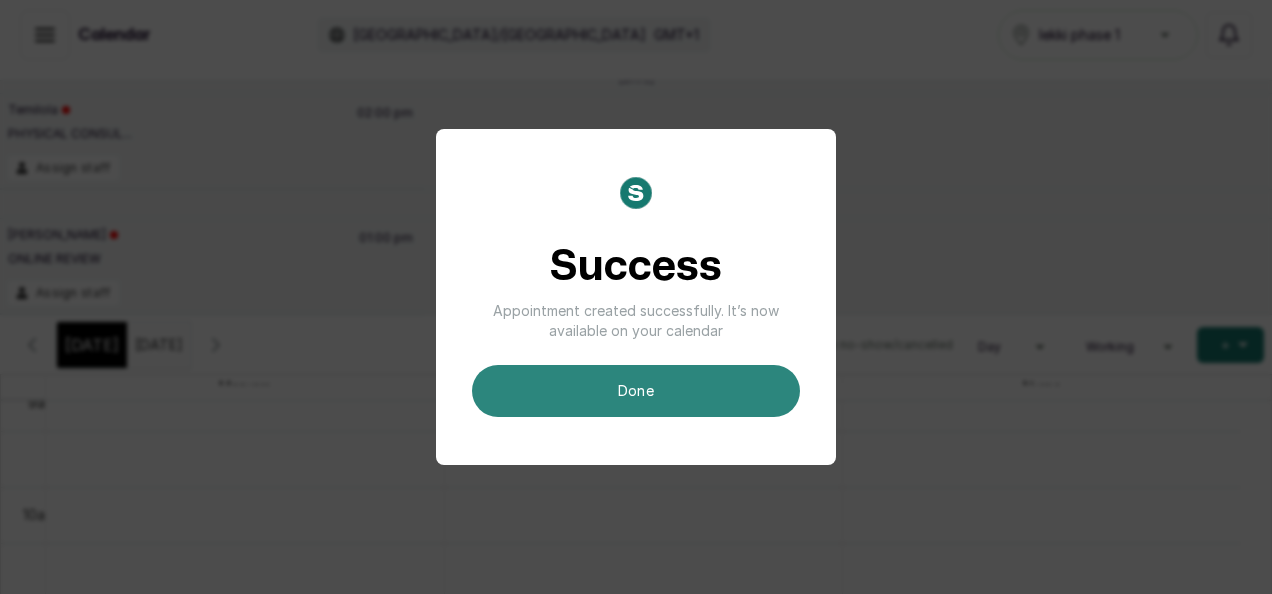 click on "done" at bounding box center [636, 391] 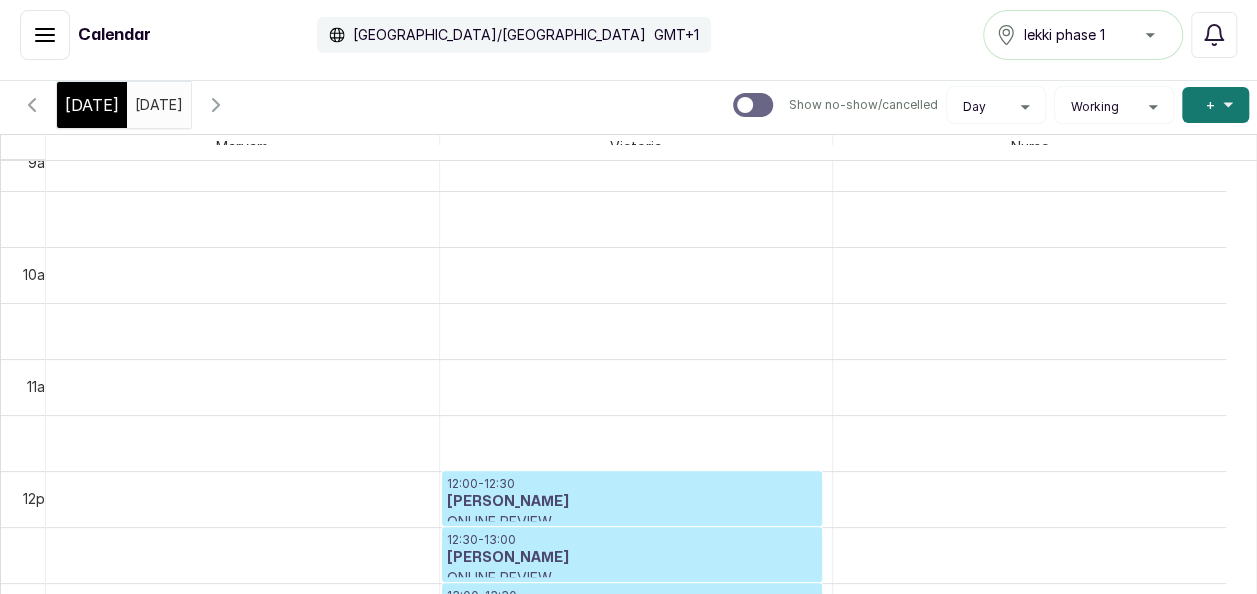 scroll, scrollTop: 350, scrollLeft: 0, axis: vertical 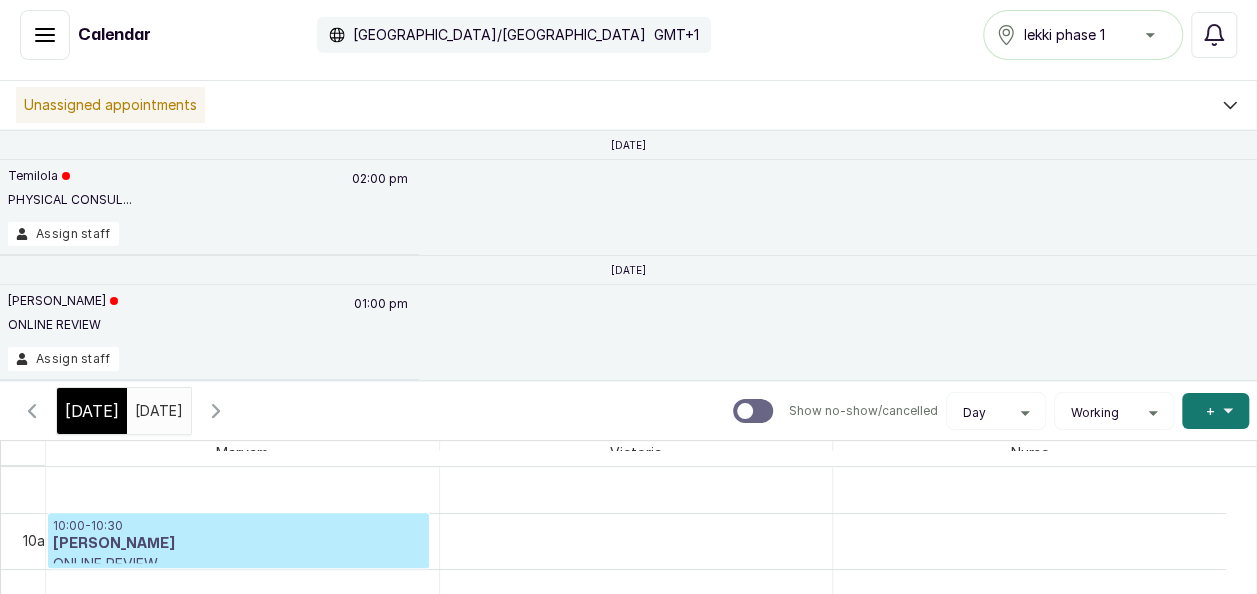 click 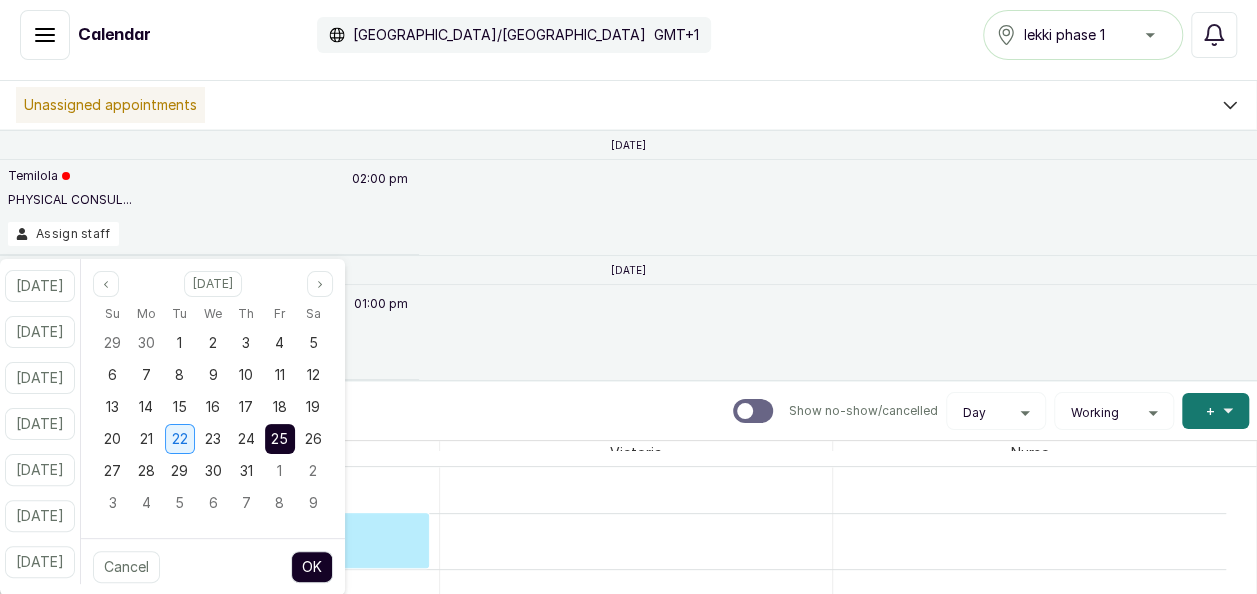 click on "22" at bounding box center (180, 438) 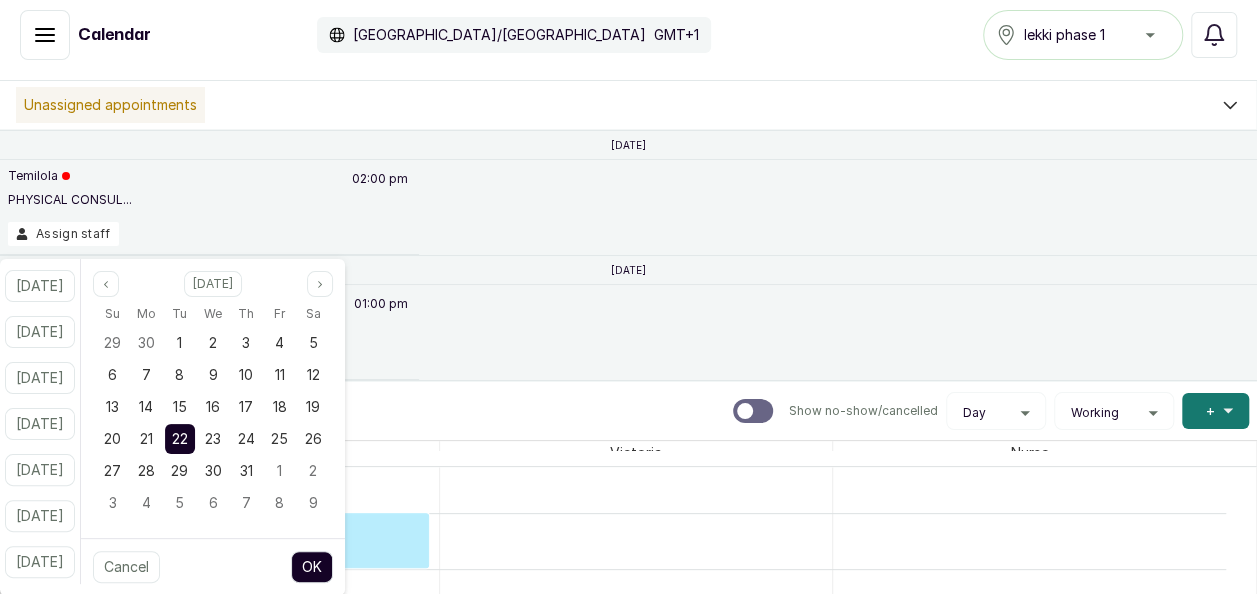 click on "OK" at bounding box center (312, 567) 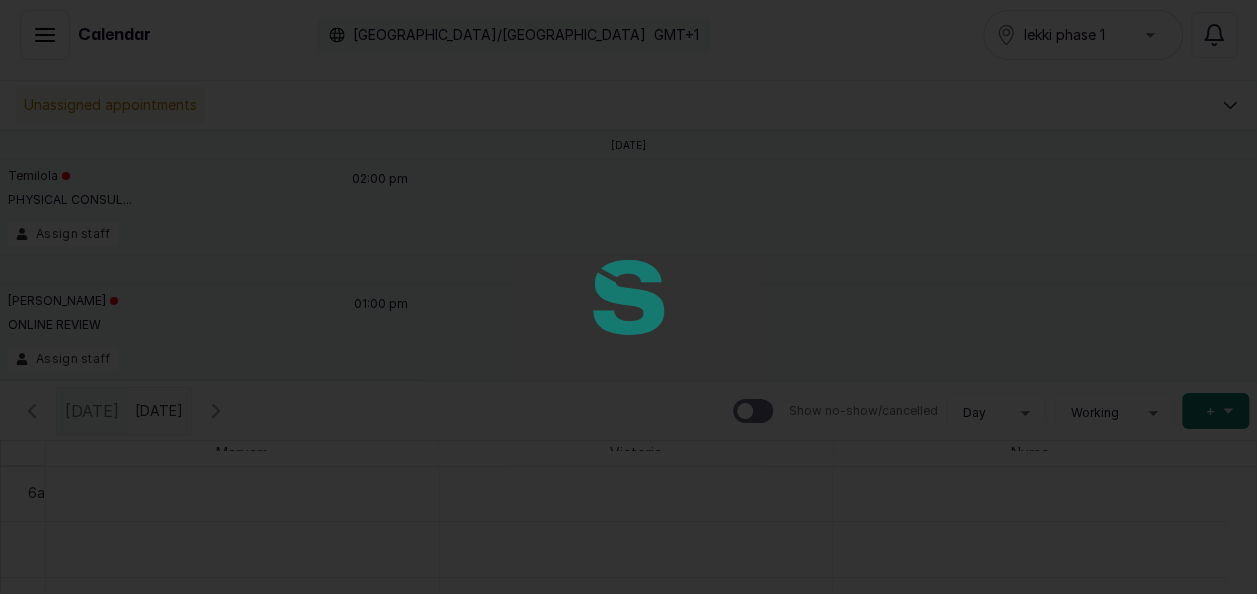 scroll, scrollTop: 0, scrollLeft: 3, axis: horizontal 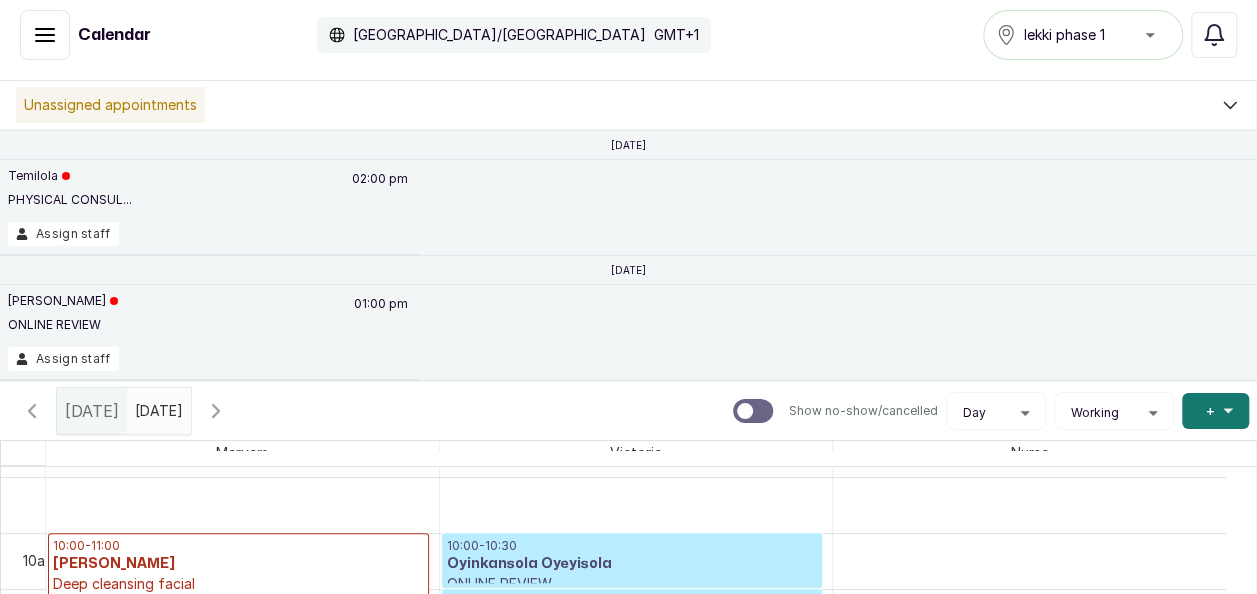 click 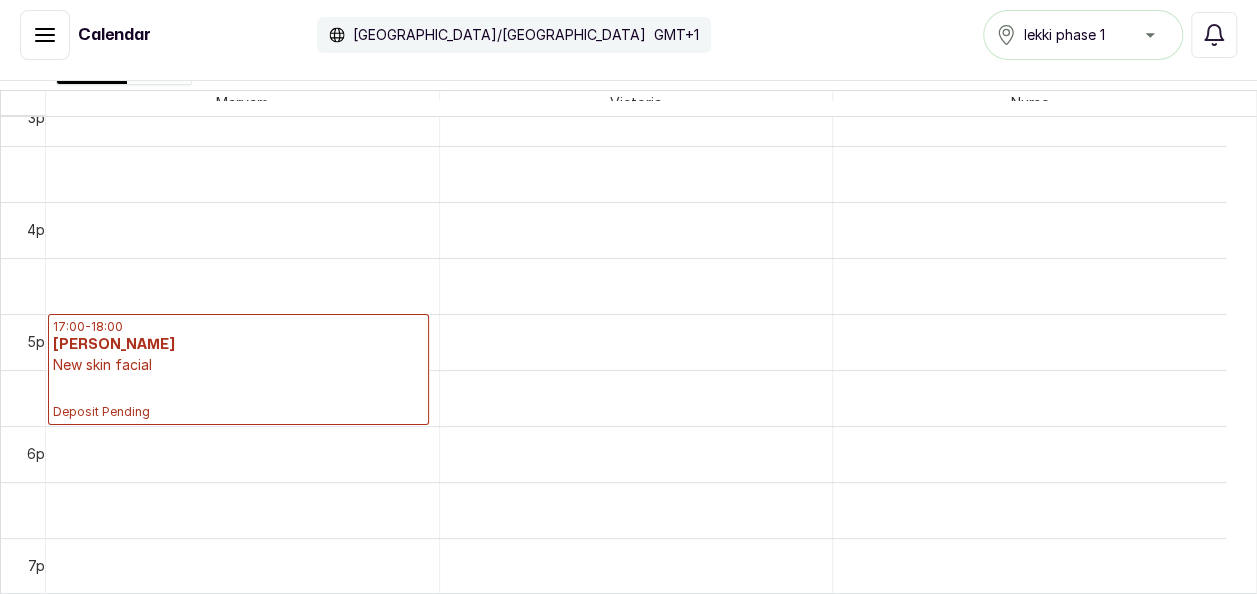 scroll, scrollTop: 1668, scrollLeft: 0, axis: vertical 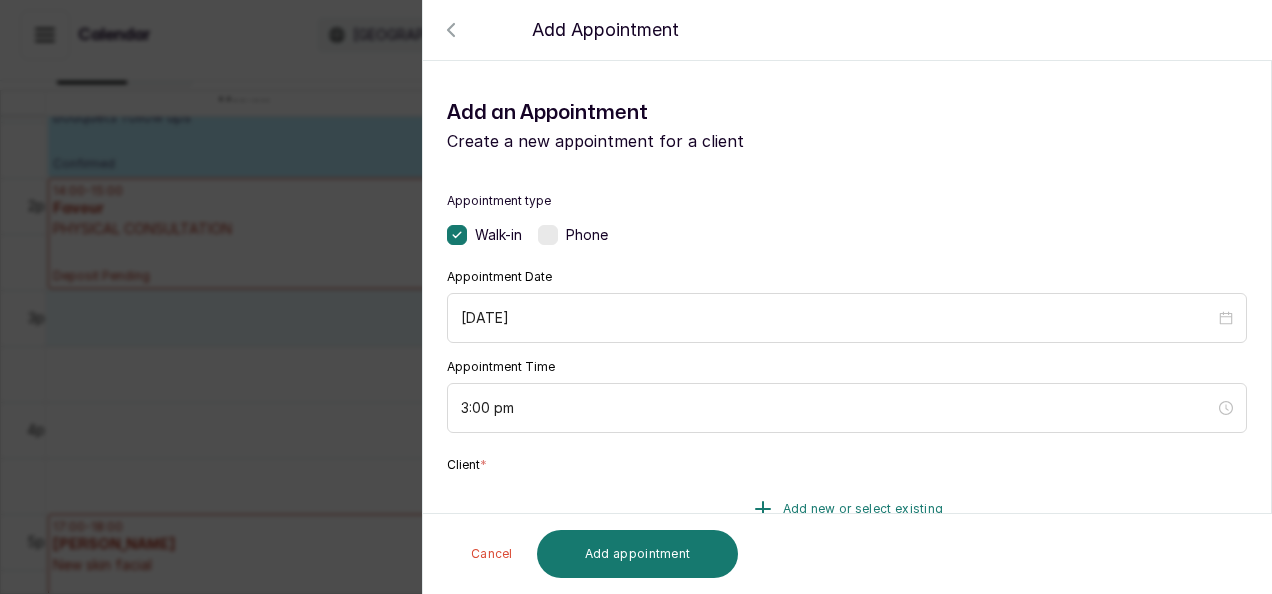 click on "Add new or select existing" at bounding box center [847, 509] 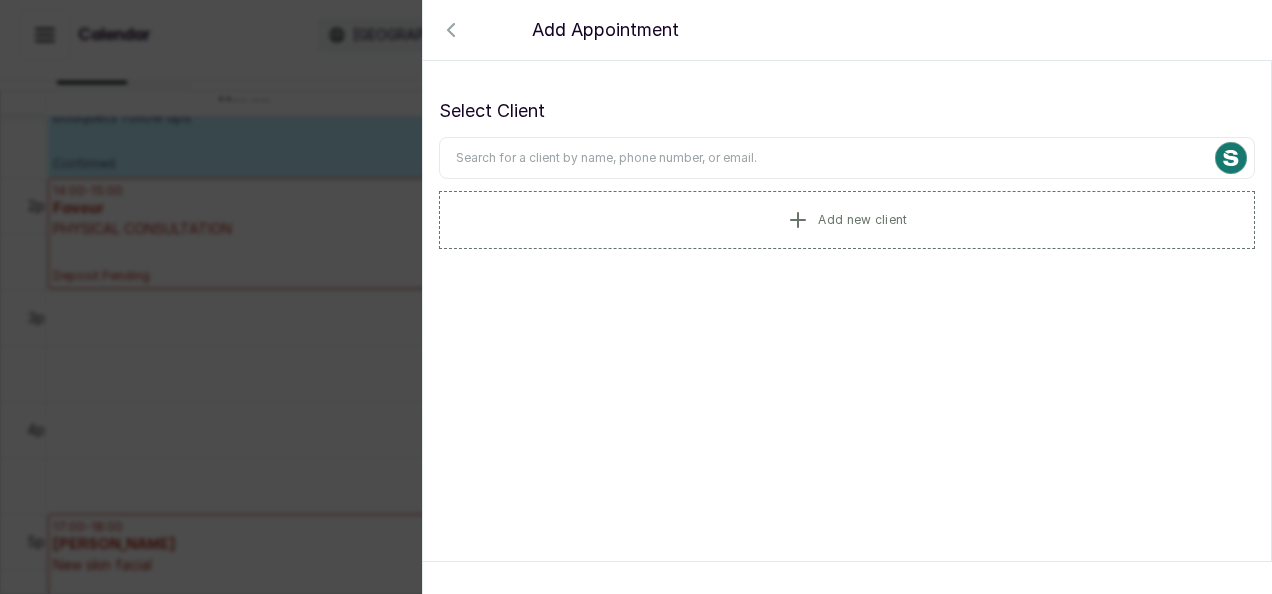 click at bounding box center (847, 158) 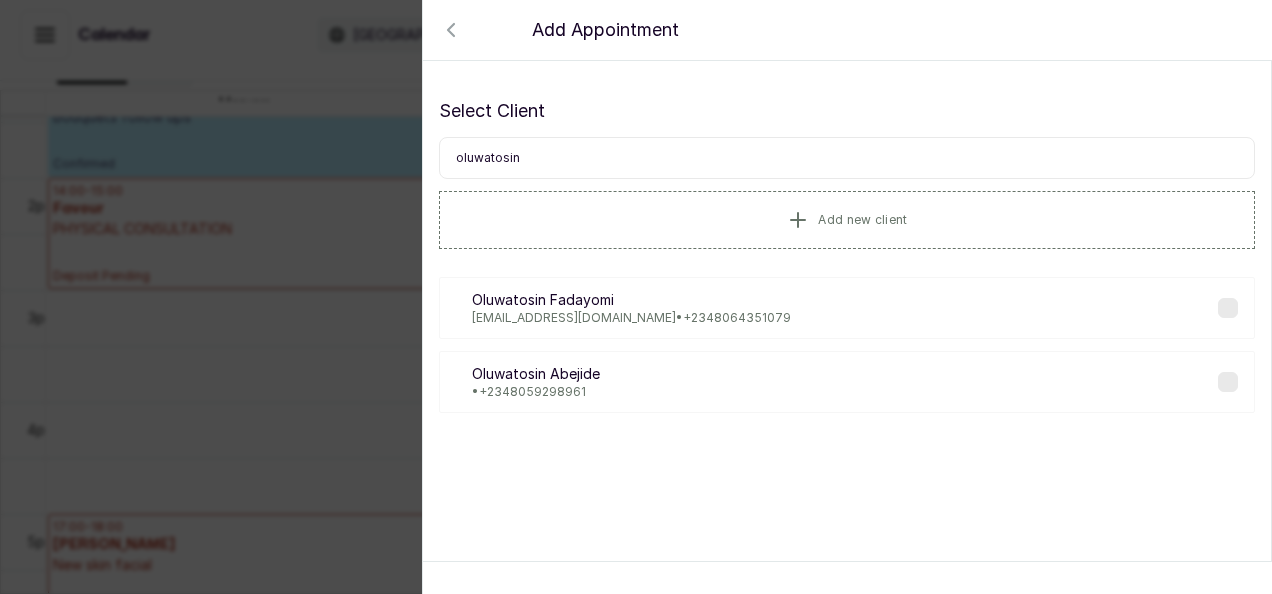 type on "oluwatosin" 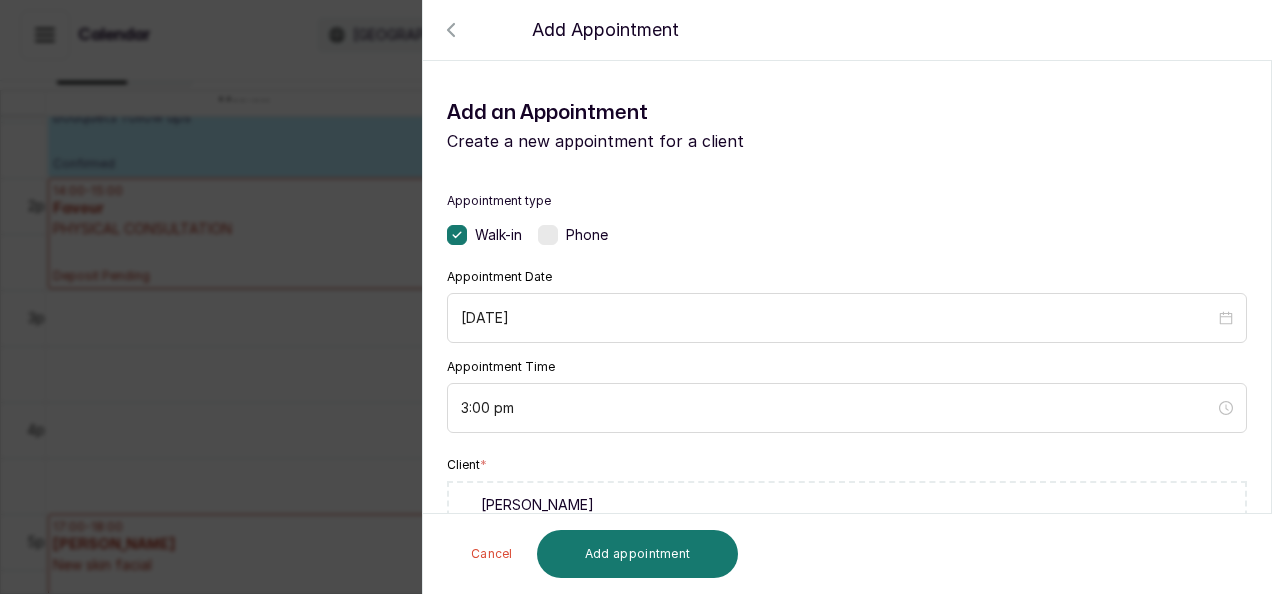 scroll, scrollTop: 518, scrollLeft: 0, axis: vertical 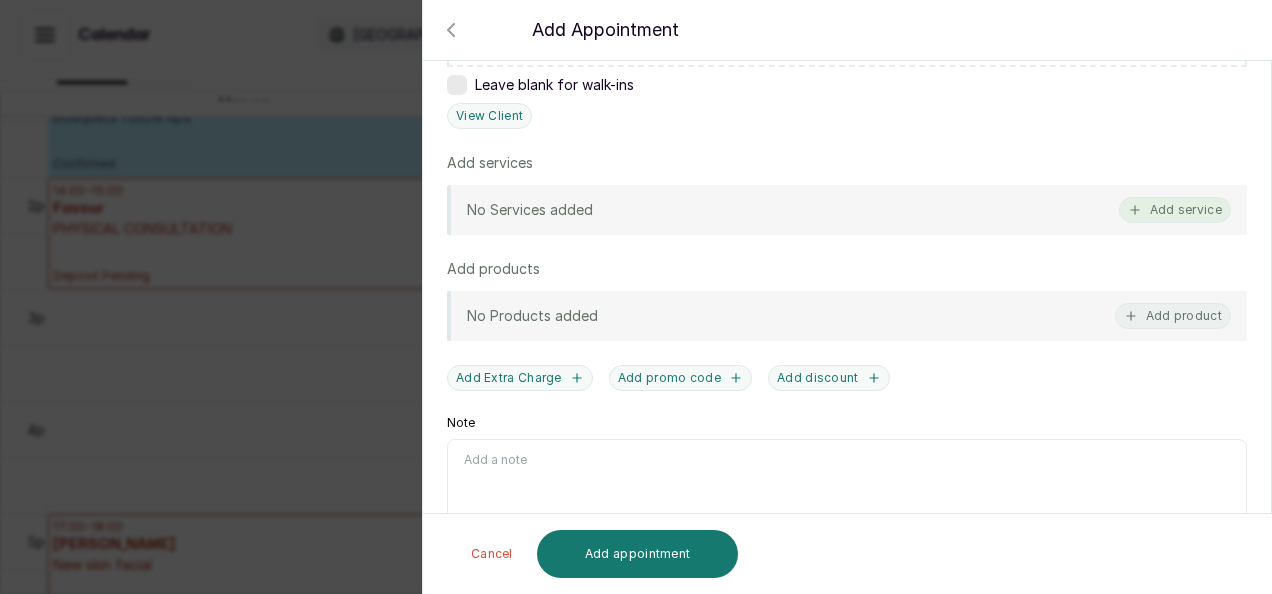 click on "Add service" at bounding box center (1175, 210) 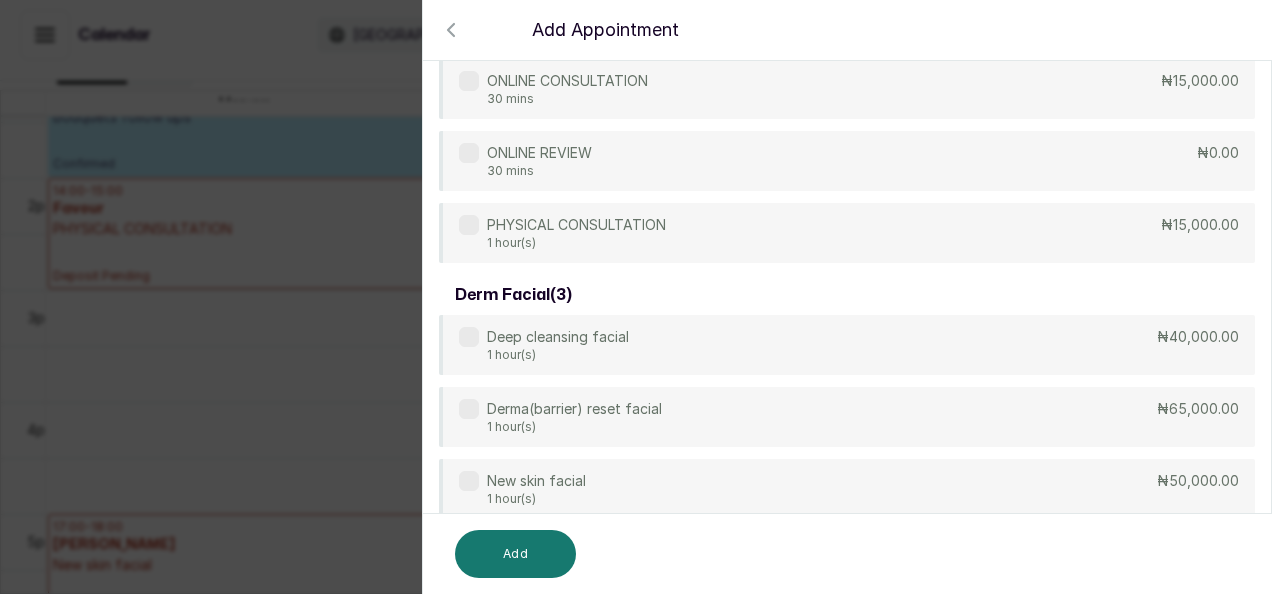 scroll, scrollTop: 80, scrollLeft: 0, axis: vertical 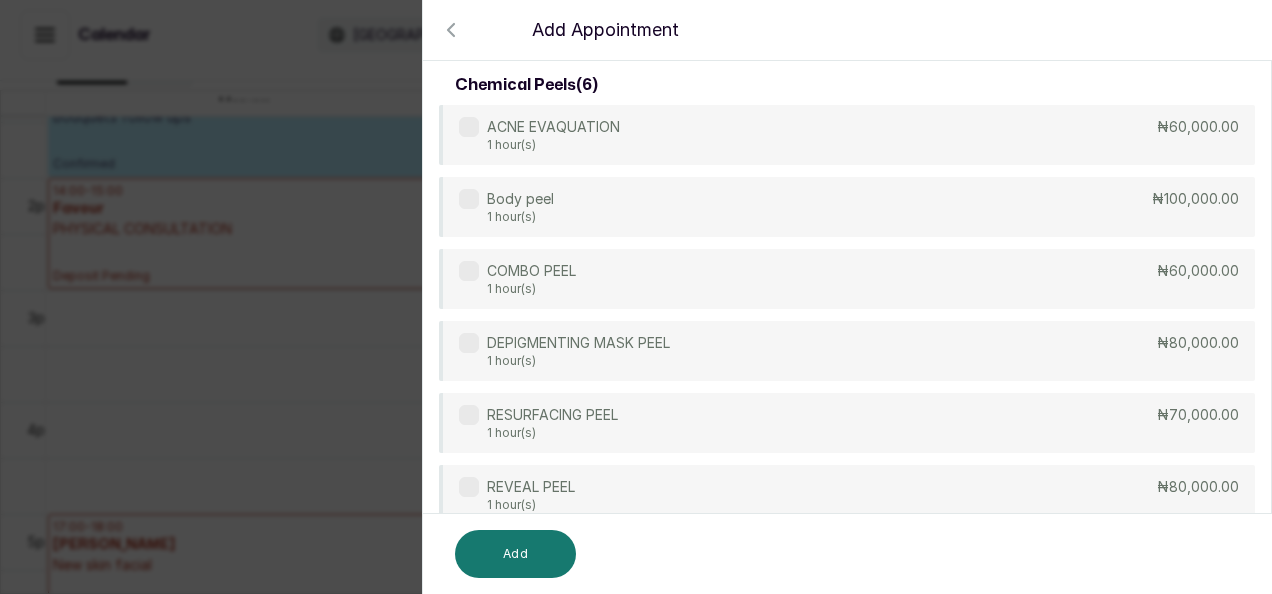 click on "ACNE EVAQUATION 1 hour(s)" at bounding box center (539, 135) 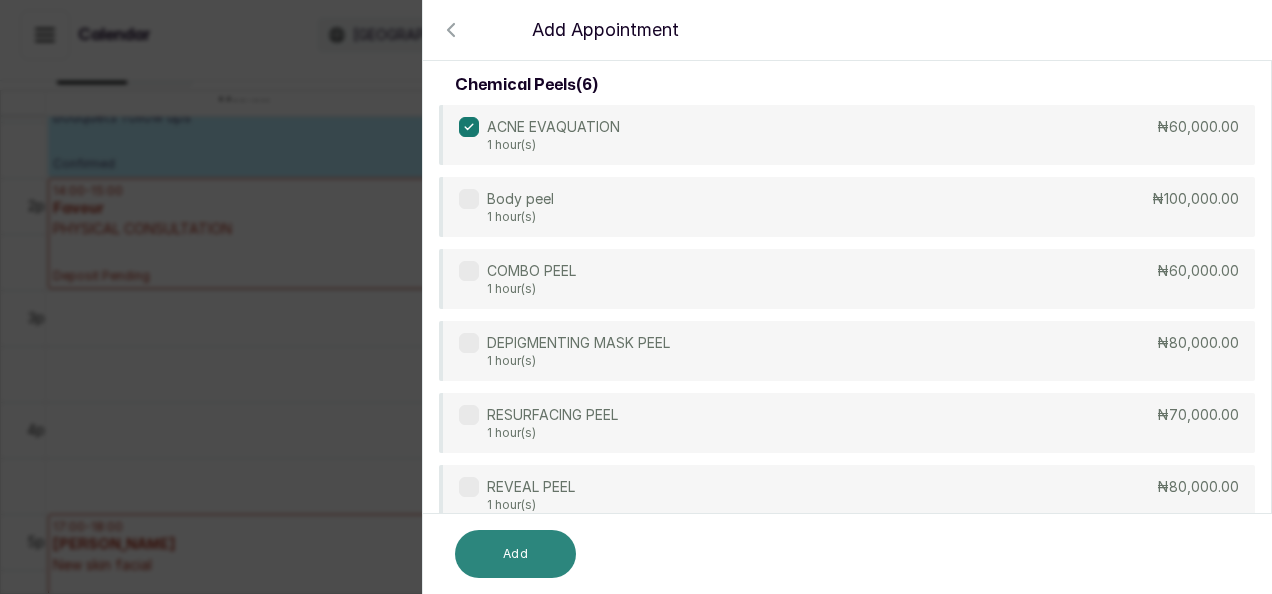click on "Add" at bounding box center [515, 554] 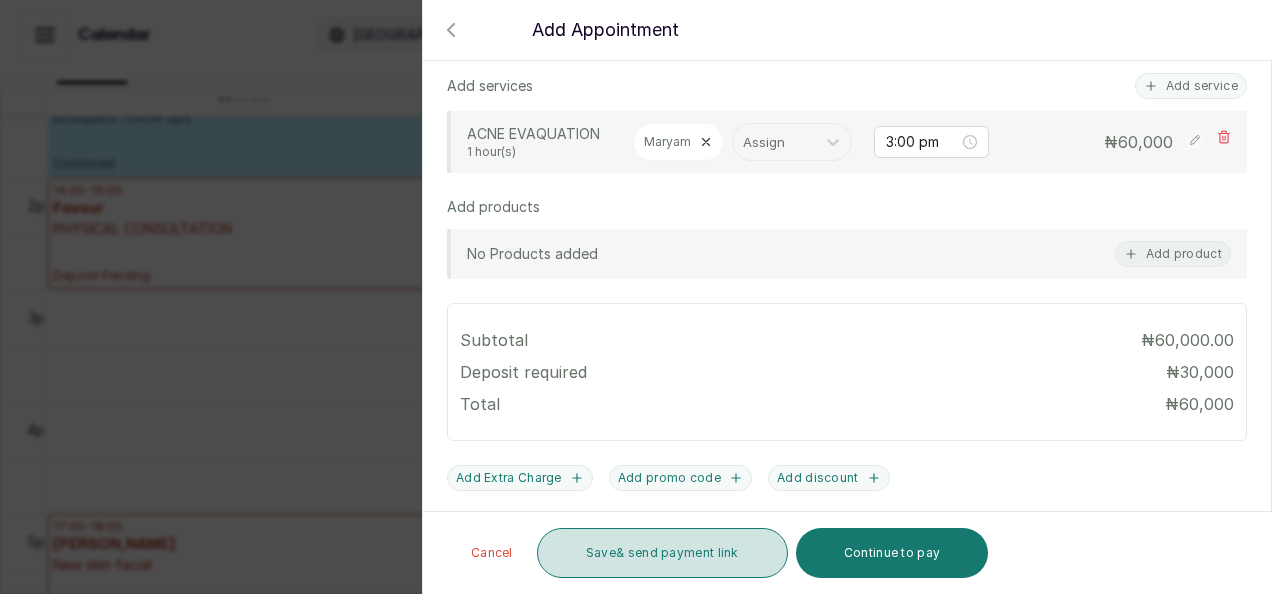 click on "Save  & send payment link" at bounding box center (662, 553) 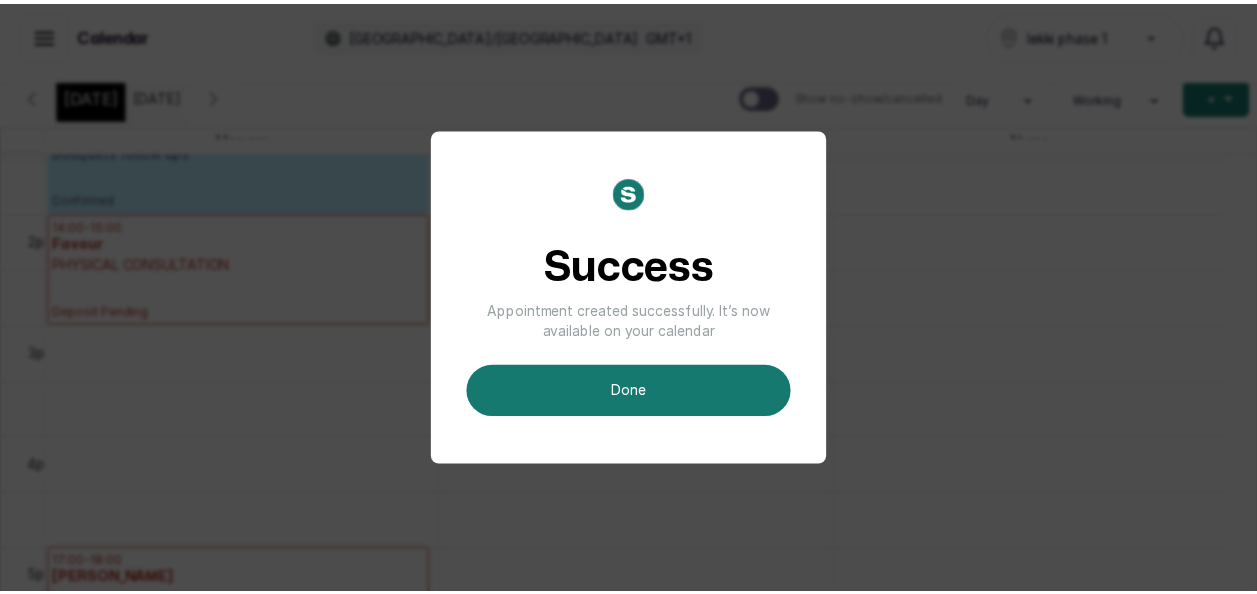 scroll, scrollTop: 305, scrollLeft: 0, axis: vertical 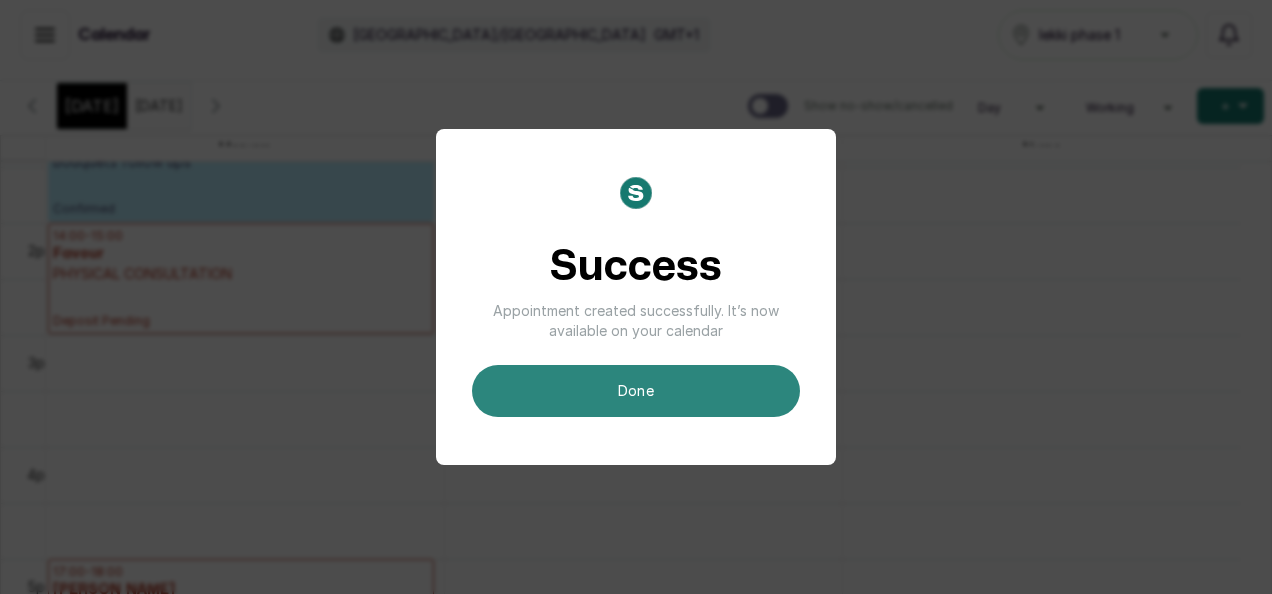click on "done" at bounding box center (636, 391) 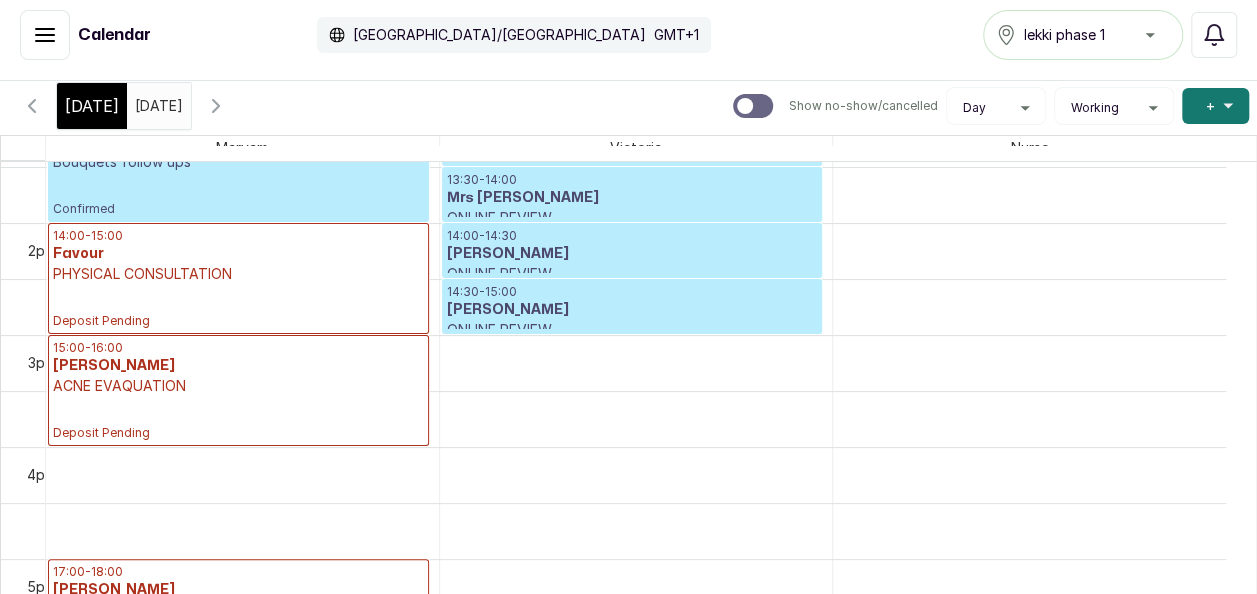 click on "[DATE]" at bounding box center [140, 101] 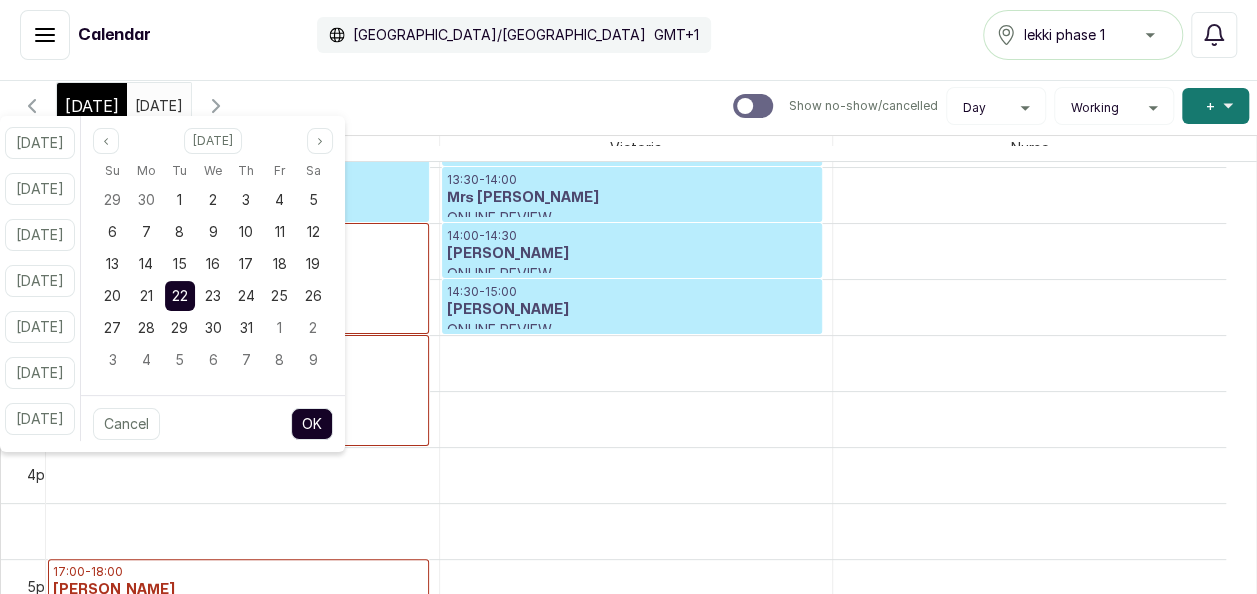 click on "OK" at bounding box center [312, 424] 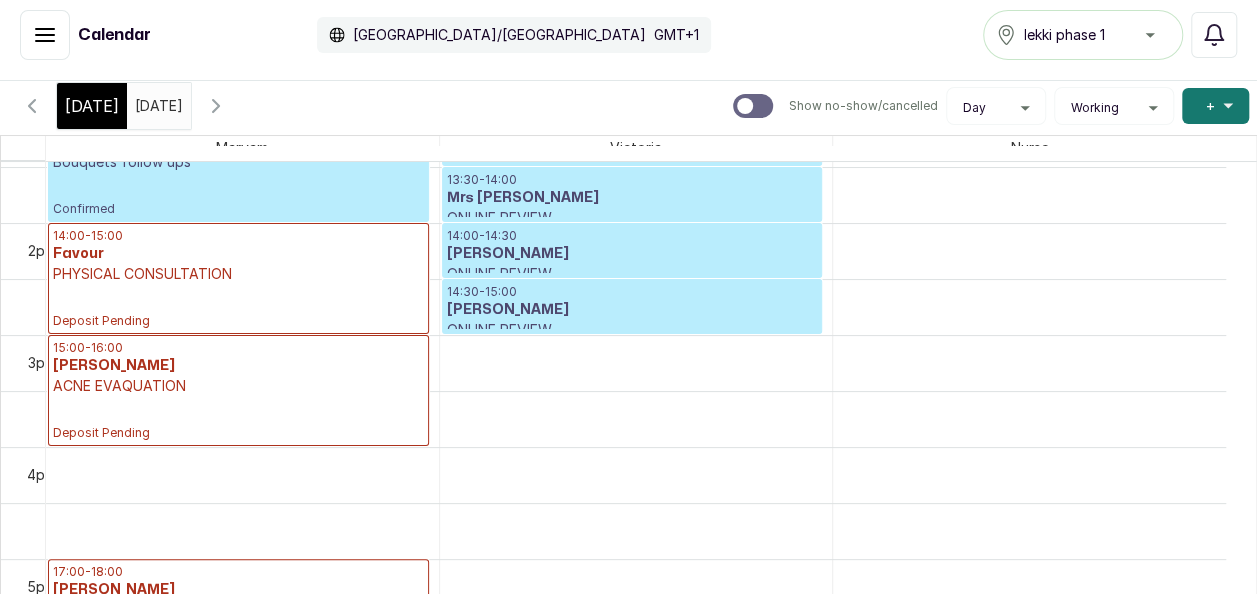 click at bounding box center (171, 101) 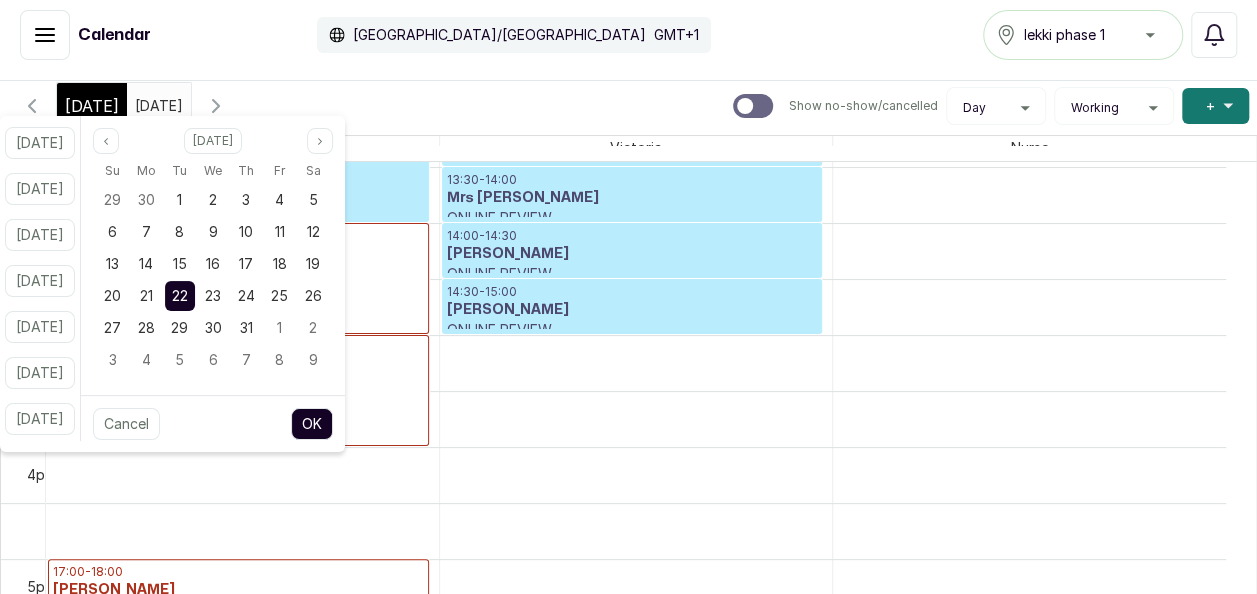 click on "Cancel OK" at bounding box center [213, 423] 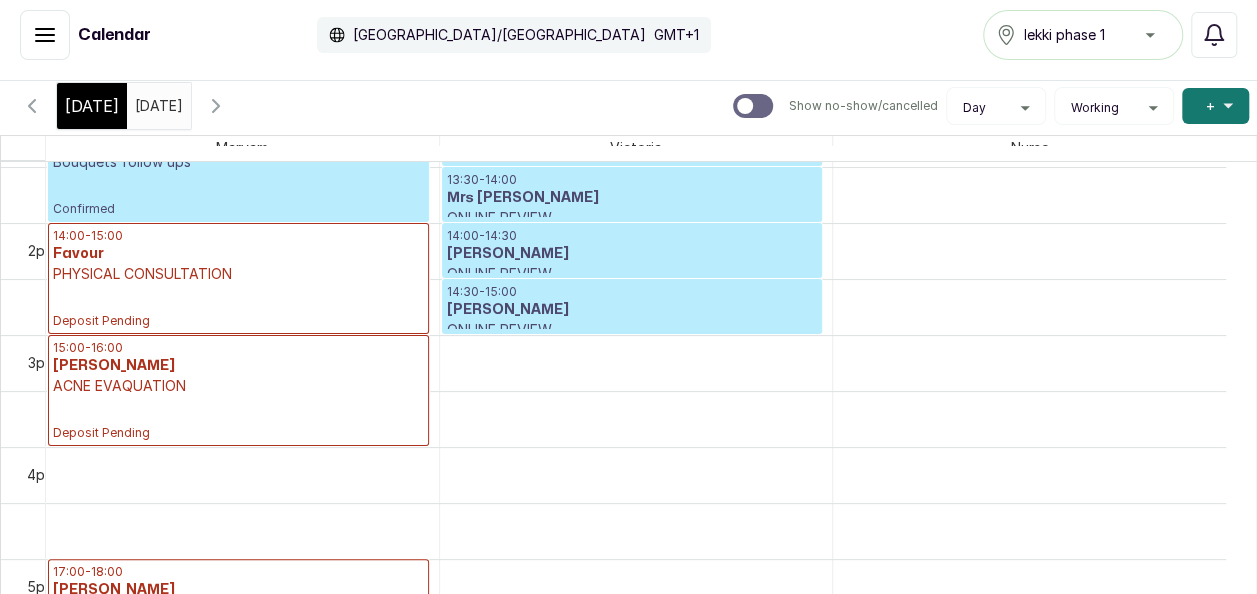 scroll, scrollTop: 1468, scrollLeft: 0, axis: vertical 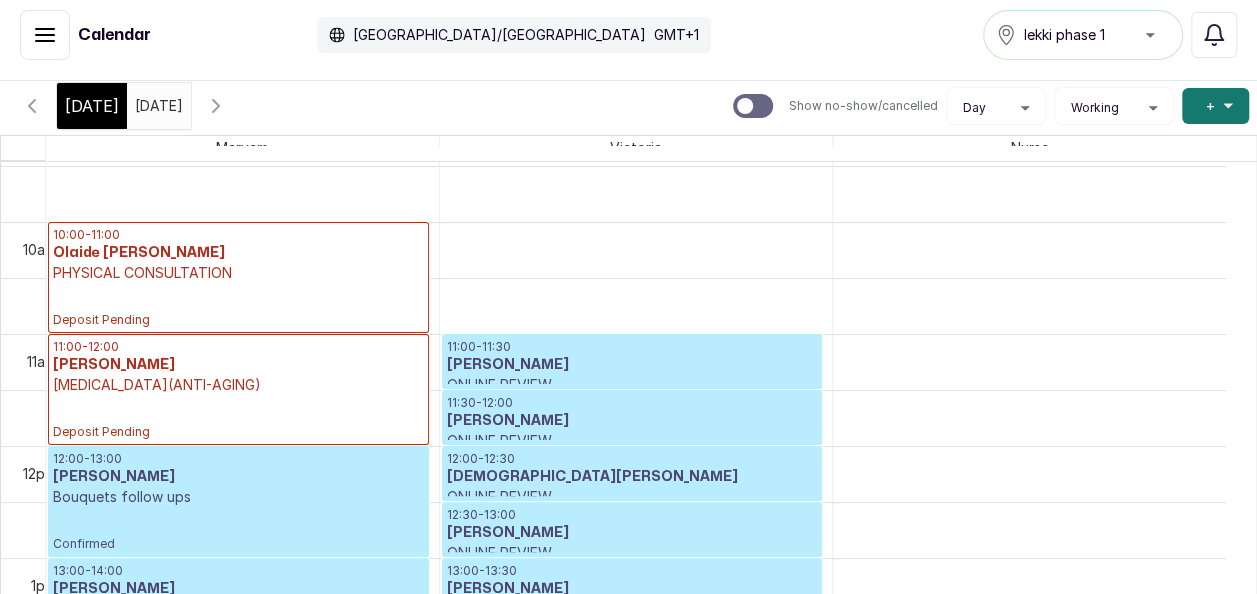 click on "[DATE]" at bounding box center [140, 101] 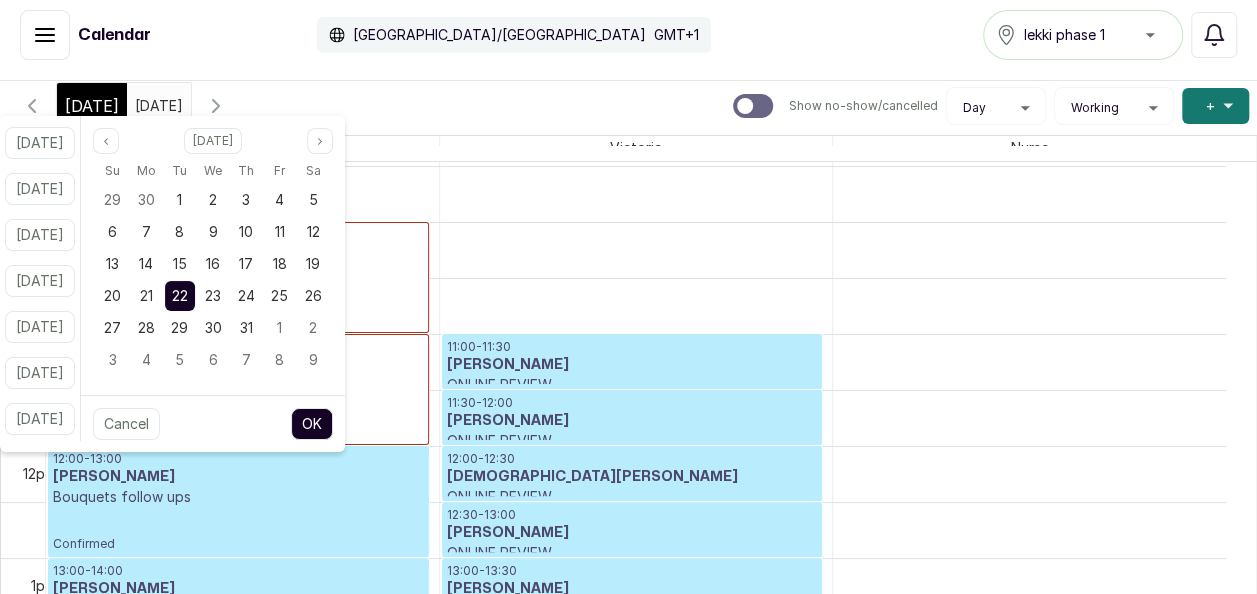 click on "22" at bounding box center (180, 295) 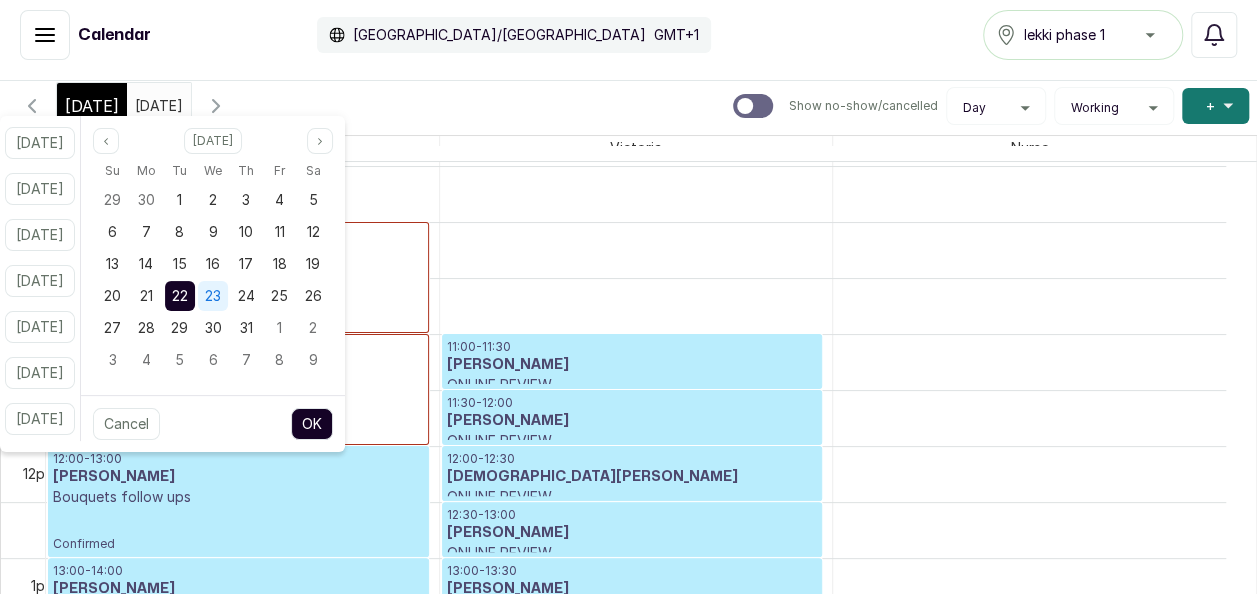 click on "23" at bounding box center [213, 296] 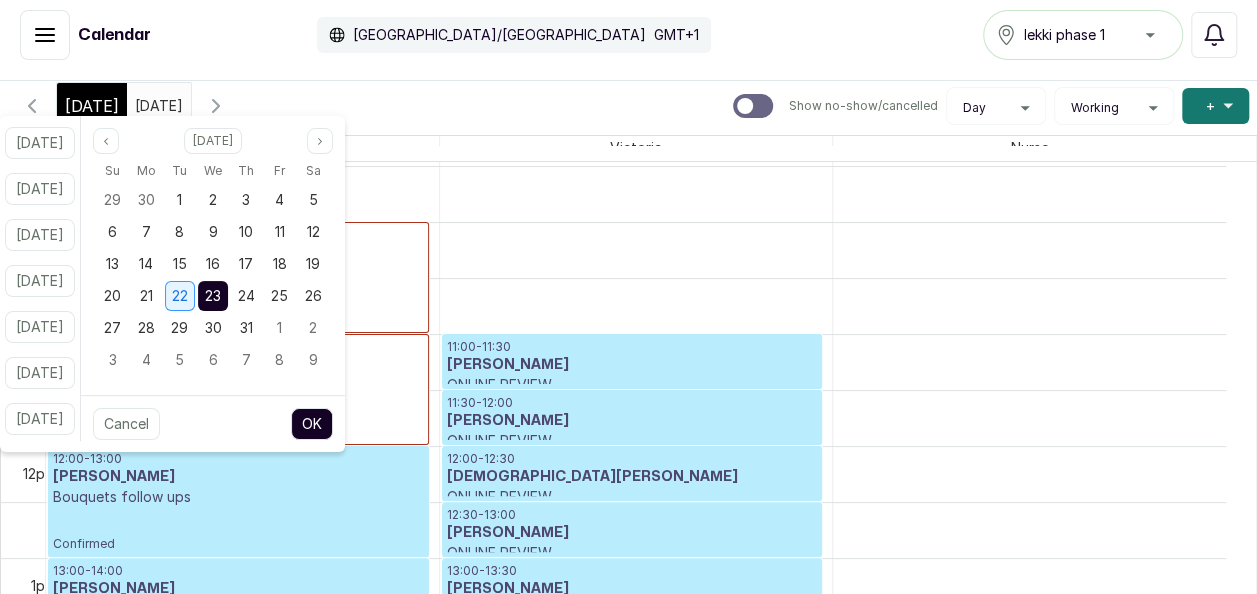 click on "22" at bounding box center (180, 296) 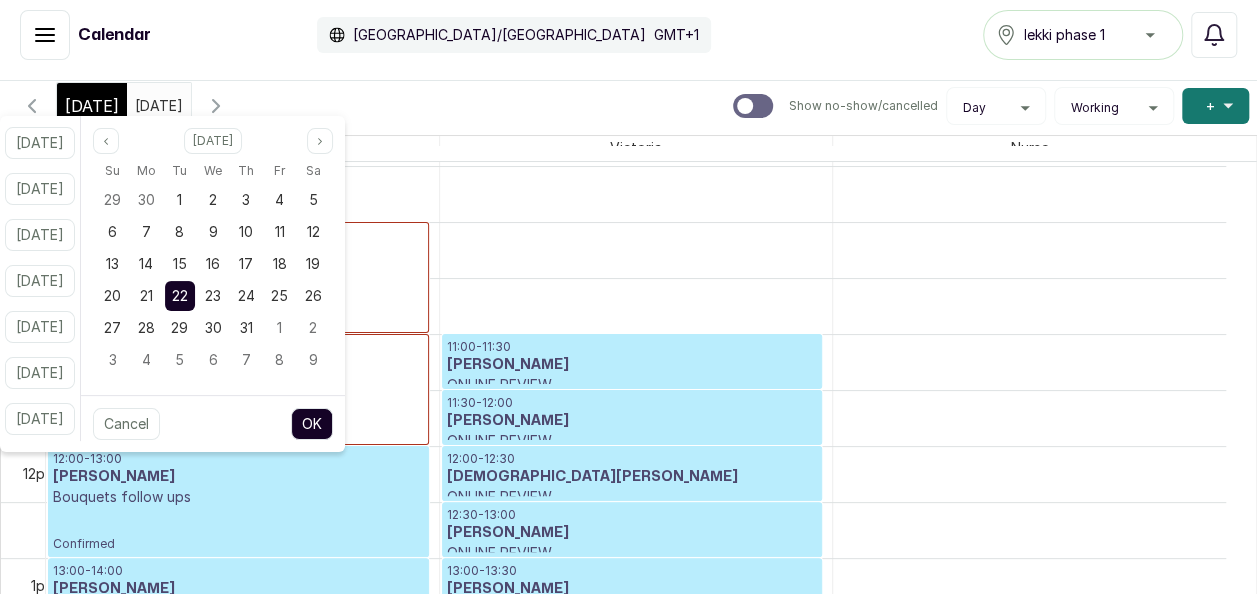 click on "OK" at bounding box center (312, 424) 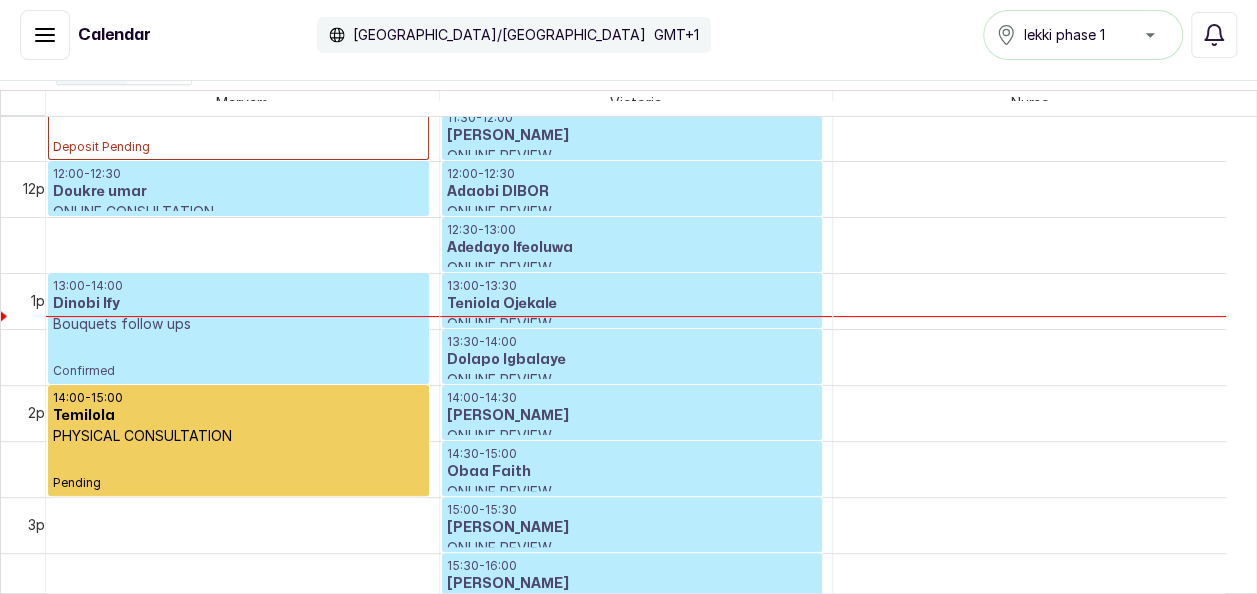click on "11:00  -  12:00 [PERSON_NAME] PHYSICAL CONSULTATION Deposit Pending" at bounding box center [238, 104] 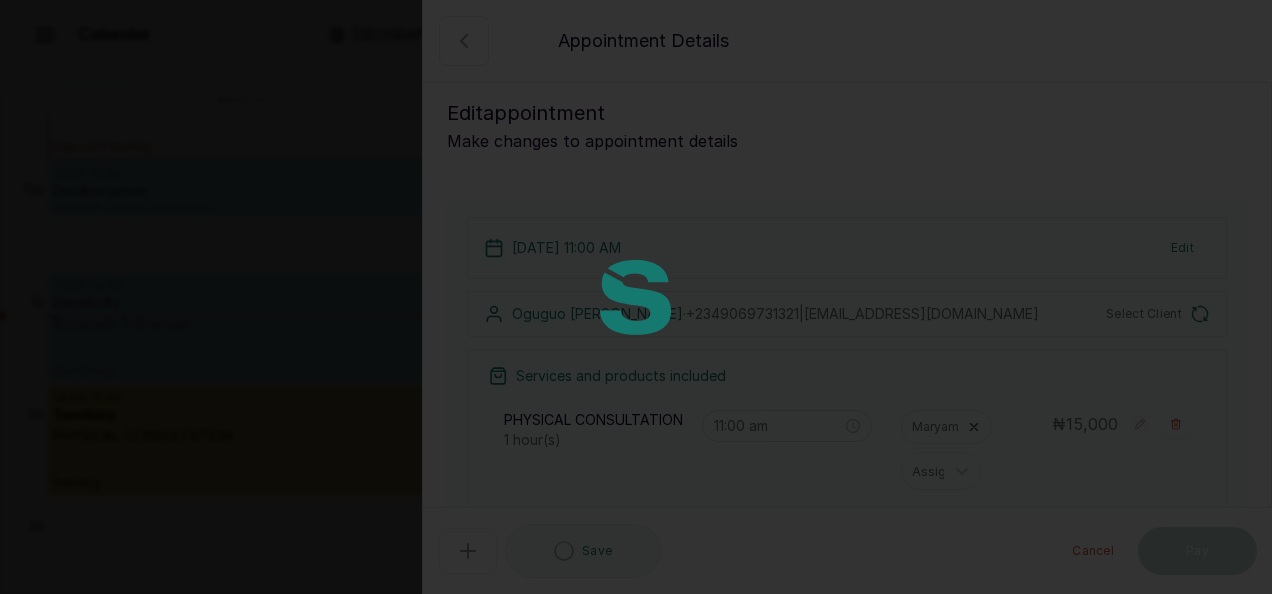 scroll, scrollTop: 673, scrollLeft: 0, axis: vertical 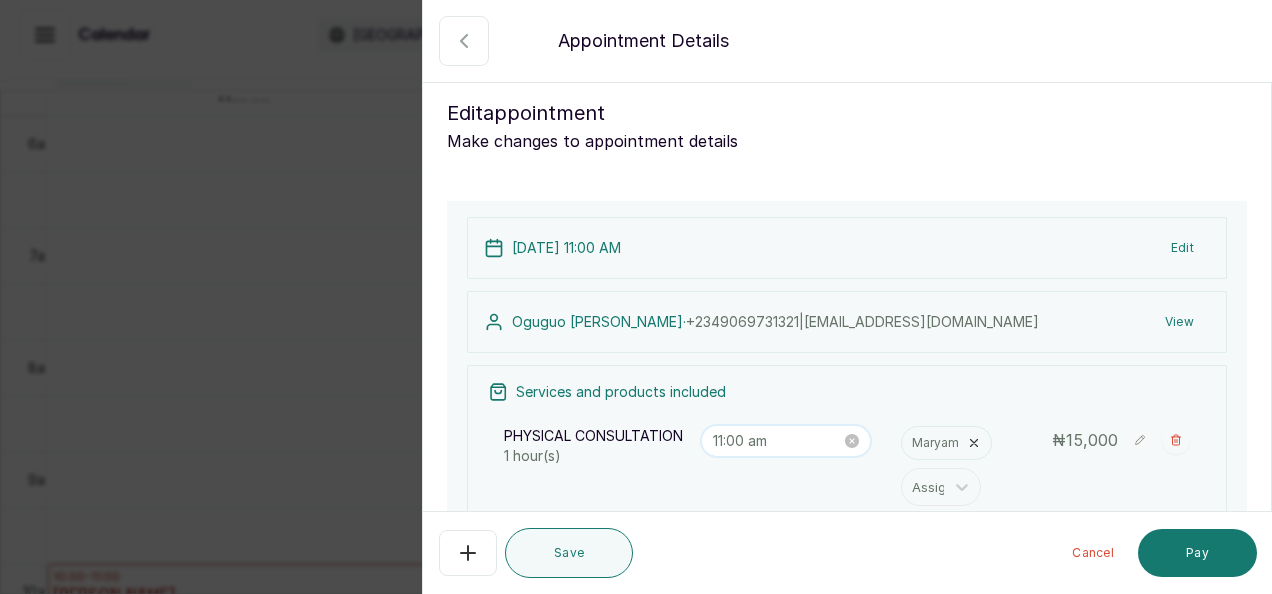 click on "11:00 am" at bounding box center (777, 441) 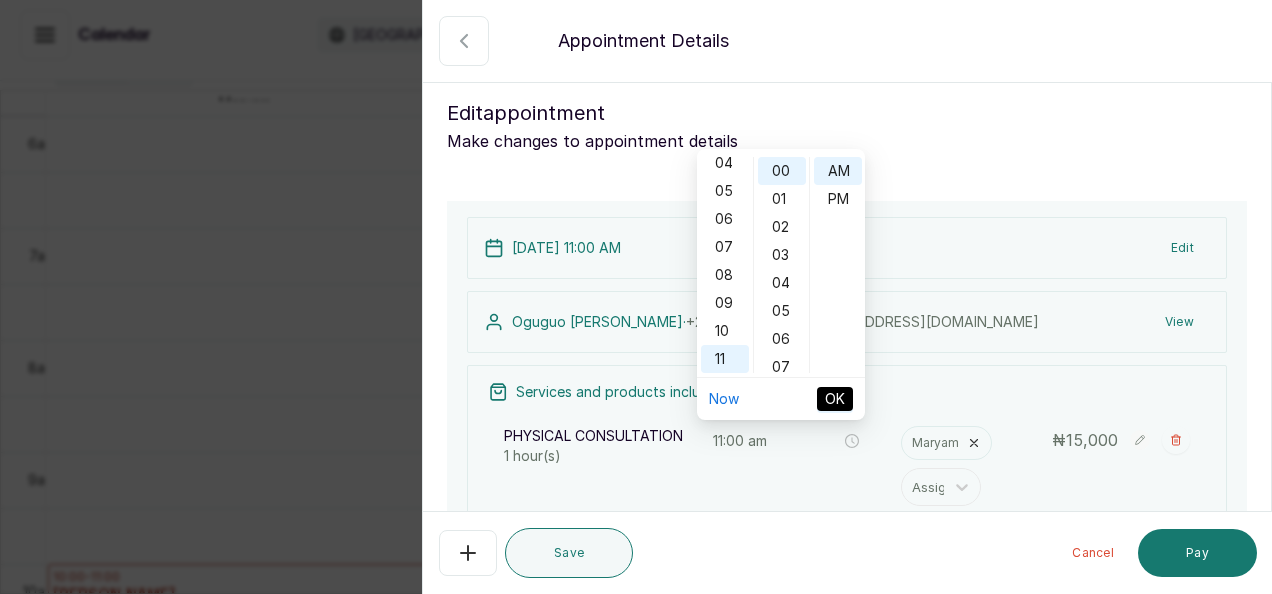 scroll, scrollTop: 80, scrollLeft: 0, axis: vertical 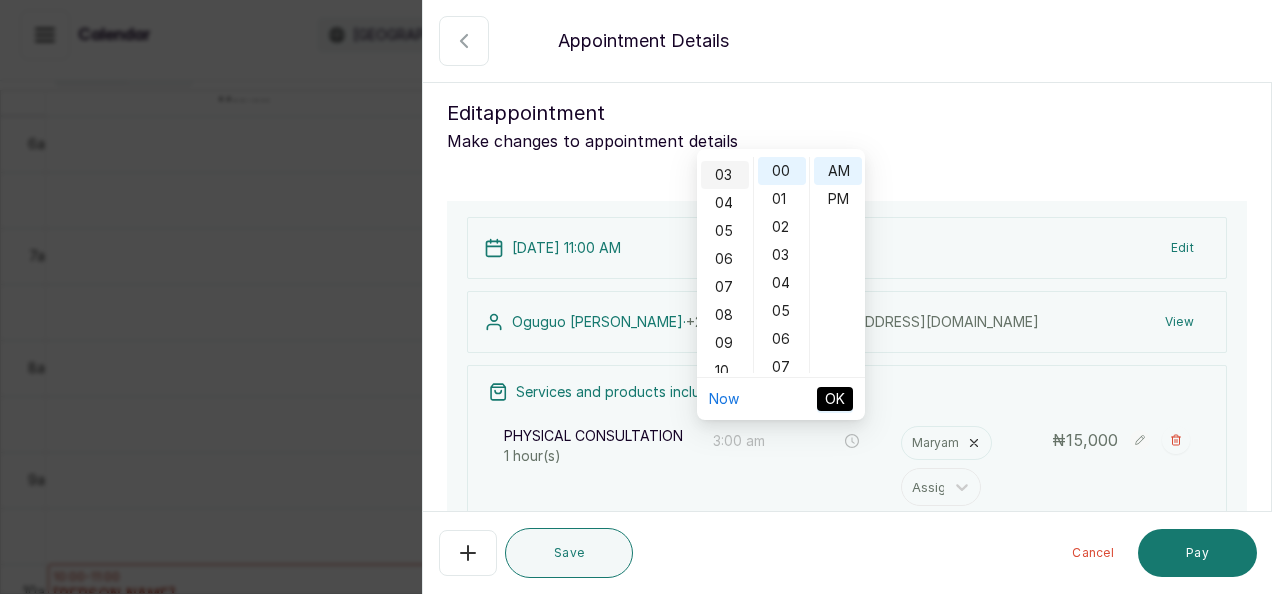 click on "03" at bounding box center [725, 175] 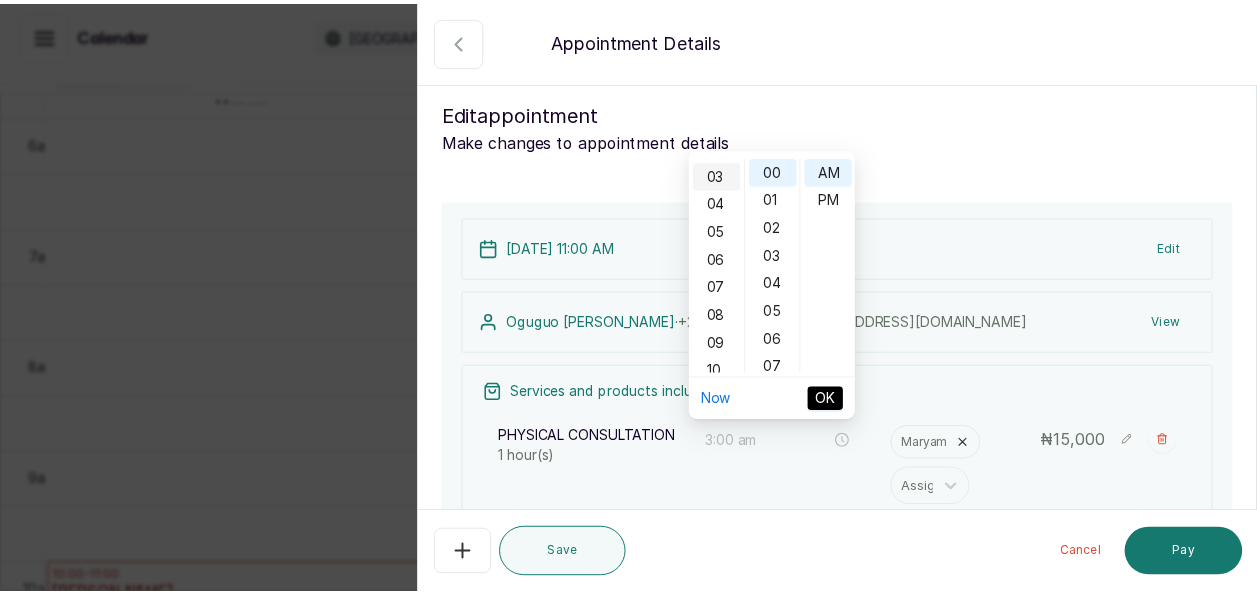 scroll, scrollTop: 84, scrollLeft: 0, axis: vertical 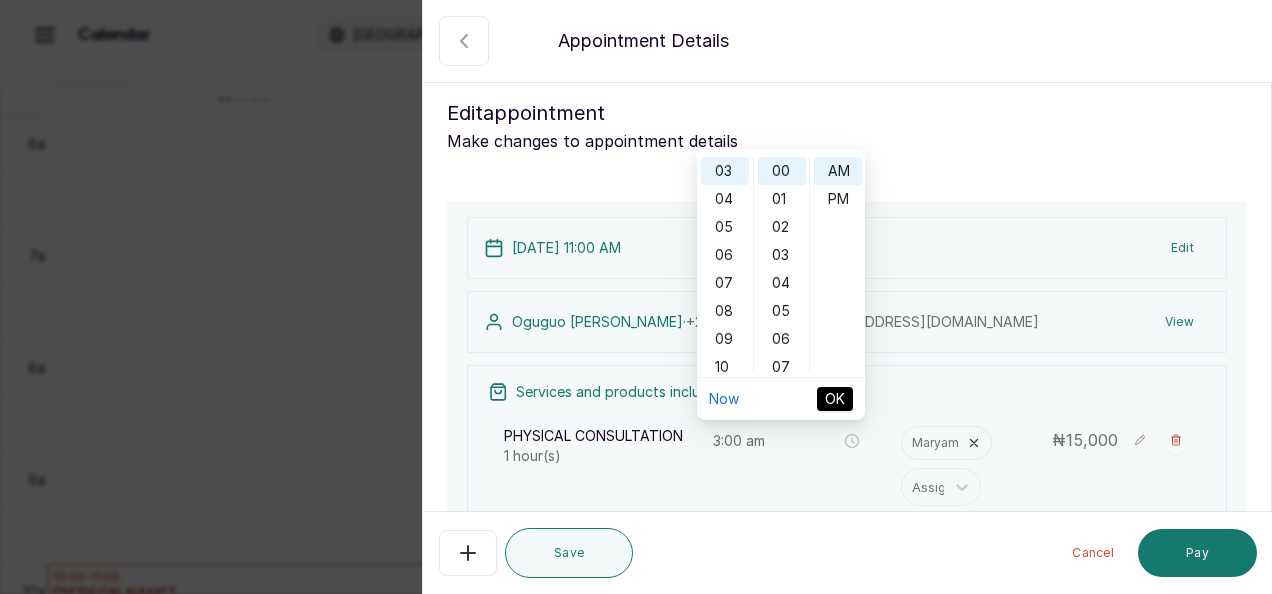 click on "OK" at bounding box center (835, 399) 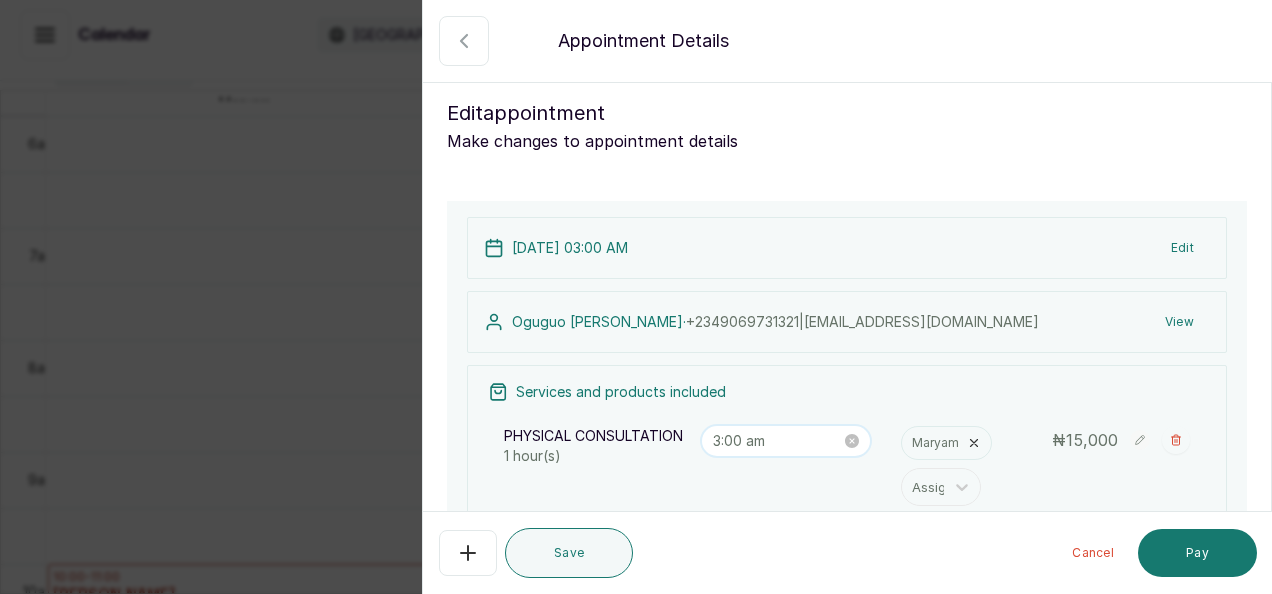 click on "3:00 am" at bounding box center (777, 441) 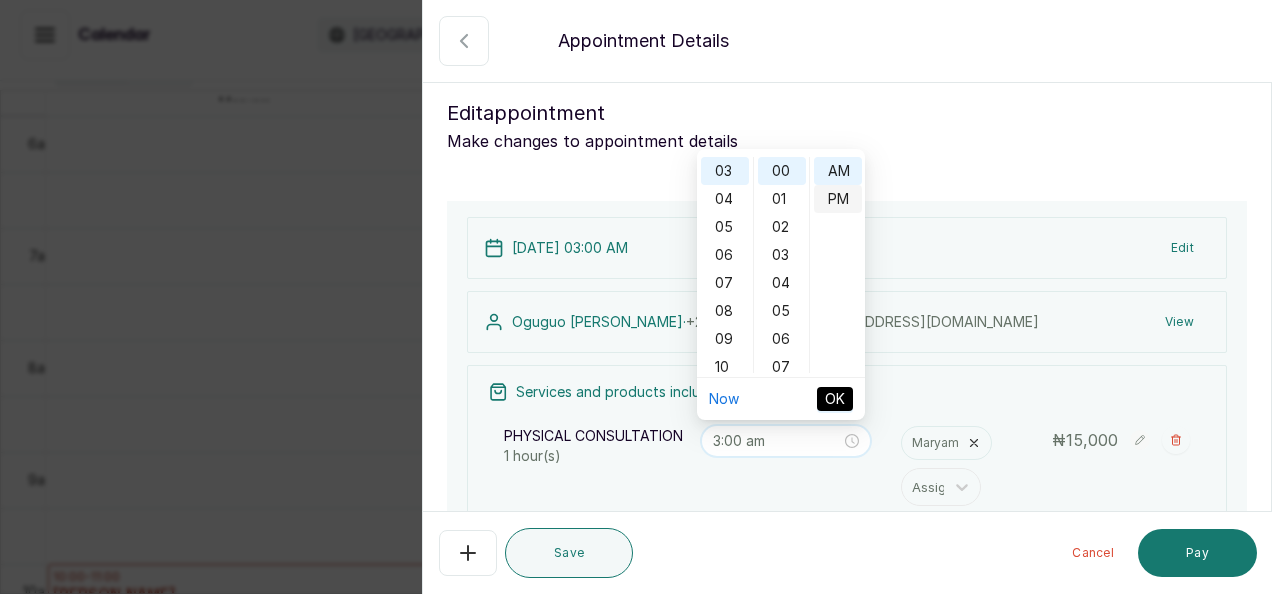 type on "3:00 pm" 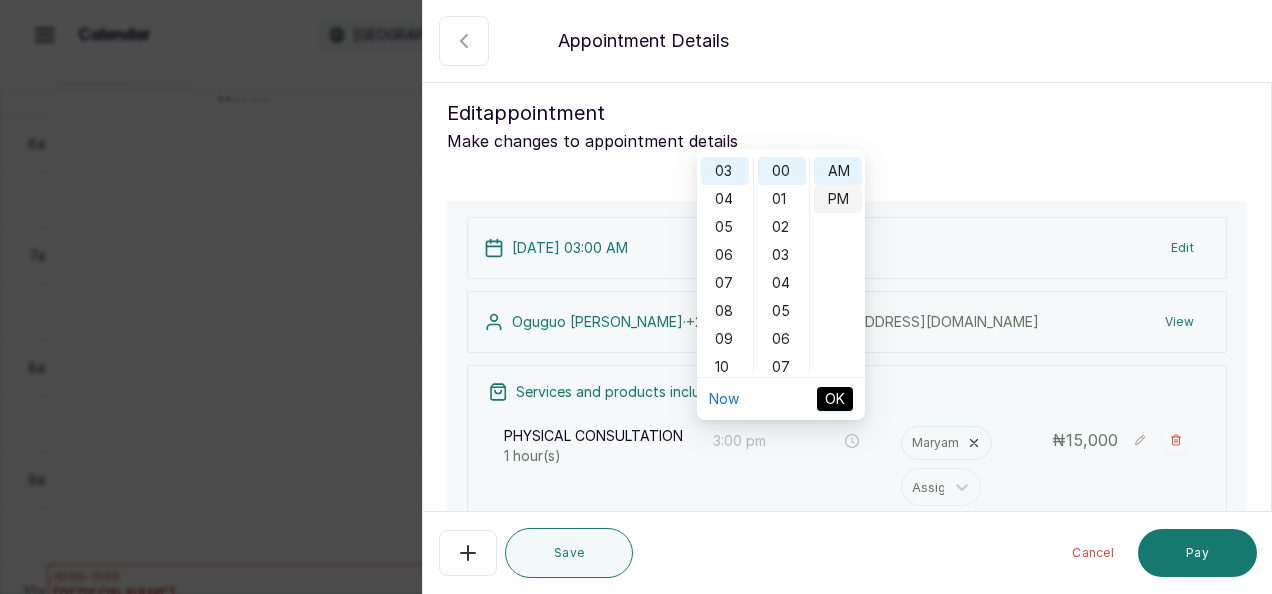click on "PM" at bounding box center (838, 199) 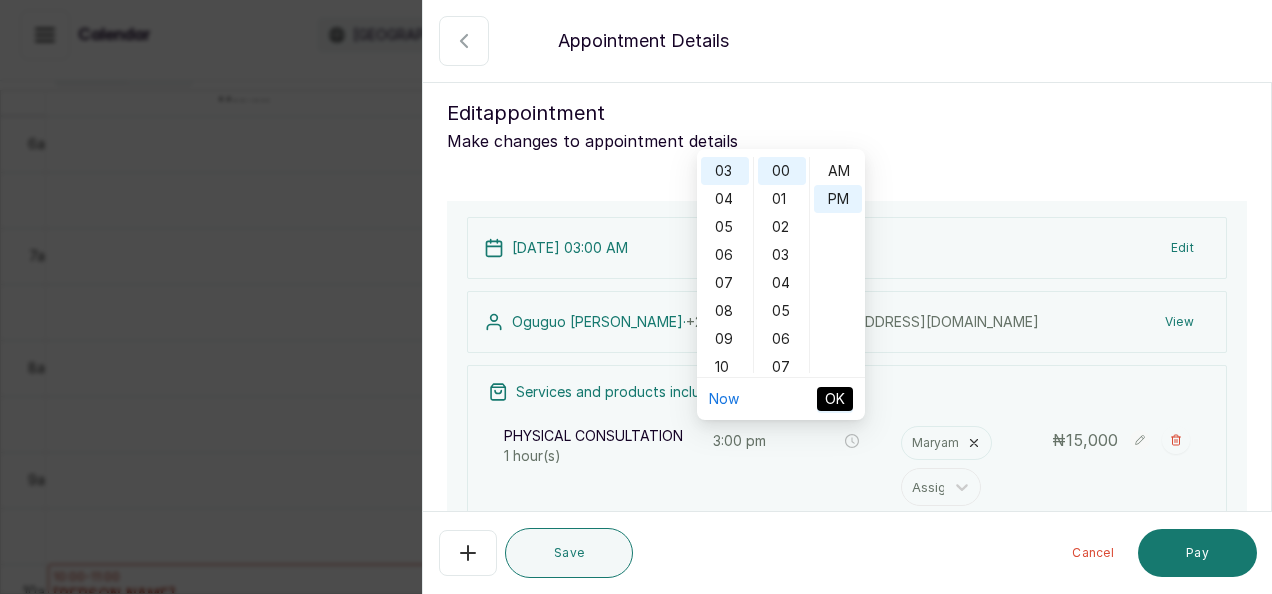 click on "OK" at bounding box center [835, 399] 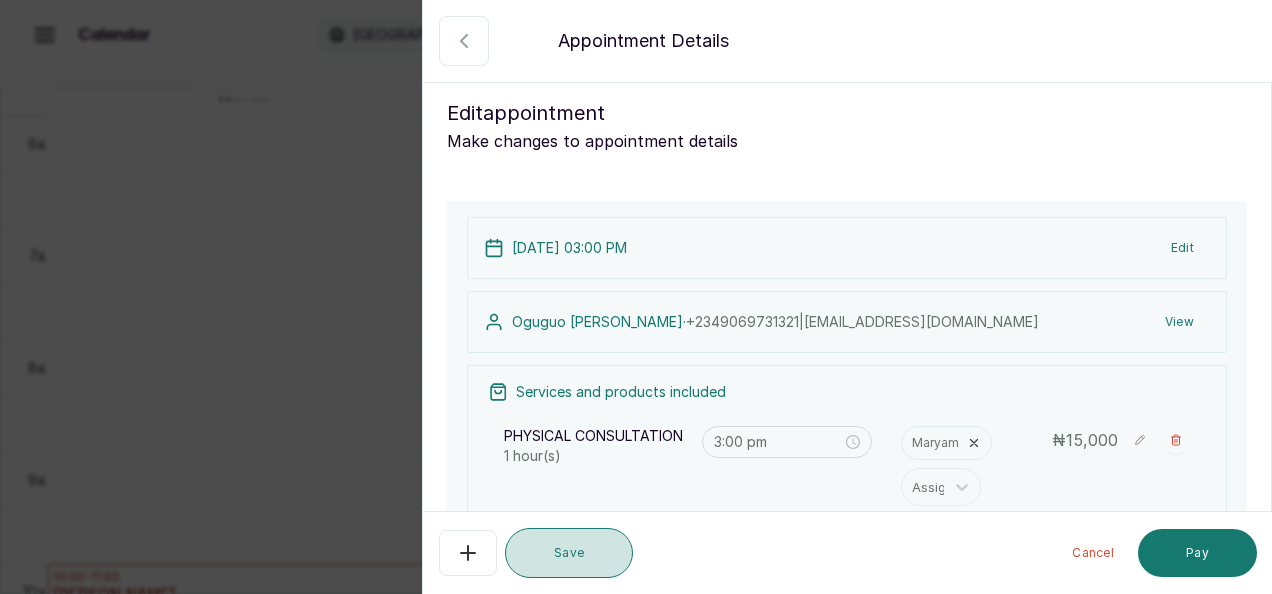 click on "Save" at bounding box center [569, 553] 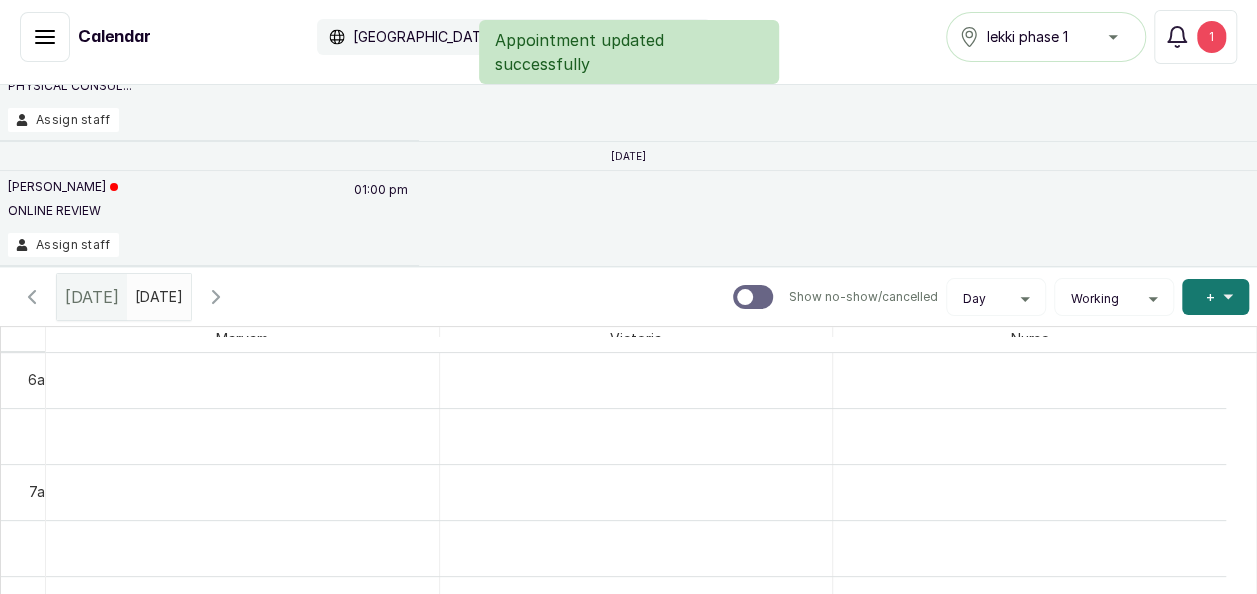 scroll, scrollTop: 66, scrollLeft: 0, axis: vertical 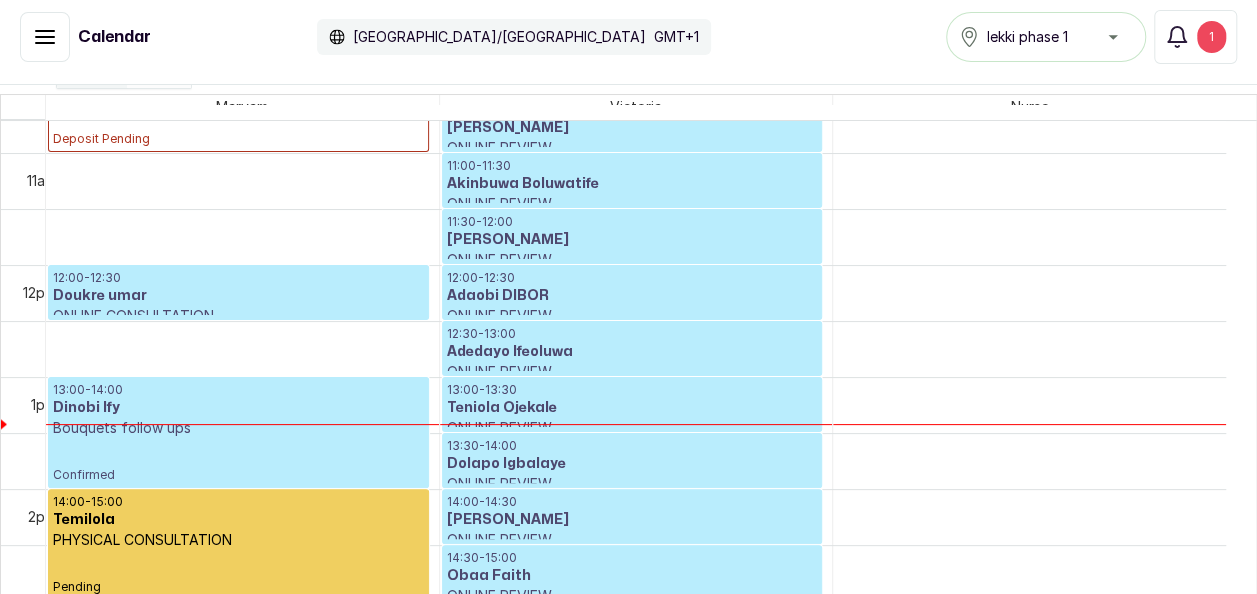 click on "PHYSICAL CONSULTATION" at bounding box center [238, 540] 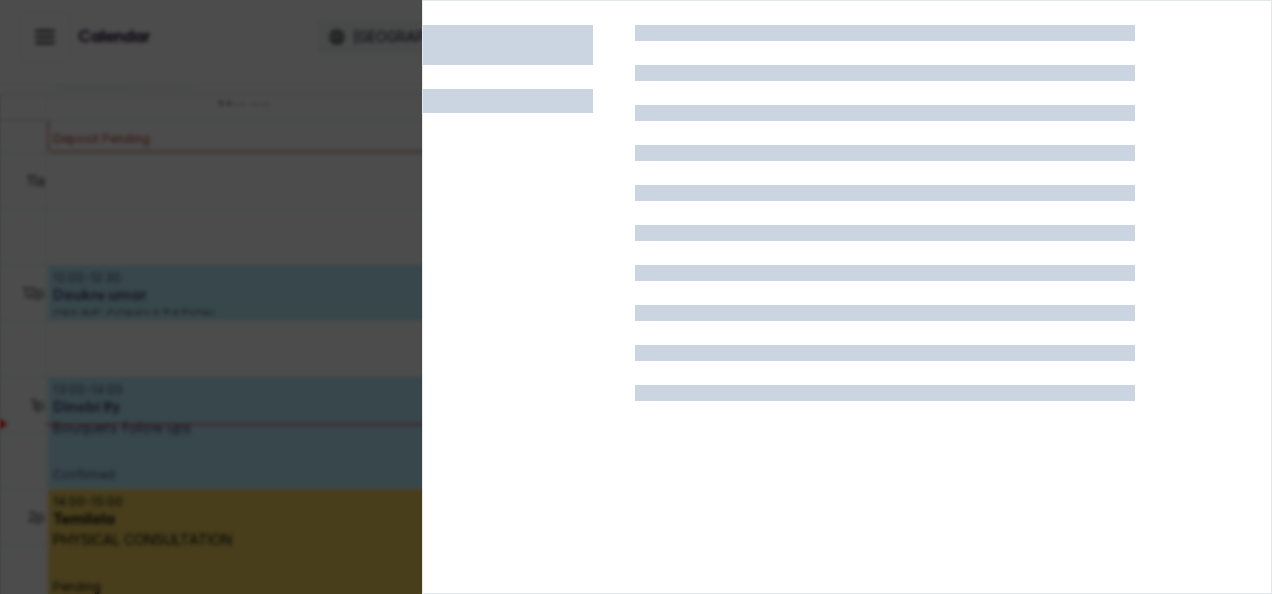 scroll, scrollTop: 674, scrollLeft: 0, axis: vertical 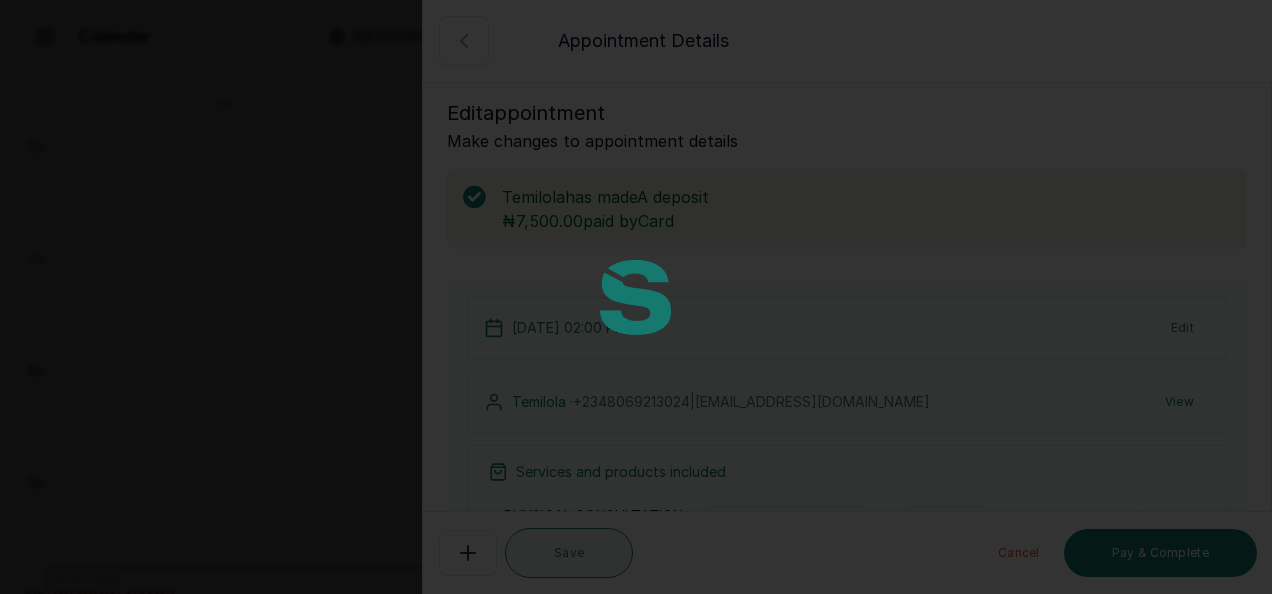 click at bounding box center (636, 297) 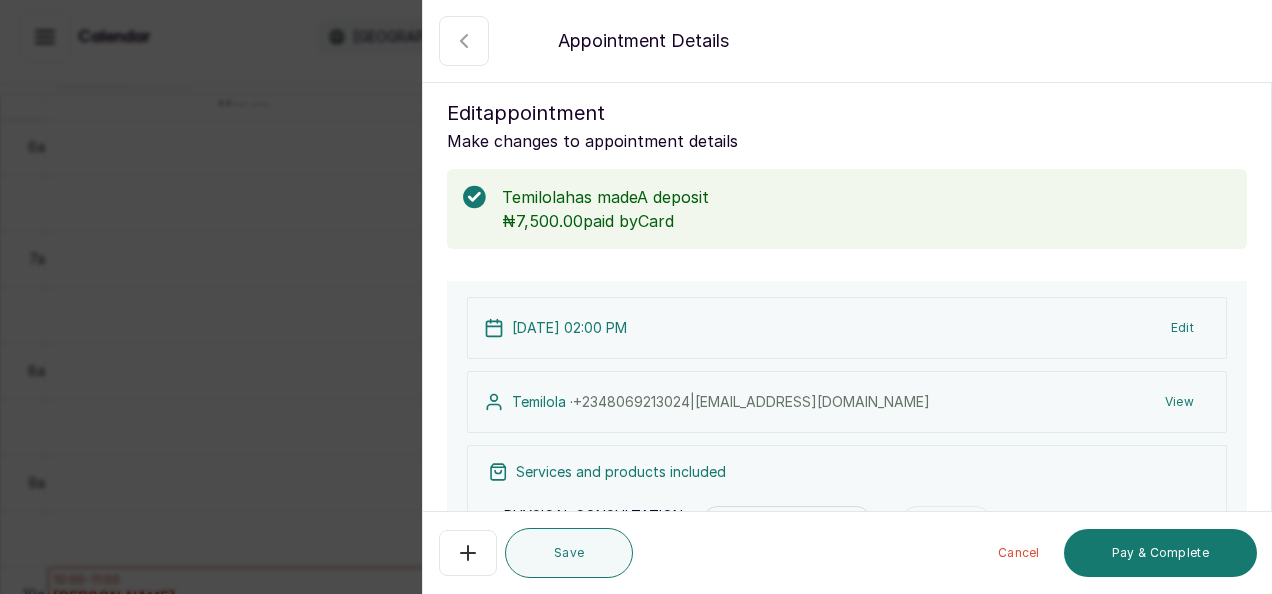 click on "[PHONE_NUMBER]  |  [EMAIL_ADDRESS][DOMAIN_NAME]" at bounding box center [751, 401] 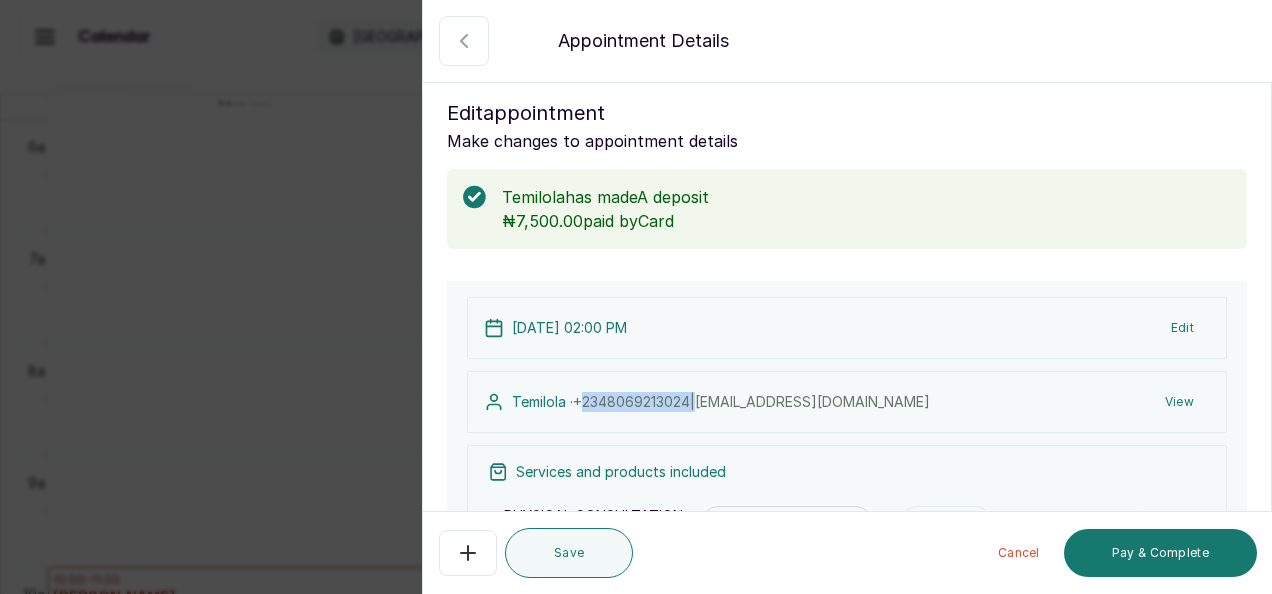 click on "[PHONE_NUMBER]  |  [EMAIL_ADDRESS][DOMAIN_NAME]" at bounding box center [751, 401] 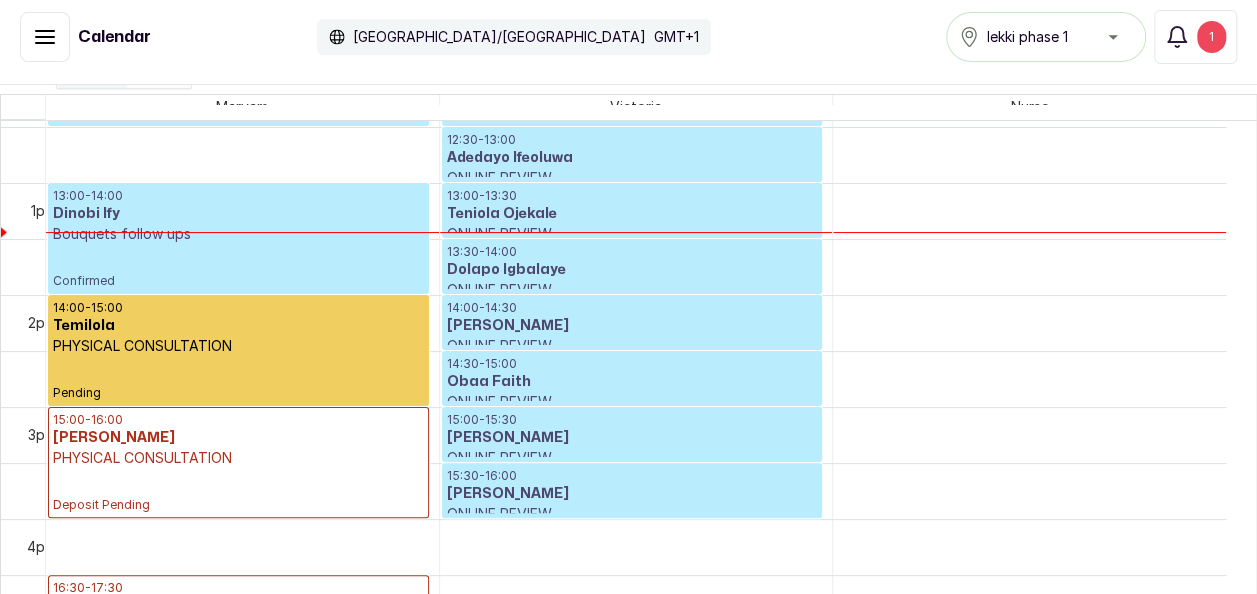 click on "15:00  -  16:00 [PERSON_NAME] PHYSICAL CONSULTATION Deposit Pending" at bounding box center [238, 462] 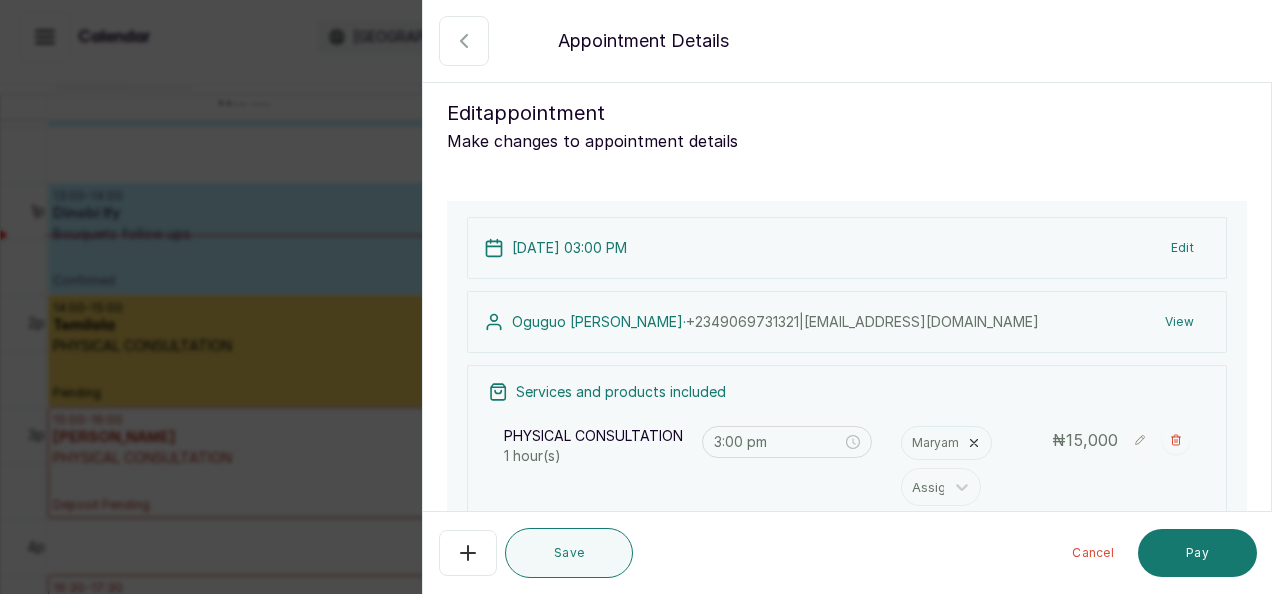click 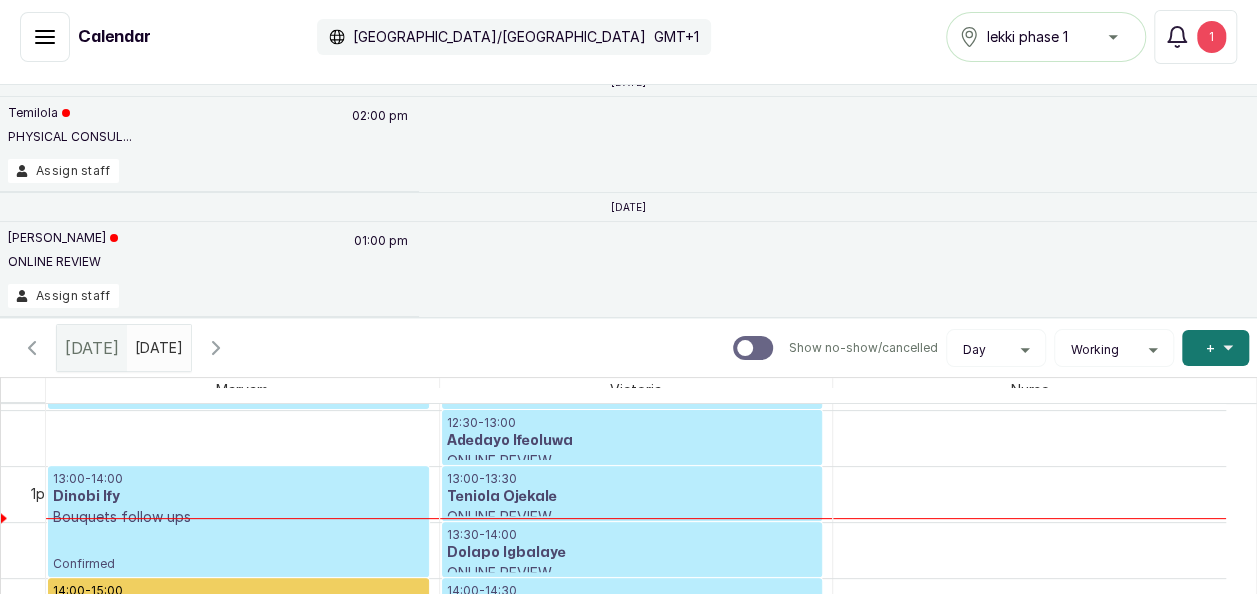 scroll, scrollTop: 66, scrollLeft: 0, axis: vertical 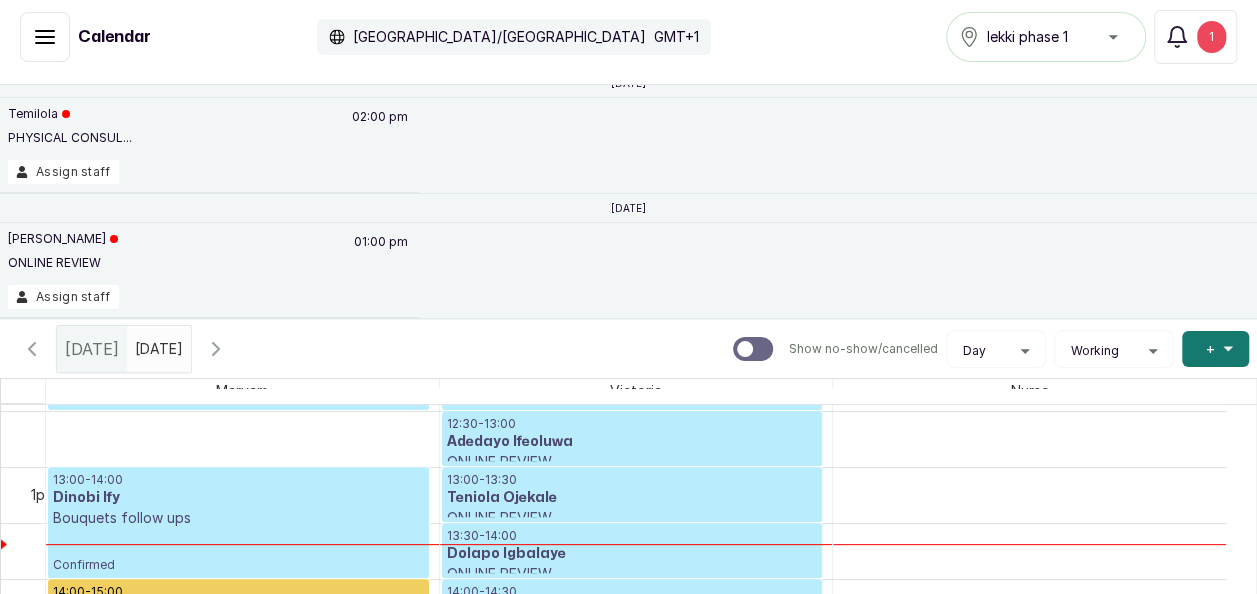 click 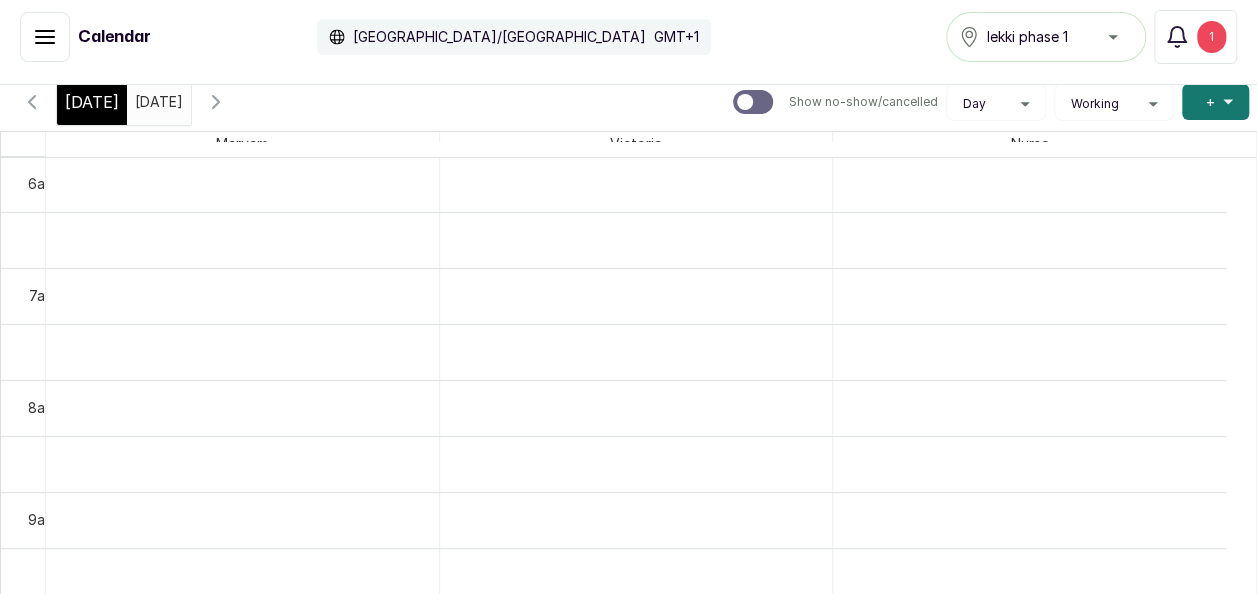 scroll, scrollTop: 350, scrollLeft: 0, axis: vertical 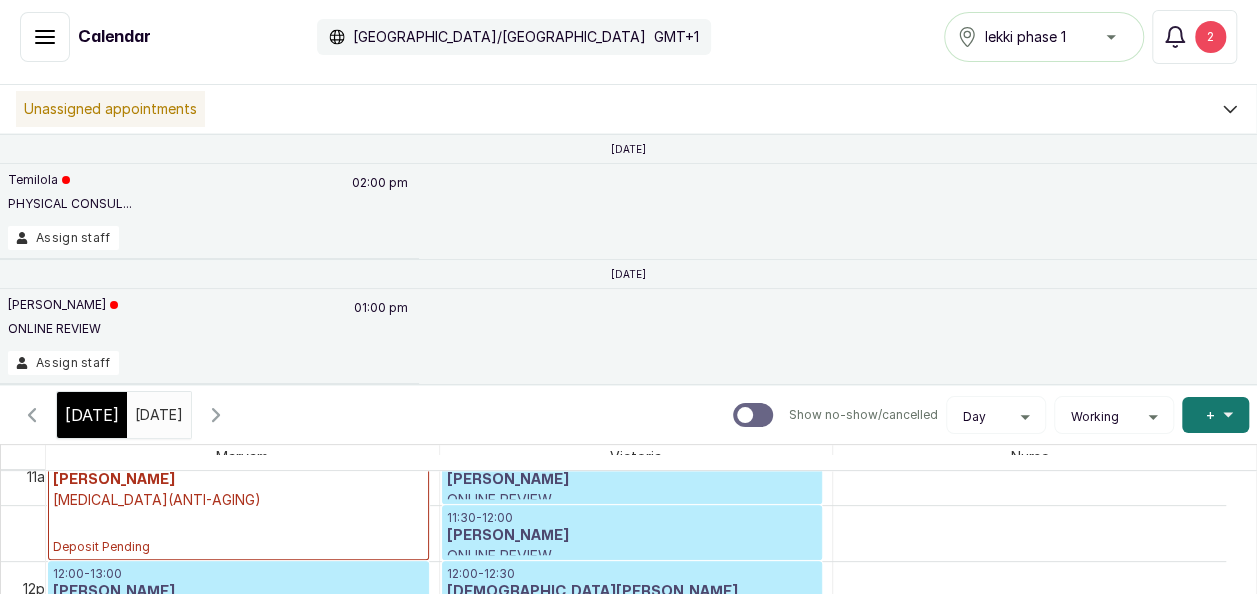 click on "[DATE]" at bounding box center [140, 410] 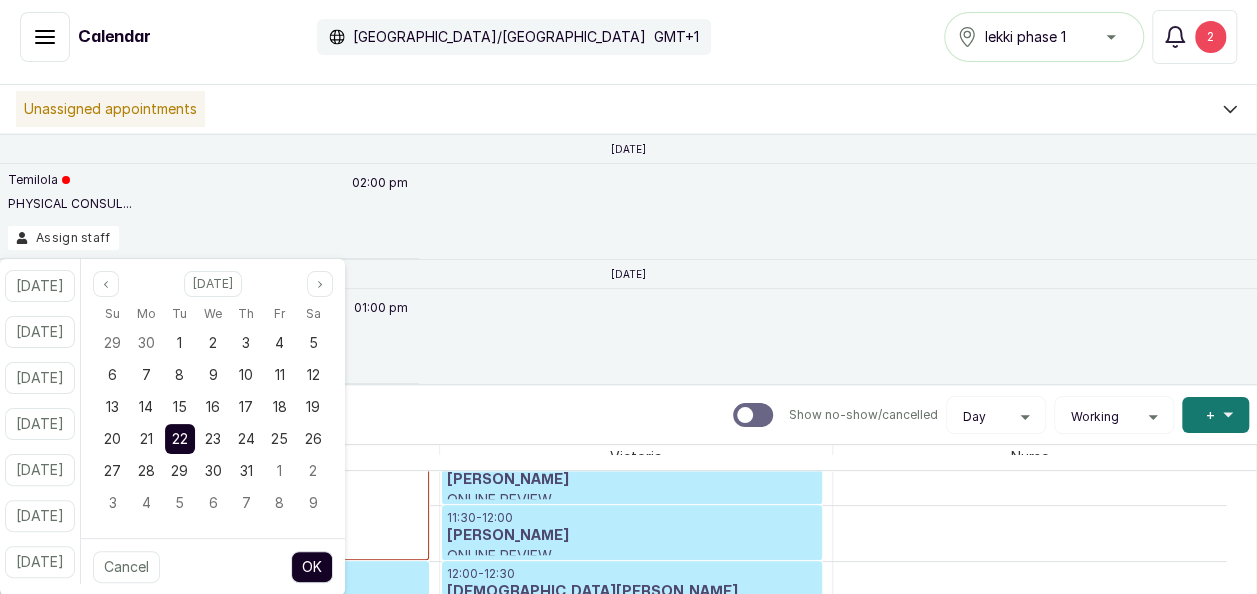 click on "22" at bounding box center [180, 439] 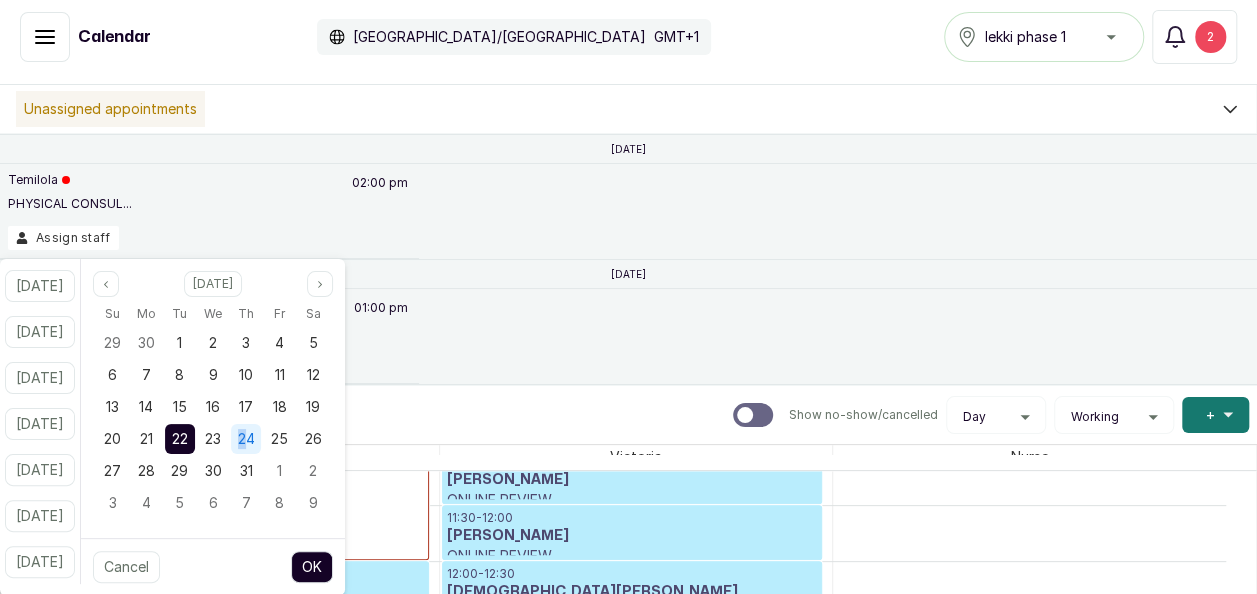 drag, startPoint x: 240, startPoint y: 431, endPoint x: 265, endPoint y: 432, distance: 25.019993 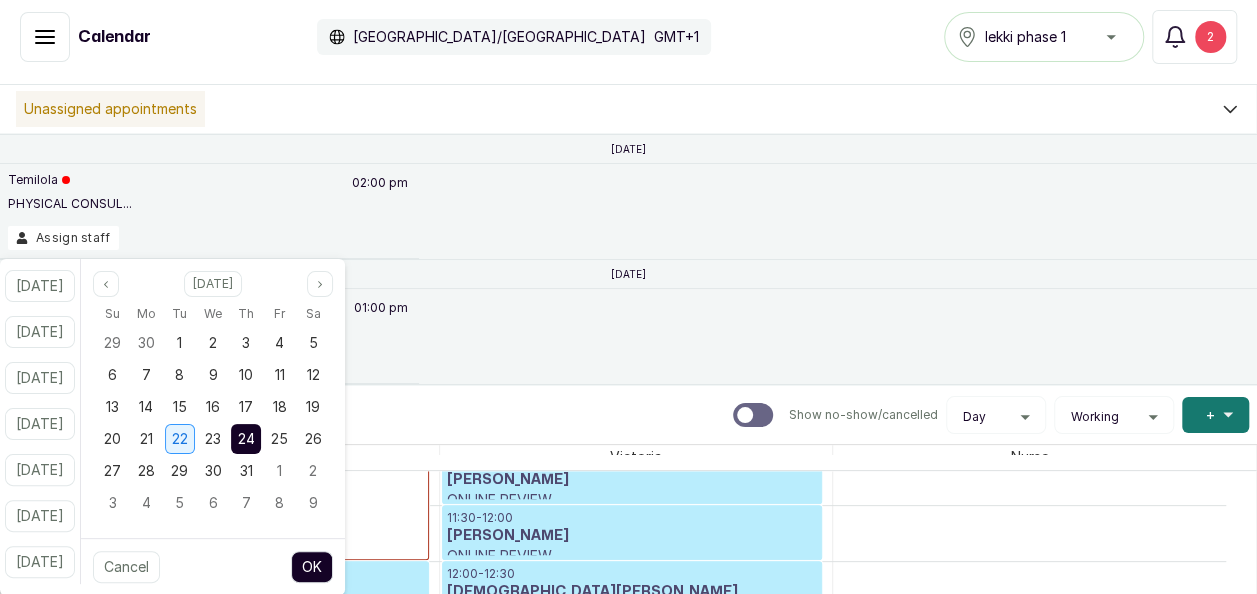 click on "22" at bounding box center (180, 439) 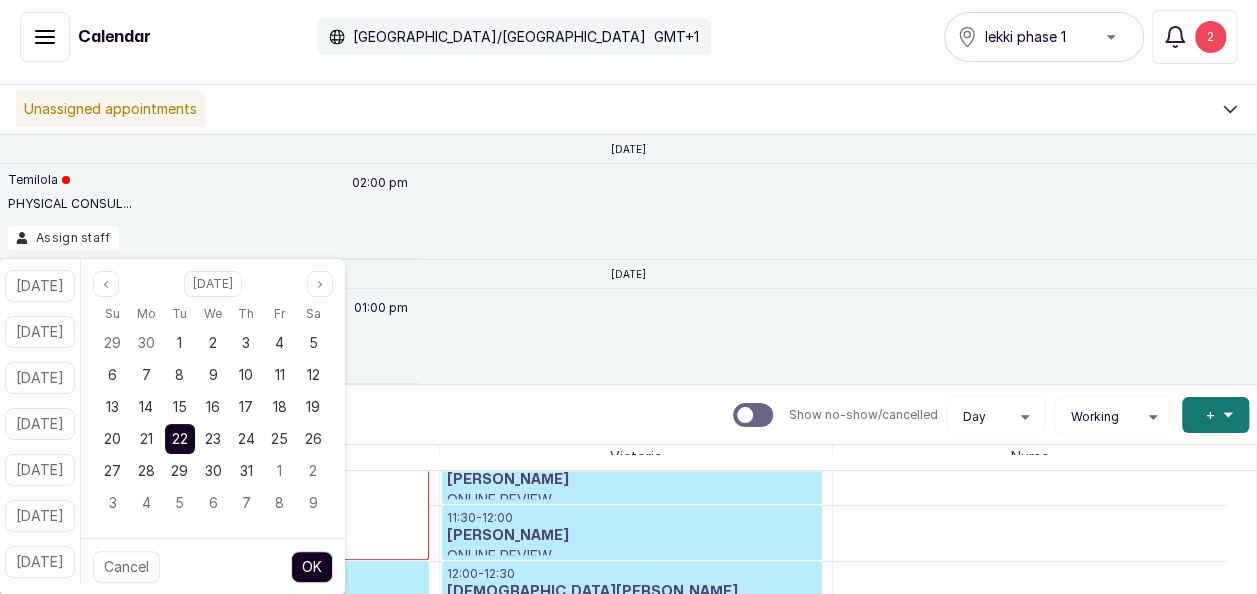 click on "OK" at bounding box center [312, 567] 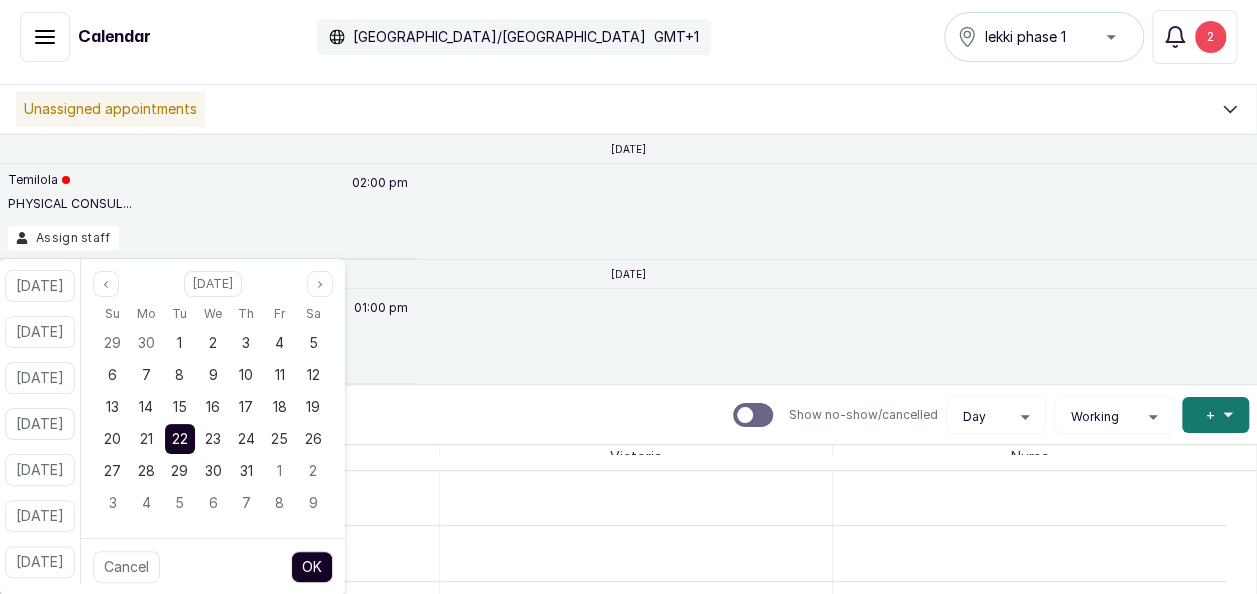 scroll, scrollTop: 674, scrollLeft: 0, axis: vertical 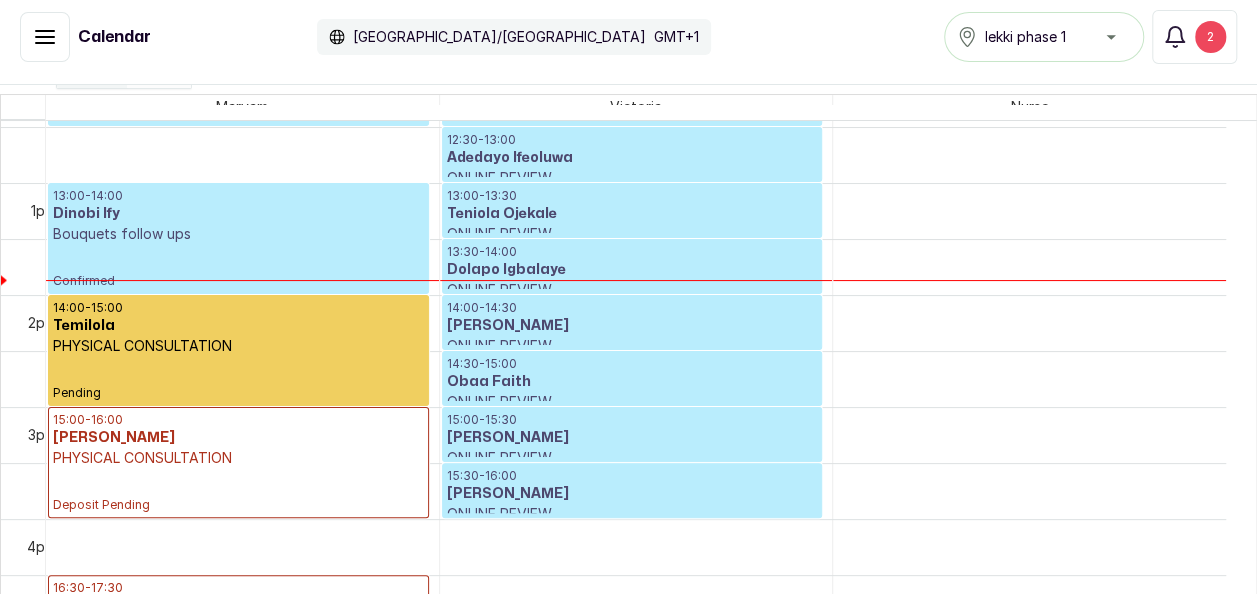 click on "15:00  -  16:00 [PERSON_NAME] PHYSICAL CONSULTATION Deposit Pending" at bounding box center [238, 462] 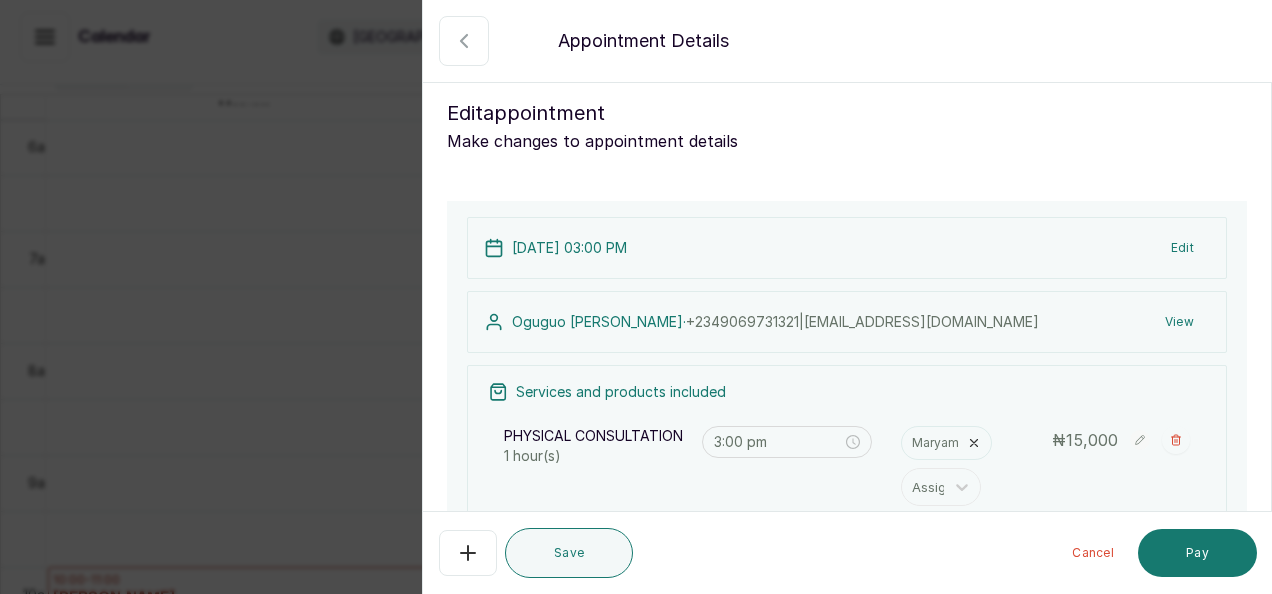 click 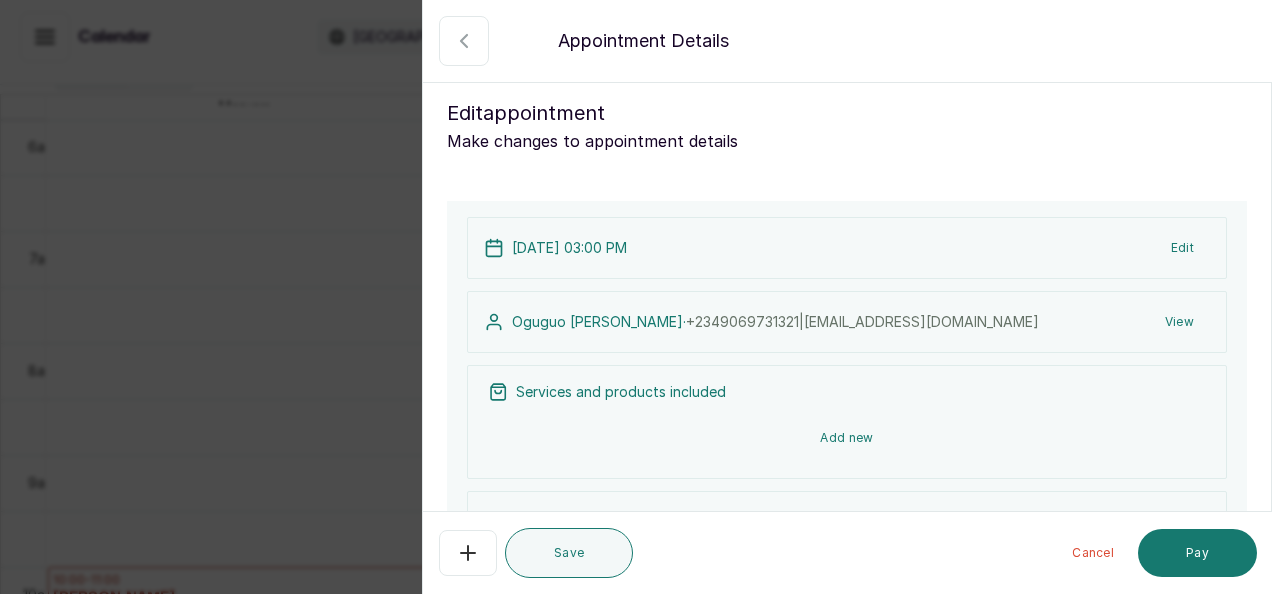 click on "Add new" at bounding box center [847, 438] 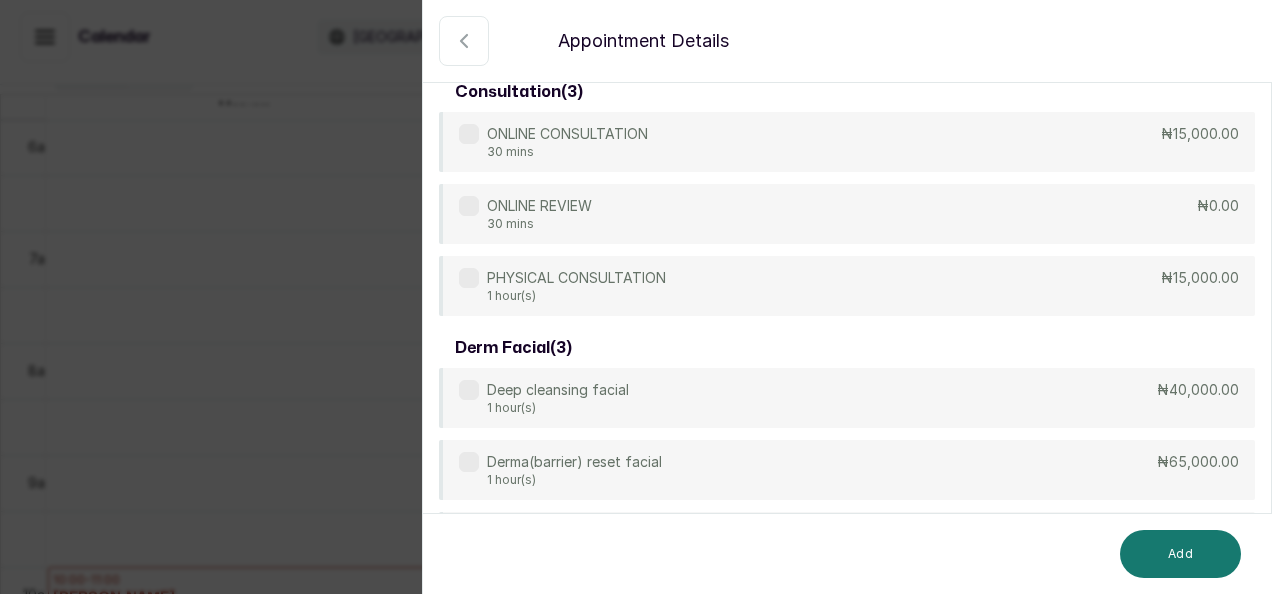 click on "ONLINE CONSULTATION" at bounding box center (567, 134) 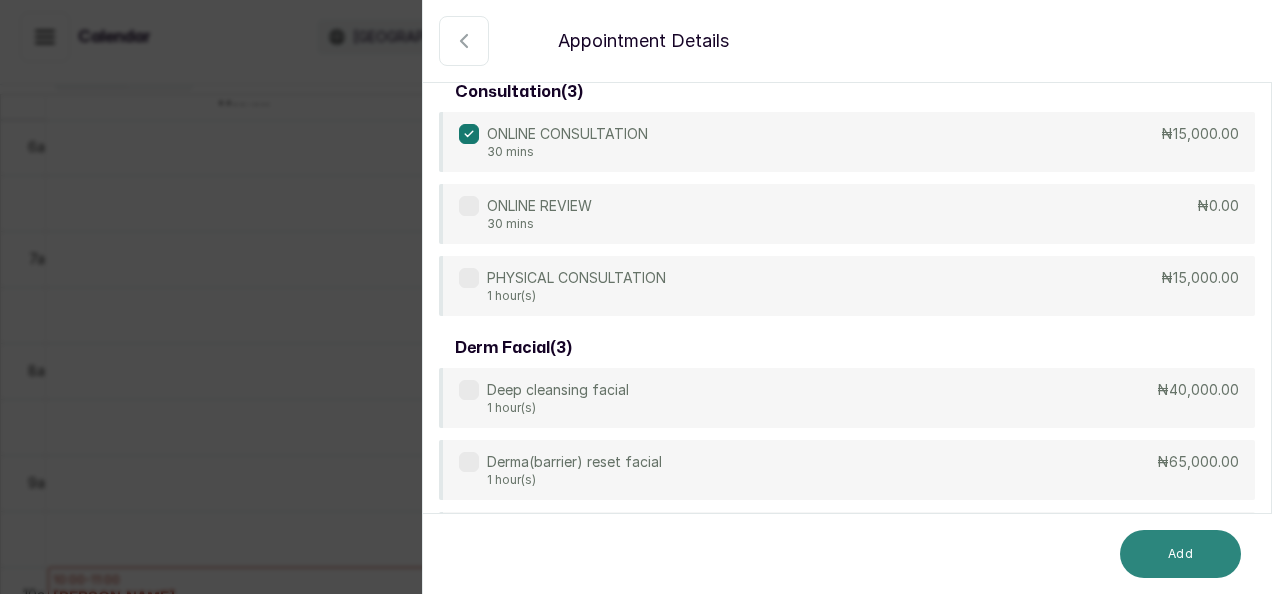 click on "Add" at bounding box center (1180, 554) 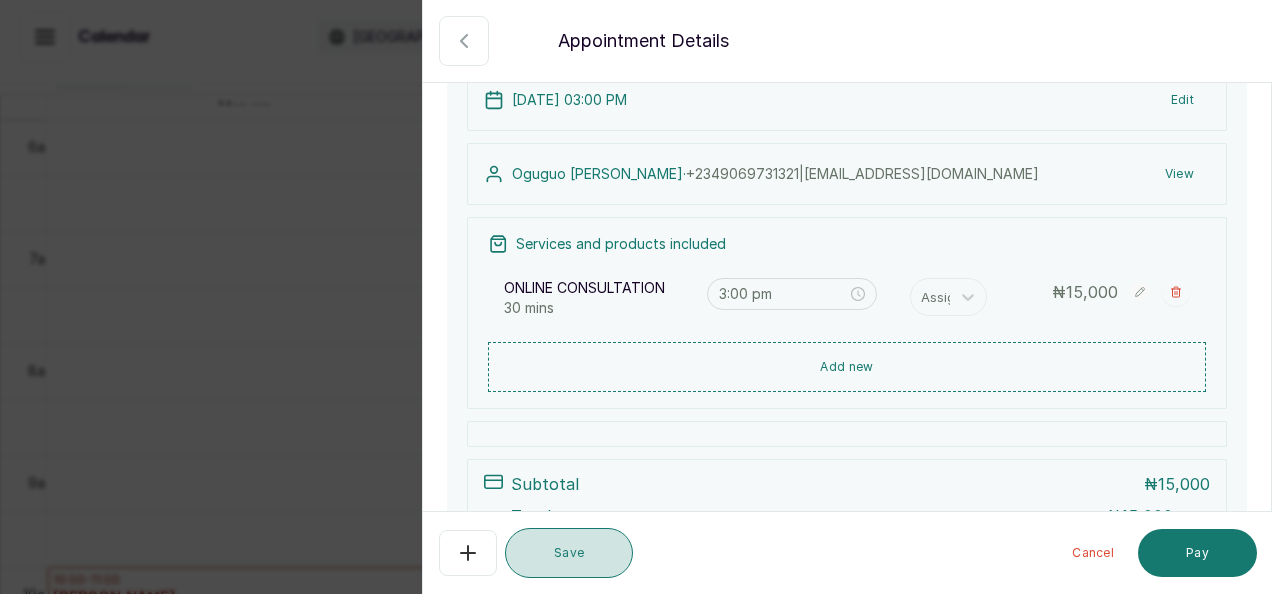 click on "Save" at bounding box center [569, 553] 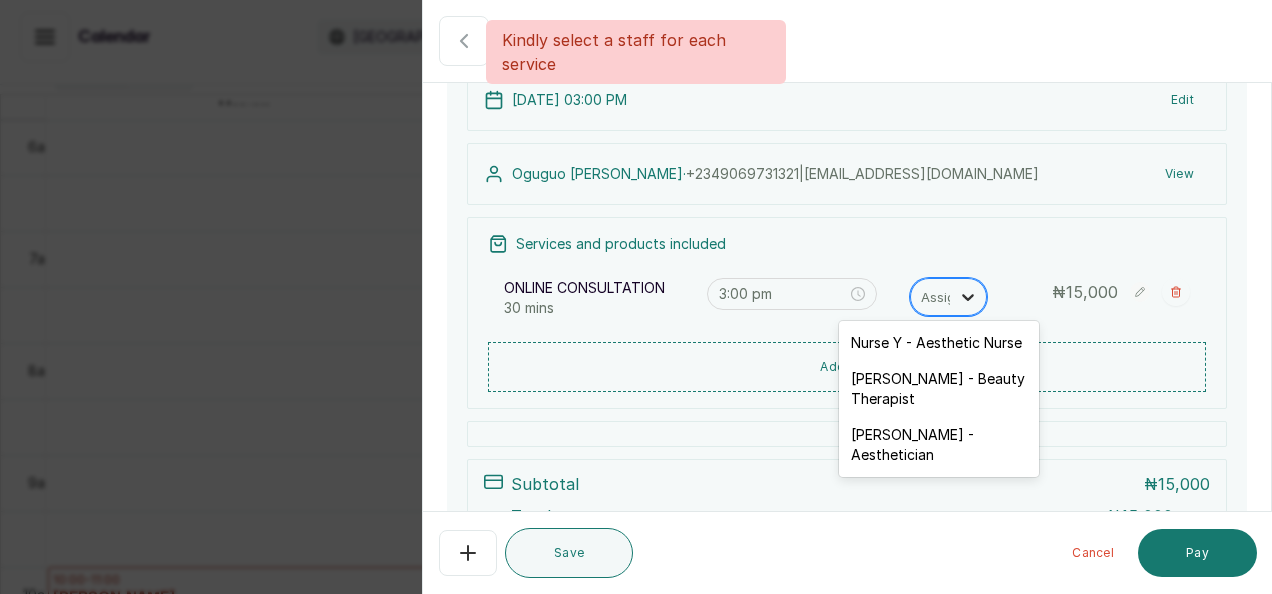 click 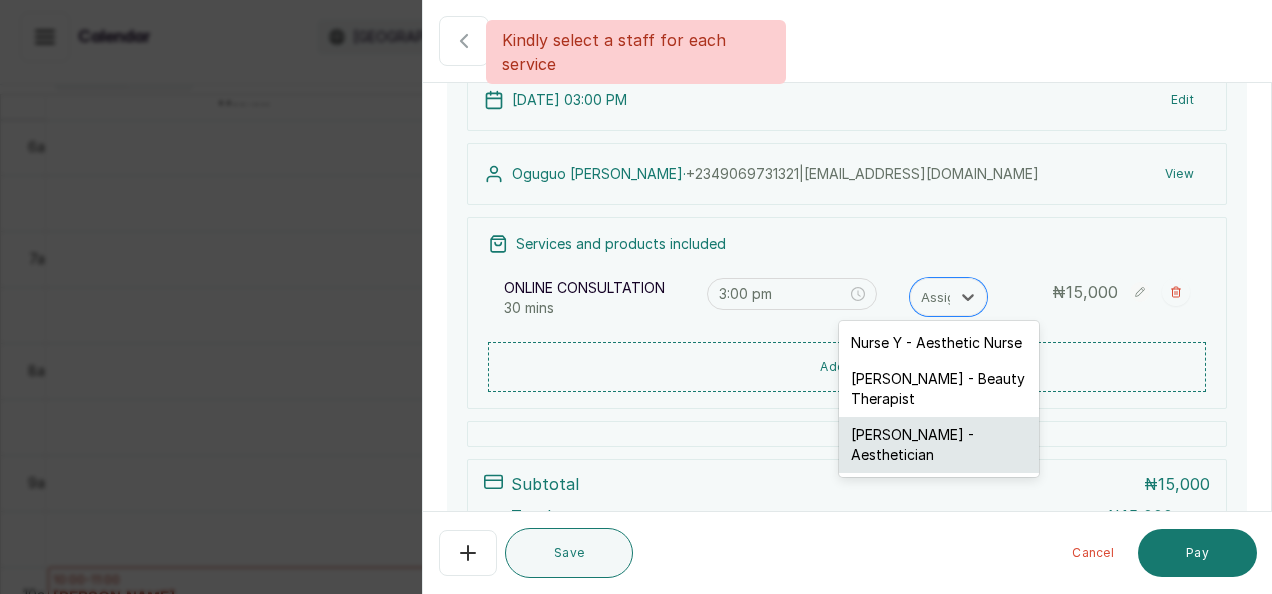 click on "[PERSON_NAME] - Aesthetician" at bounding box center [939, 445] 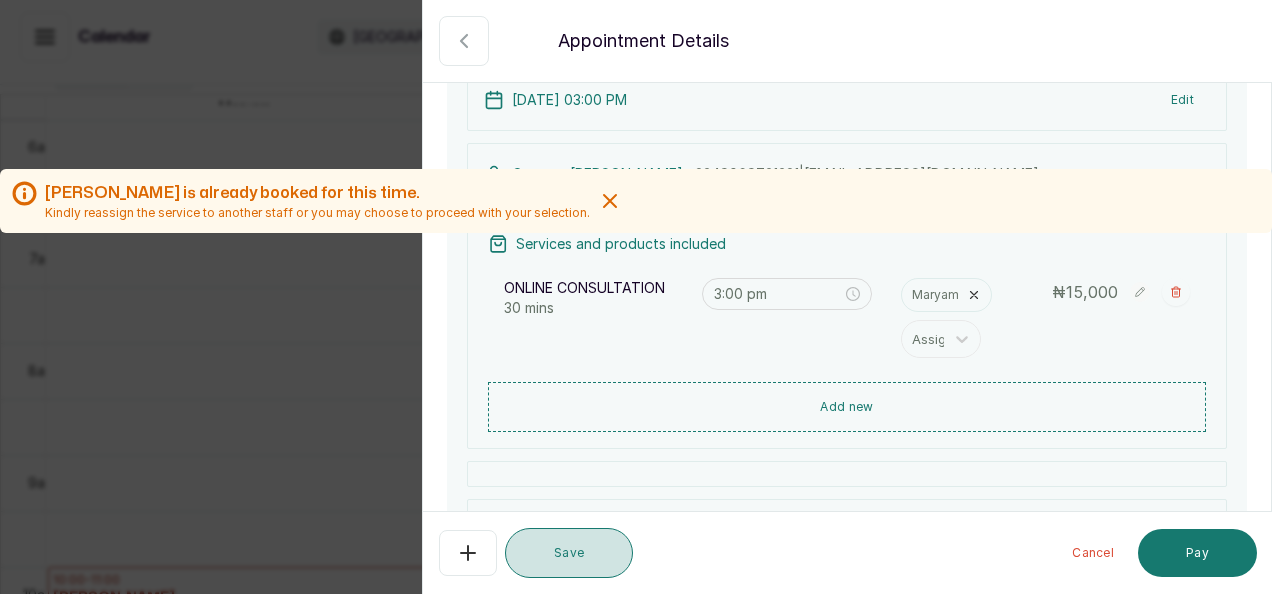 click on "Save" at bounding box center [569, 553] 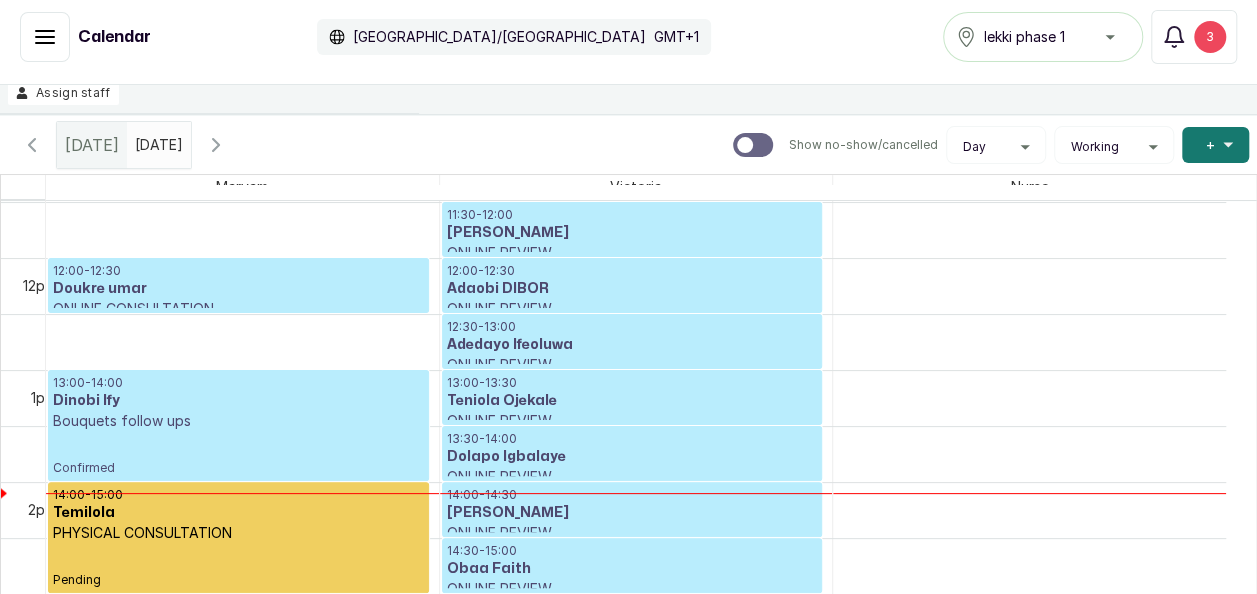 click on "[DATE]" at bounding box center [140, 140] 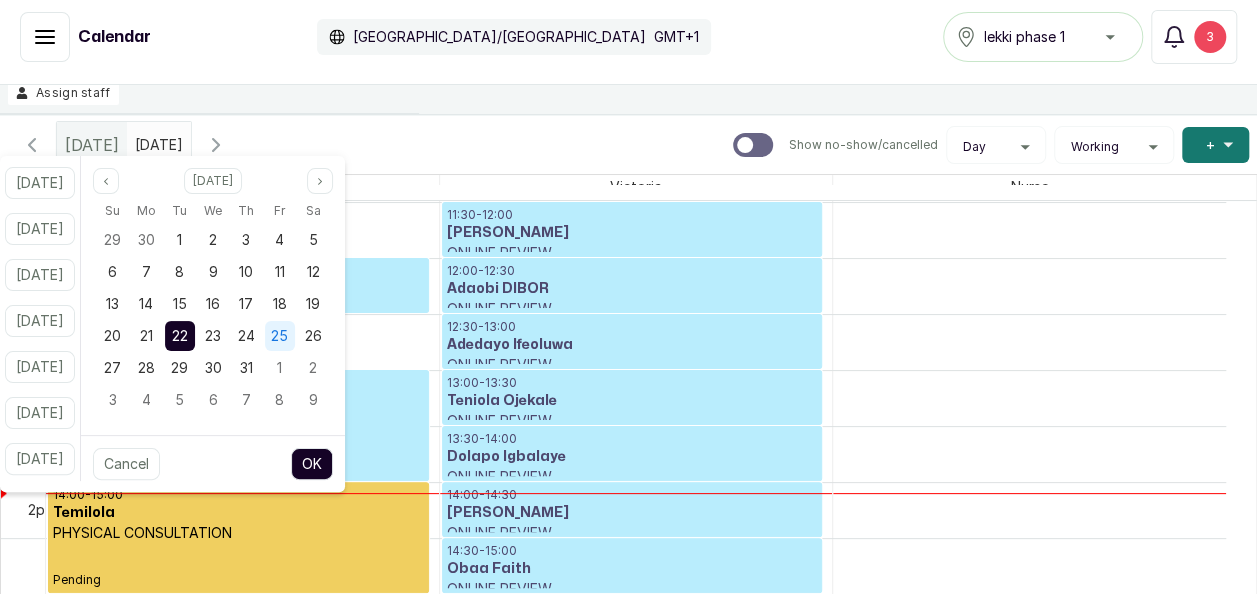 click on "25" at bounding box center (279, 335) 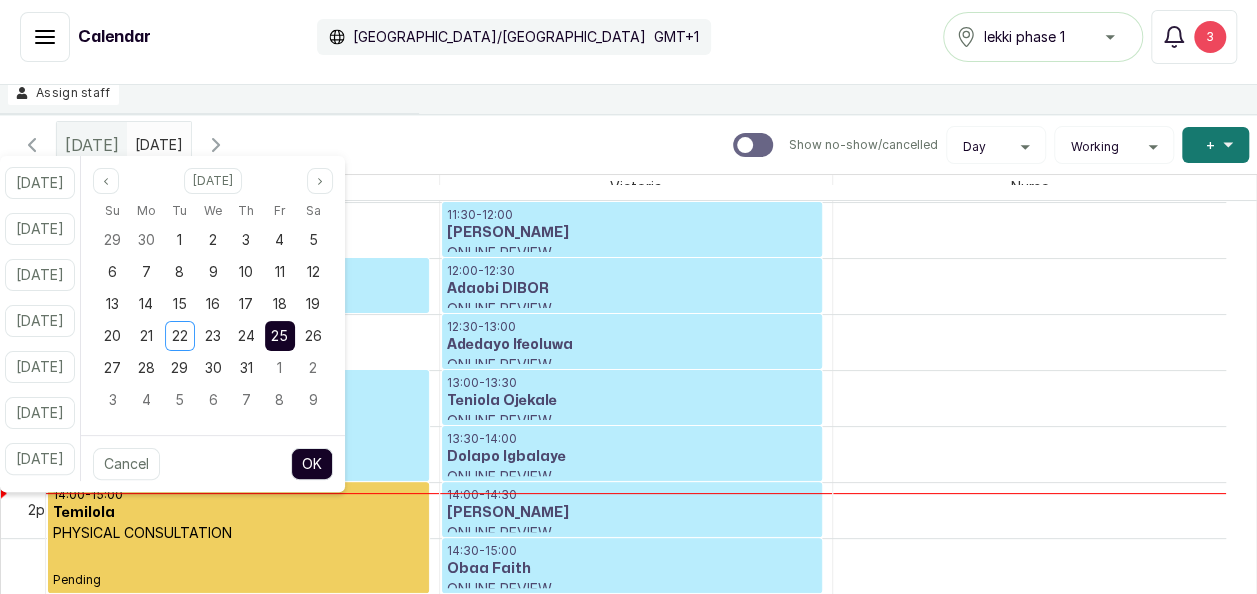 click on "OK" at bounding box center [312, 464] 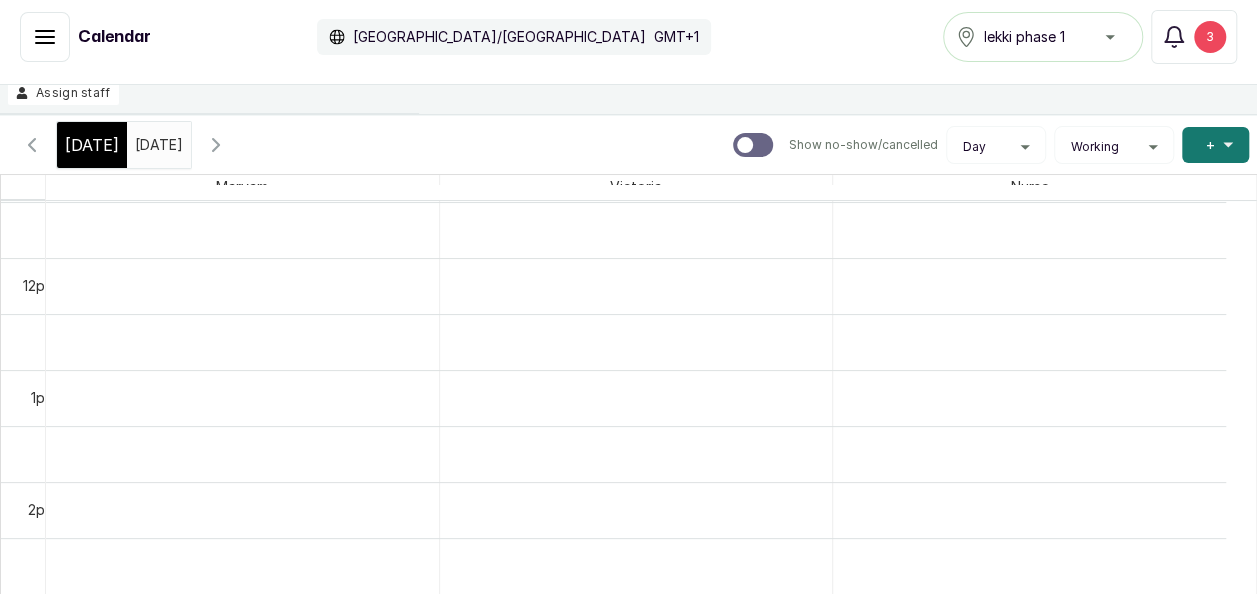 scroll, scrollTop: 674, scrollLeft: 0, axis: vertical 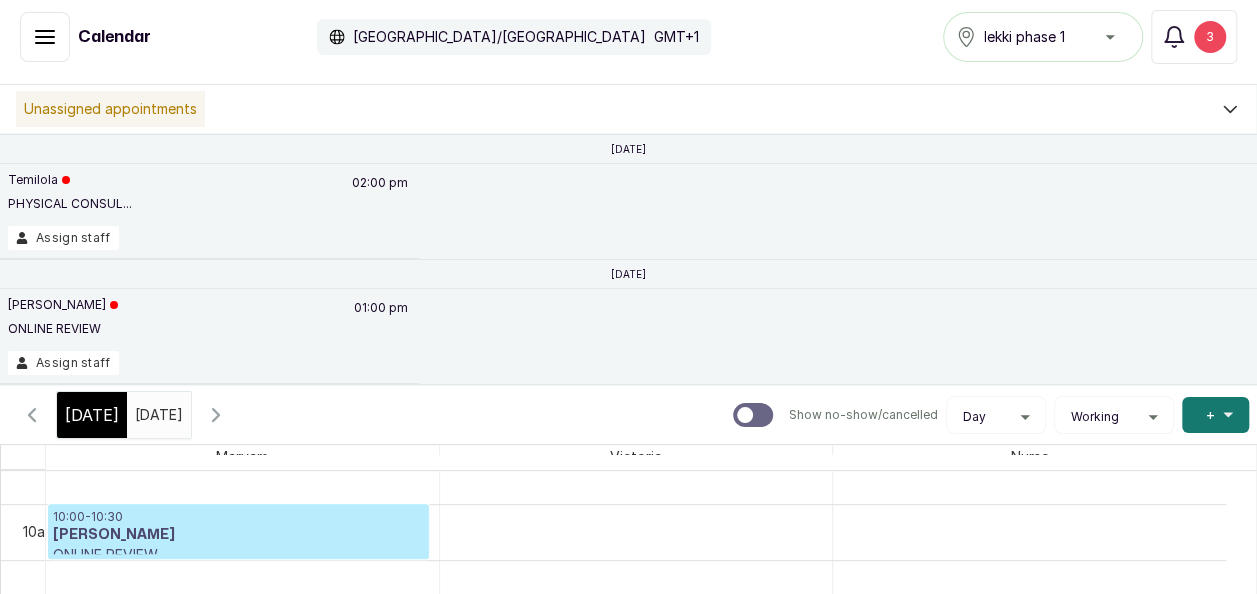 click on "[DATE]" at bounding box center (140, 410) 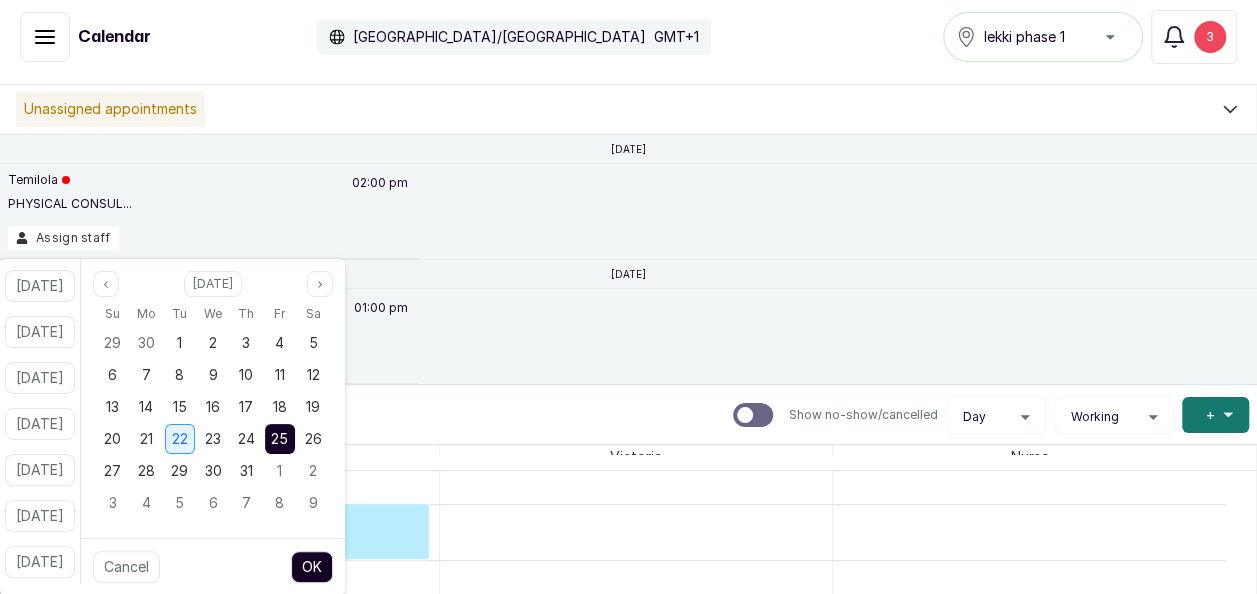 click on "22" at bounding box center (180, 438) 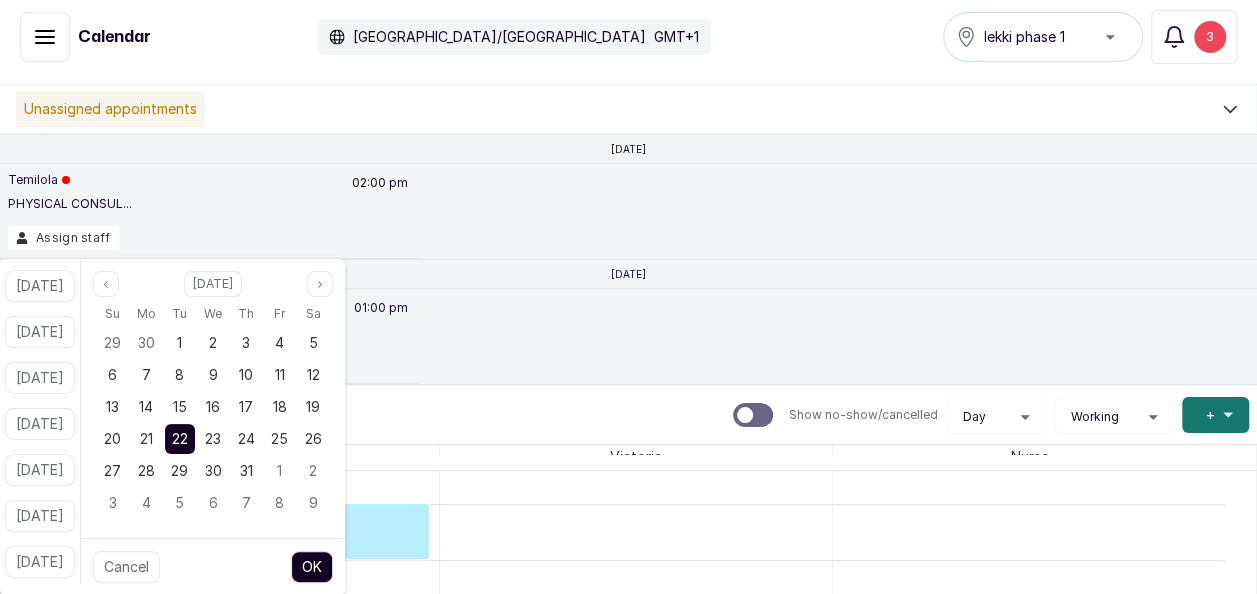 click on "OK" at bounding box center (312, 567) 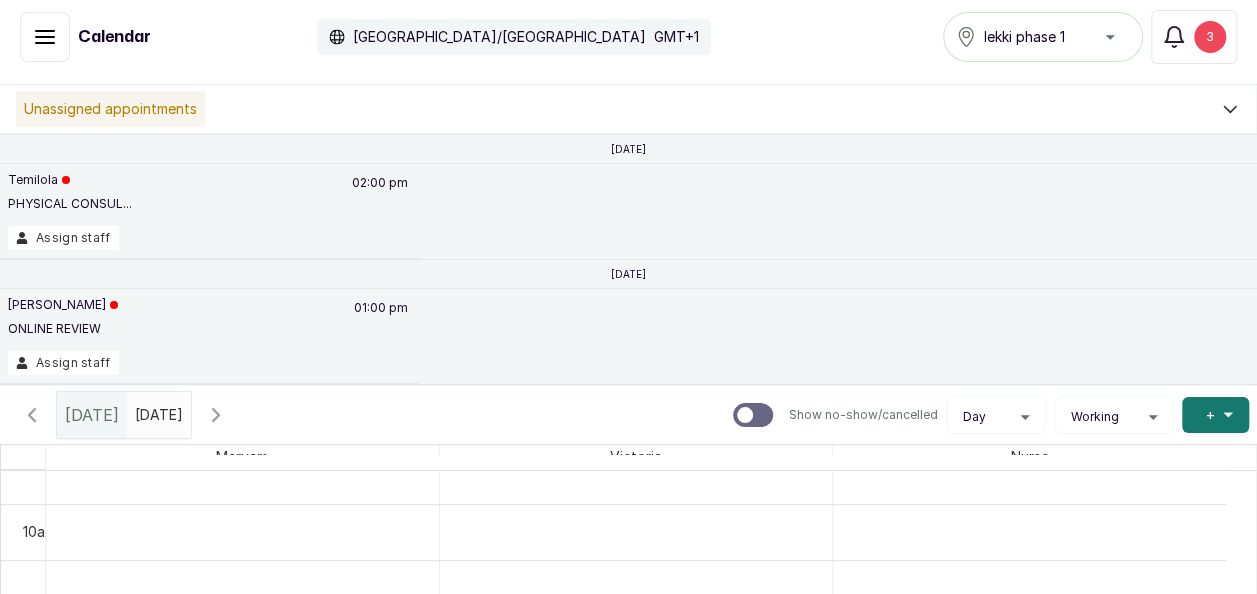 scroll, scrollTop: 674, scrollLeft: 0, axis: vertical 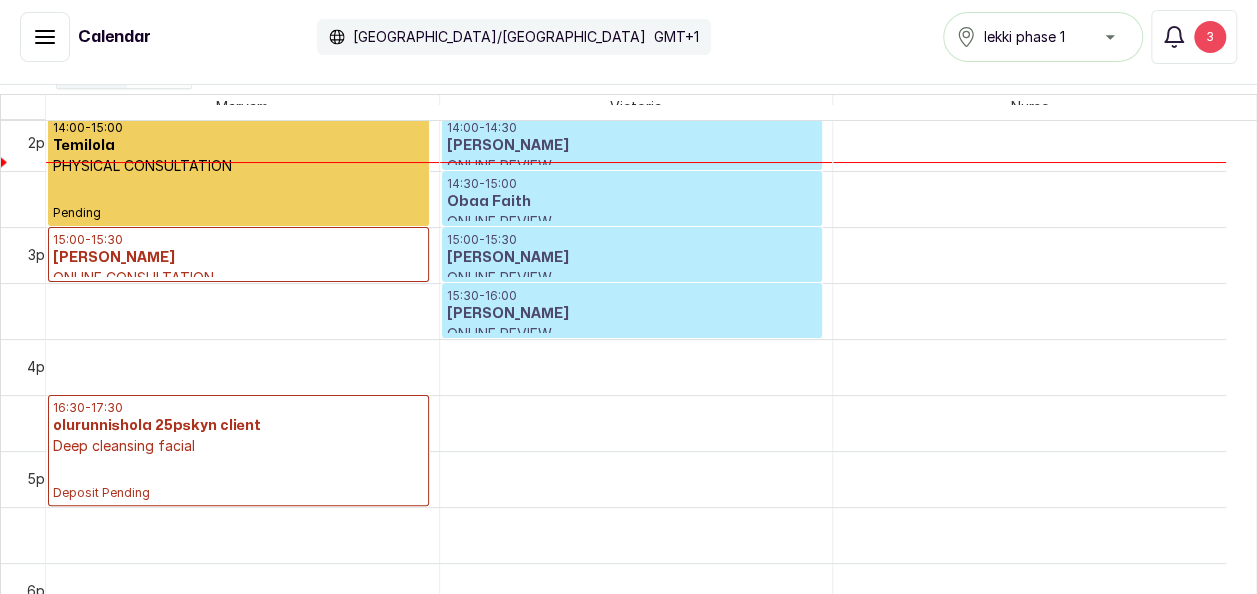 click on "Temilola" at bounding box center (238, 146) 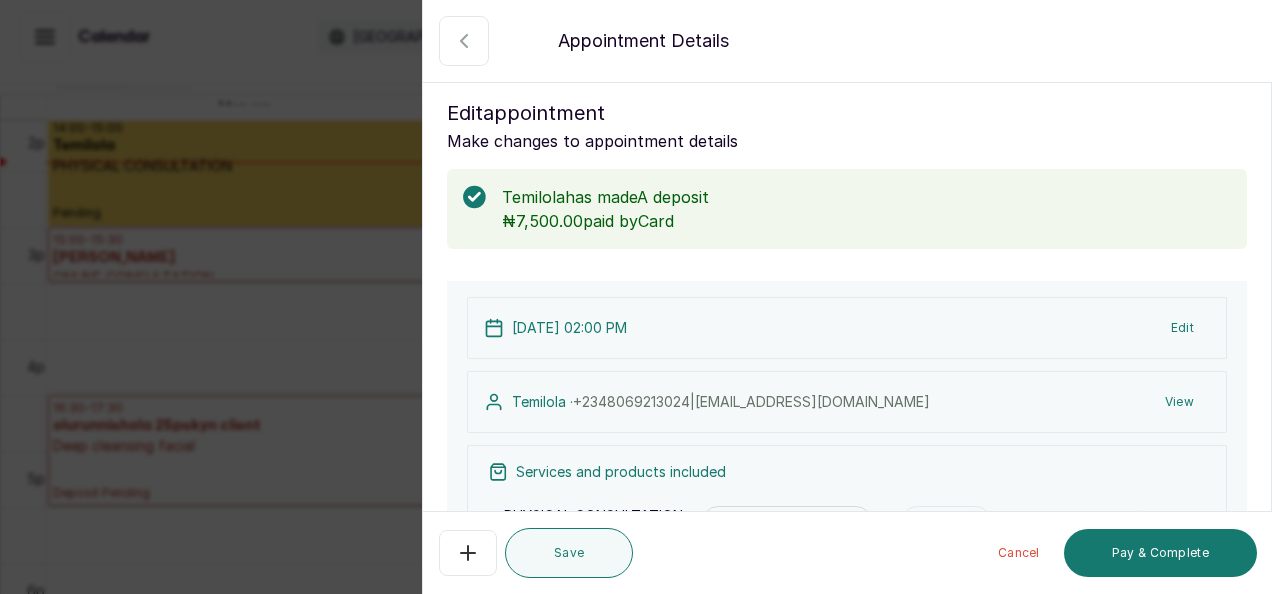 click on "Show no-show/cancelled" at bounding box center [464, 41] 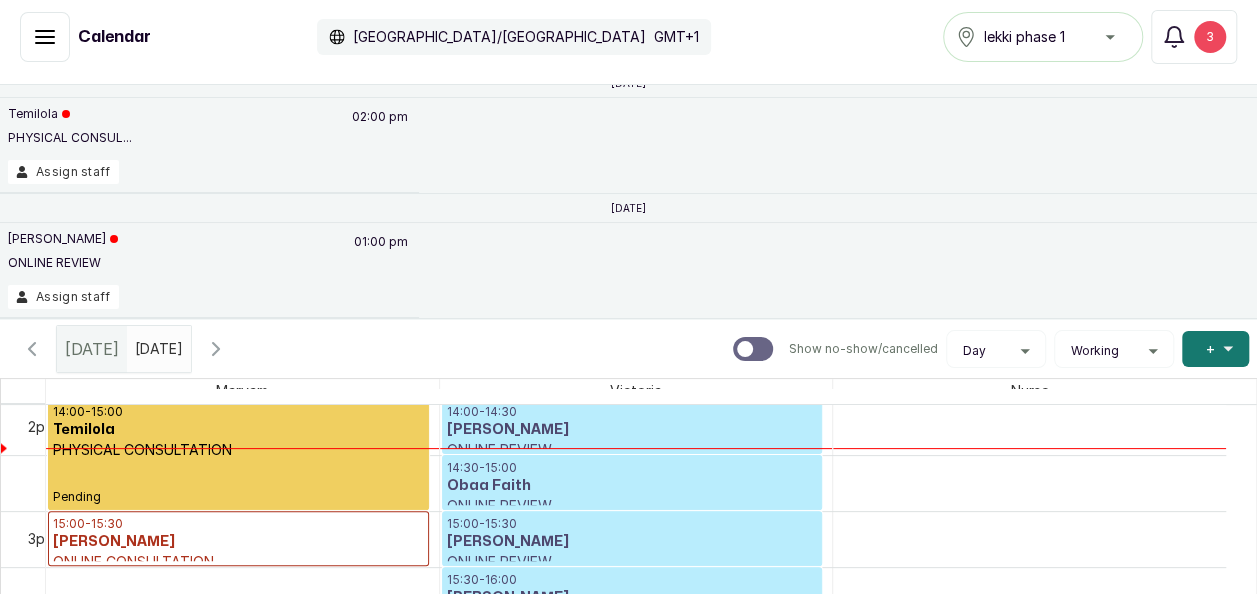 scroll, scrollTop: 0, scrollLeft: 0, axis: both 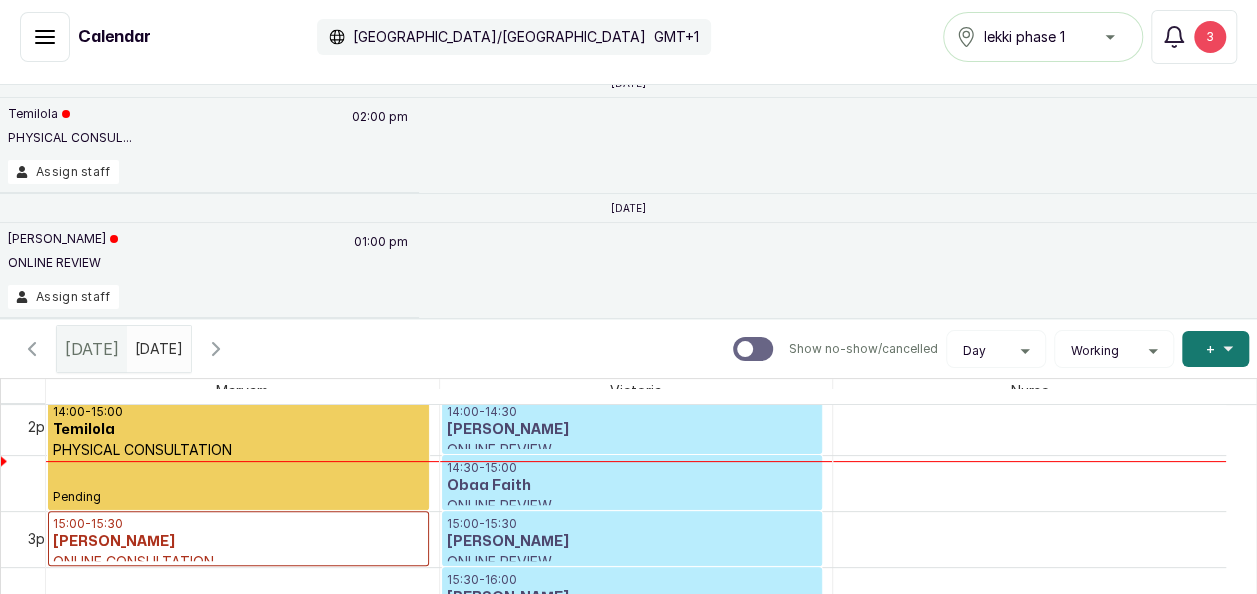 click 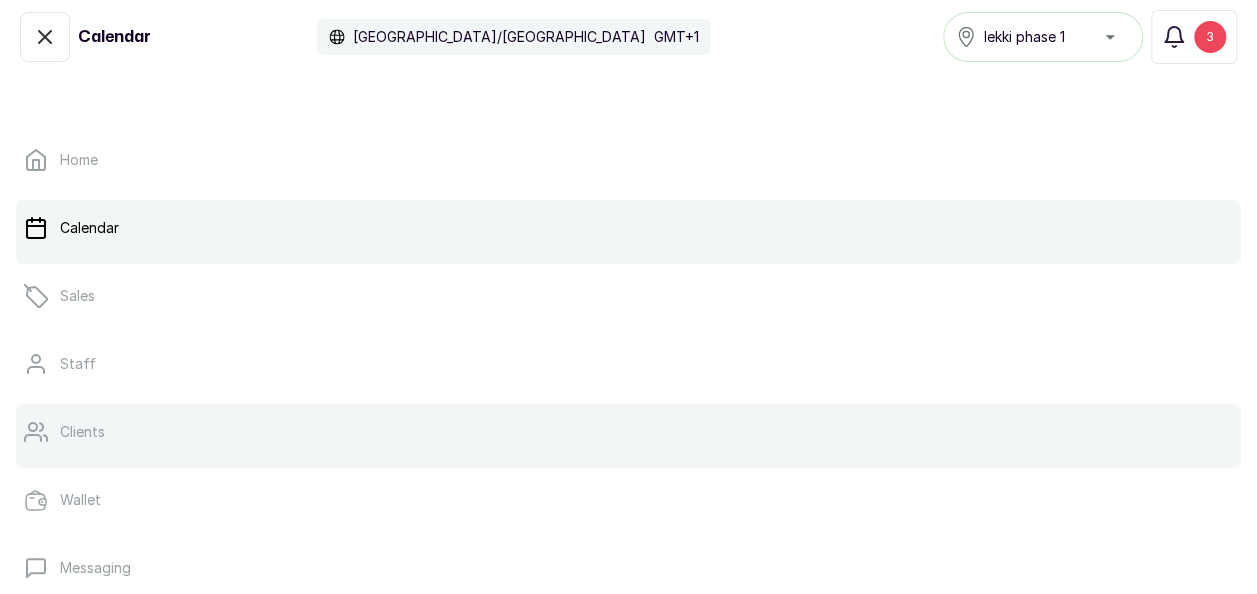 click on "Clients" at bounding box center [82, 432] 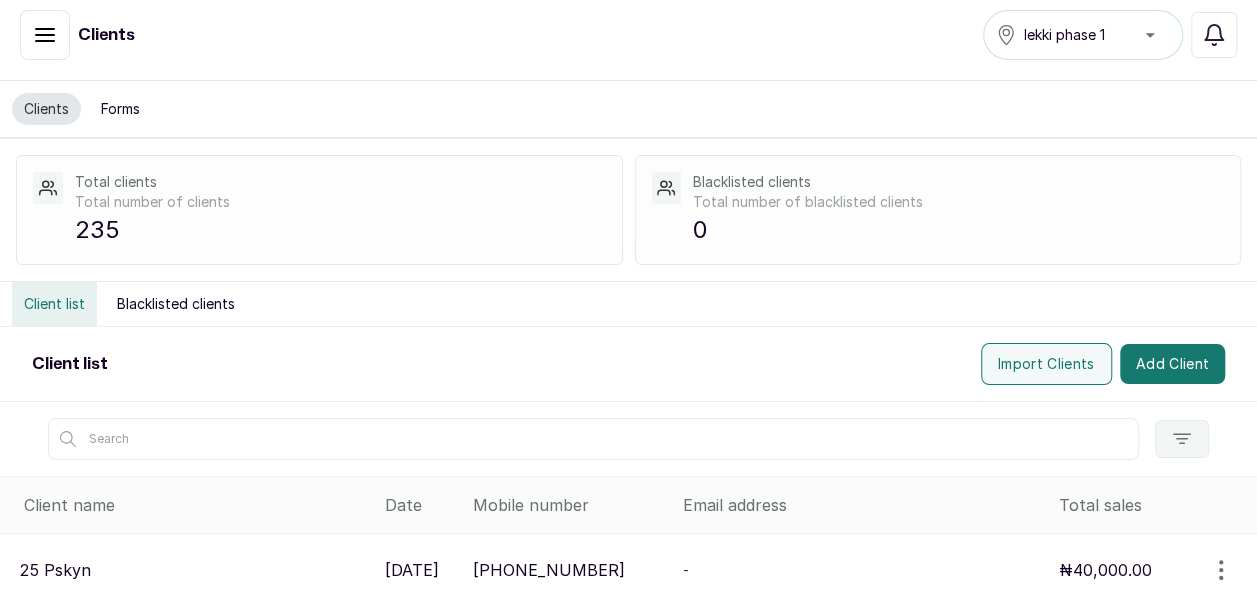 scroll, scrollTop: 0, scrollLeft: 0, axis: both 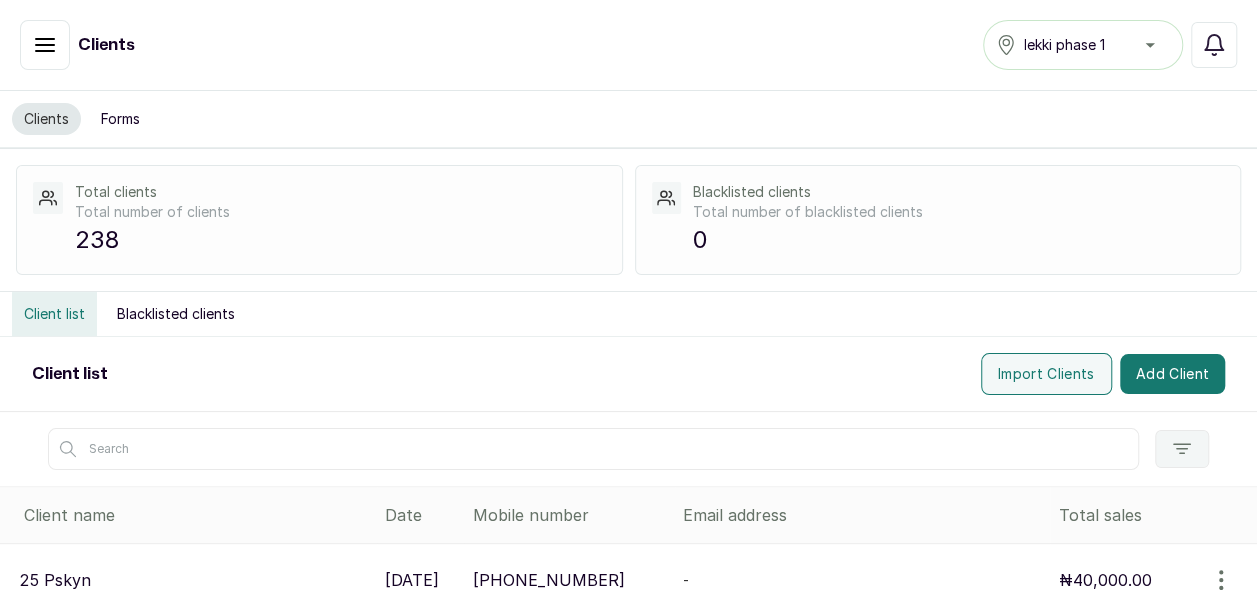 click at bounding box center (593, 449) 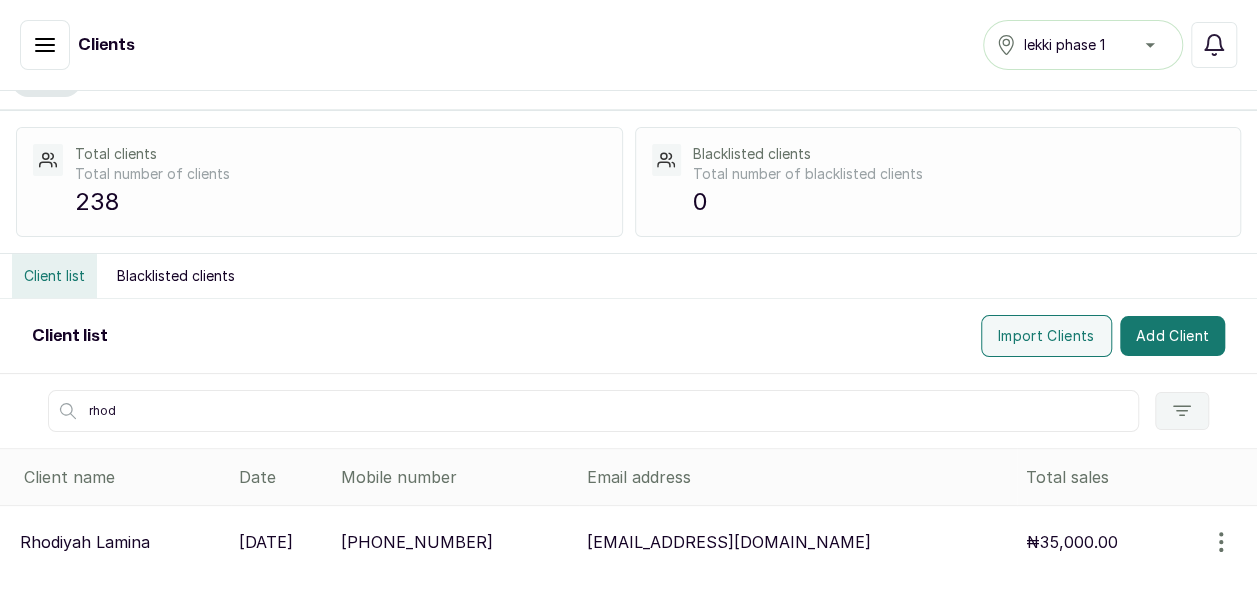 scroll, scrollTop: 38, scrollLeft: 0, axis: vertical 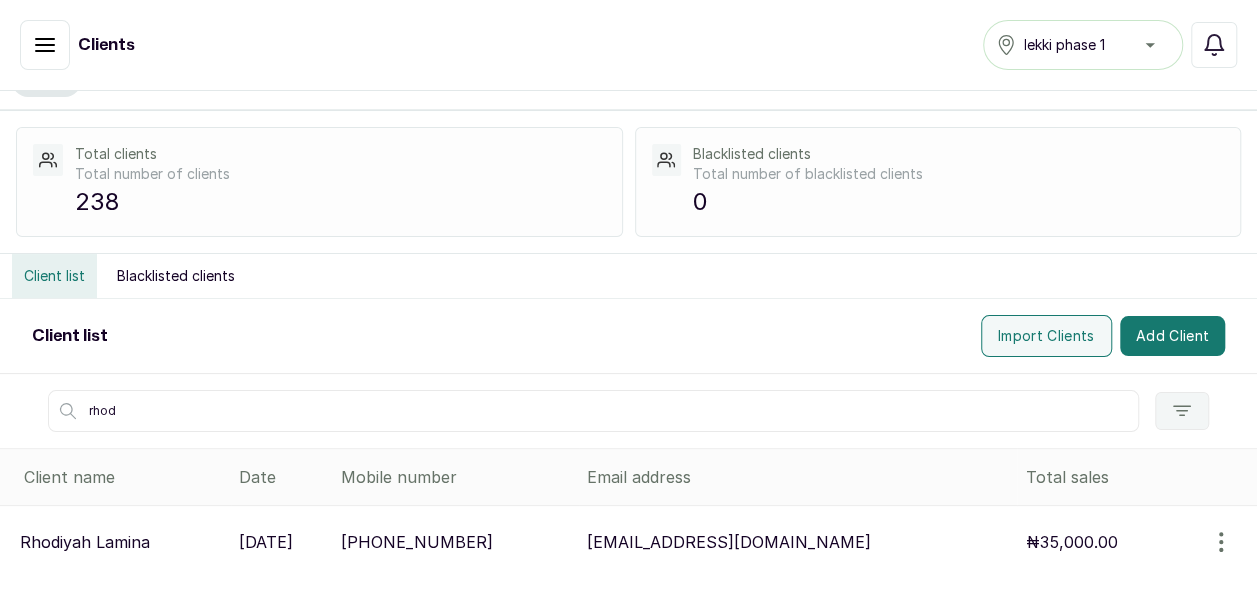 click 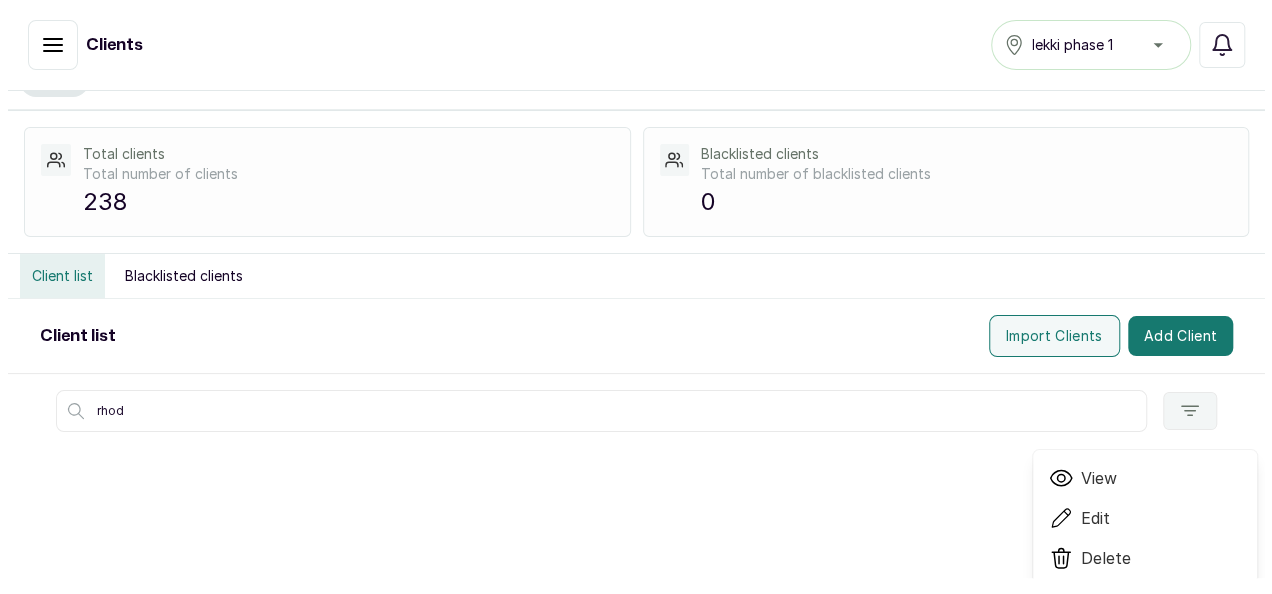 scroll, scrollTop: 128, scrollLeft: 0, axis: vertical 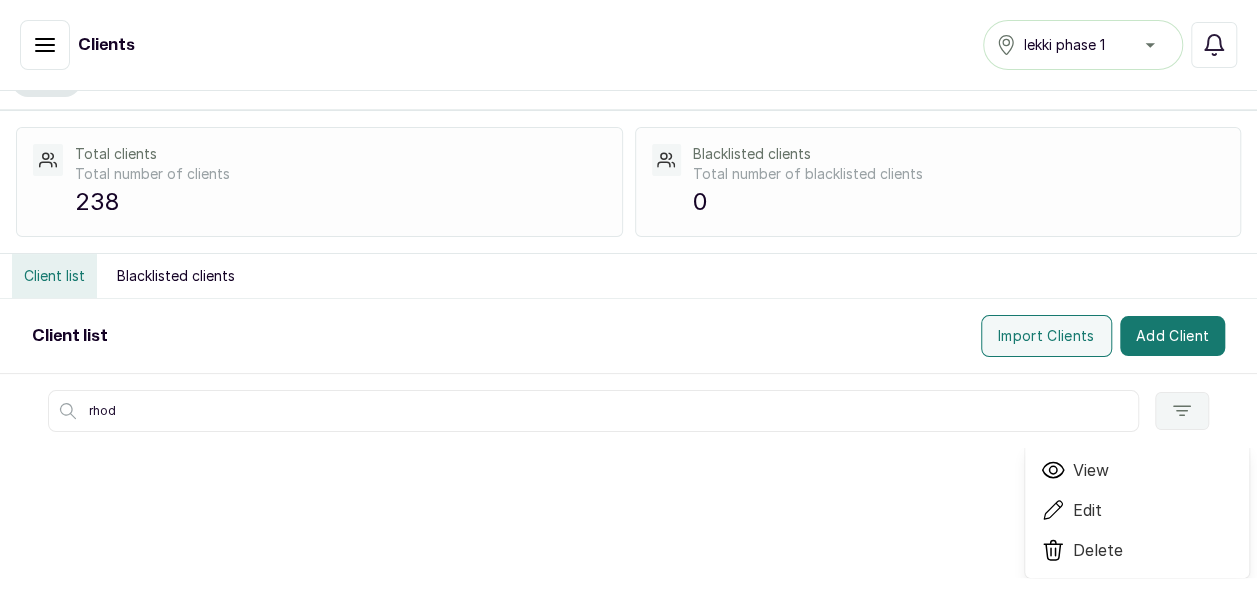 click on "View" at bounding box center (1091, 470) 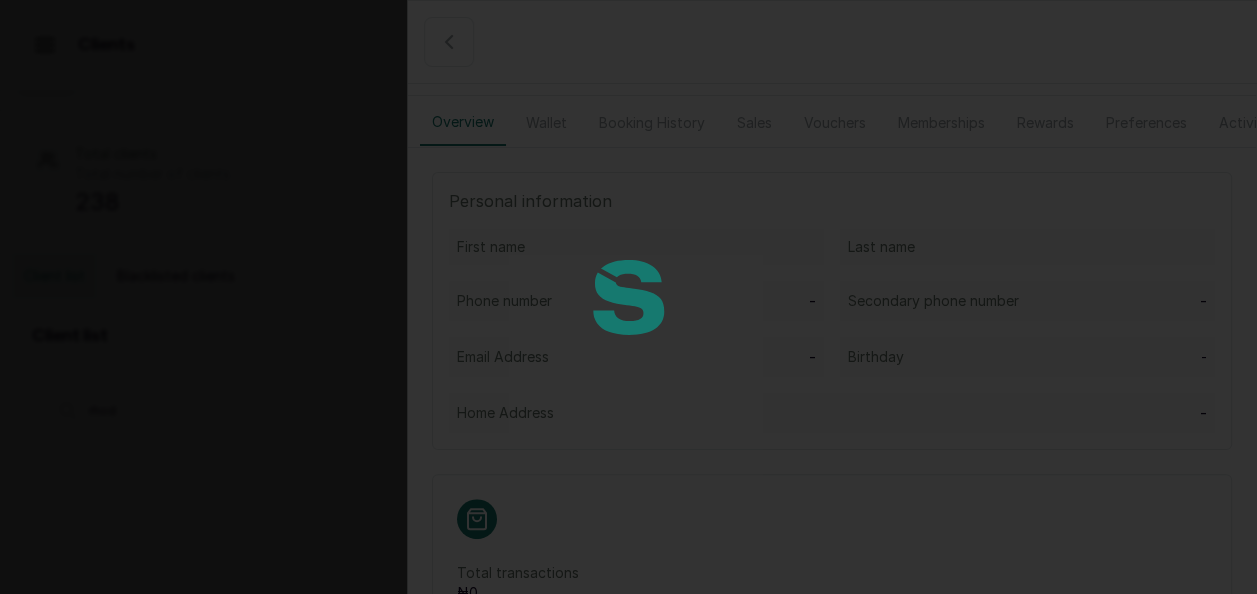 scroll, scrollTop: 0, scrollLeft: 0, axis: both 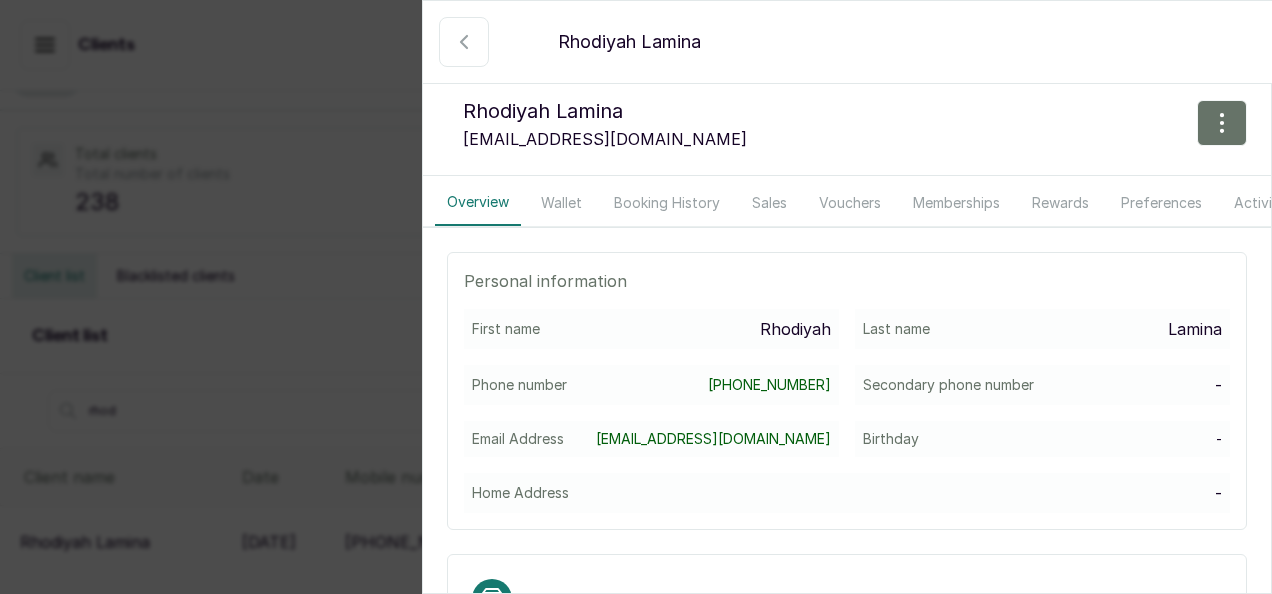 click on "Booking History" at bounding box center (667, 203) 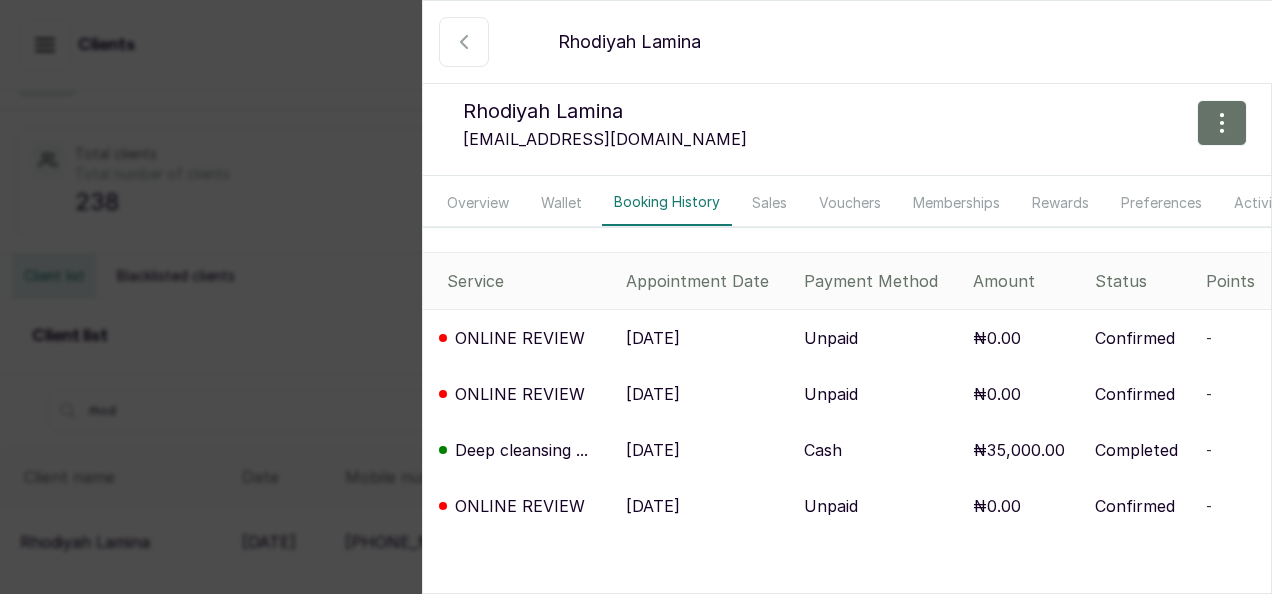 click 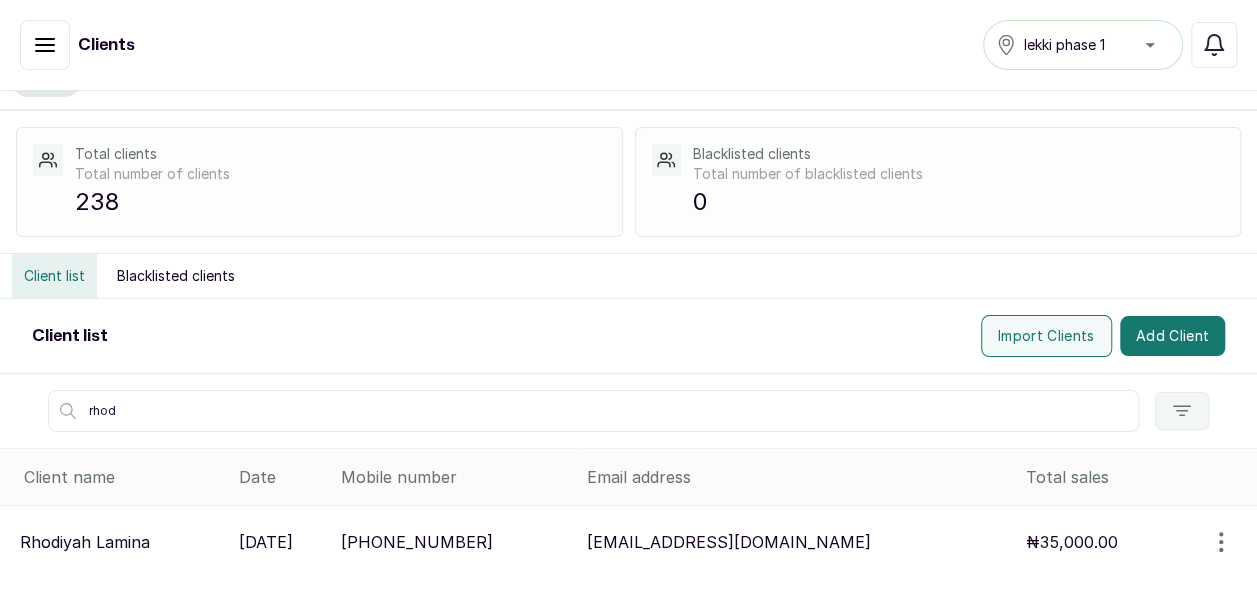 click 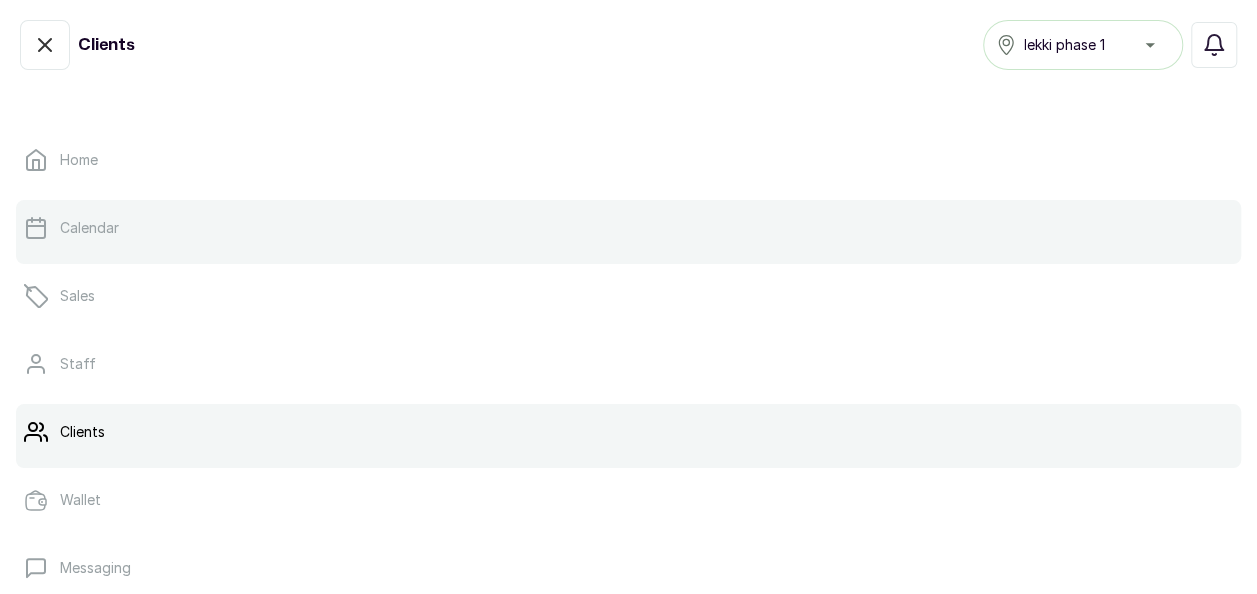 click on "Calendar" at bounding box center (89, 228) 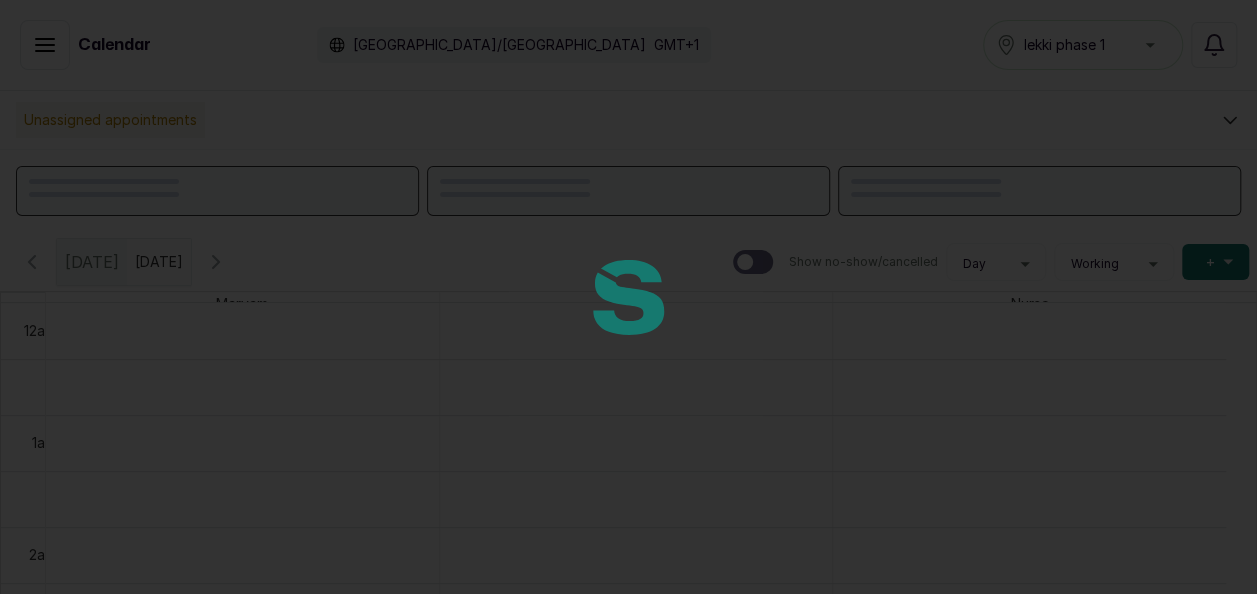 scroll, scrollTop: 674, scrollLeft: 0, axis: vertical 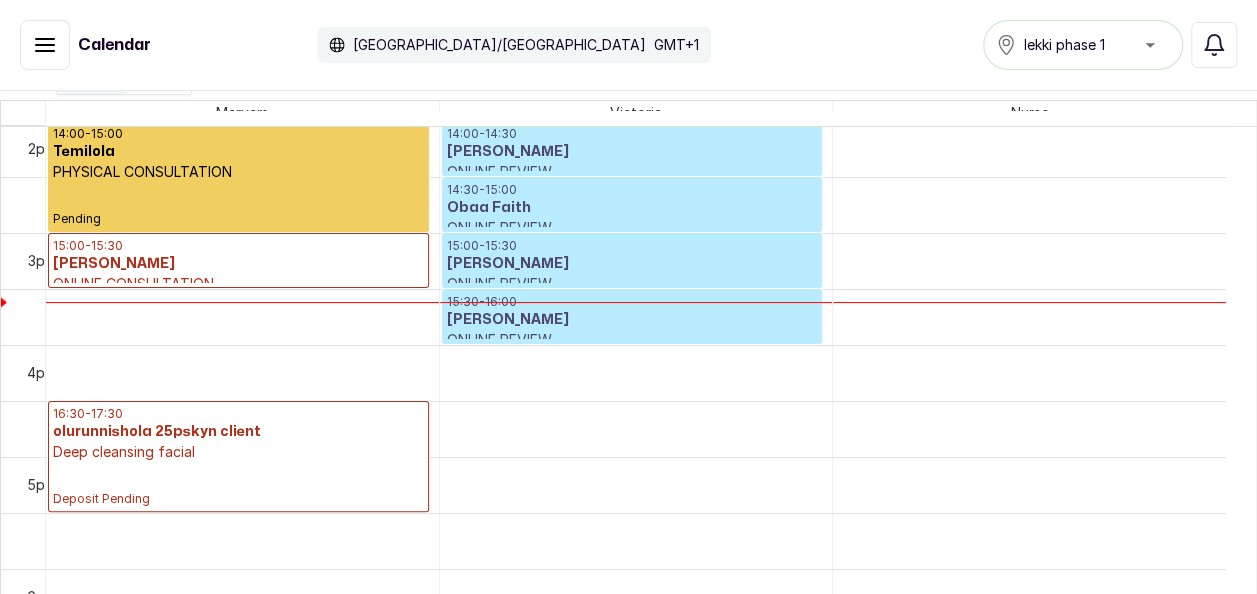 click 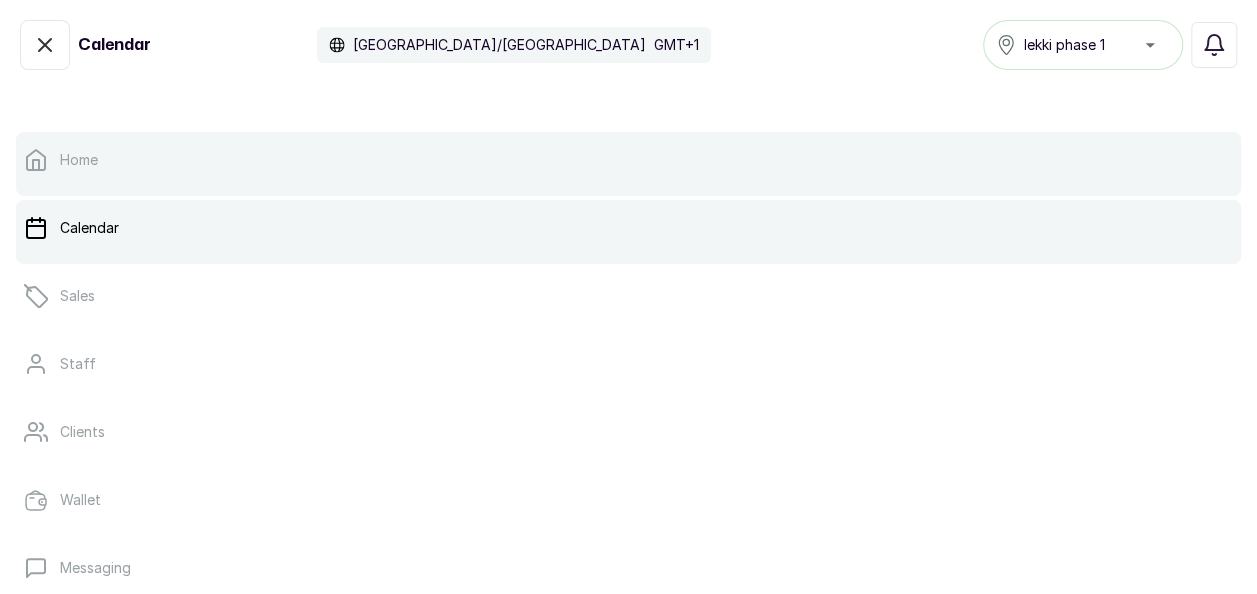 click on "Home" at bounding box center (628, 160) 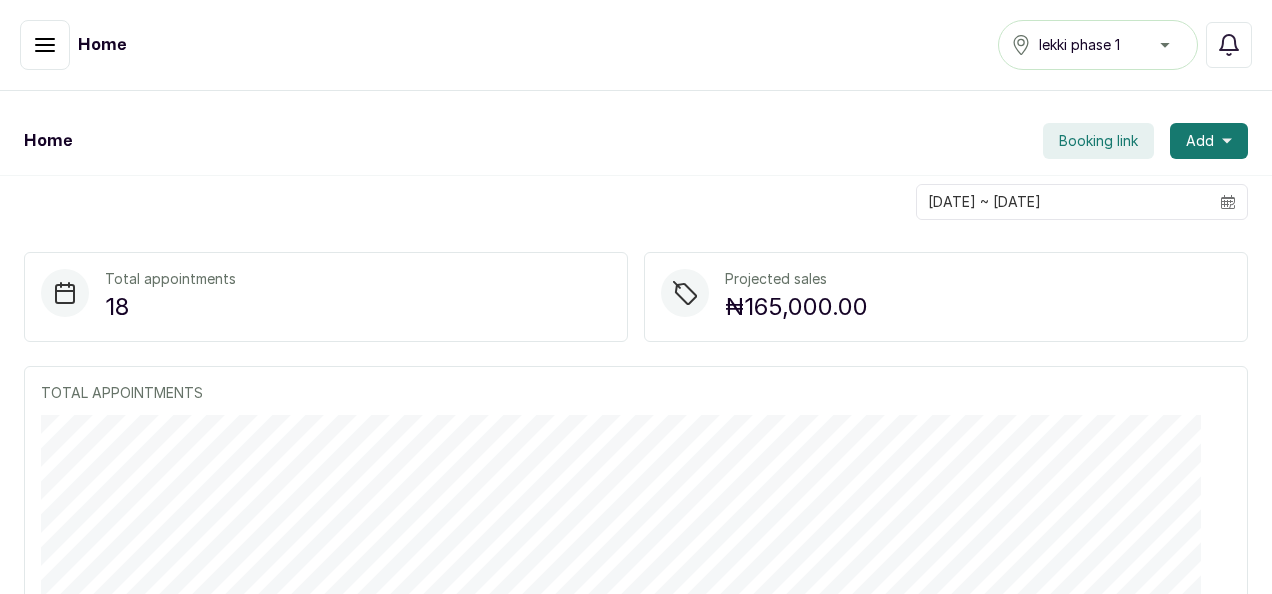 click on "Booking link" at bounding box center (1098, 141) 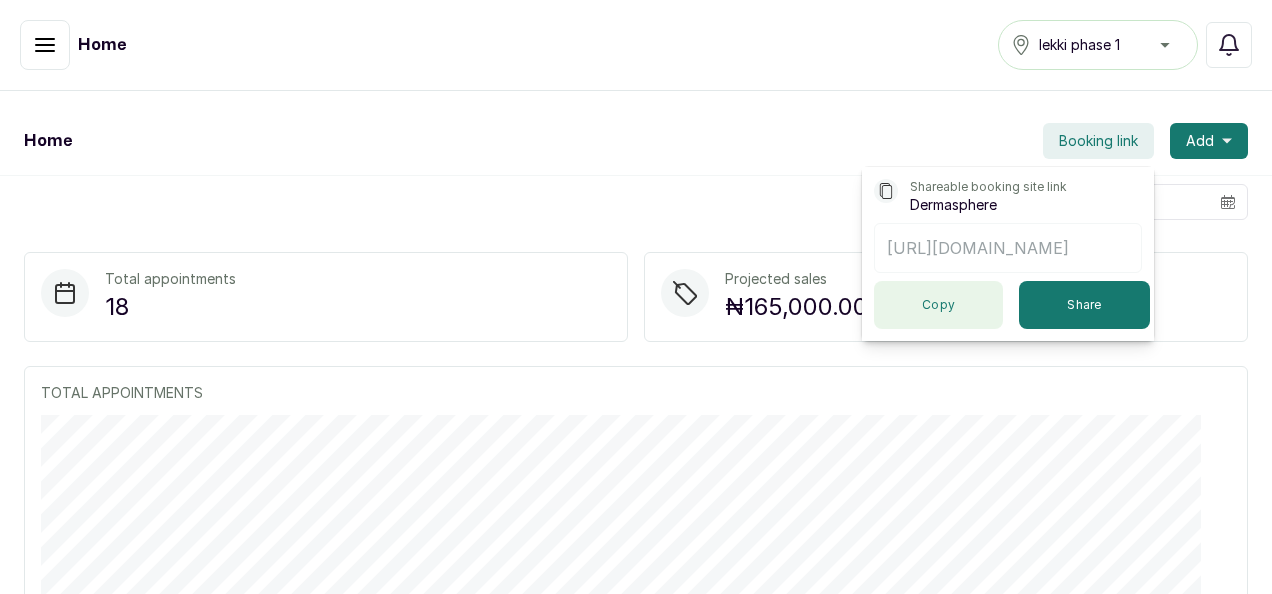 click on "Copy" at bounding box center [938, 305] 